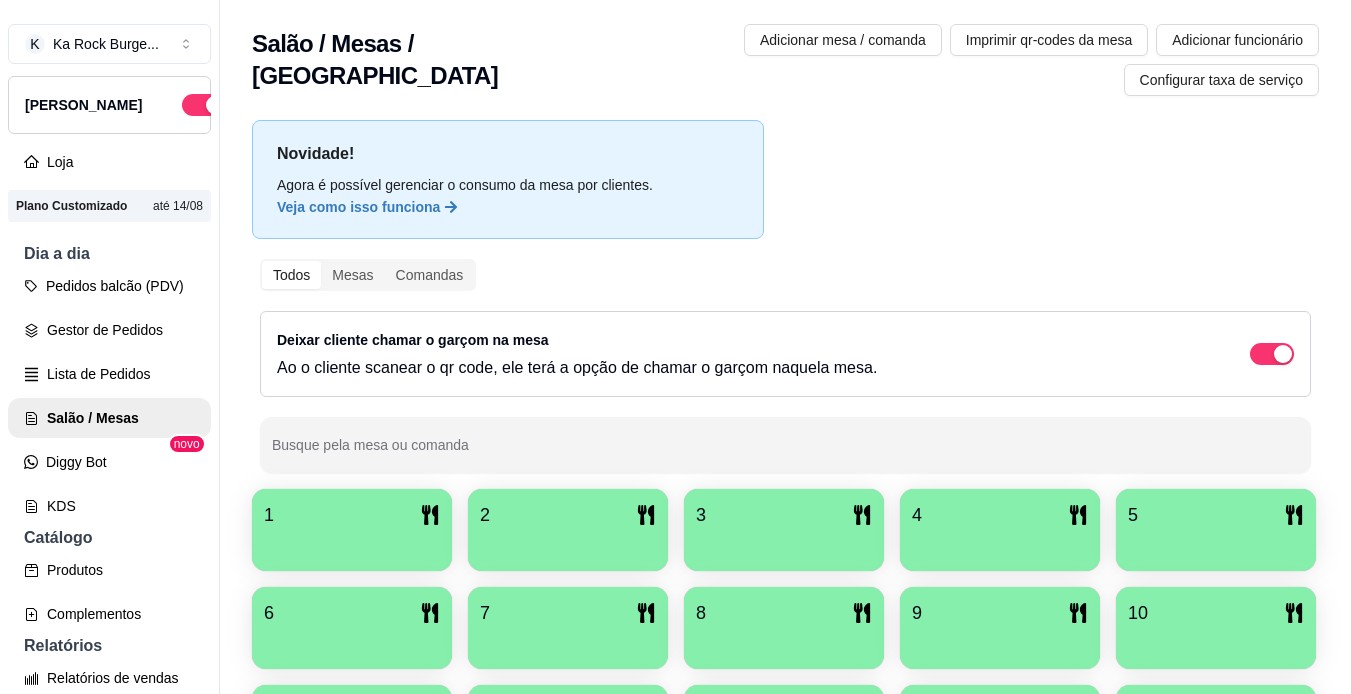 scroll, scrollTop: 0, scrollLeft: 0, axis: both 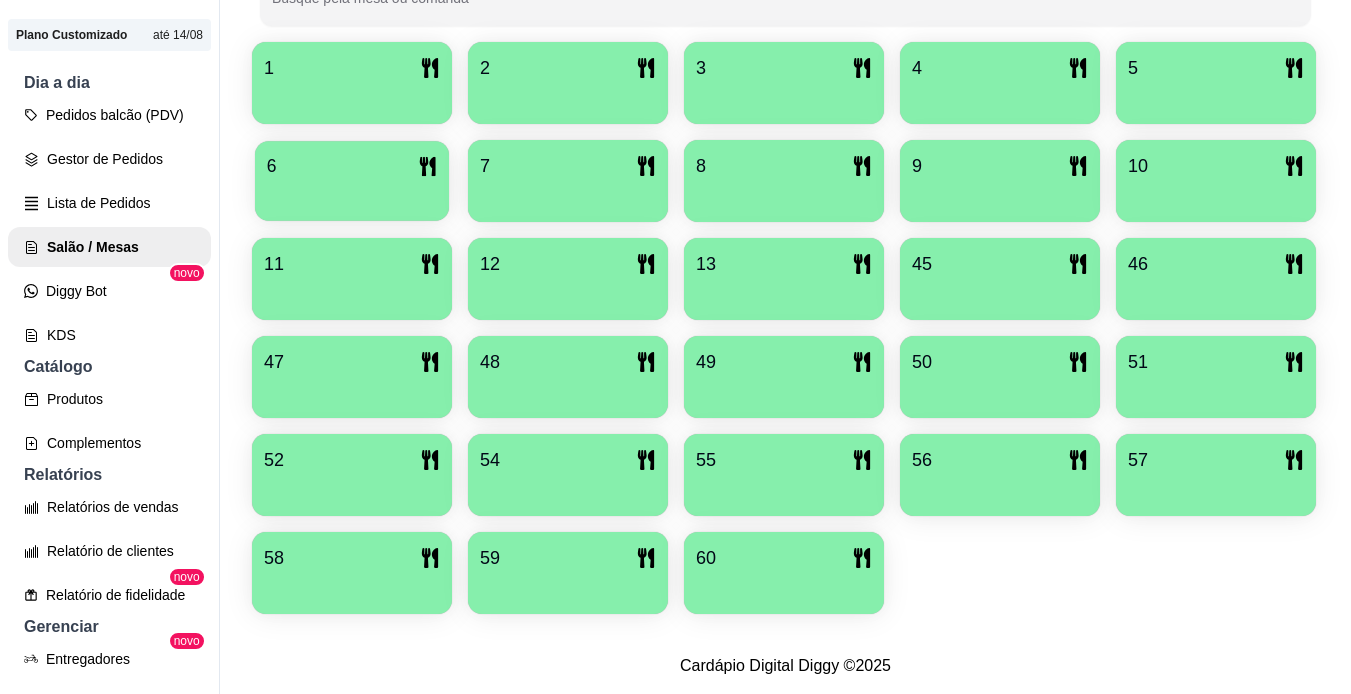 click at bounding box center (352, 194) 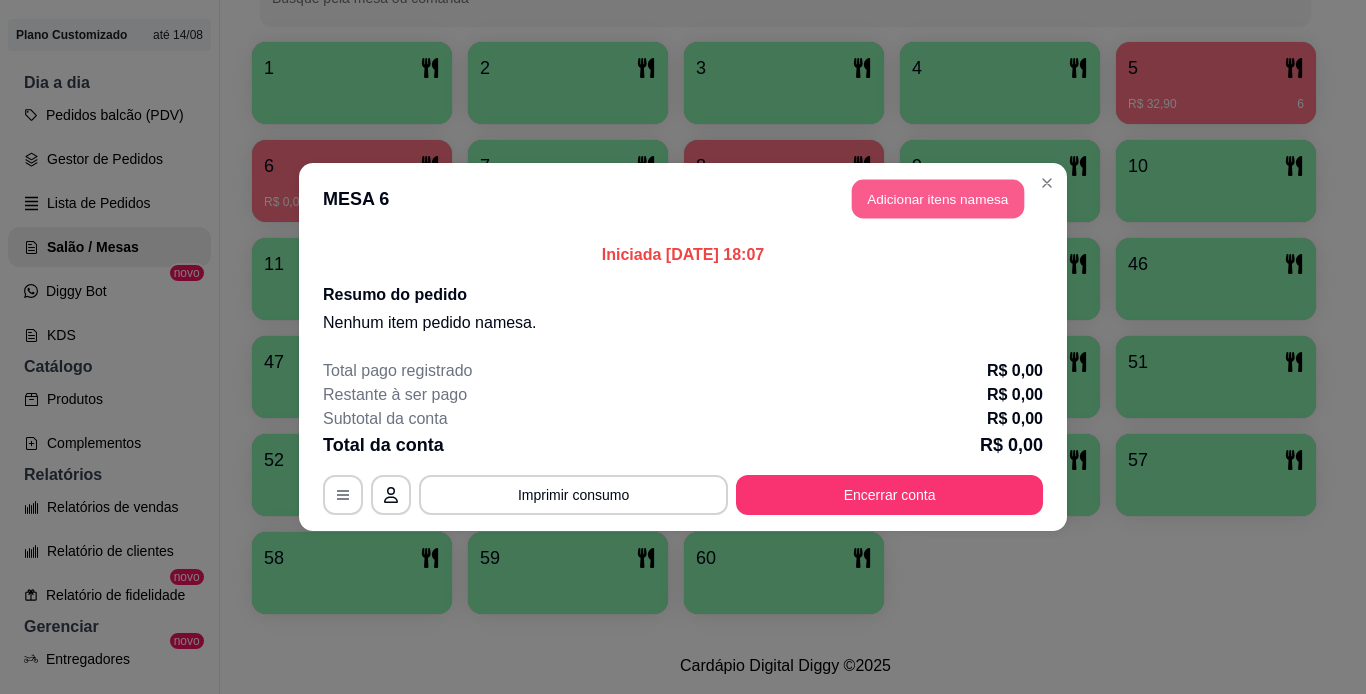 click on "Adicionar itens na  mesa" at bounding box center [938, 199] 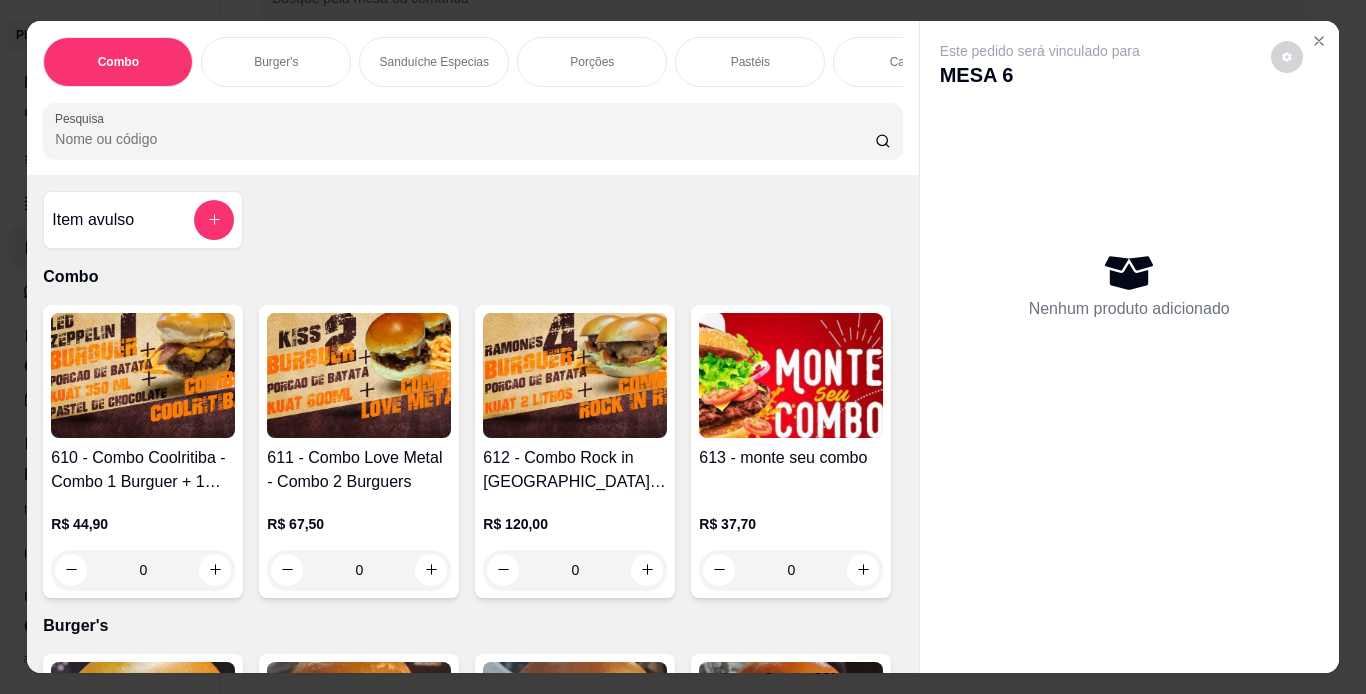 scroll, scrollTop: 0, scrollLeft: 752, axis: horizontal 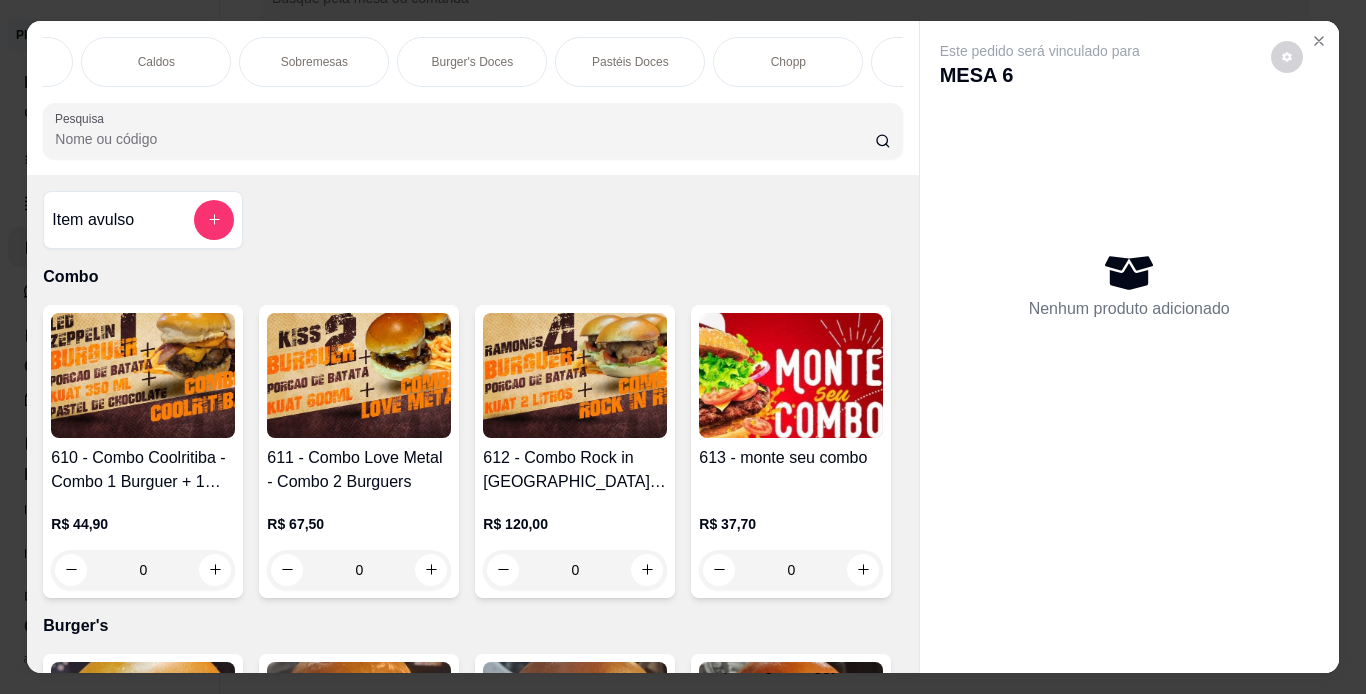 click on "Chopp" at bounding box center [788, 62] 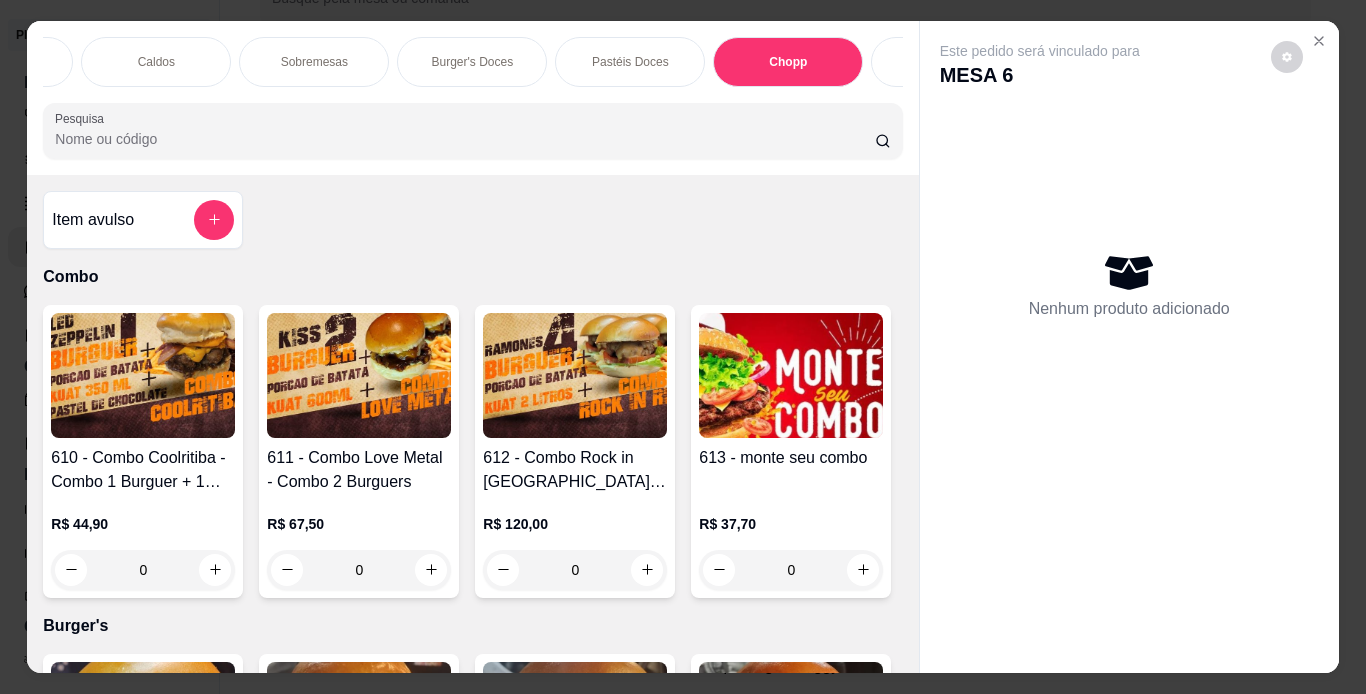 scroll, scrollTop: 7887, scrollLeft: 0, axis: vertical 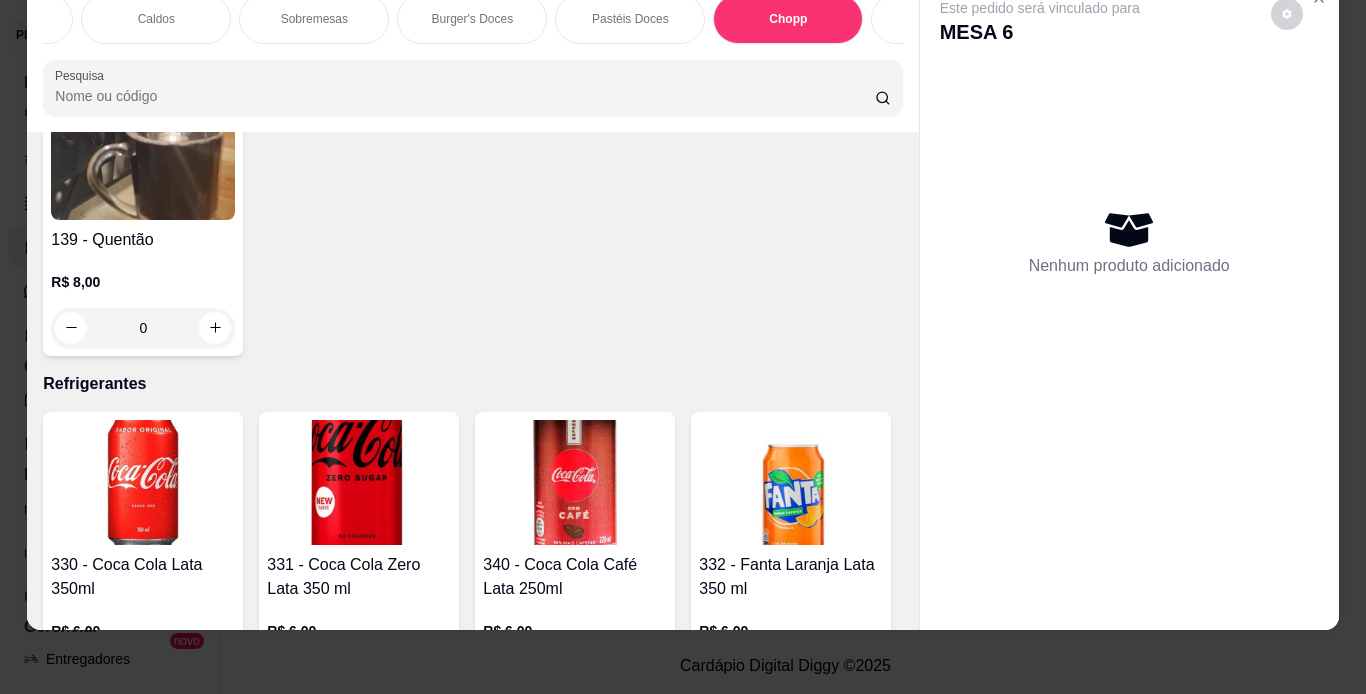 click at bounding box center [431, -917] 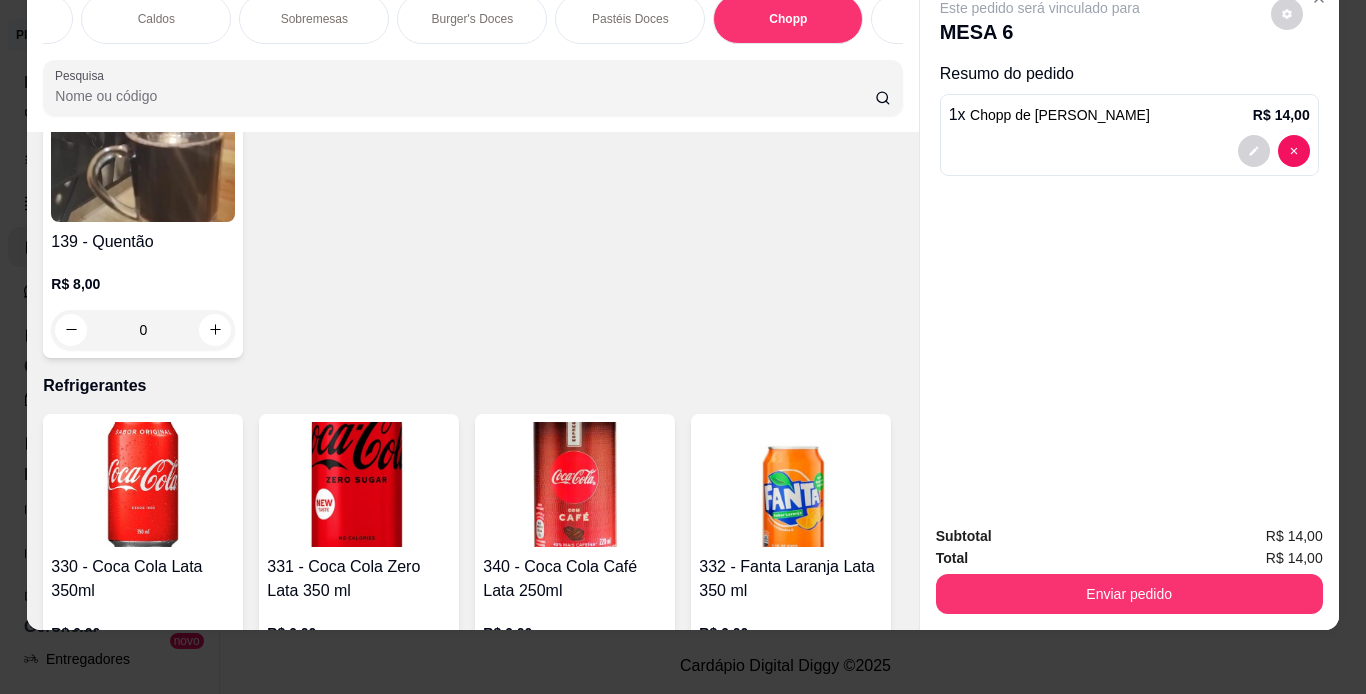click 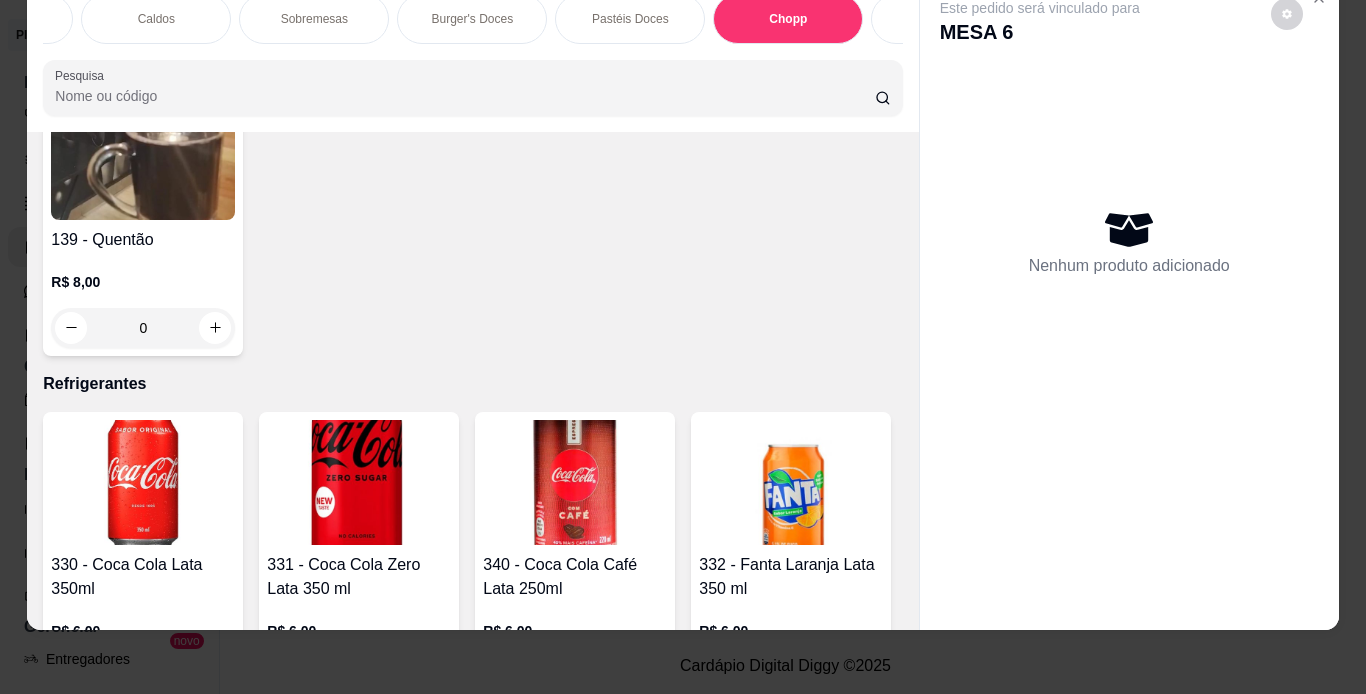 click 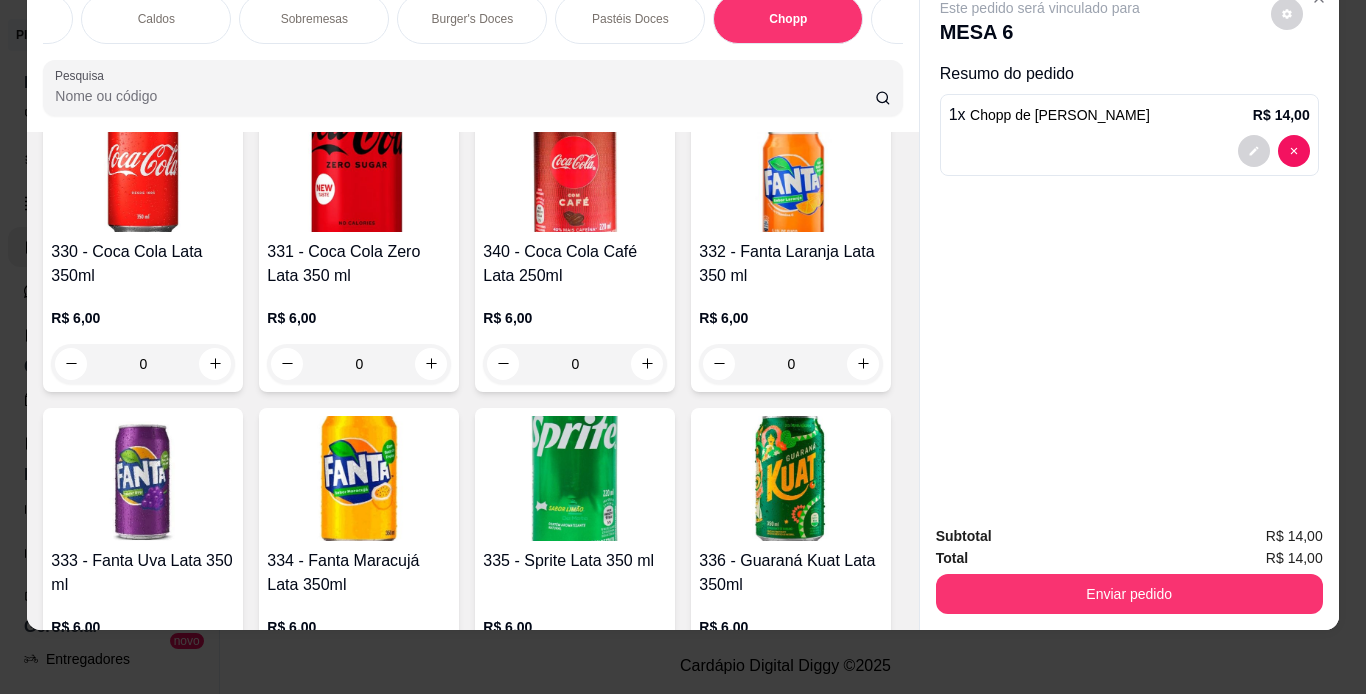 scroll, scrollTop: 8207, scrollLeft: 0, axis: vertical 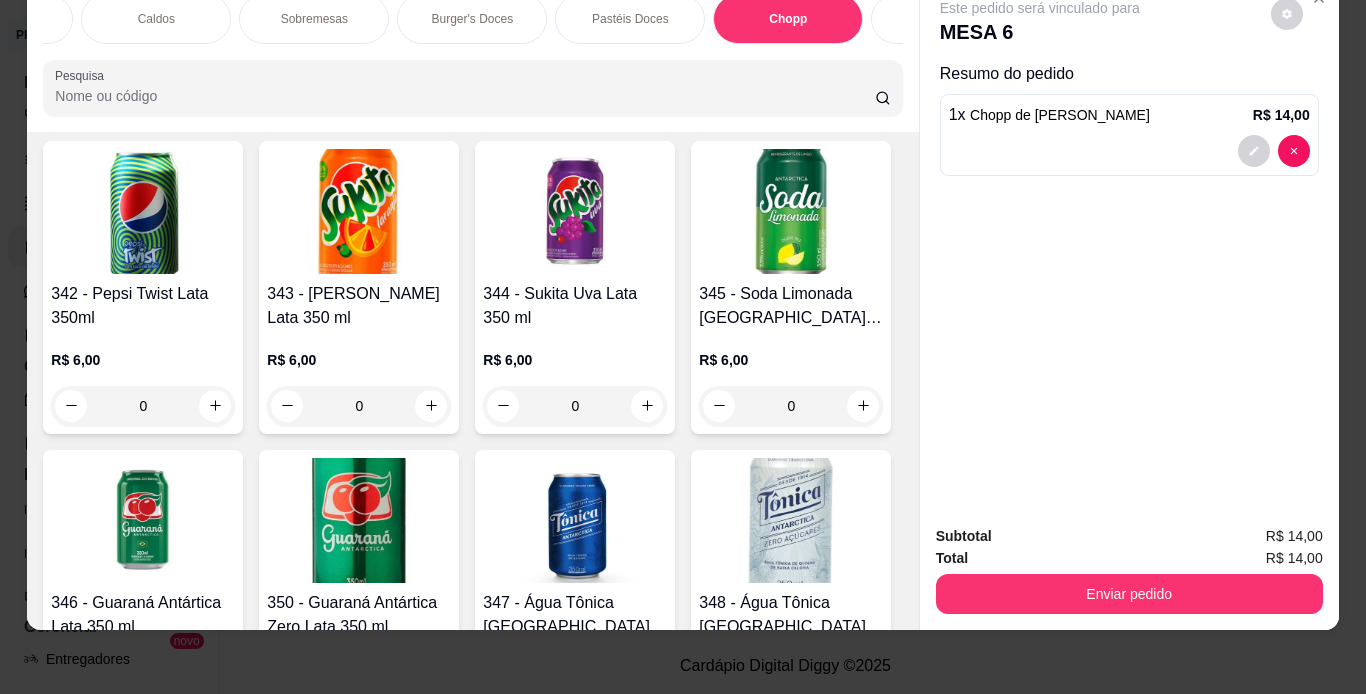 click 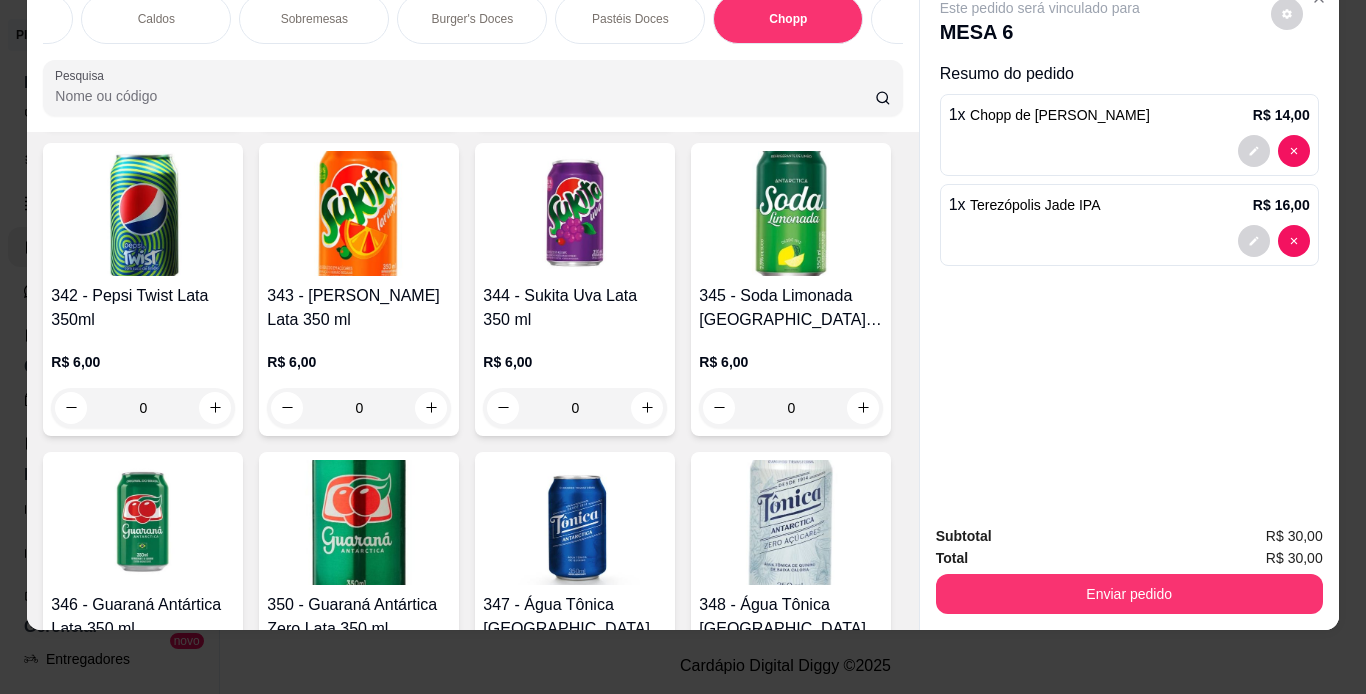 scroll, scrollTop: 0, scrollLeft: 0, axis: both 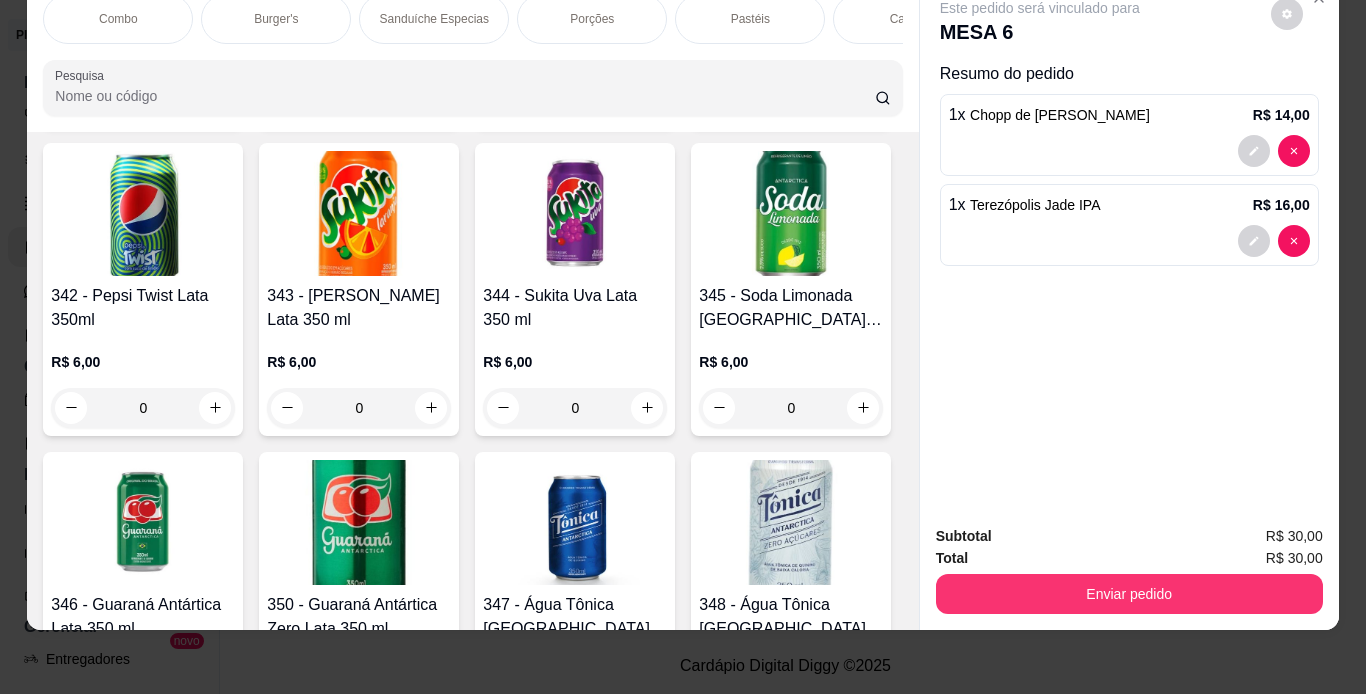 click on "Porções" at bounding box center [592, 19] 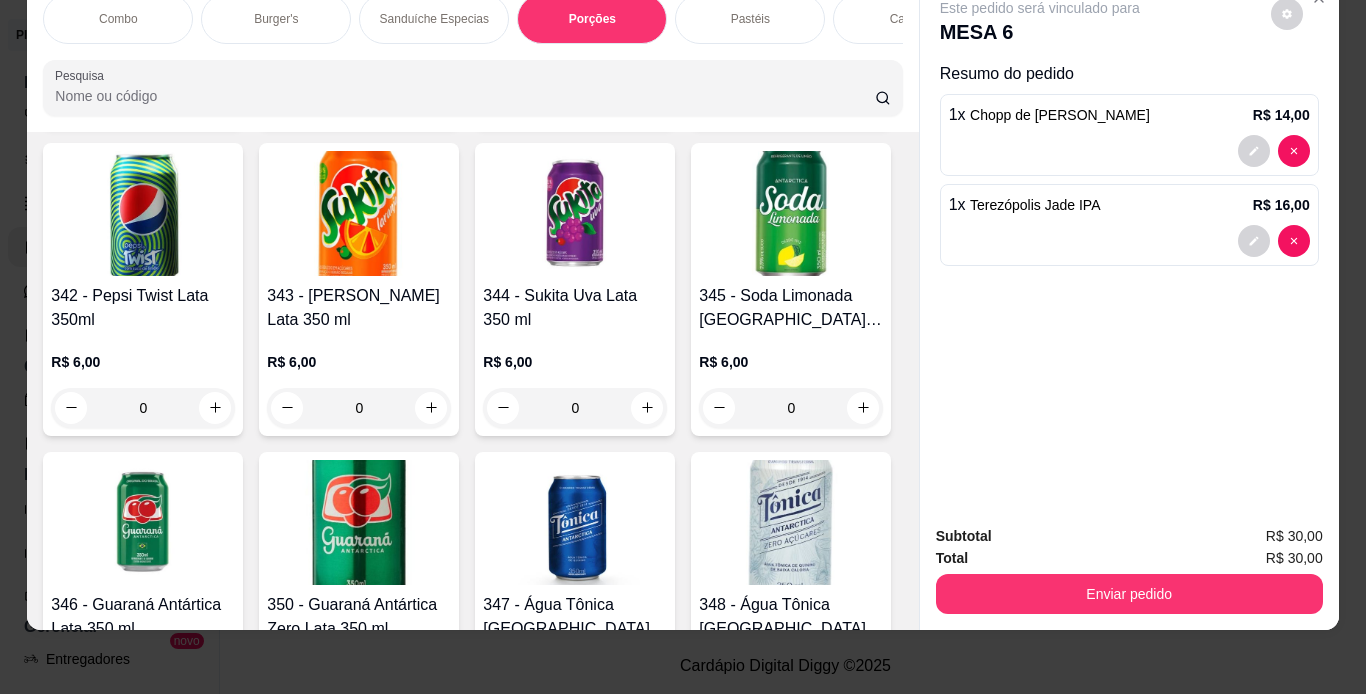 scroll, scrollTop: 3441, scrollLeft: 0, axis: vertical 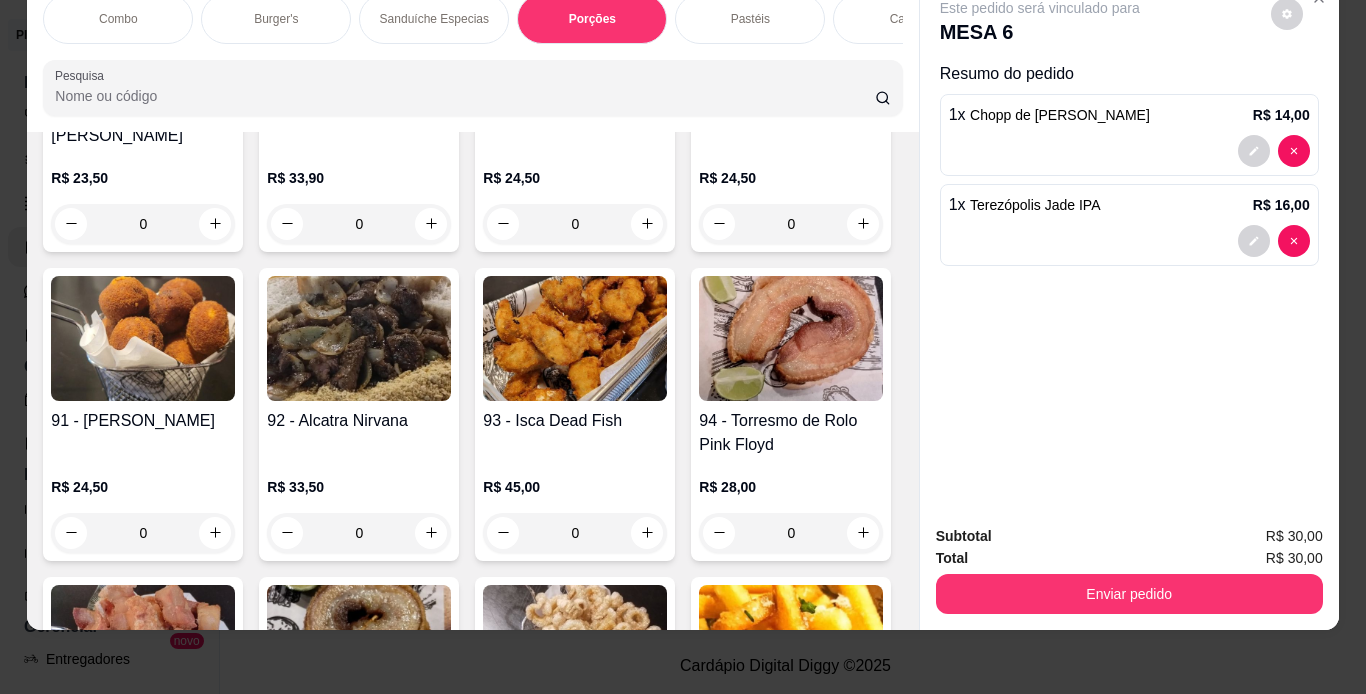 click at bounding box center (359, -280) 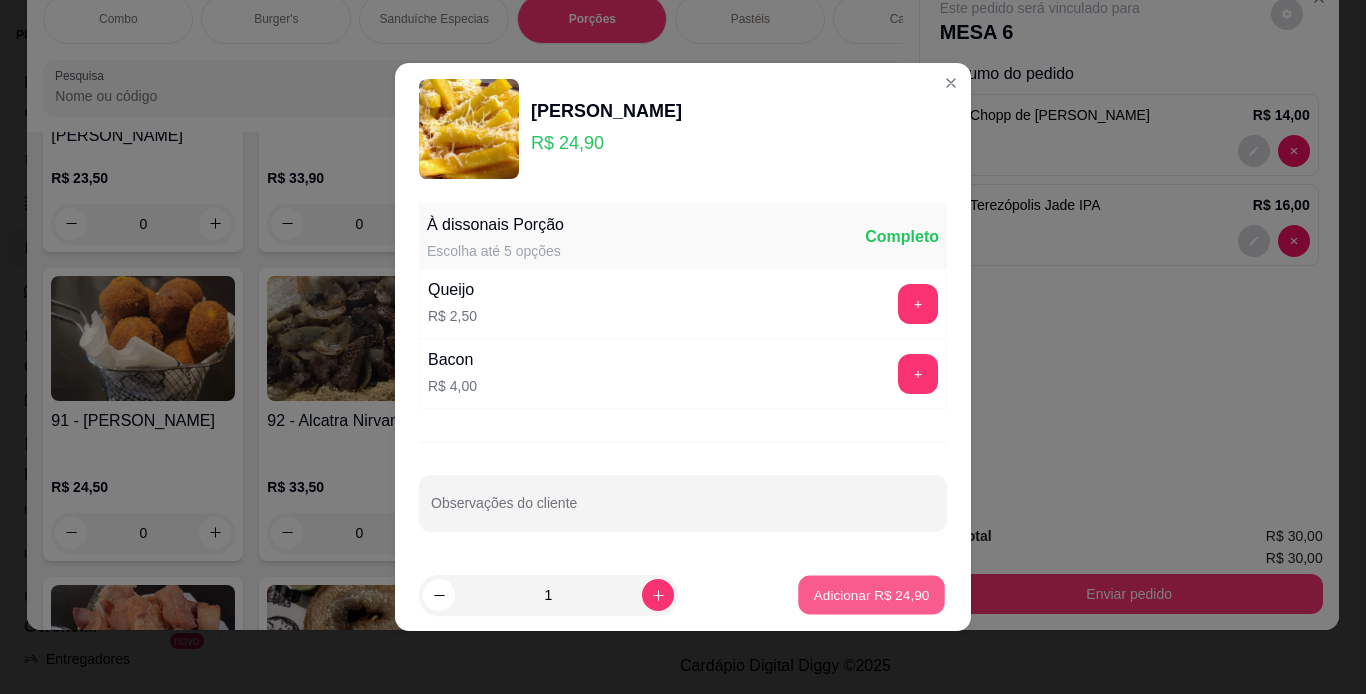 click on "Adicionar   R$ 24,90" at bounding box center [872, 594] 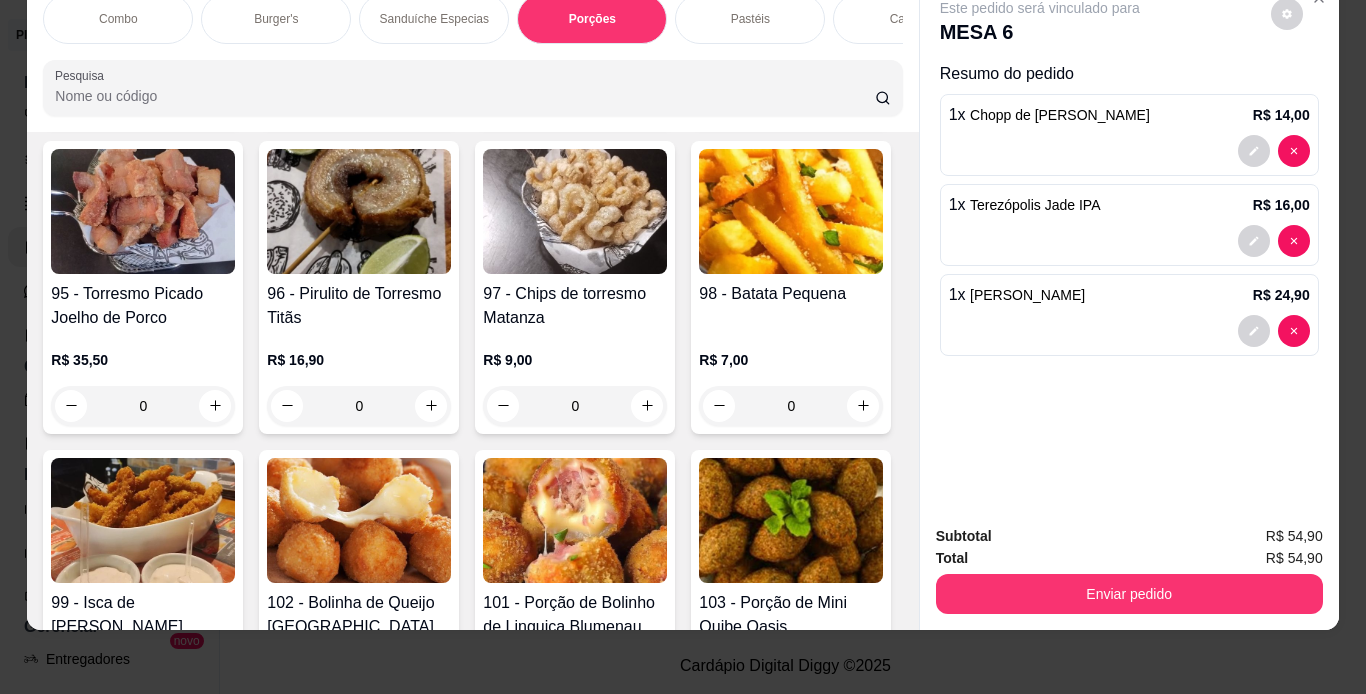 scroll, scrollTop: 3921, scrollLeft: 0, axis: vertical 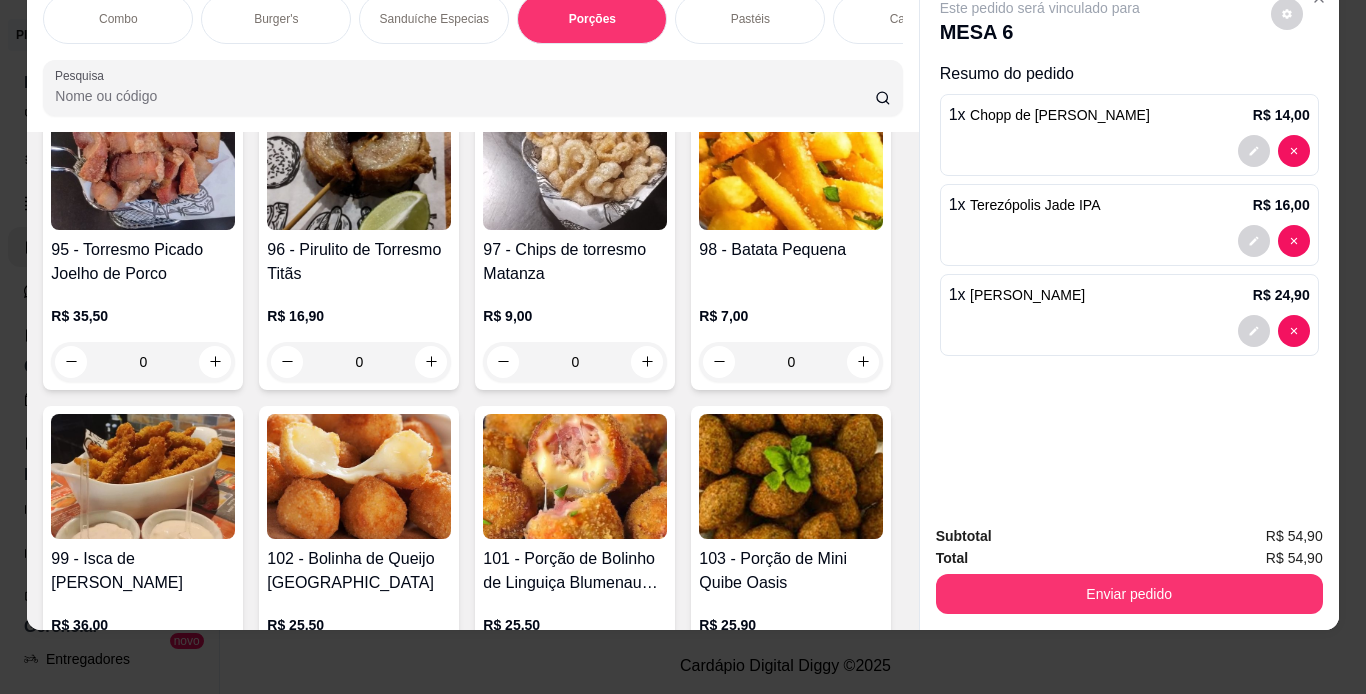 click on "0" at bounding box center [791, -565] 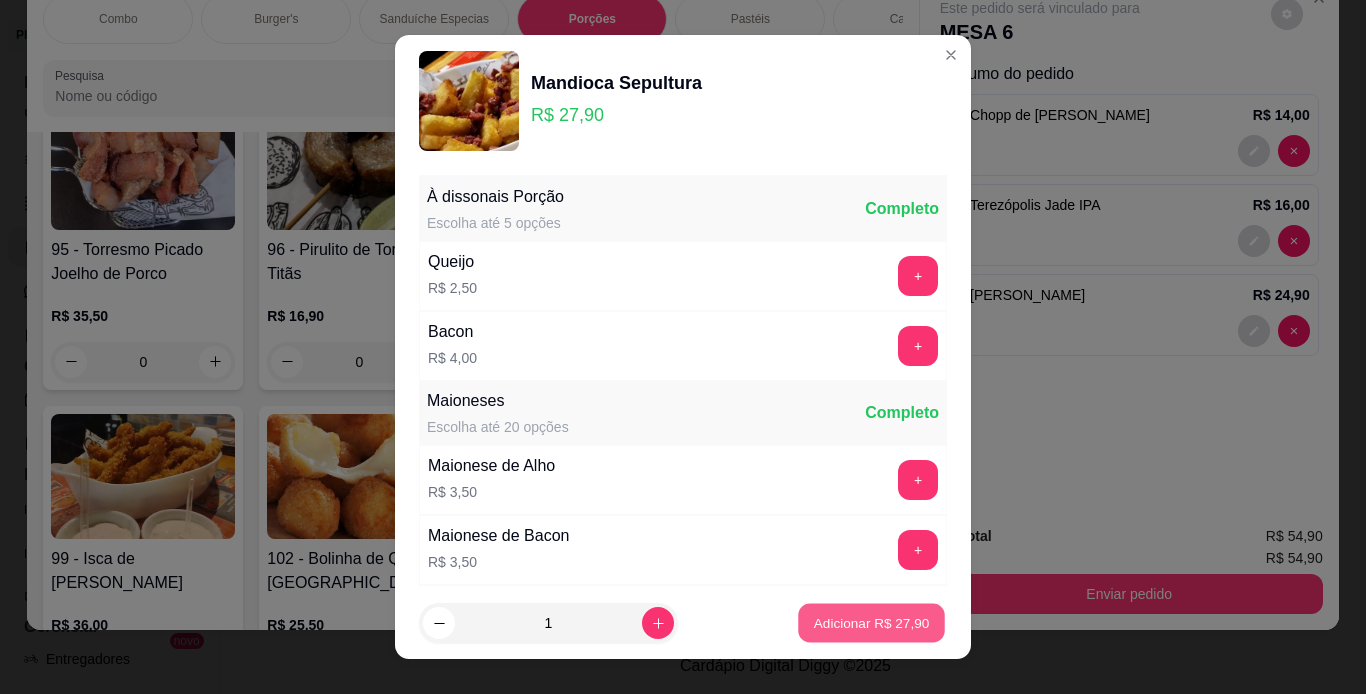 click on "Adicionar   R$ 27,90" at bounding box center [871, 623] 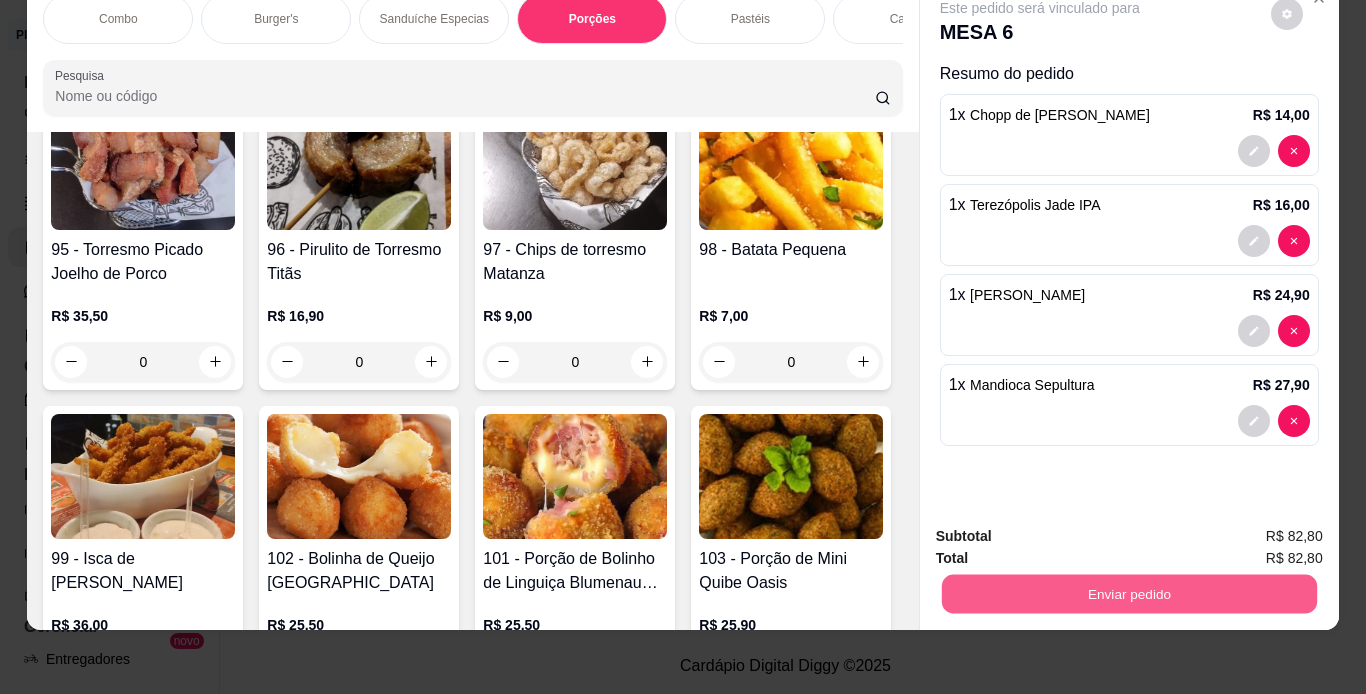 click on "Enviar pedido" at bounding box center [1128, 594] 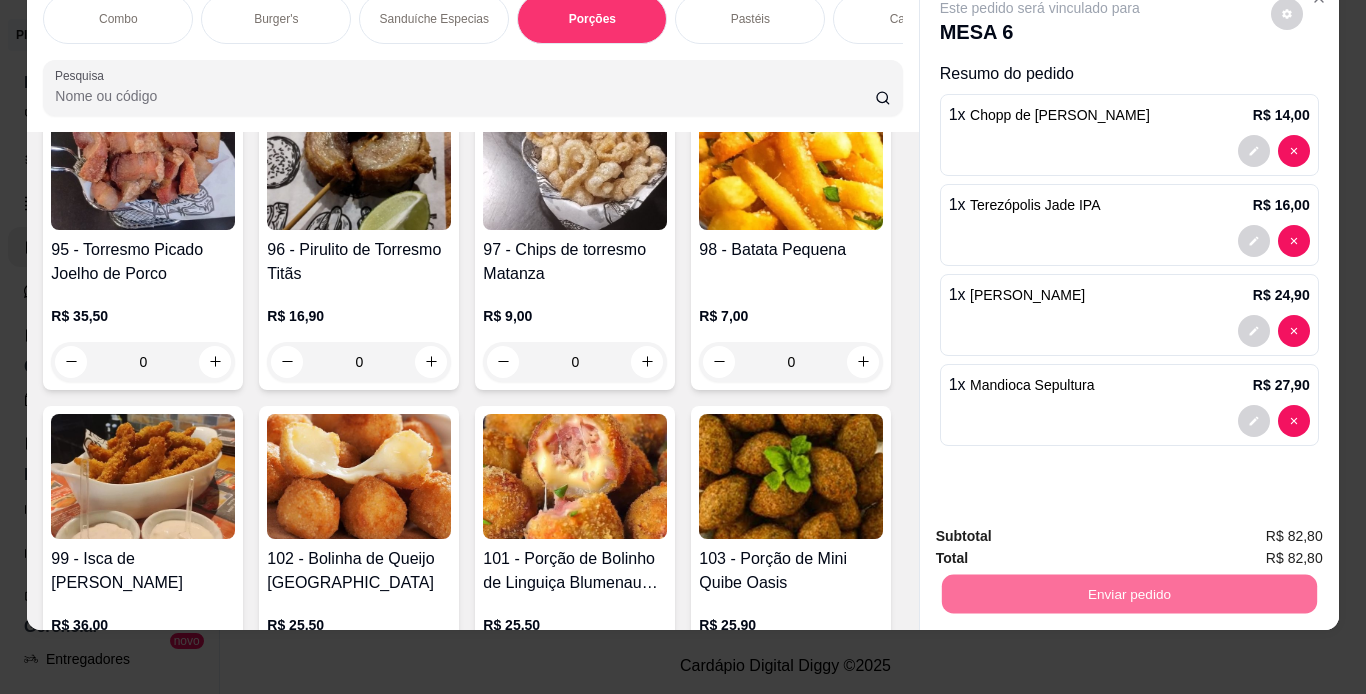 click on "Não registrar e enviar pedido" at bounding box center [1063, 529] 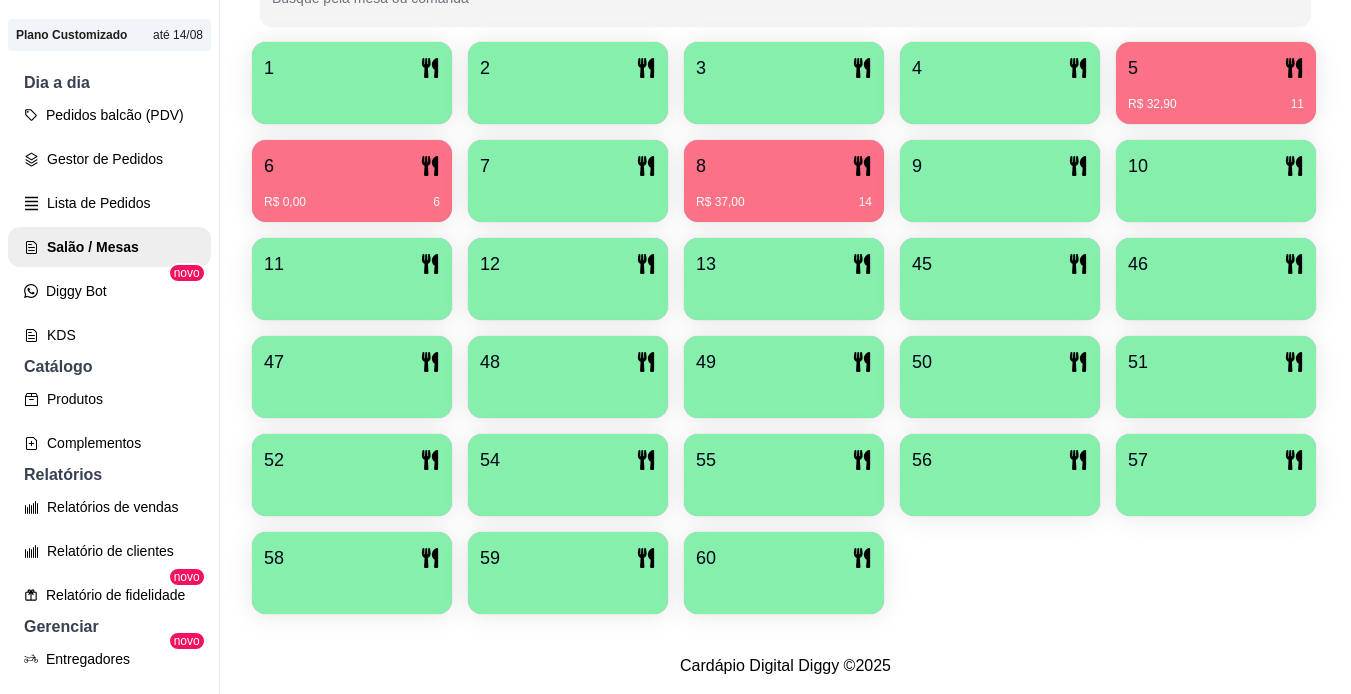 click at bounding box center [1216, 195] 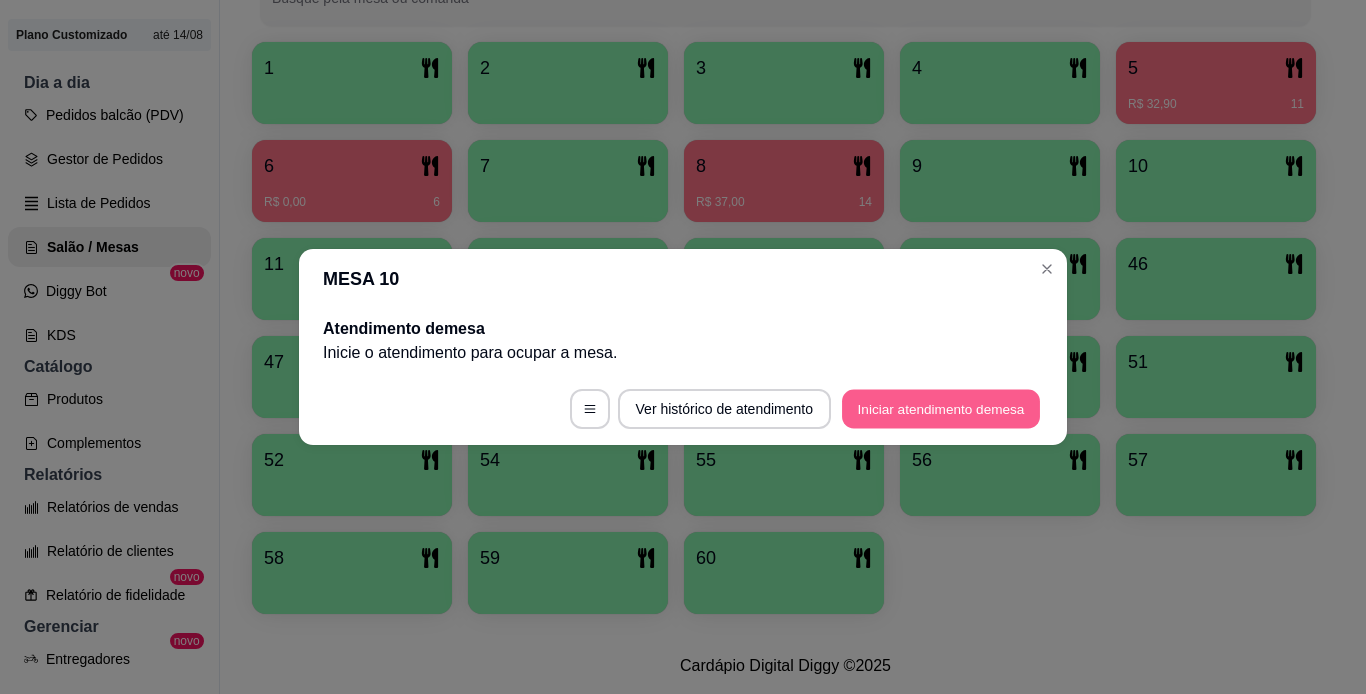 click on "Iniciar atendimento de  mesa" at bounding box center (941, 409) 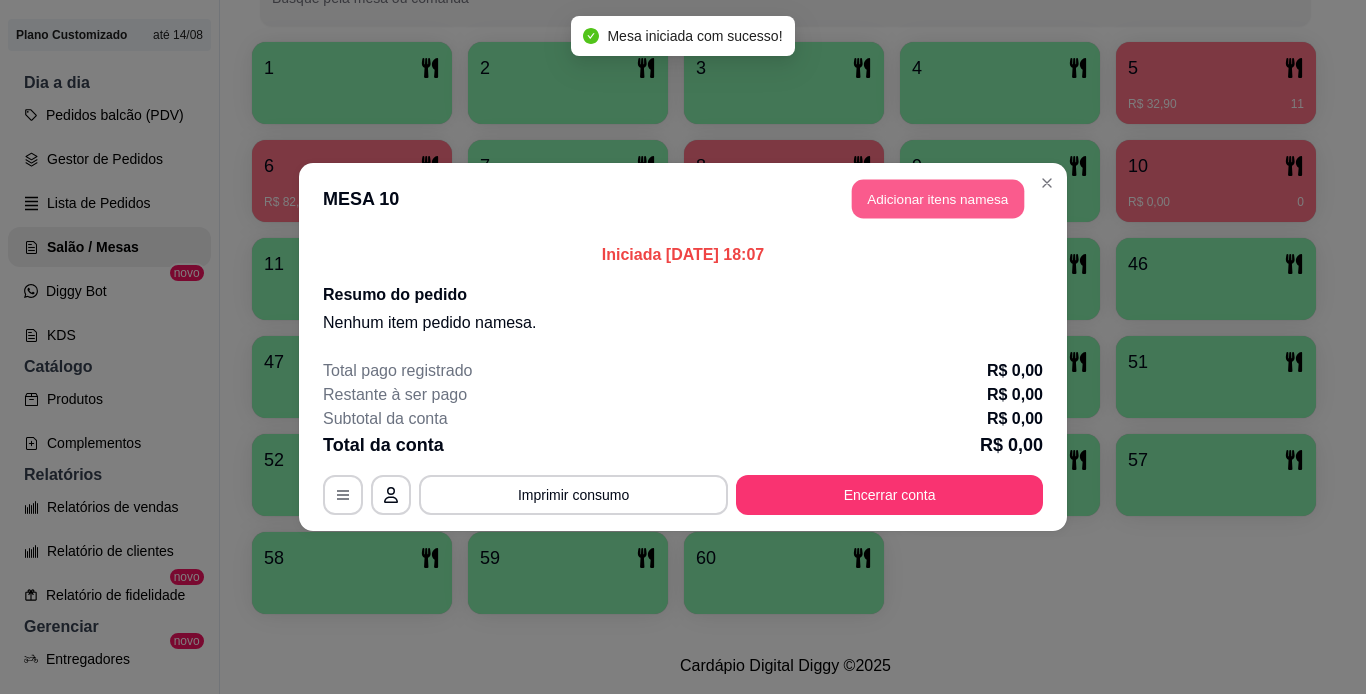 click on "Adicionar itens na  mesa" at bounding box center (938, 199) 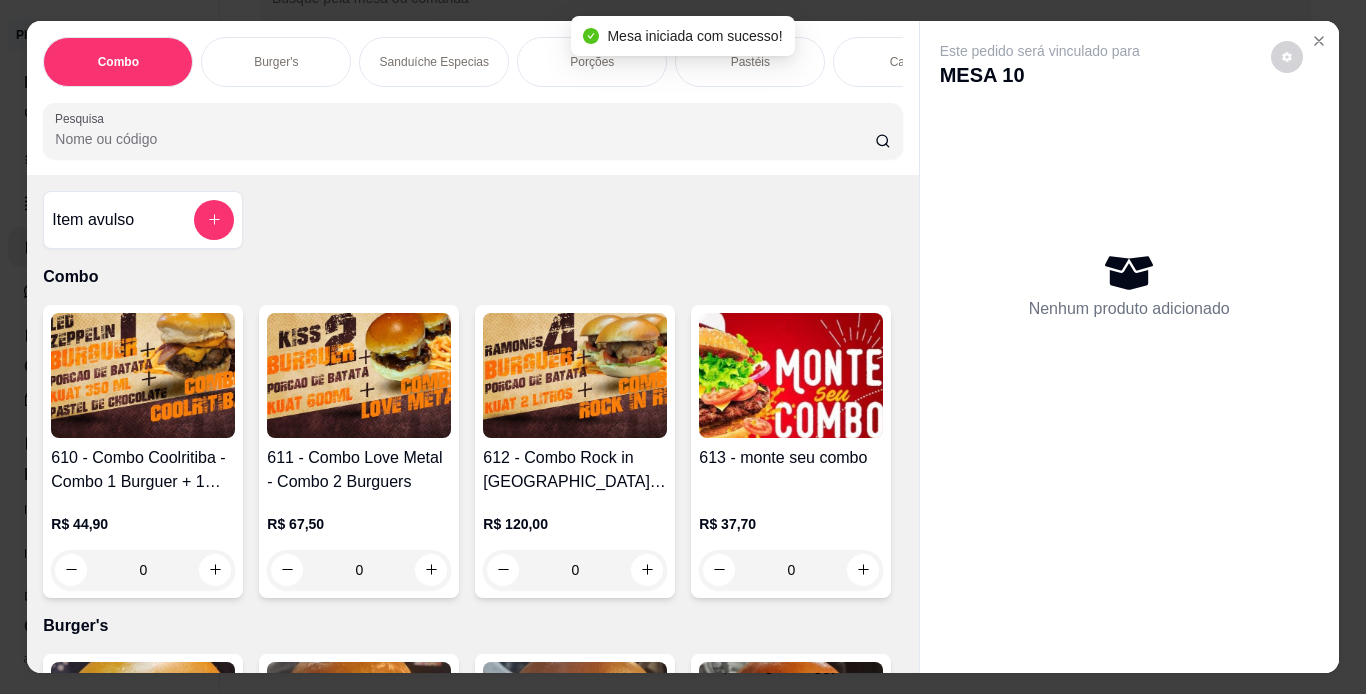 click on "Burger's" at bounding box center (276, 62) 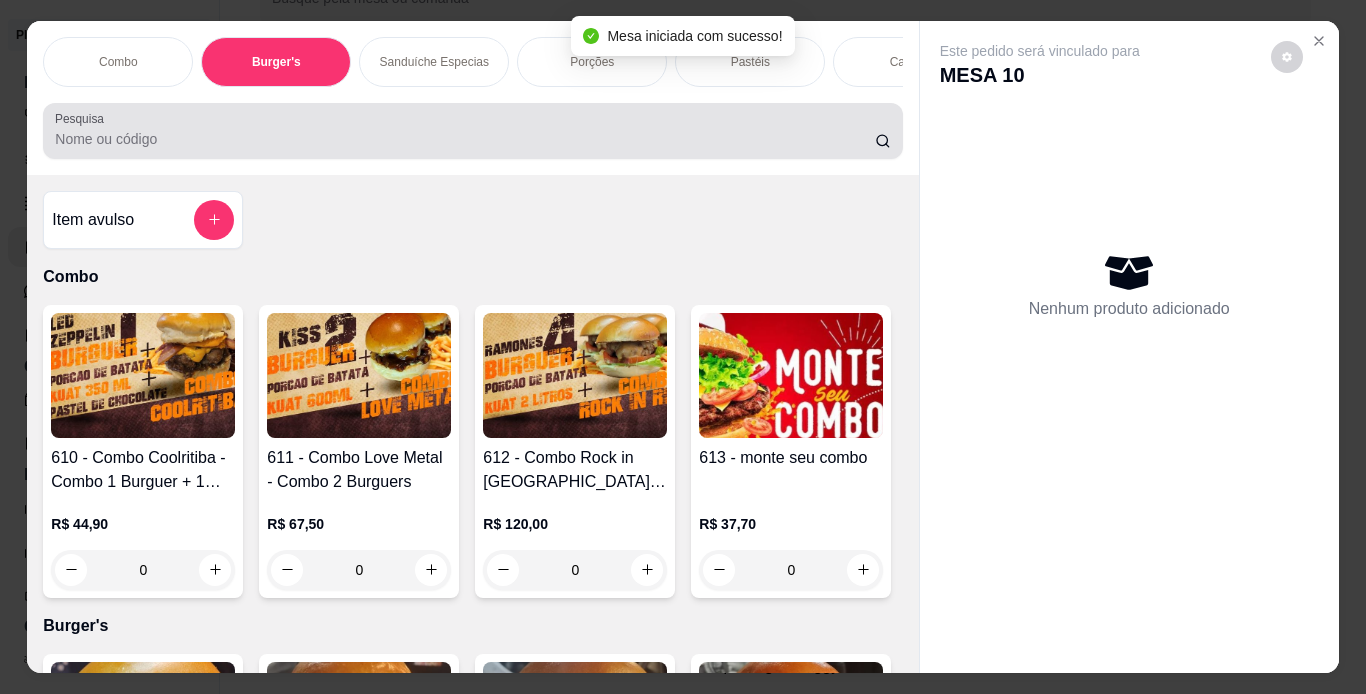 scroll, scrollTop: 724, scrollLeft: 0, axis: vertical 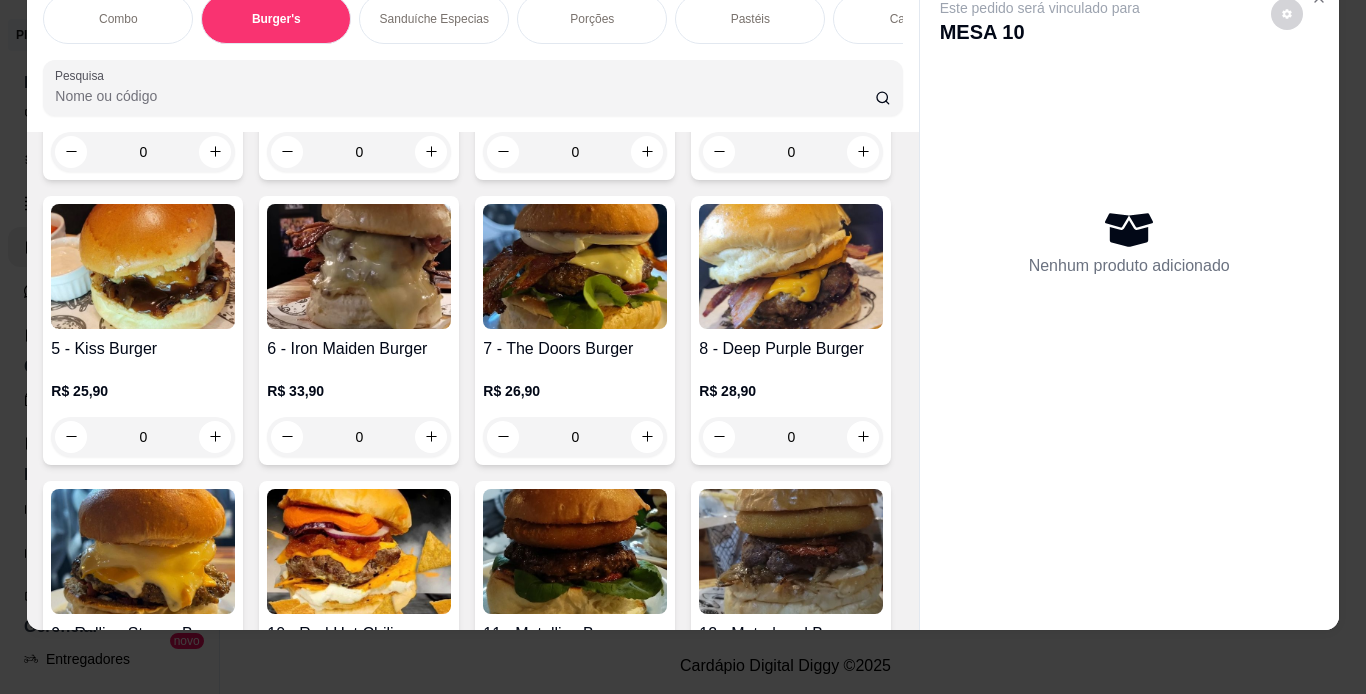 click on "Combo  Burger's  Sanduíche Especias Porções  Pastéis  Caldos  Sobremesas  Burger's Doces Pastéis Doces Chopp  Cervejas  Bebidas Quentes de Inverno  Refrigerantes Energéticos Águas/ Chás/Sucos Drinks Clássicos Drinks da Casa Doces Diversos  Cachaças Bitter's Licores  Gin Whisky  vodka conhaque Steinhaeger  Pesquisa" at bounding box center [472, 55] 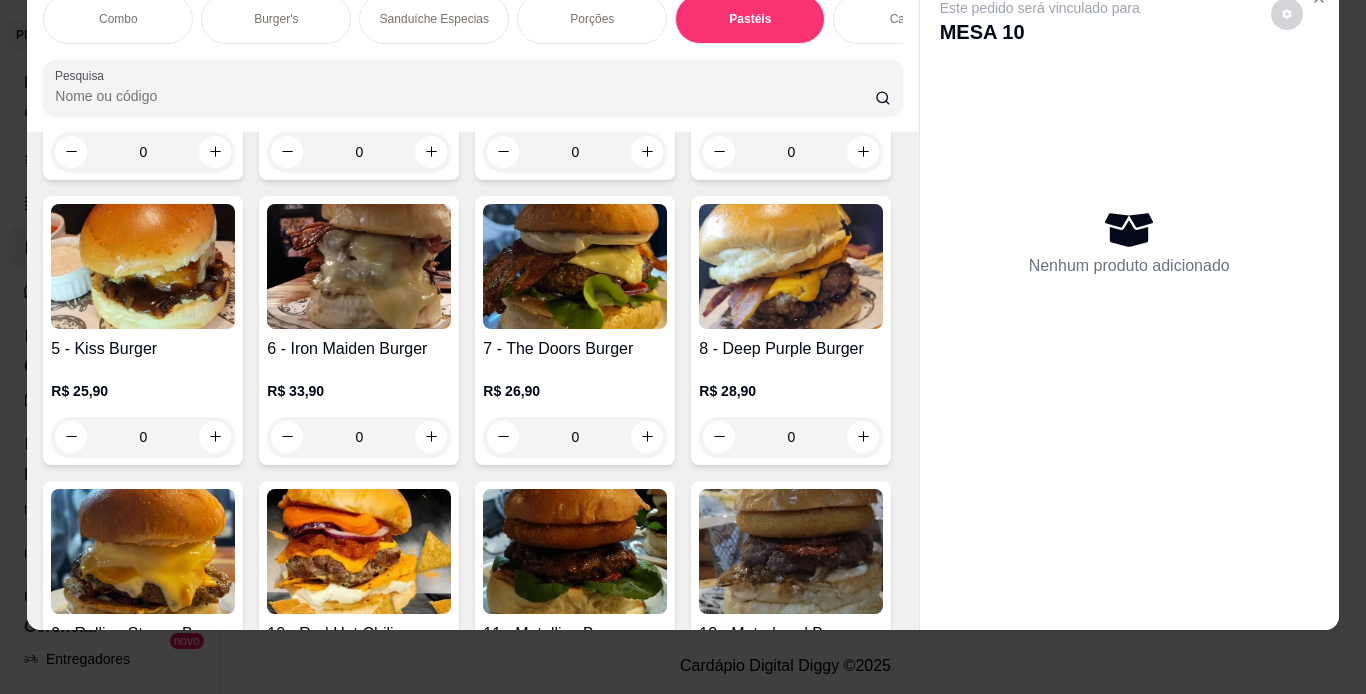 scroll, scrollTop: 6190, scrollLeft: 0, axis: vertical 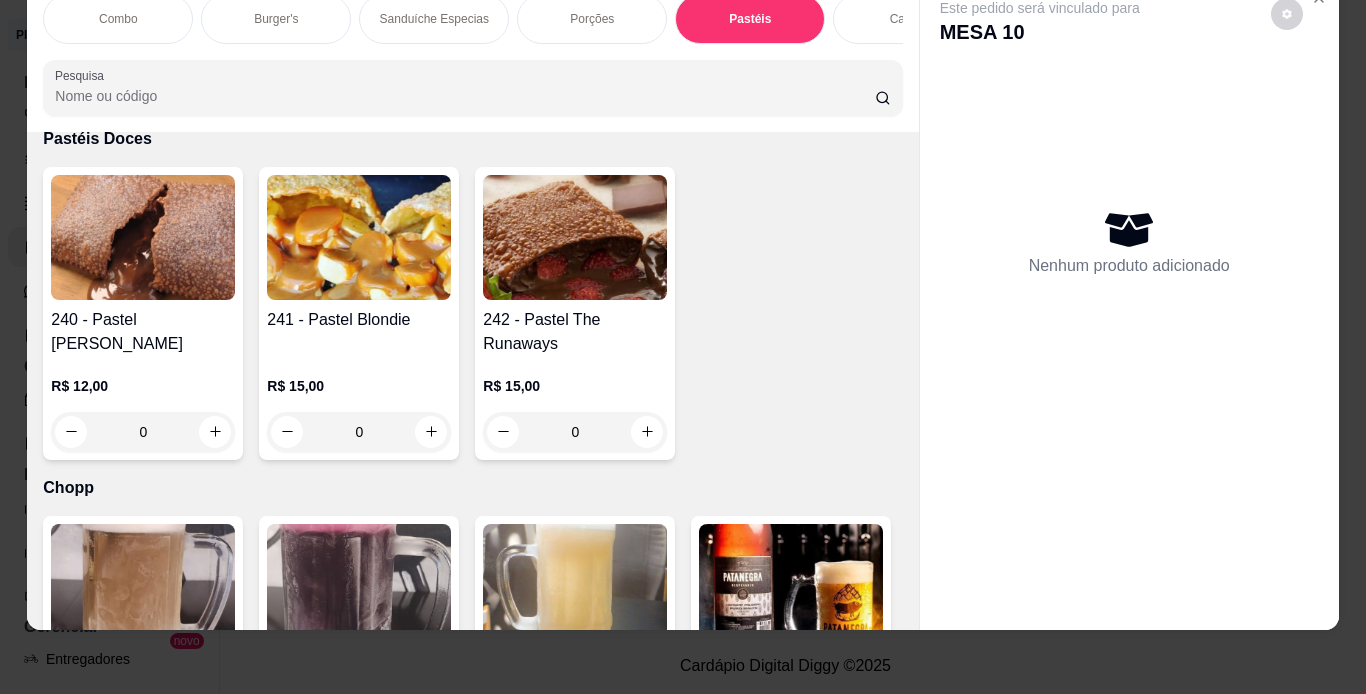 click at bounding box center (143, -1135) 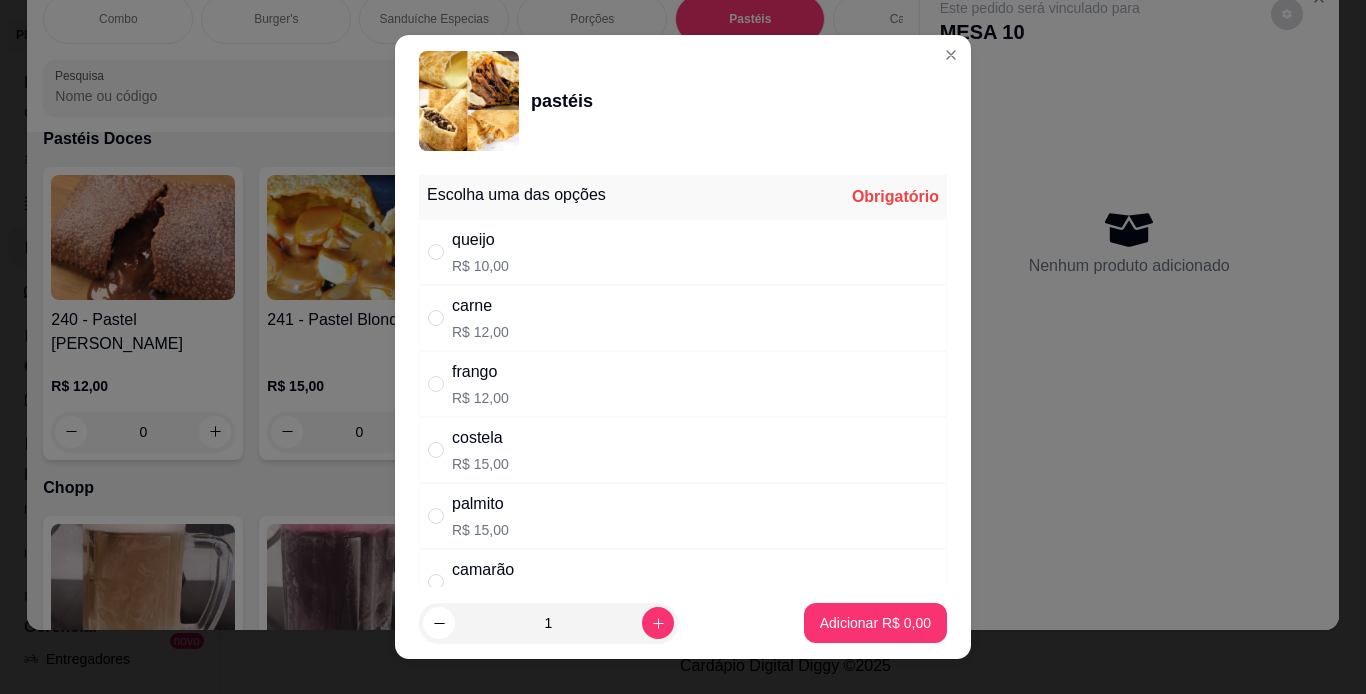 click on "carne R$ 12,00" at bounding box center (683, 318) 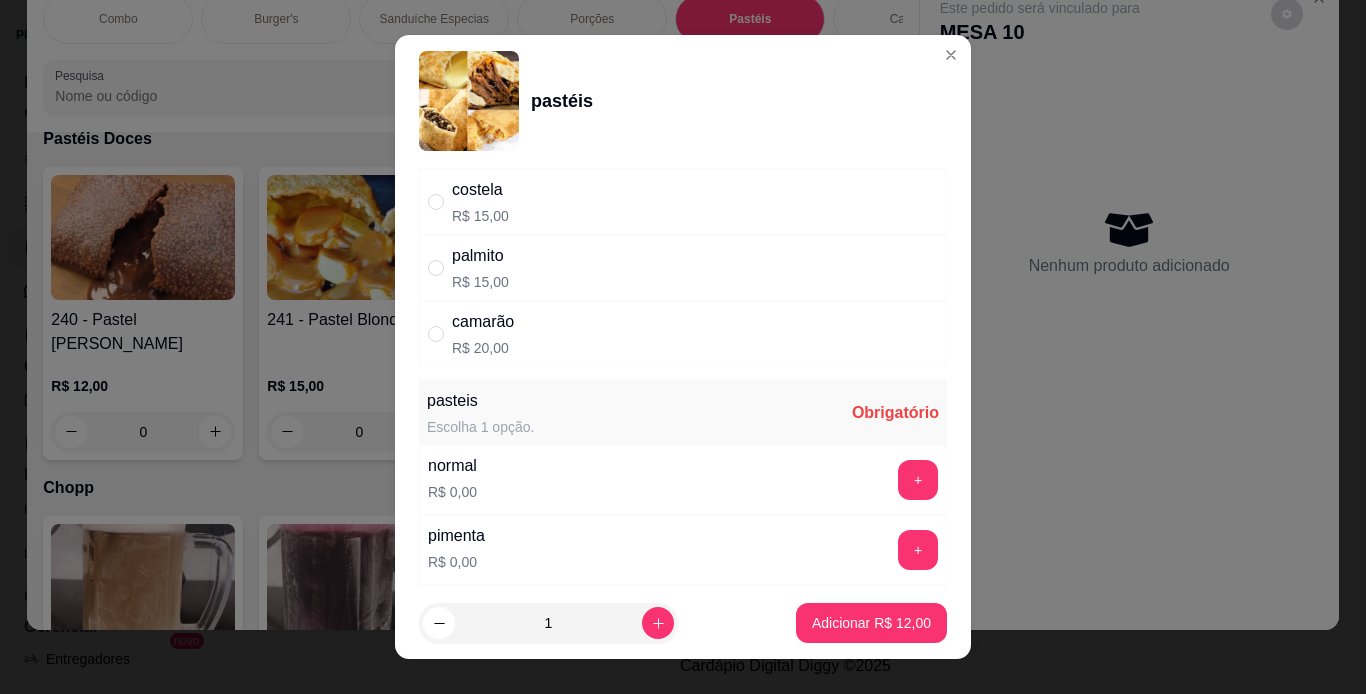 scroll, scrollTop: 417, scrollLeft: 0, axis: vertical 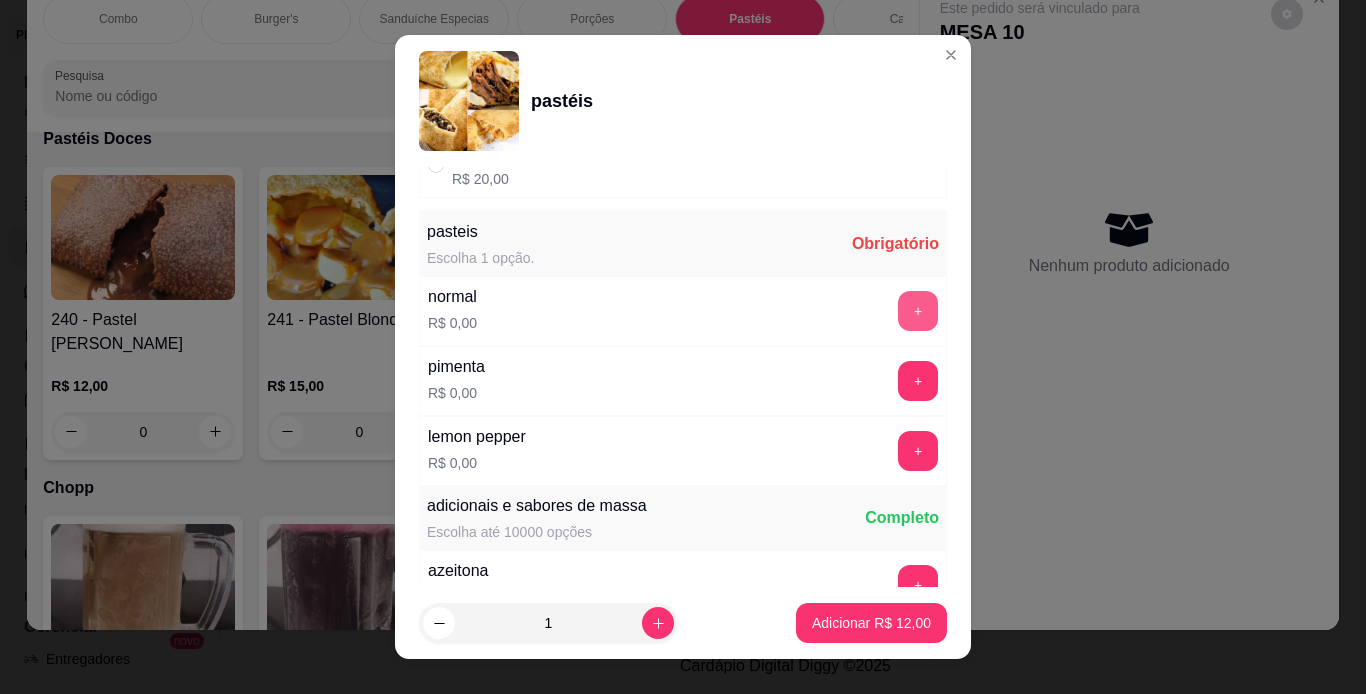 click on "+" at bounding box center (918, 311) 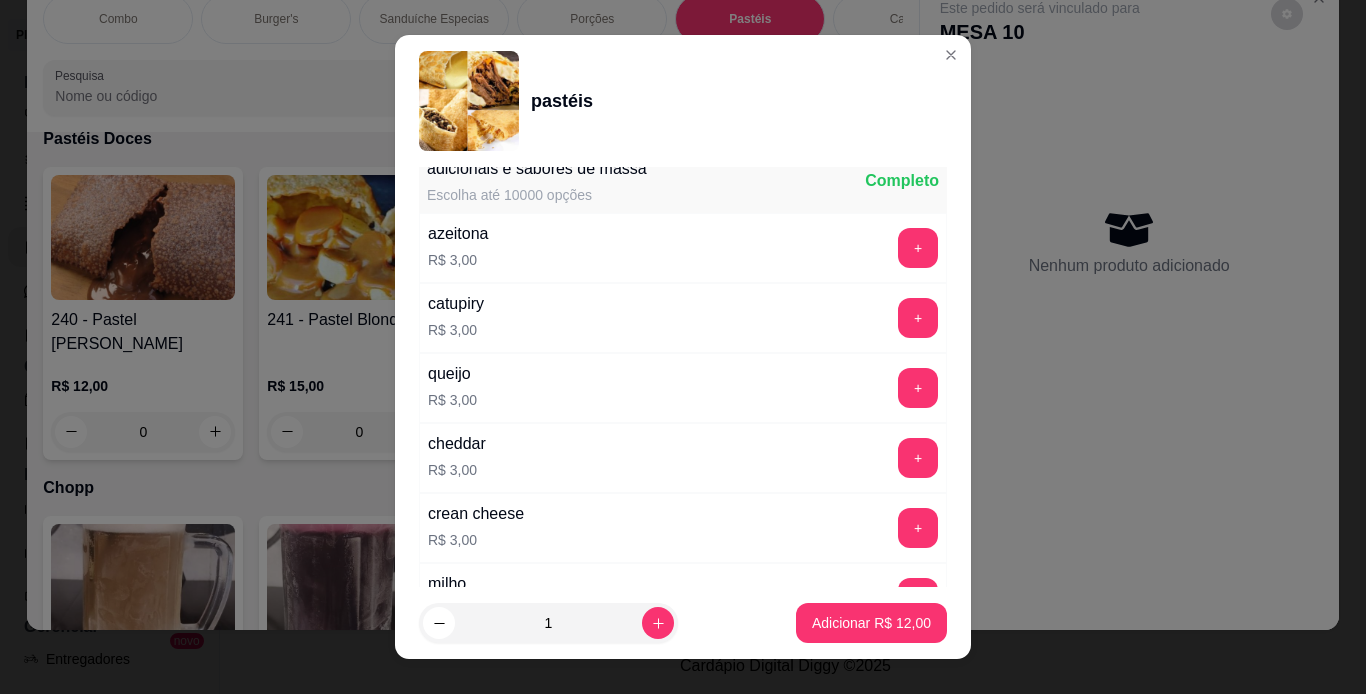 scroll, scrollTop: 779, scrollLeft: 0, axis: vertical 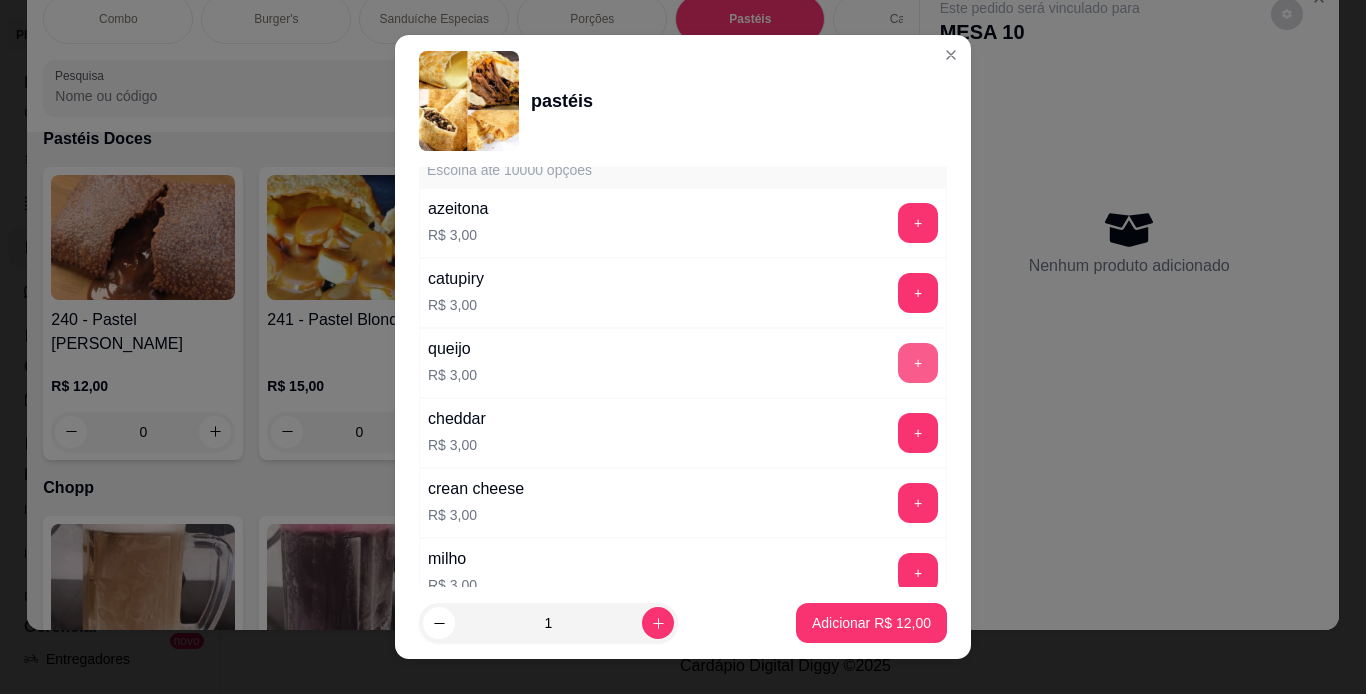 click on "+" at bounding box center [918, 363] 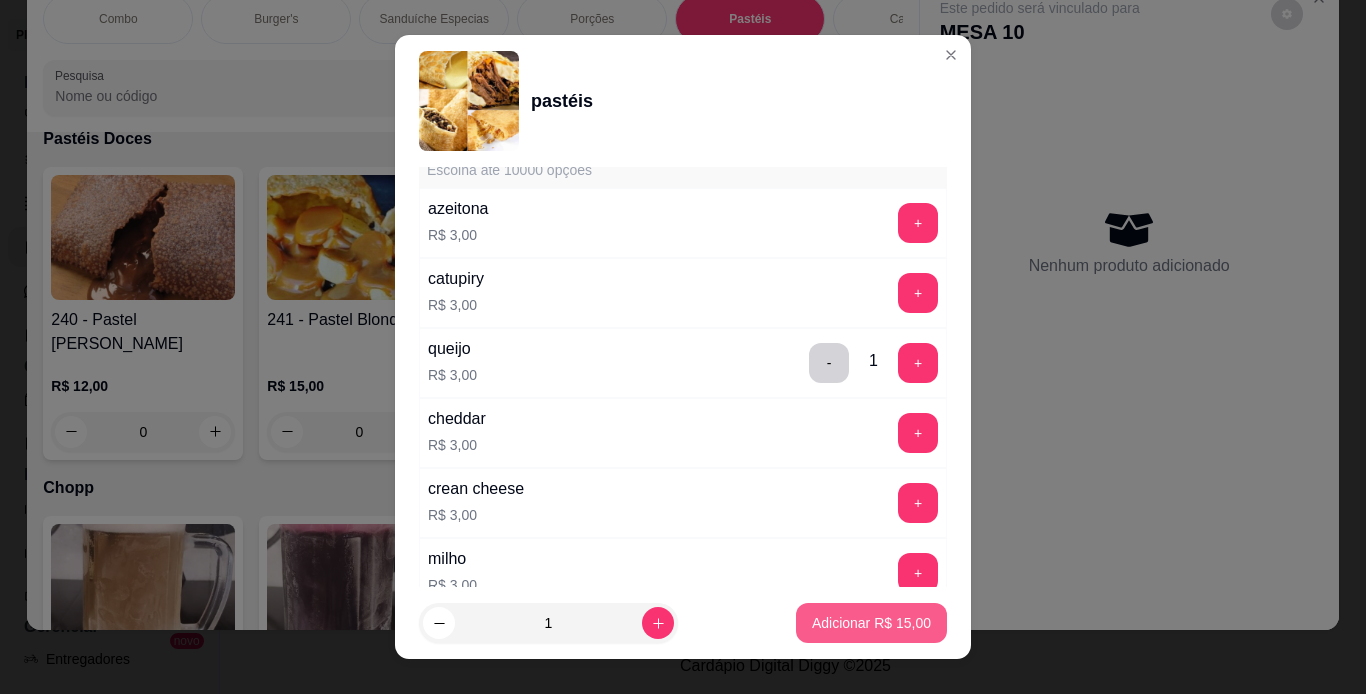 click on "Adicionar   R$ 15,00" at bounding box center [871, 623] 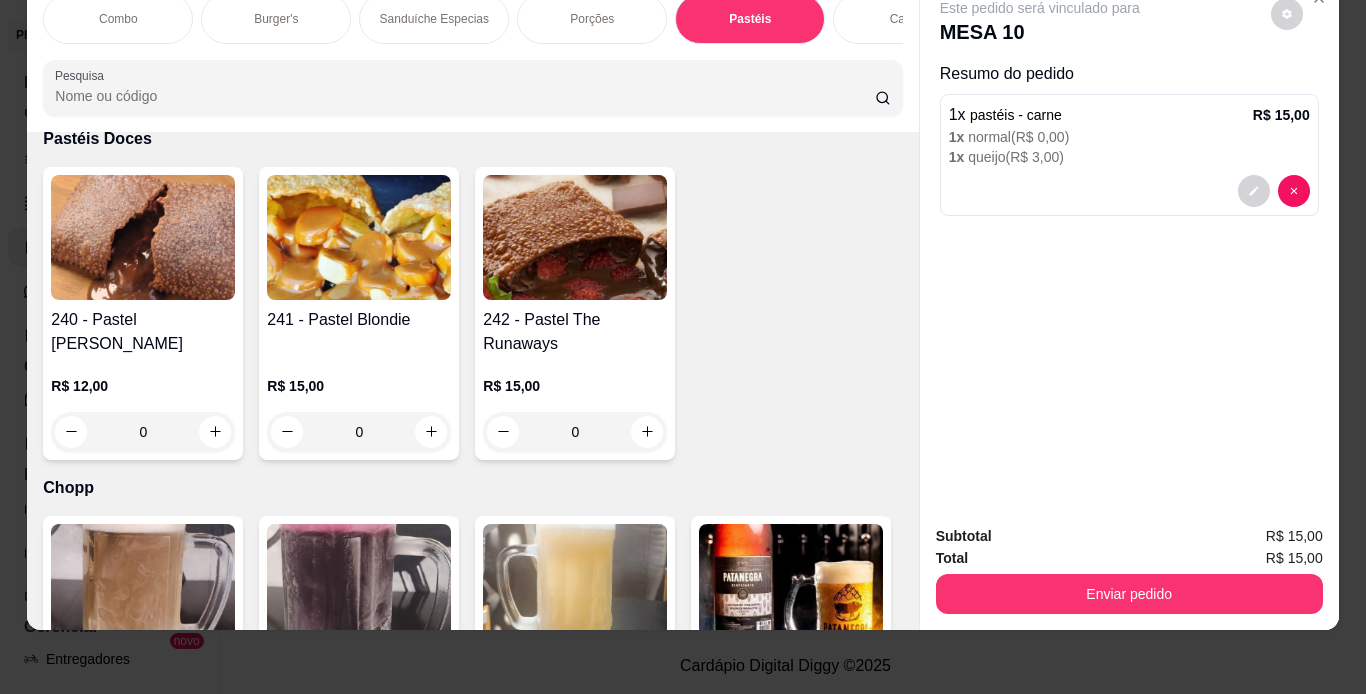 click on "215 - pastéis   R$ 0,00 0" at bounding box center [143, -1071] 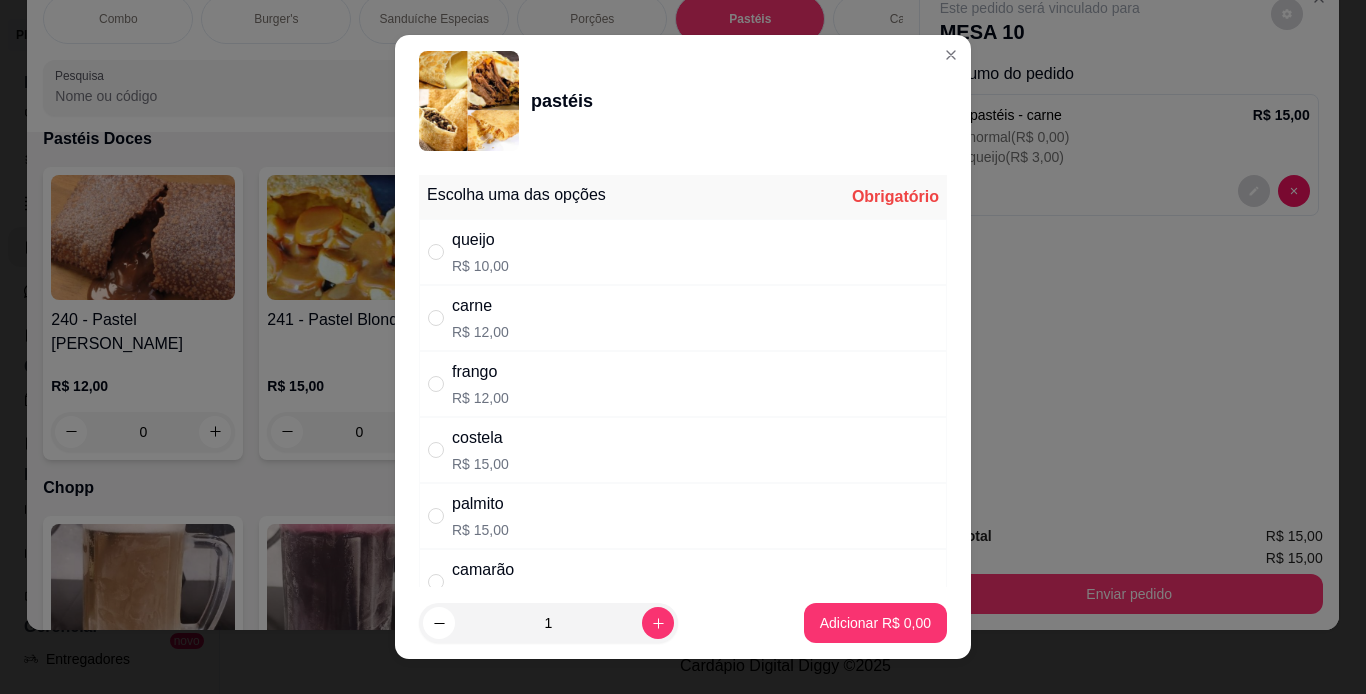 click on "costela  R$ 15,00" at bounding box center [683, 450] 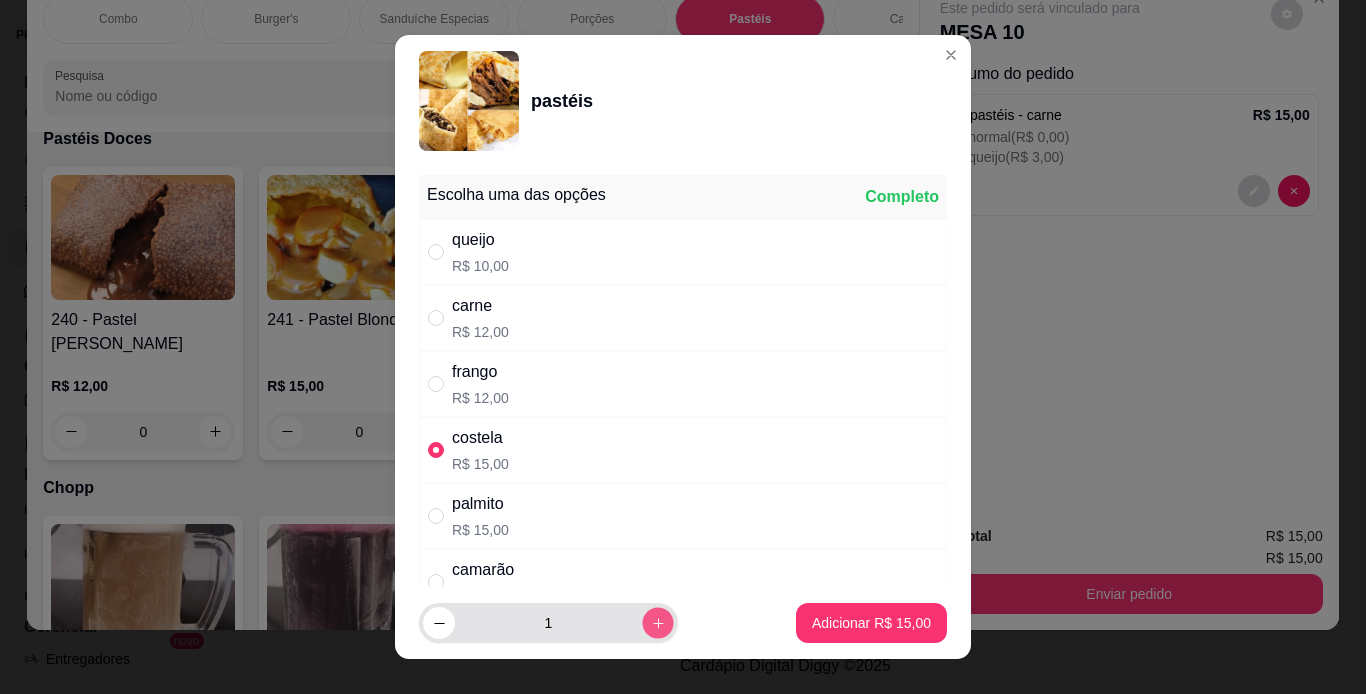 click at bounding box center (657, 623) 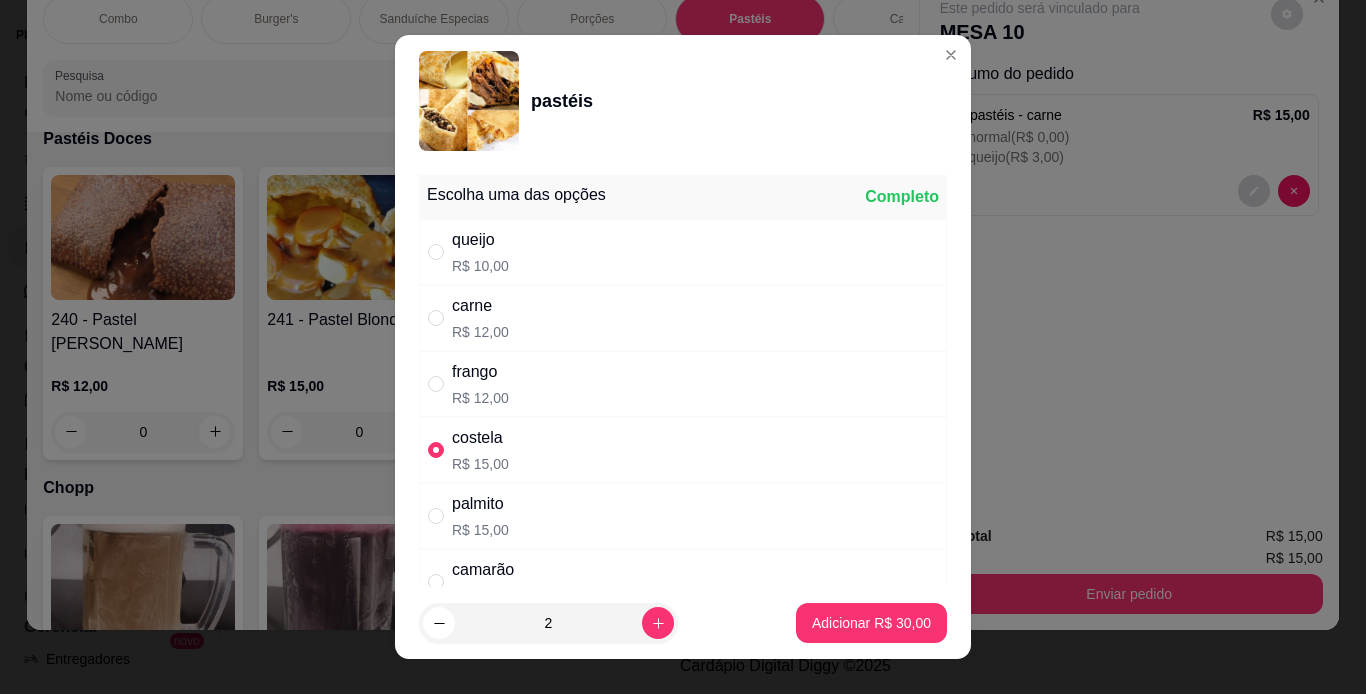 scroll, scrollTop: 40, scrollLeft: 0, axis: vertical 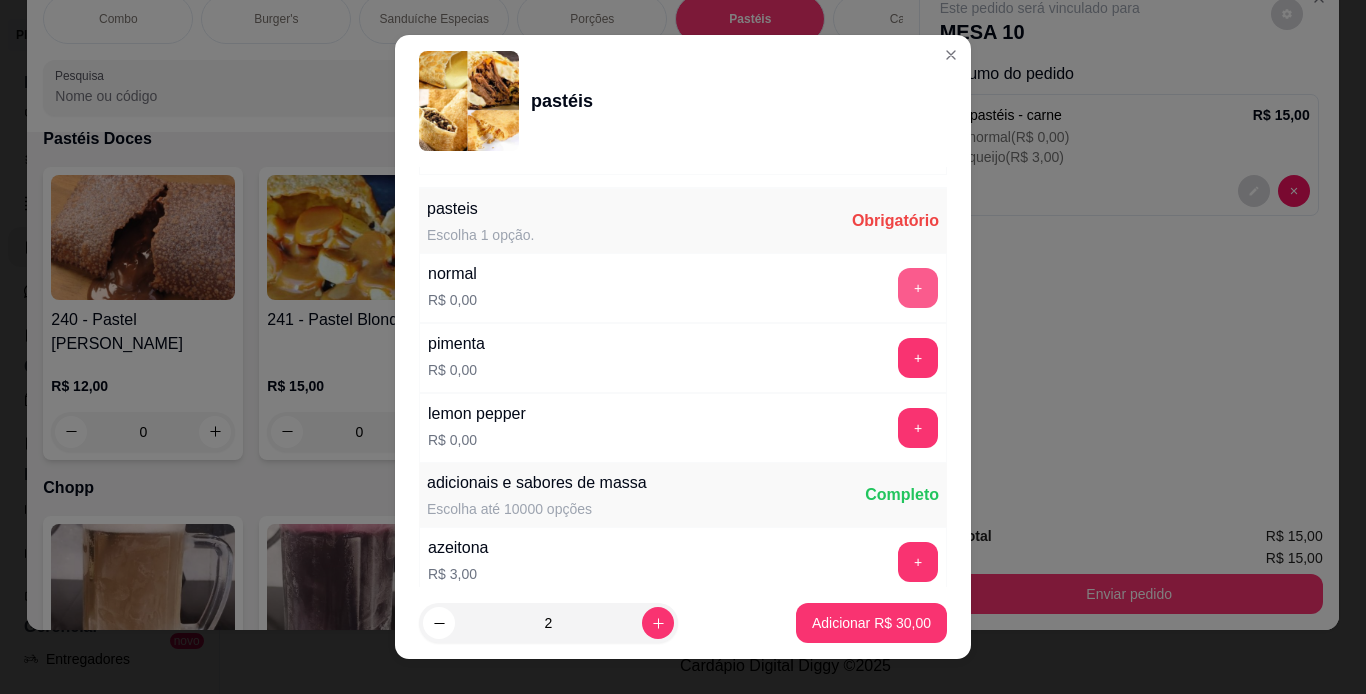 click on "+" at bounding box center [918, 288] 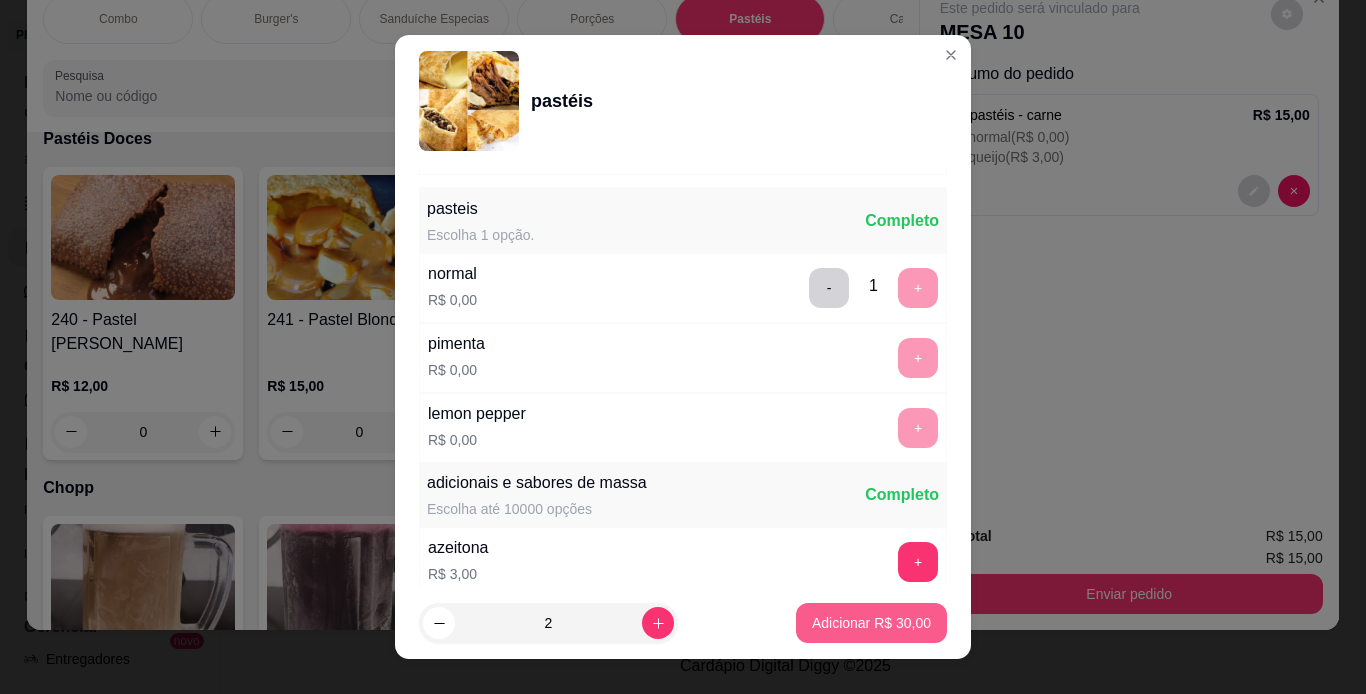click on "Adicionar   R$ 30,00" at bounding box center (871, 623) 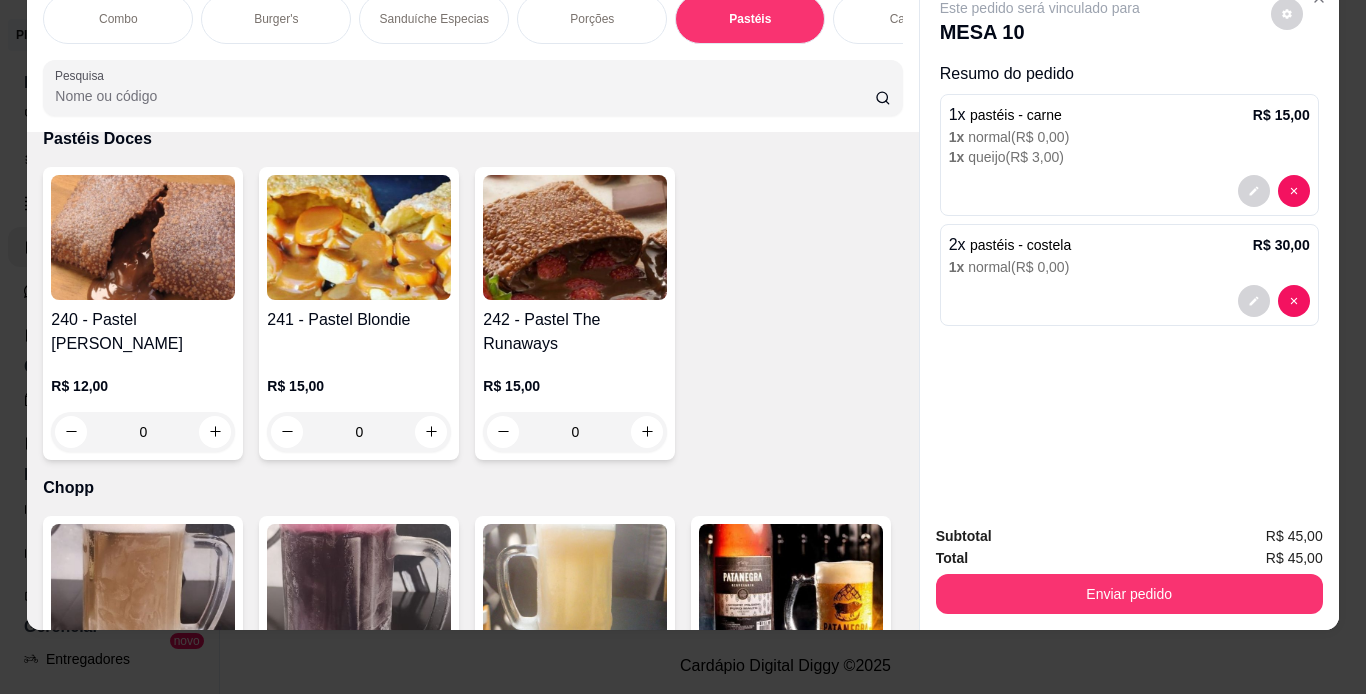 scroll, scrollTop: 0, scrollLeft: 0, axis: both 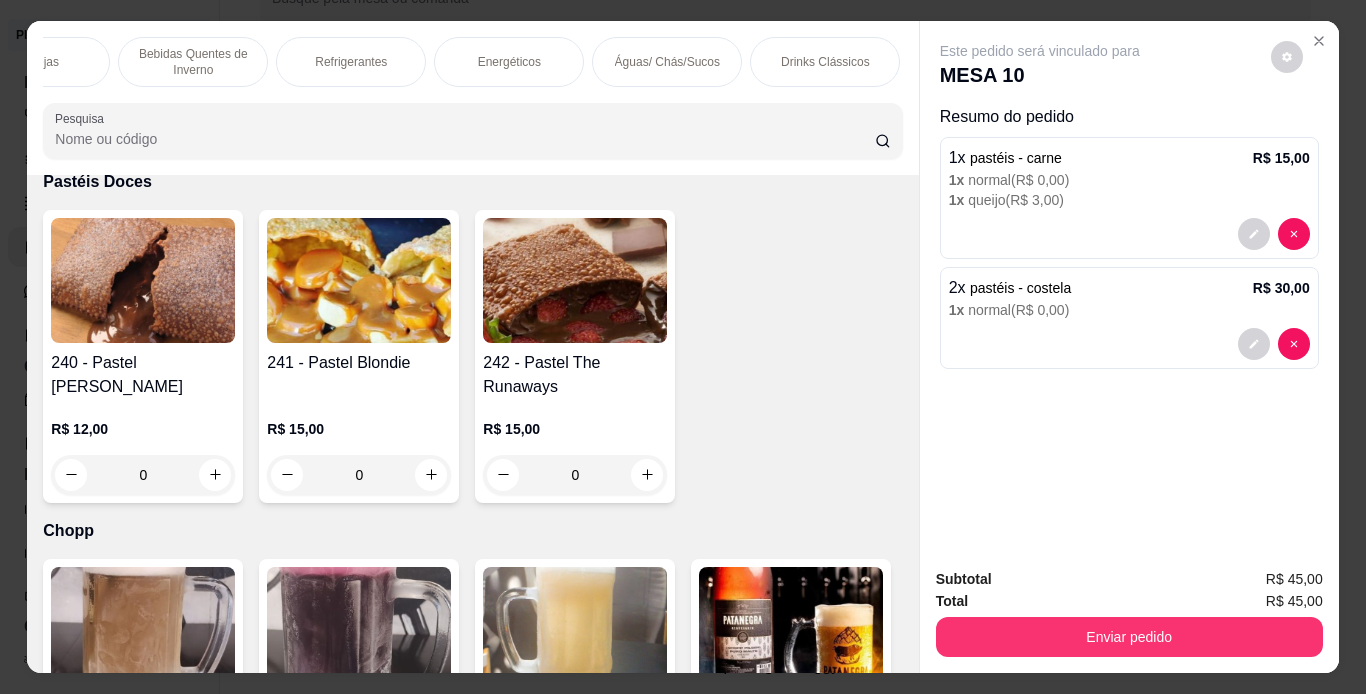 click on "Águas/ Chás/Sucos" at bounding box center (667, 62) 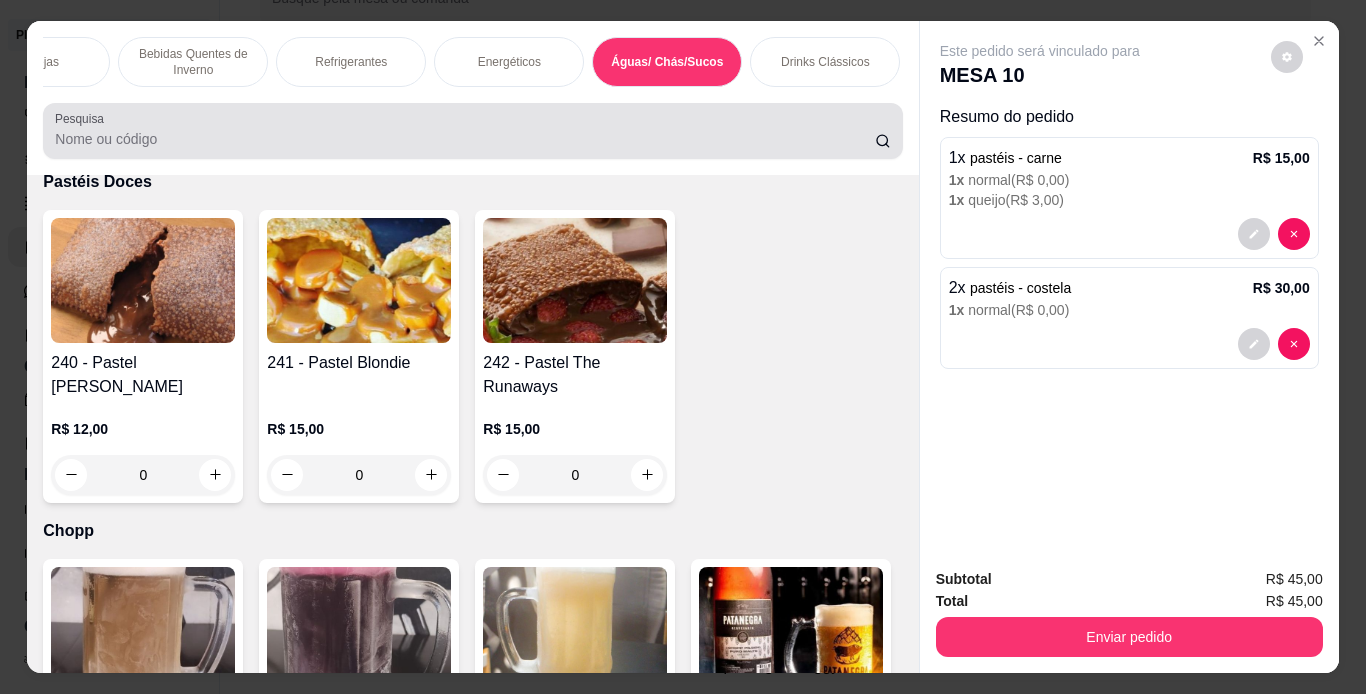 scroll, scrollTop: 12293, scrollLeft: 0, axis: vertical 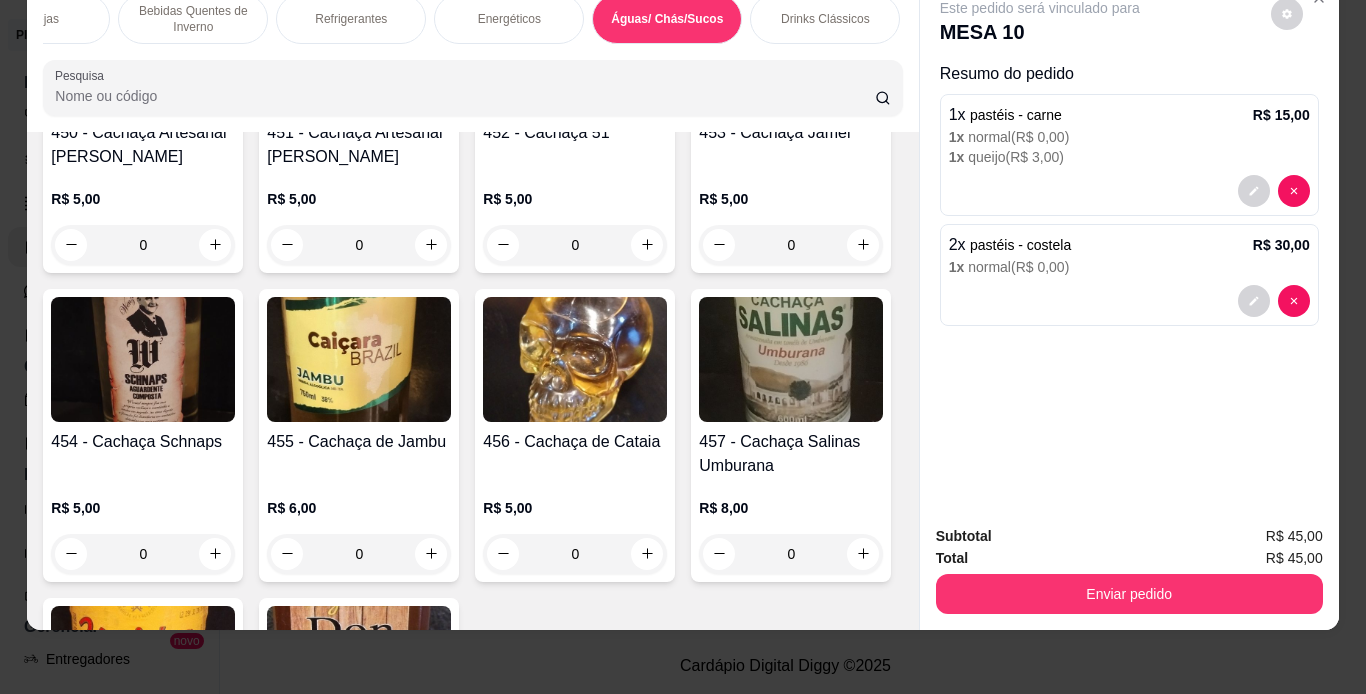 click at bounding box center [791, -1916] 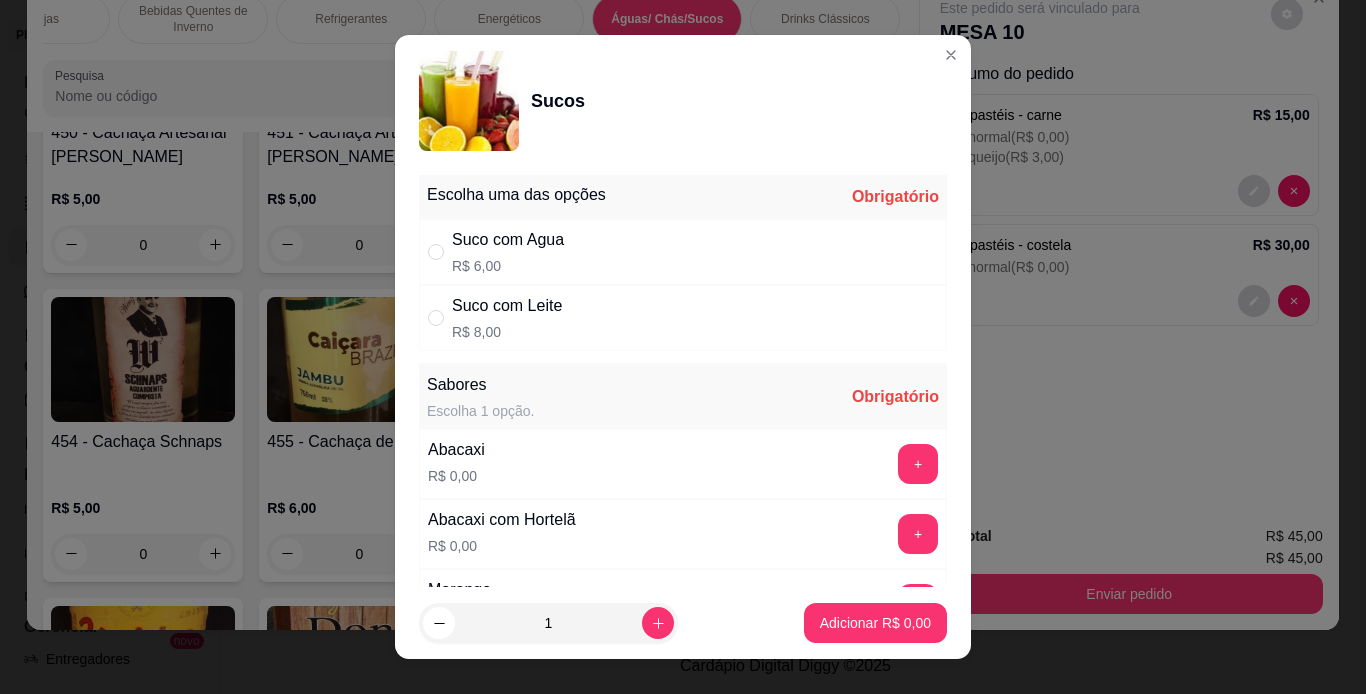 click on "Suco com Agua  R$ 6,00" at bounding box center [683, 252] 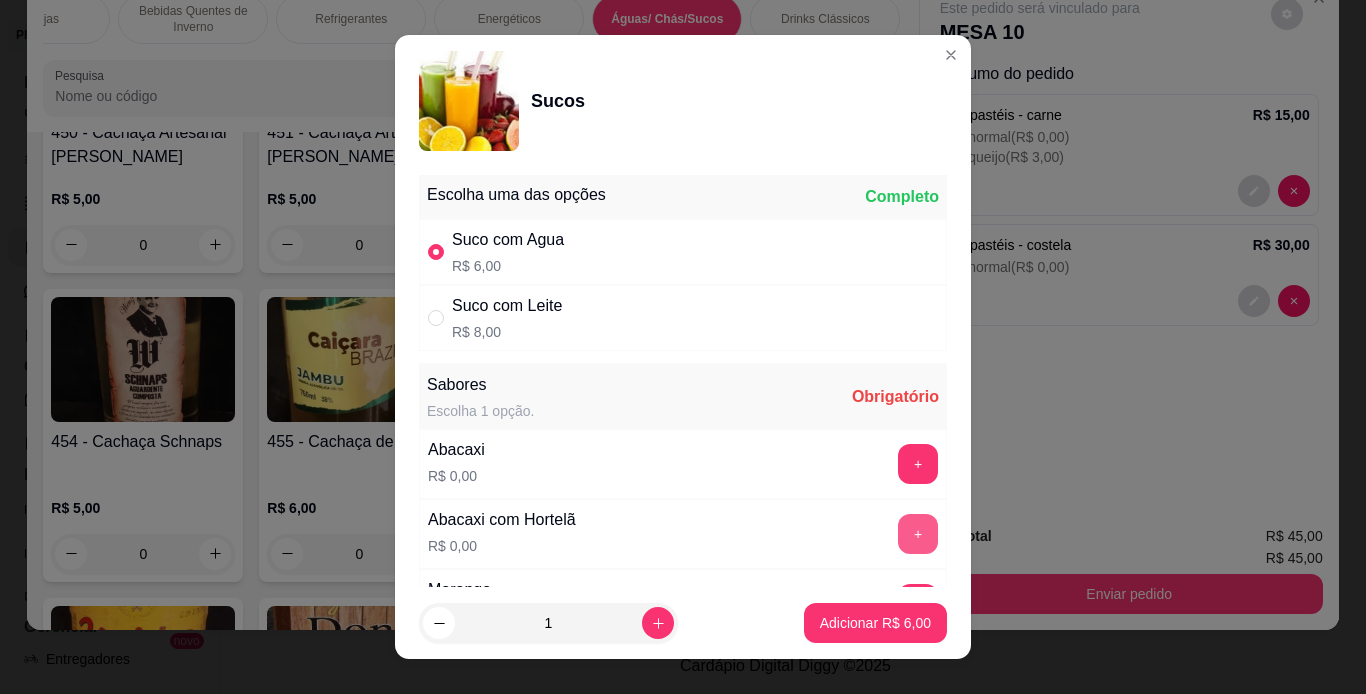 click on "+" at bounding box center (918, 534) 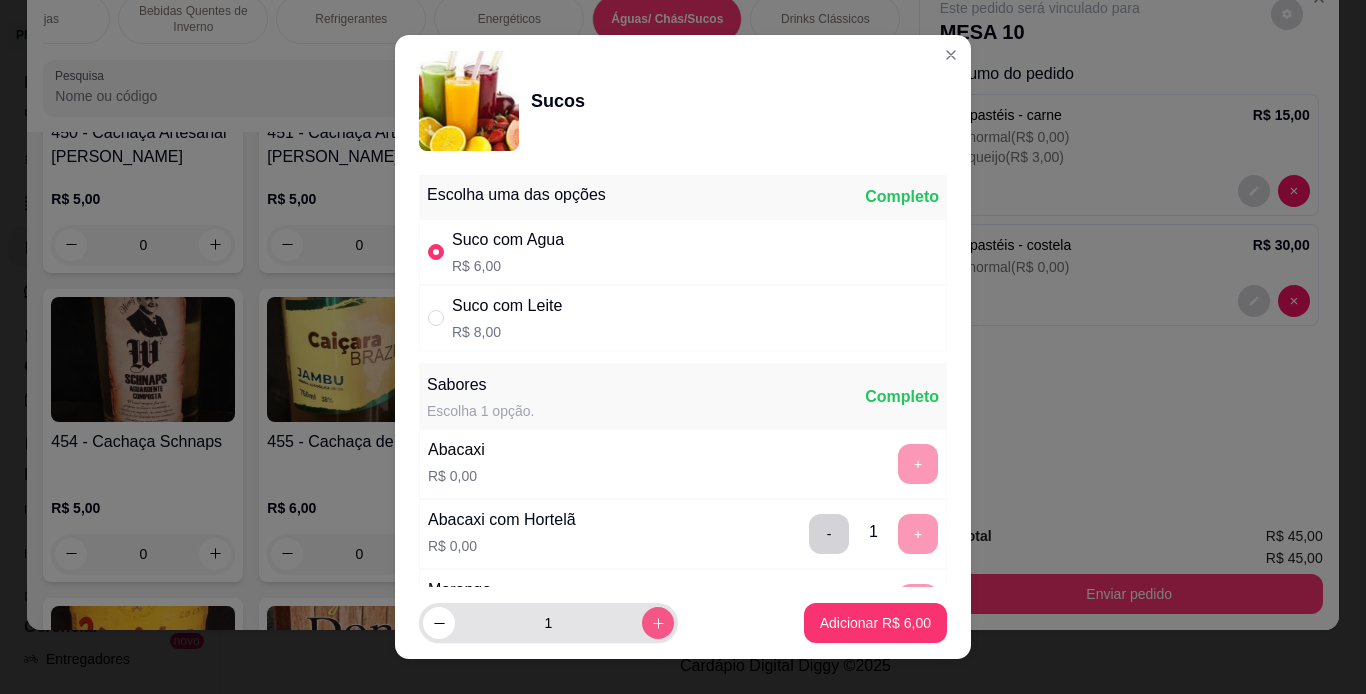 click at bounding box center [658, 623] 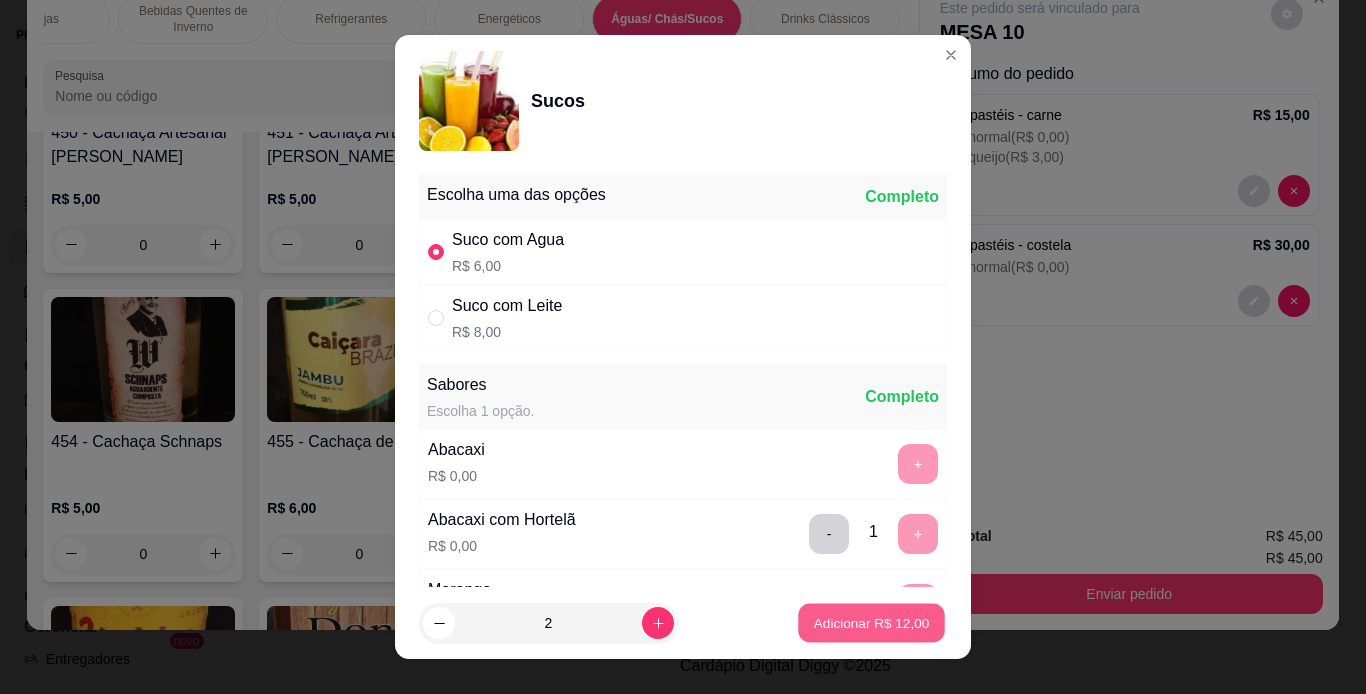 click on "Adicionar   R$ 12,00" at bounding box center [872, 623] 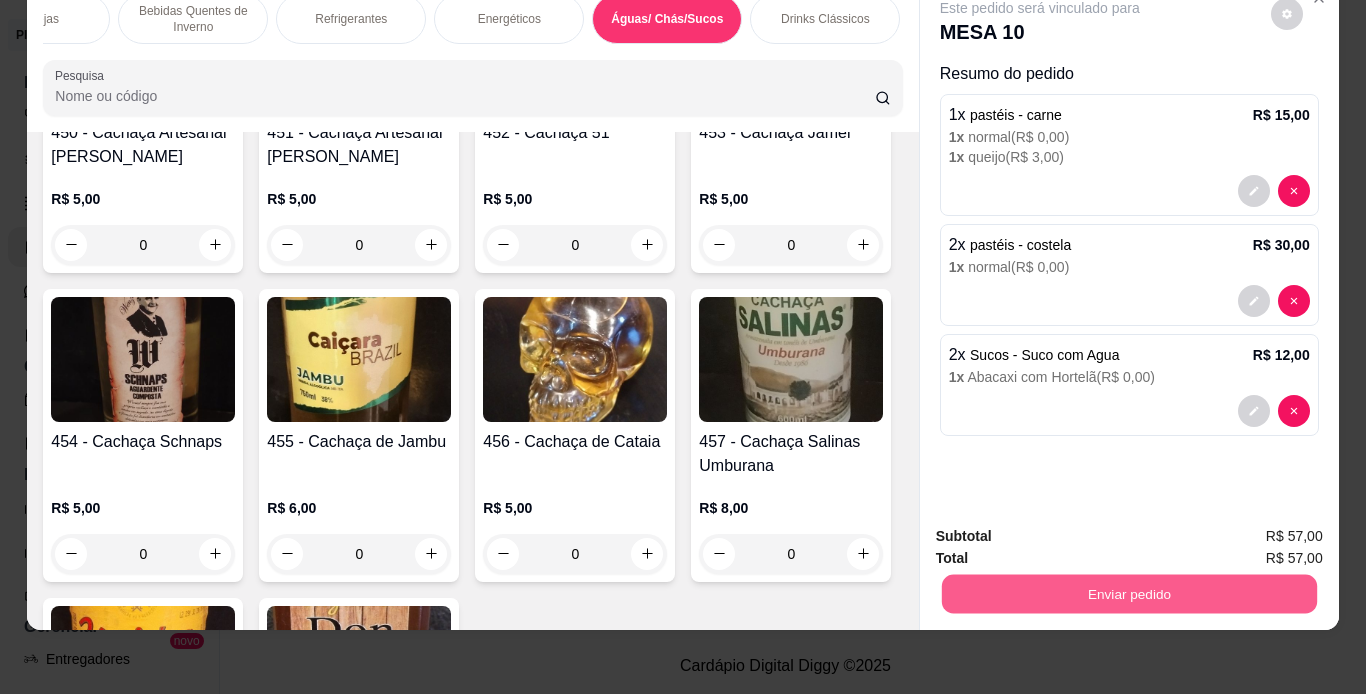 click on "Enviar pedido" at bounding box center [1128, 594] 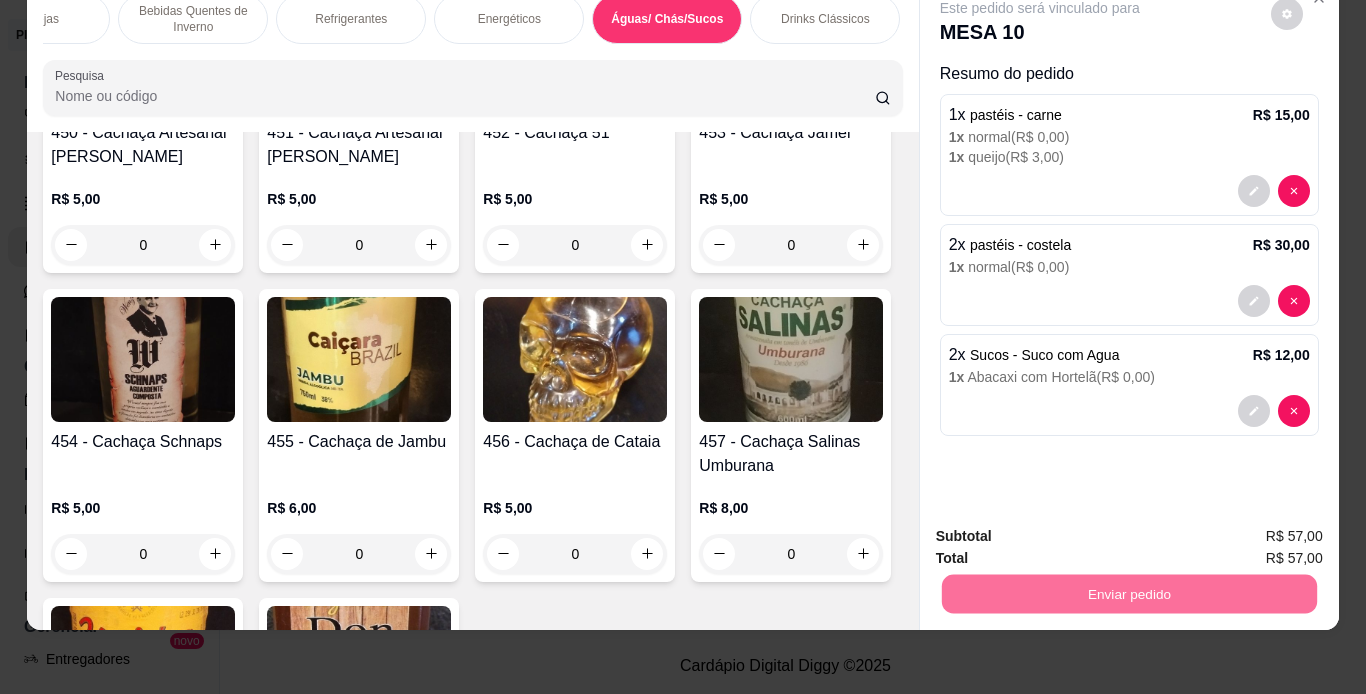 click on "Não registrar e enviar pedido" at bounding box center (1063, 529) 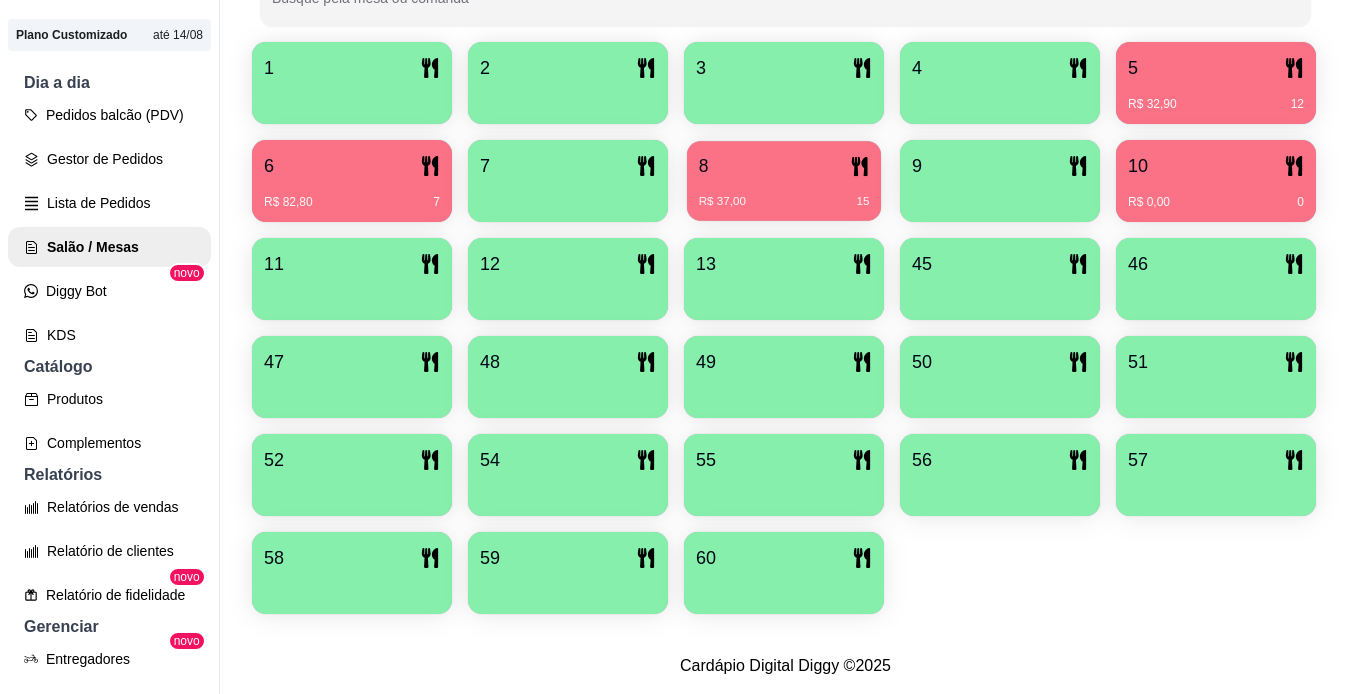 click on "8" at bounding box center [784, 166] 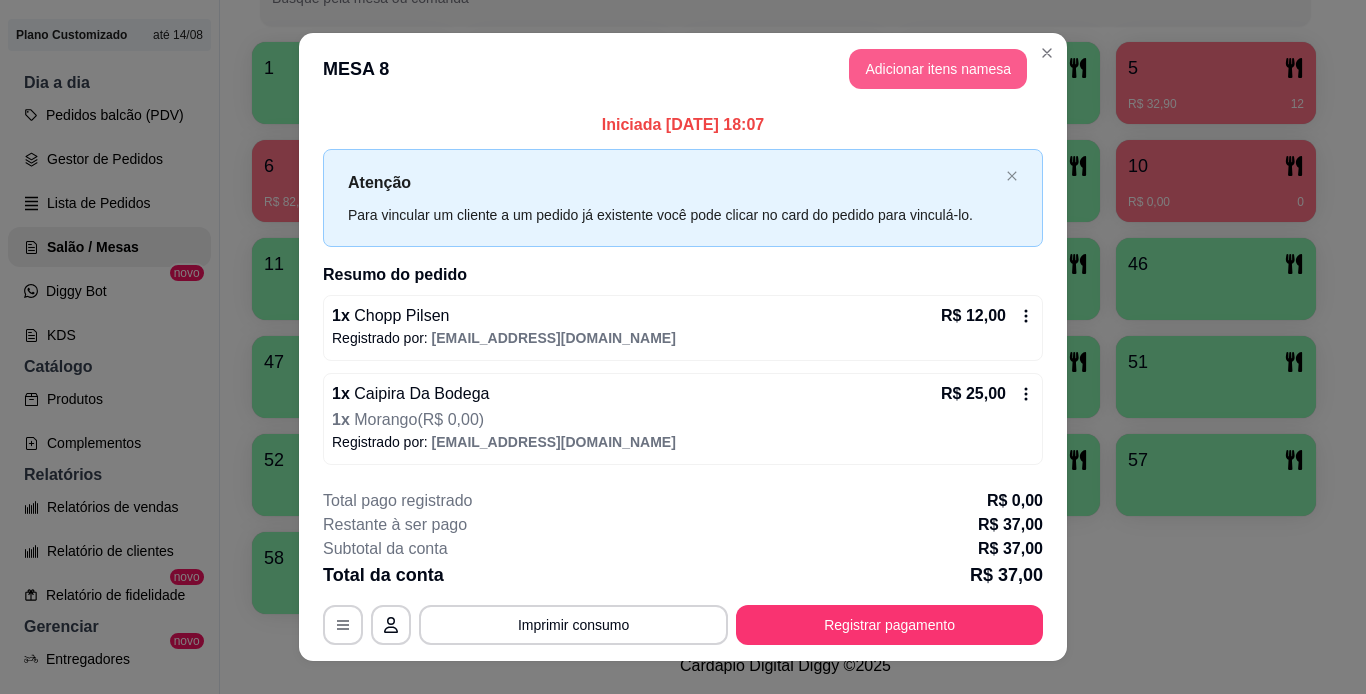 click on "Adicionar itens na  mesa" at bounding box center [938, 69] 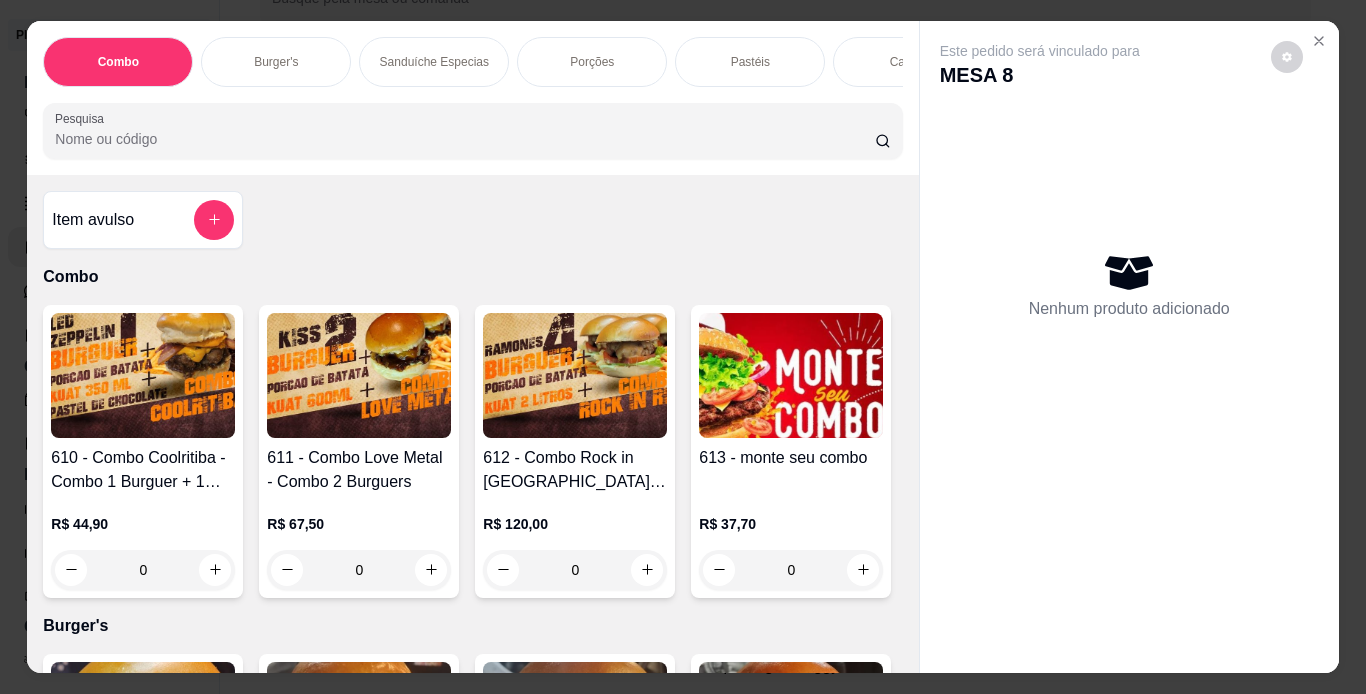 click on "Porções" at bounding box center (592, 62) 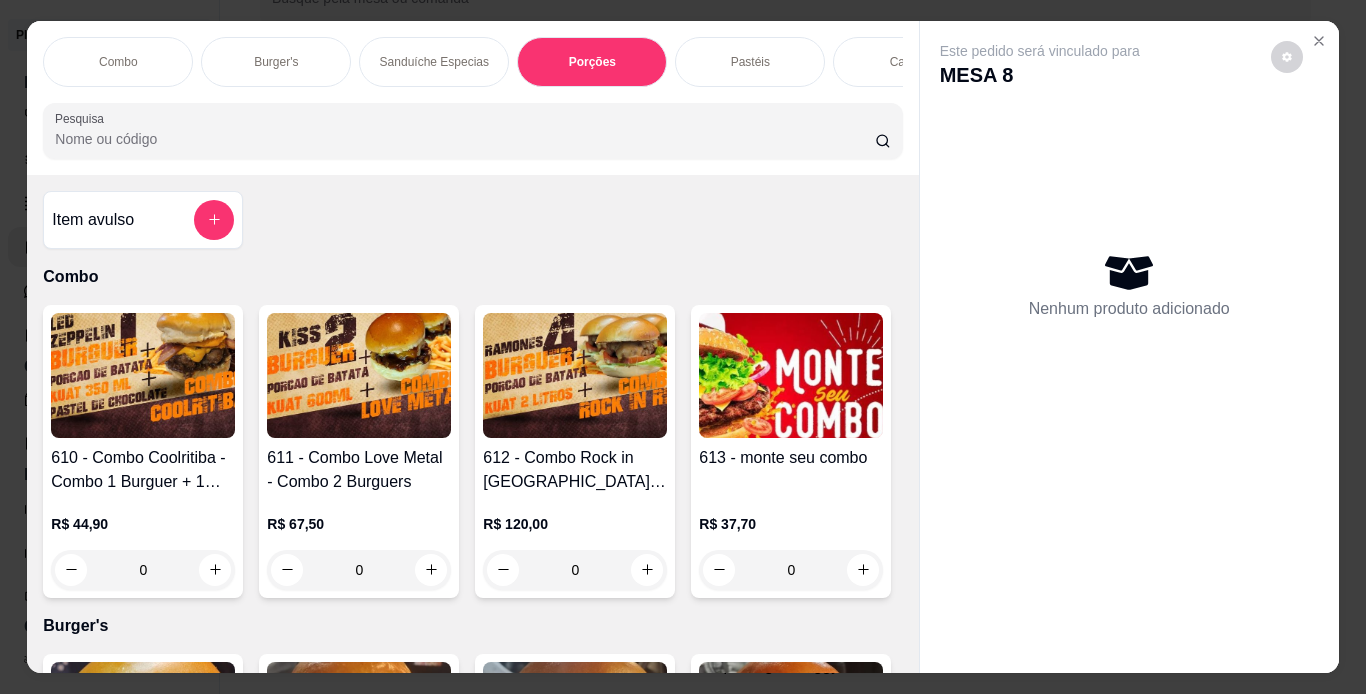 scroll, scrollTop: 3441, scrollLeft: 0, axis: vertical 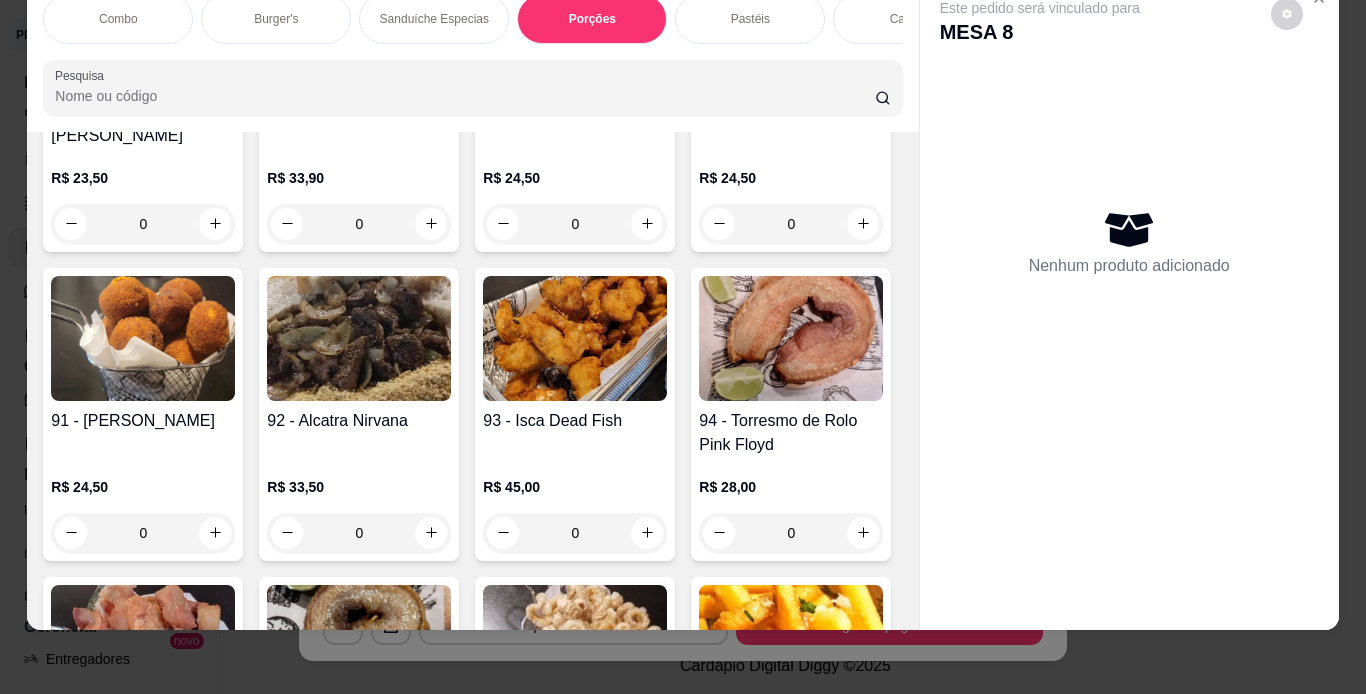 click at bounding box center (143, -280) 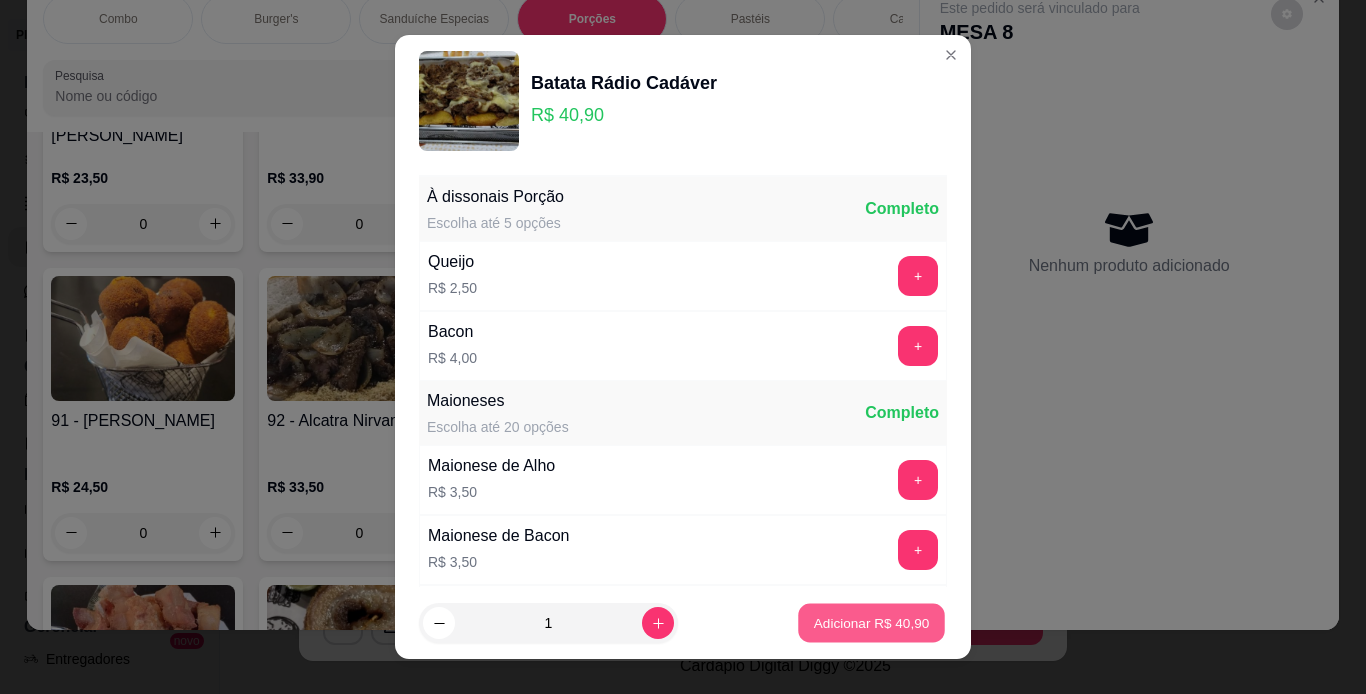 click on "Adicionar   R$ 40,90" at bounding box center (871, 623) 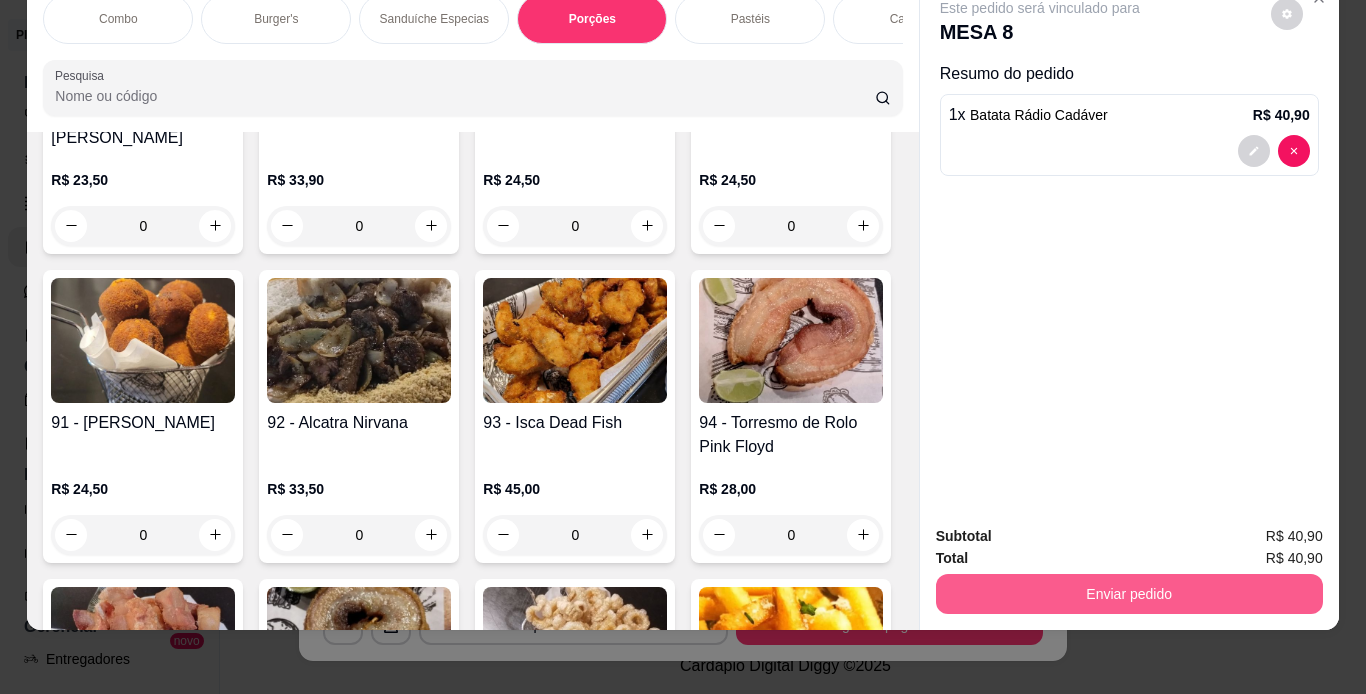 click on "Enviar pedido" at bounding box center [1129, 594] 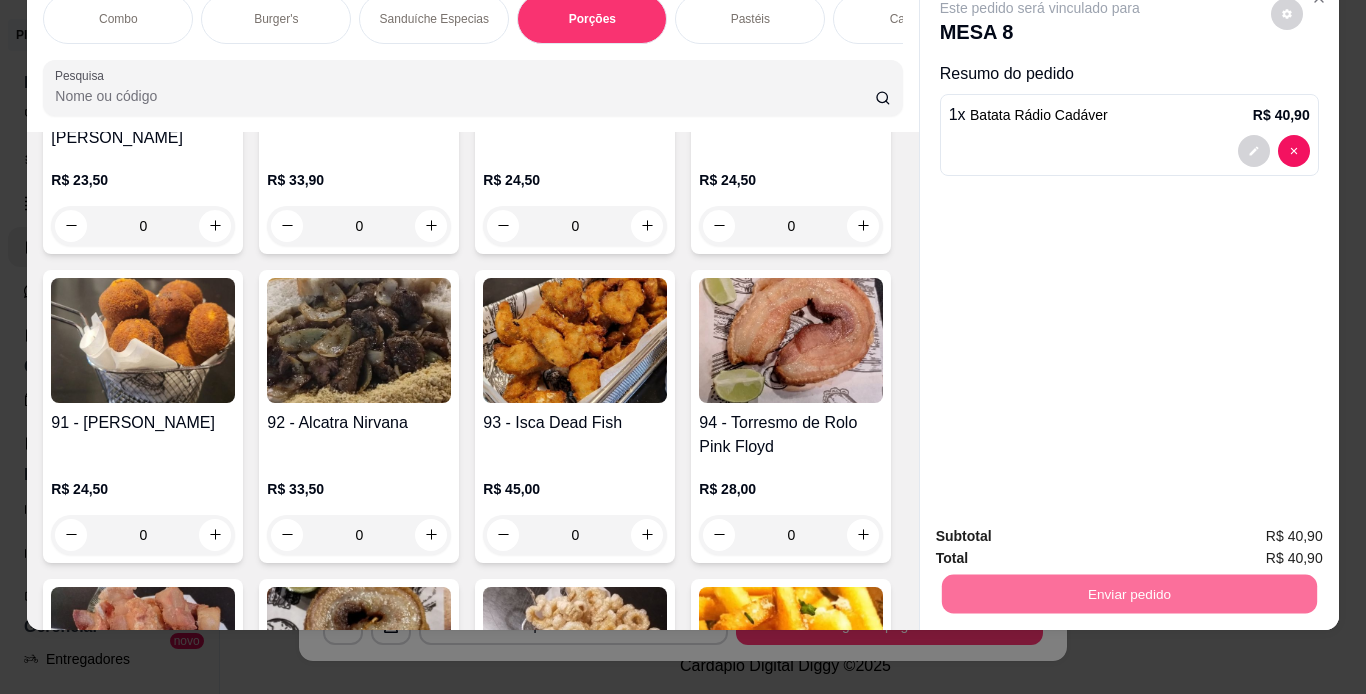 click on "Não registrar e enviar pedido" at bounding box center (1063, 529) 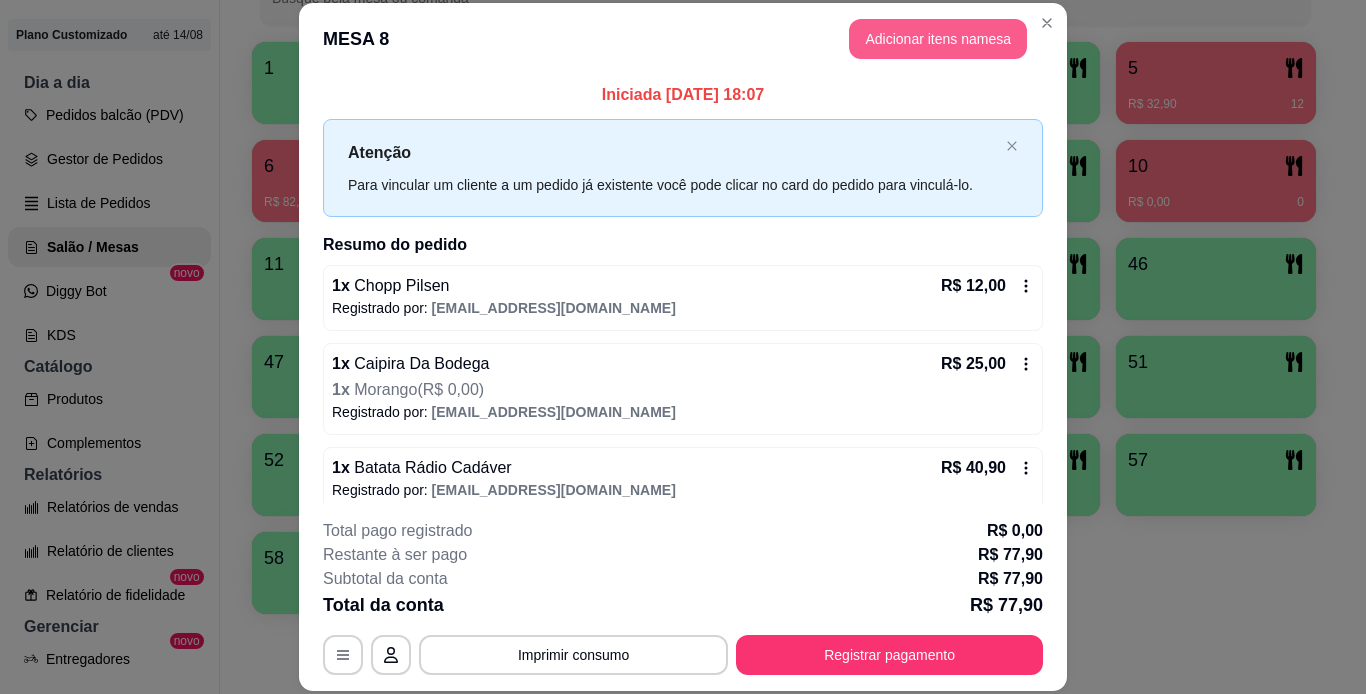 click on "Adicionar itens na  mesa" at bounding box center (938, 39) 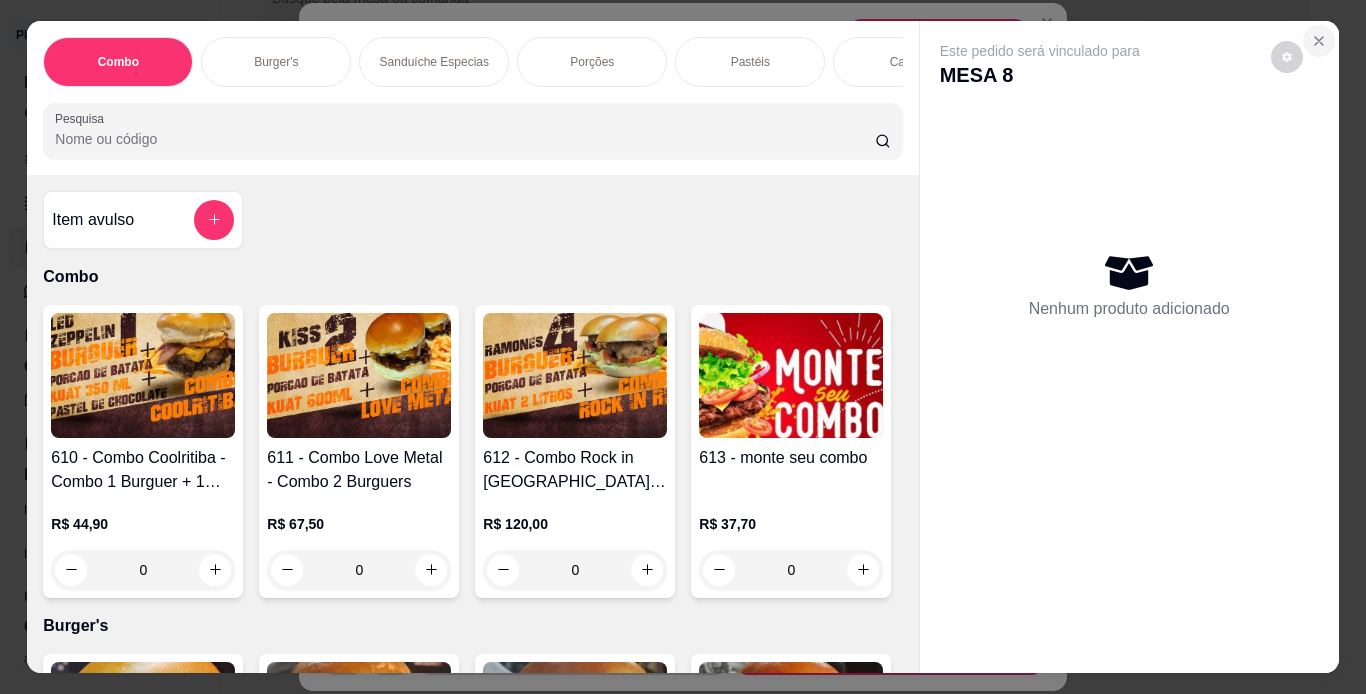 click 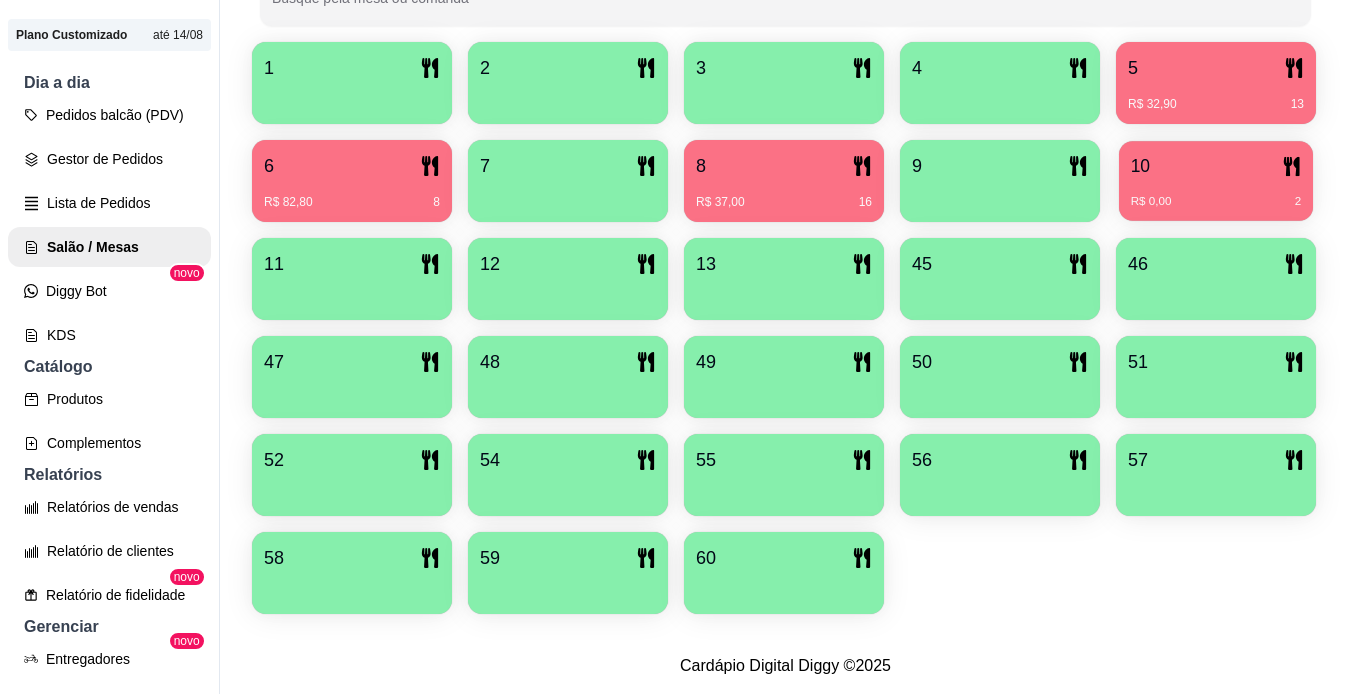 click on "10" at bounding box center (1216, 166) 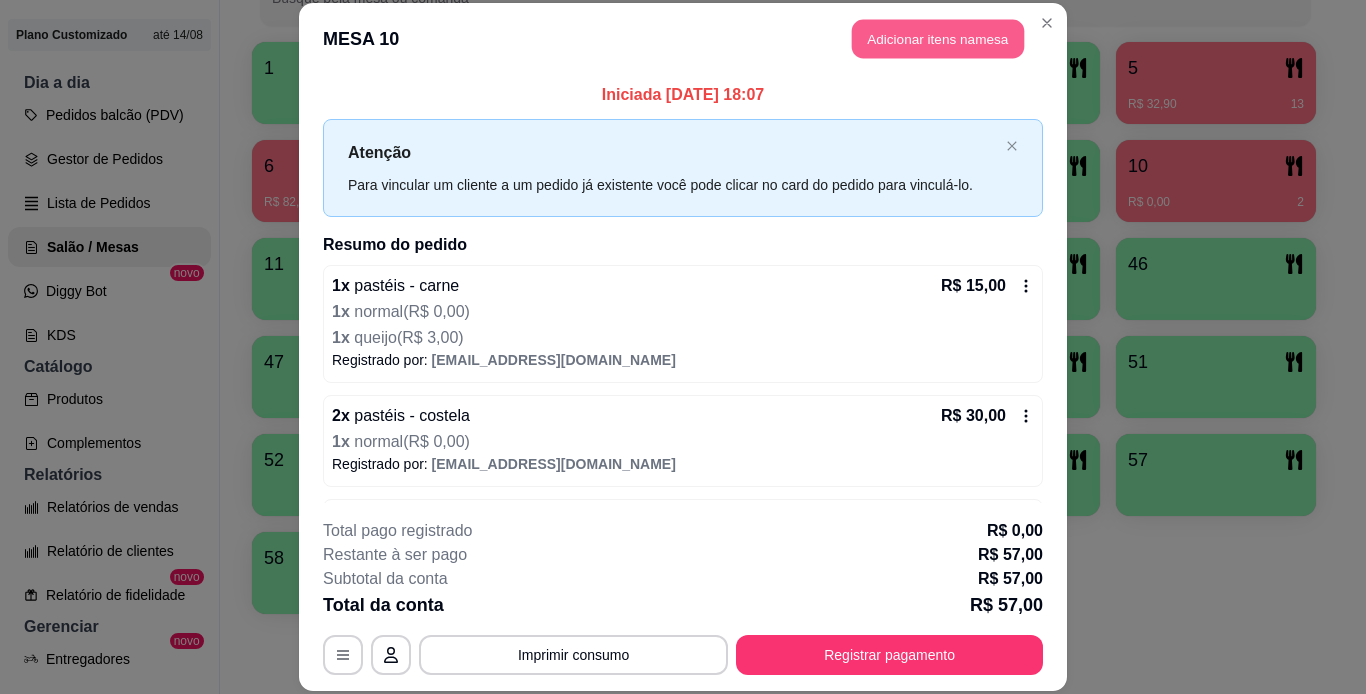 click on "Adicionar itens na  mesa" at bounding box center [938, 39] 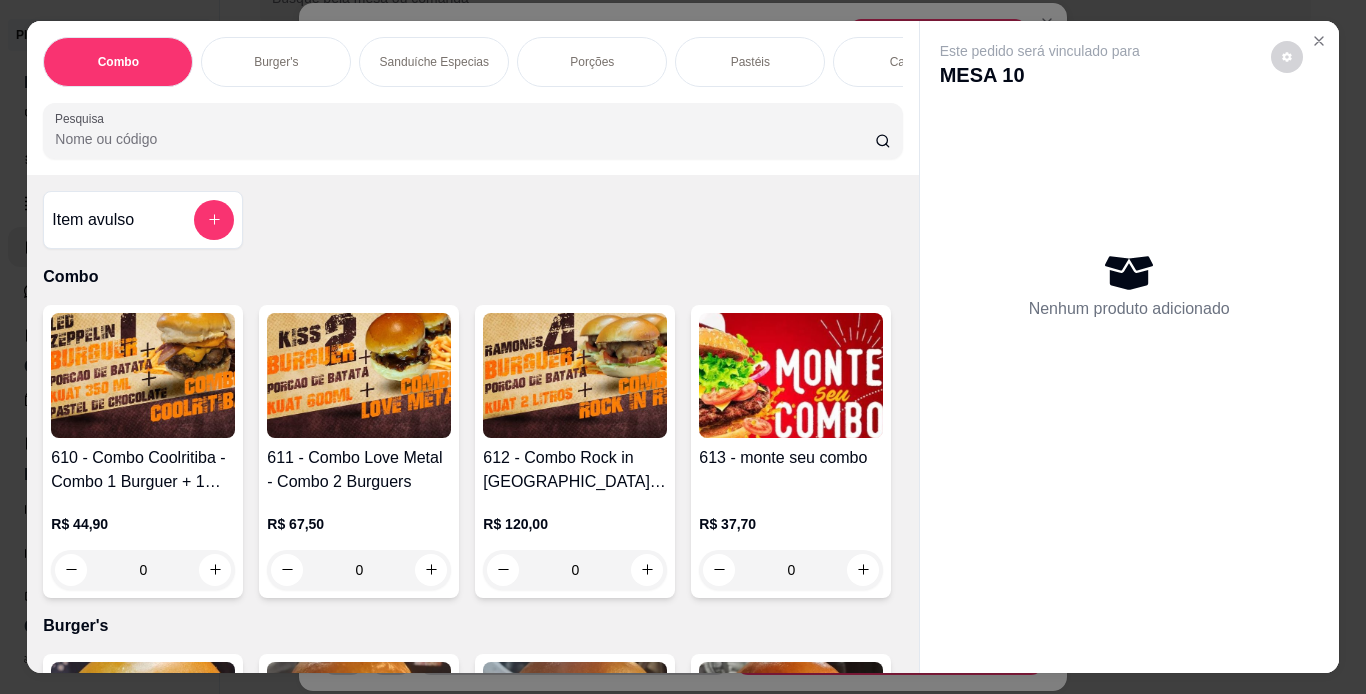 scroll, scrollTop: 0, scrollLeft: 752, axis: horizontal 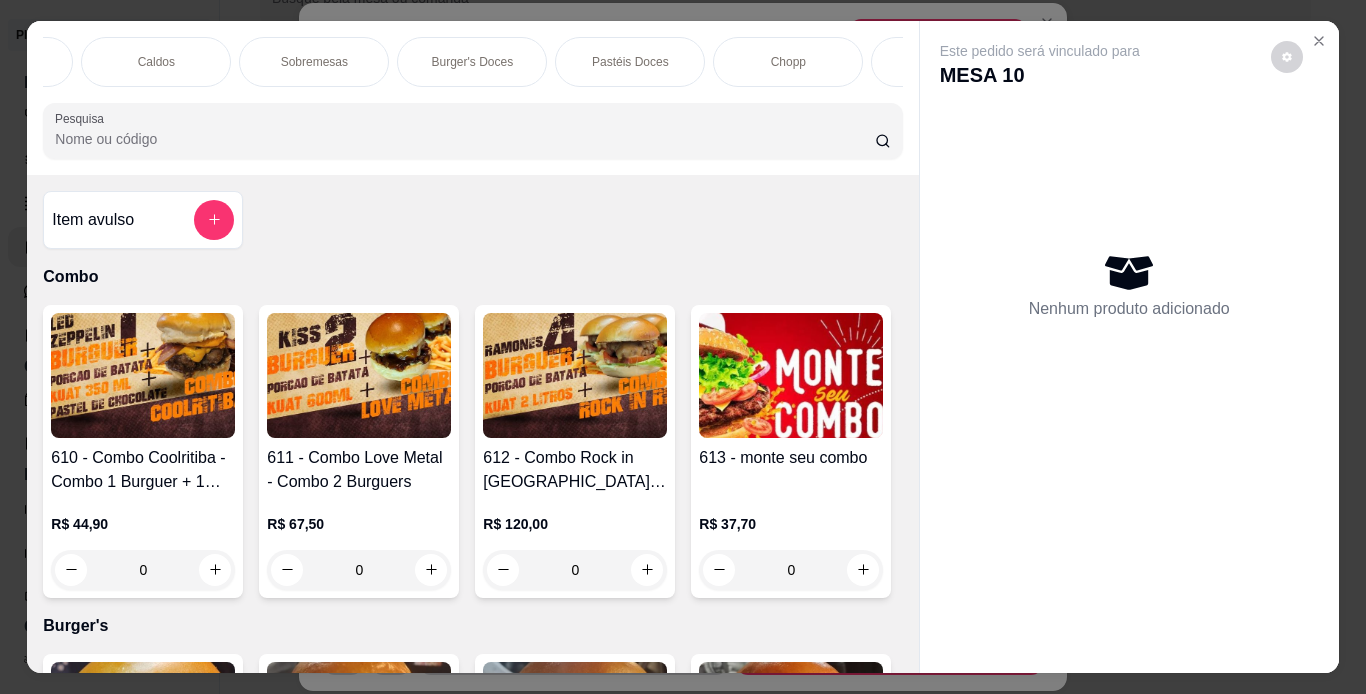 click on "Chopp" at bounding box center (788, 62) 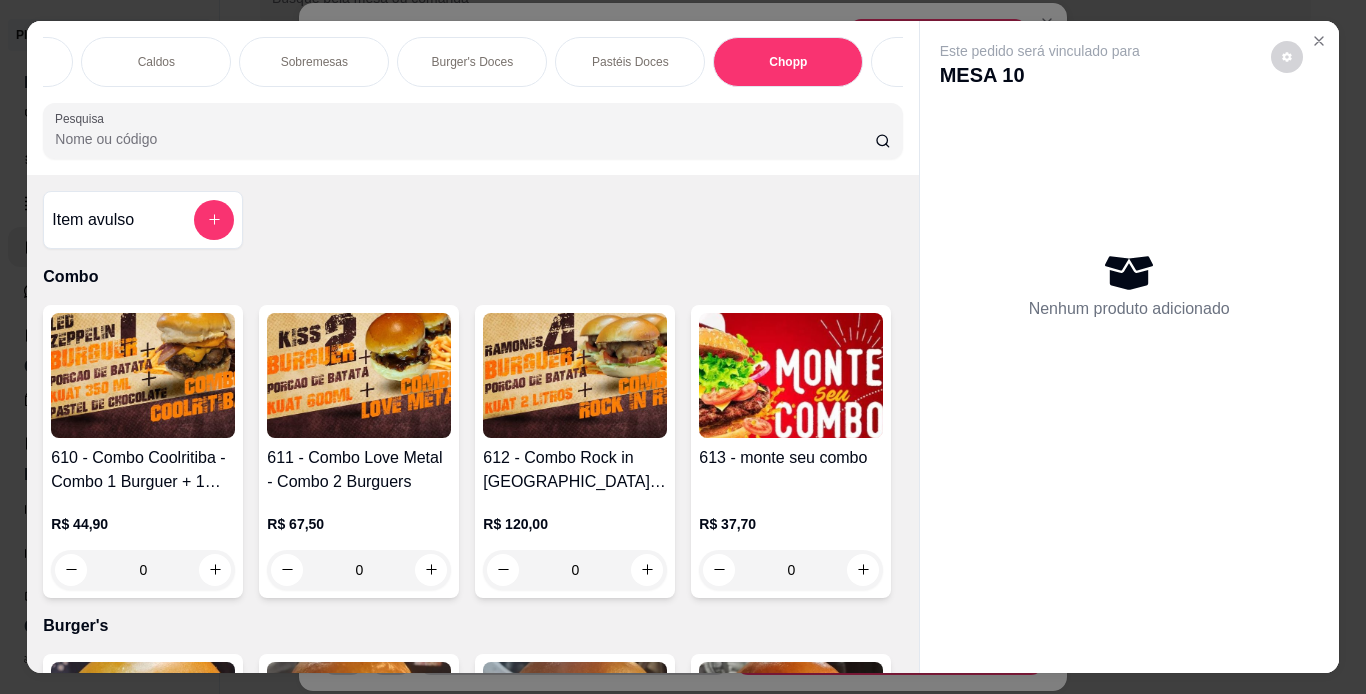 scroll, scrollTop: 7887, scrollLeft: 0, axis: vertical 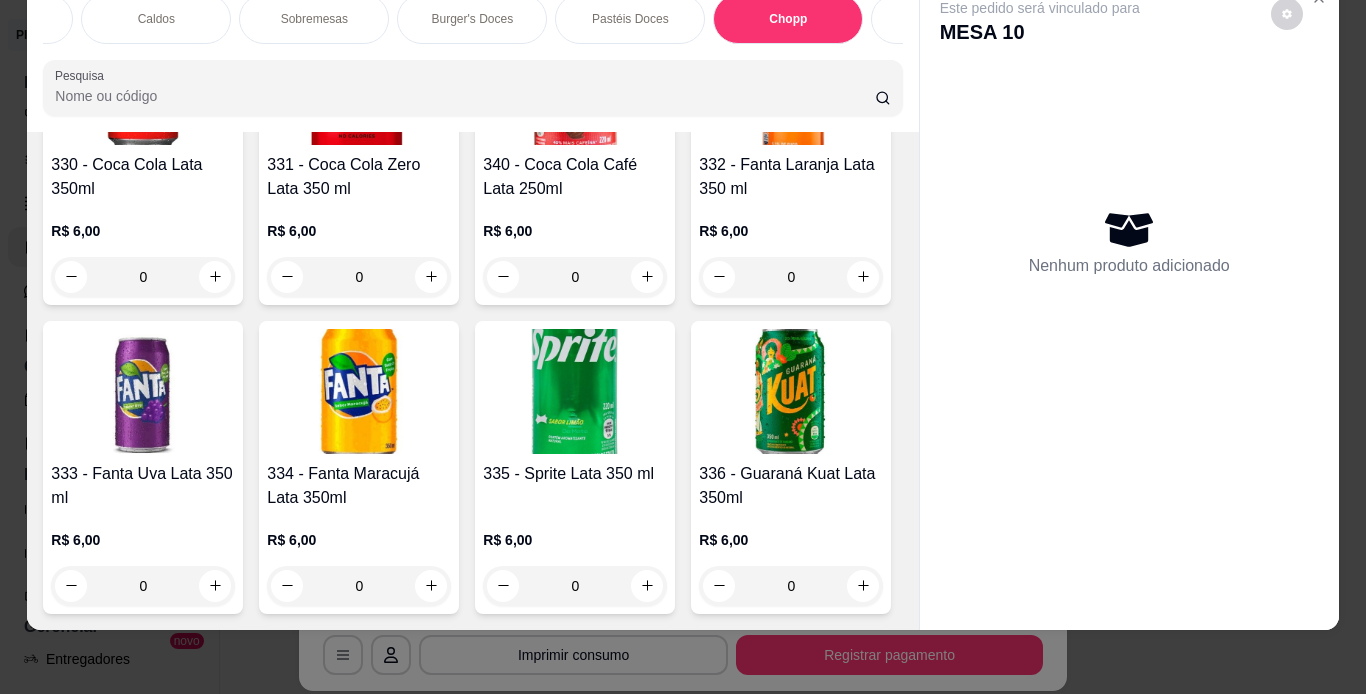 click at bounding box center [791, -1202] 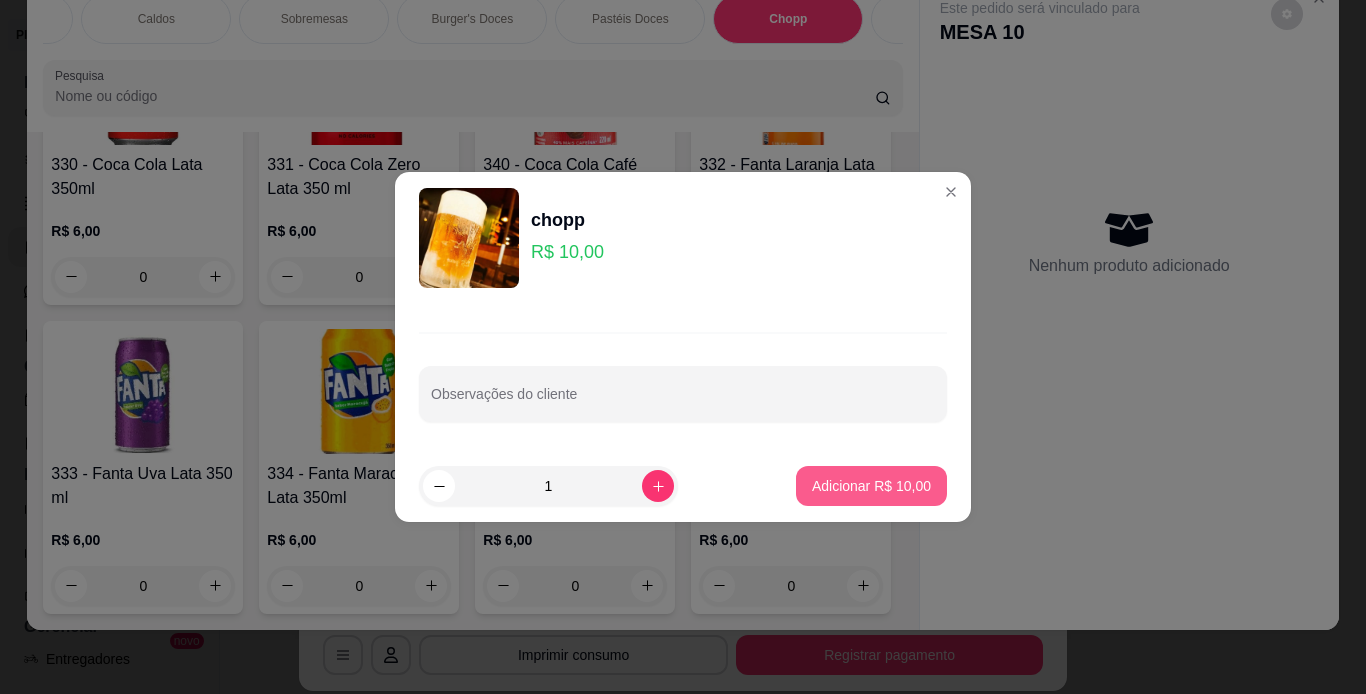 click on "Adicionar   R$ 10,00" at bounding box center [871, 486] 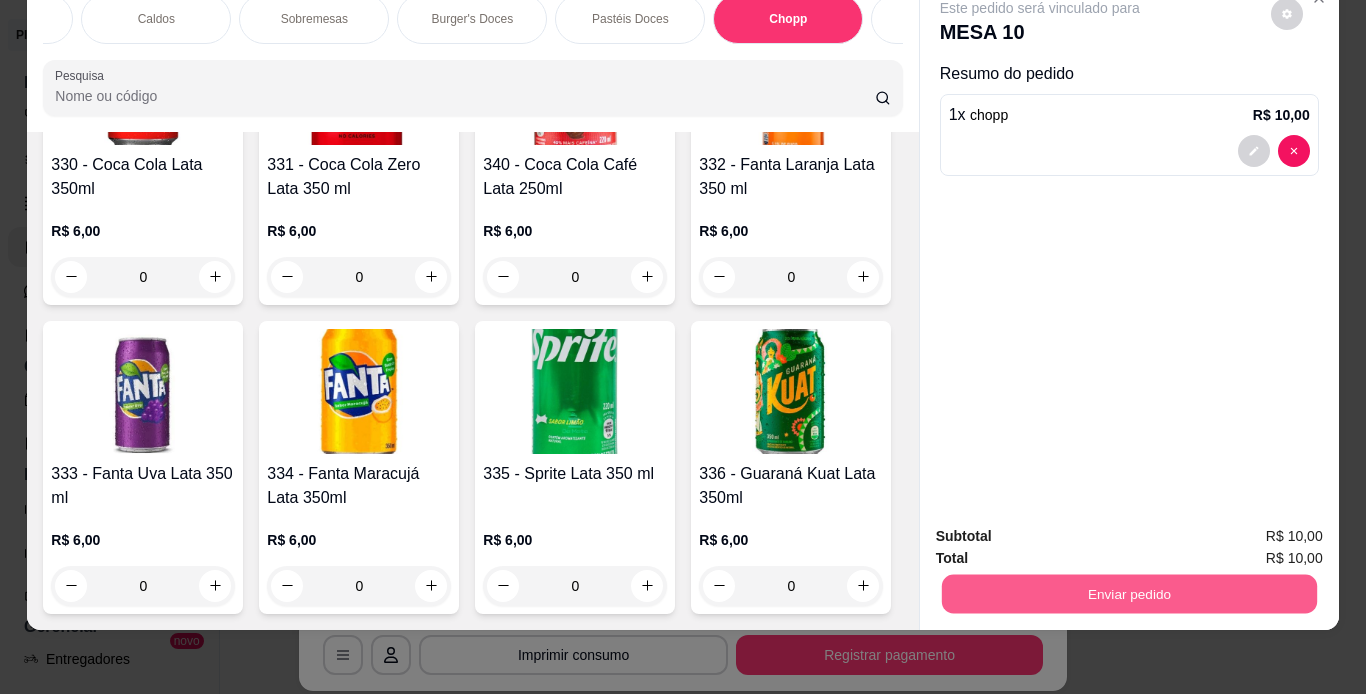 click on "Enviar pedido" at bounding box center [1128, 594] 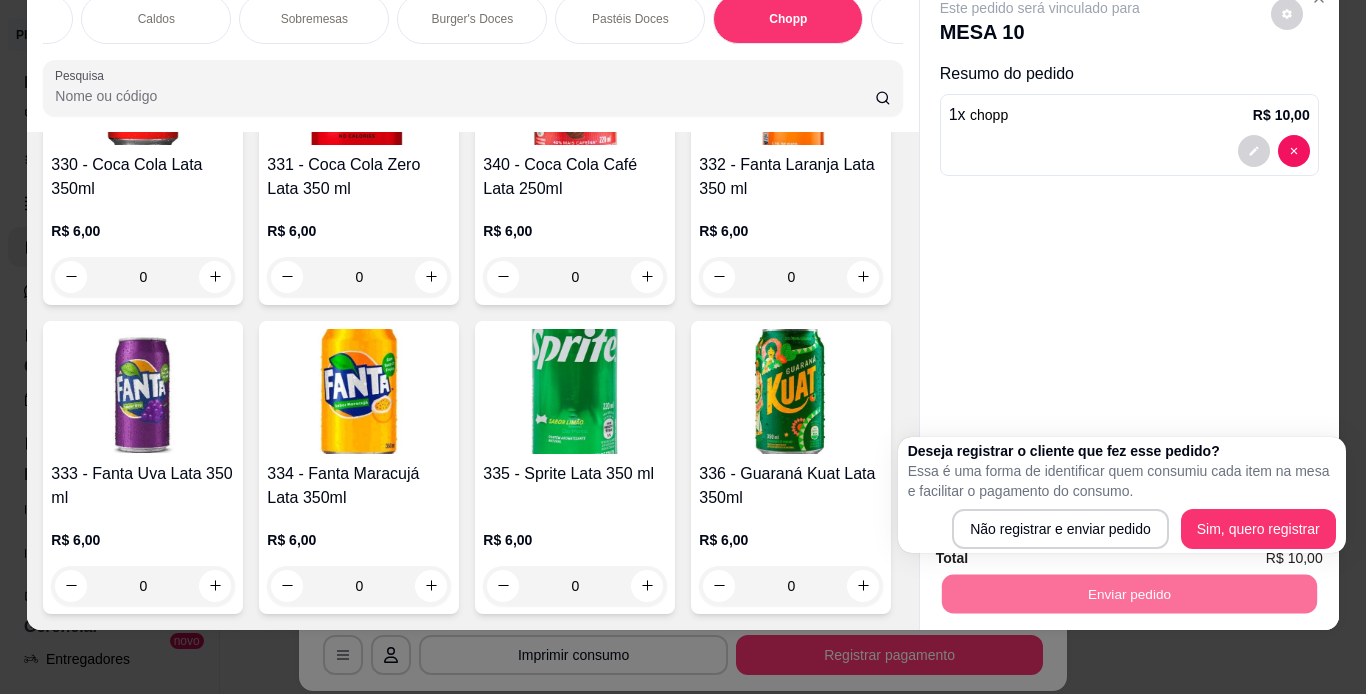 click on "K Ka Rock Burge ... Loja Aberta Loja Plano Customizado até 14/08   Dia a dia Pedidos balcão (PDV) Gestor de Pedidos Lista de Pedidos Salão / Mesas Diggy Bot novo KDS Catálogo Produtos Complementos Relatórios Relatórios de vendas Relatório de clientes Relatório de fidelidade novo Gerenciar Entregadores novo Nota Fiscal (NFC-e) Controle de caixa Controle de fiado Cupons Clientes Estoque Configurações Diggy Planos Precisa de ajuda? Sair Salão / Mesas / Comandas Adicionar mesa / comanda Imprimir qr-codes da mesa Adicionar funcionário Configurar taxa de serviço Novidade! Agora é possível gerenciar o consumo da mesa por clientes.   Veja como isso funciona Todos Mesas Comandas Deixar cliente chamar o garçom na mesa Ao o cliente scanear o qr code, ele terá a opção de chamar o garçom naquela mesa. Busque pela mesa ou comanda
1 2 3 4 5 R$ 32,90 13 6 R$ 82,80 8 7 8 R$ 37,00 16 9 10 R$ 0,00 2 11 12 13 45 46 47 48 49 50 51 52 54 55 56 57 58 59 60 Cardápio Digital Diggy © 2025 mesa" at bounding box center [675, 347] 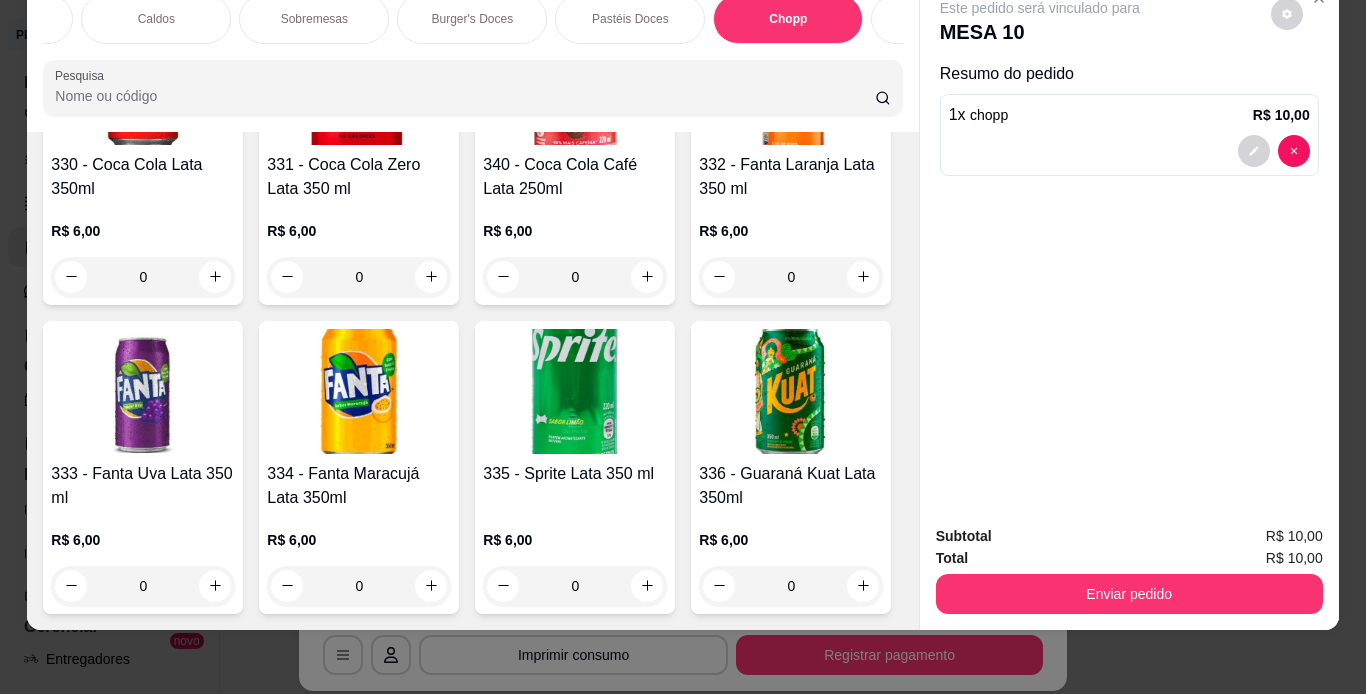 scroll, scrollTop: 0, scrollLeft: 0, axis: both 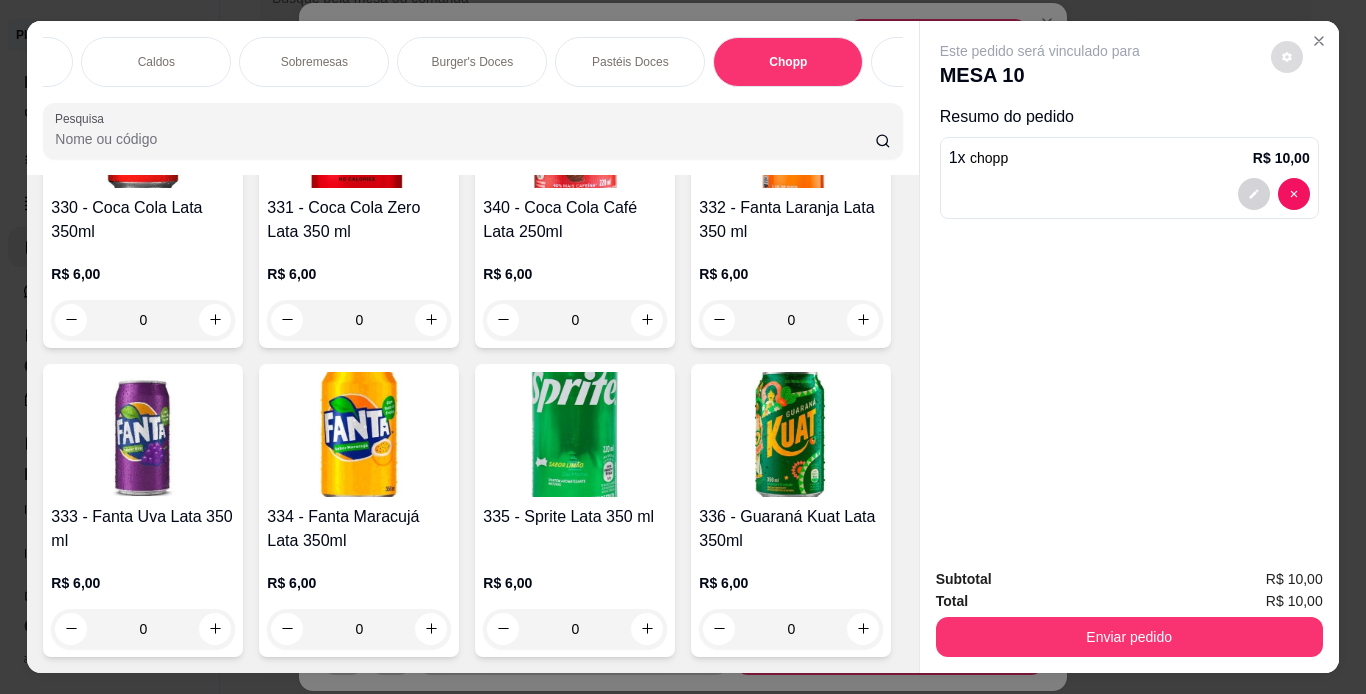 click 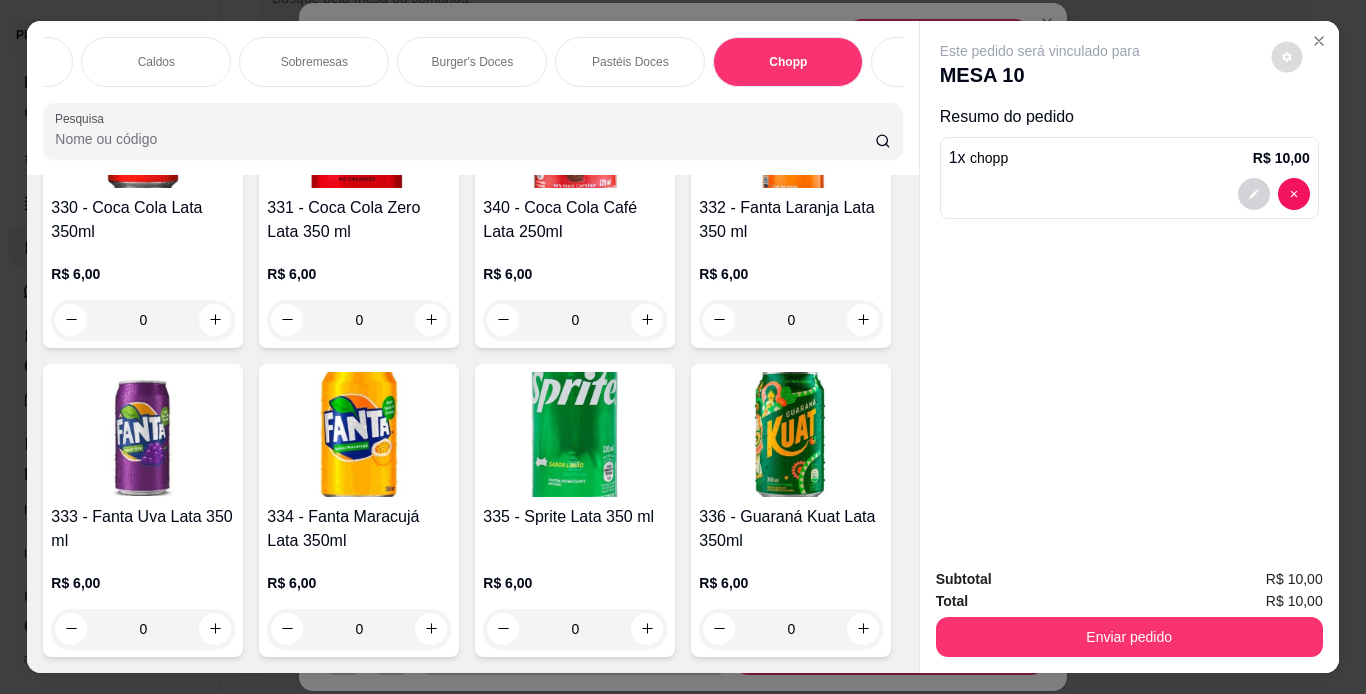 click 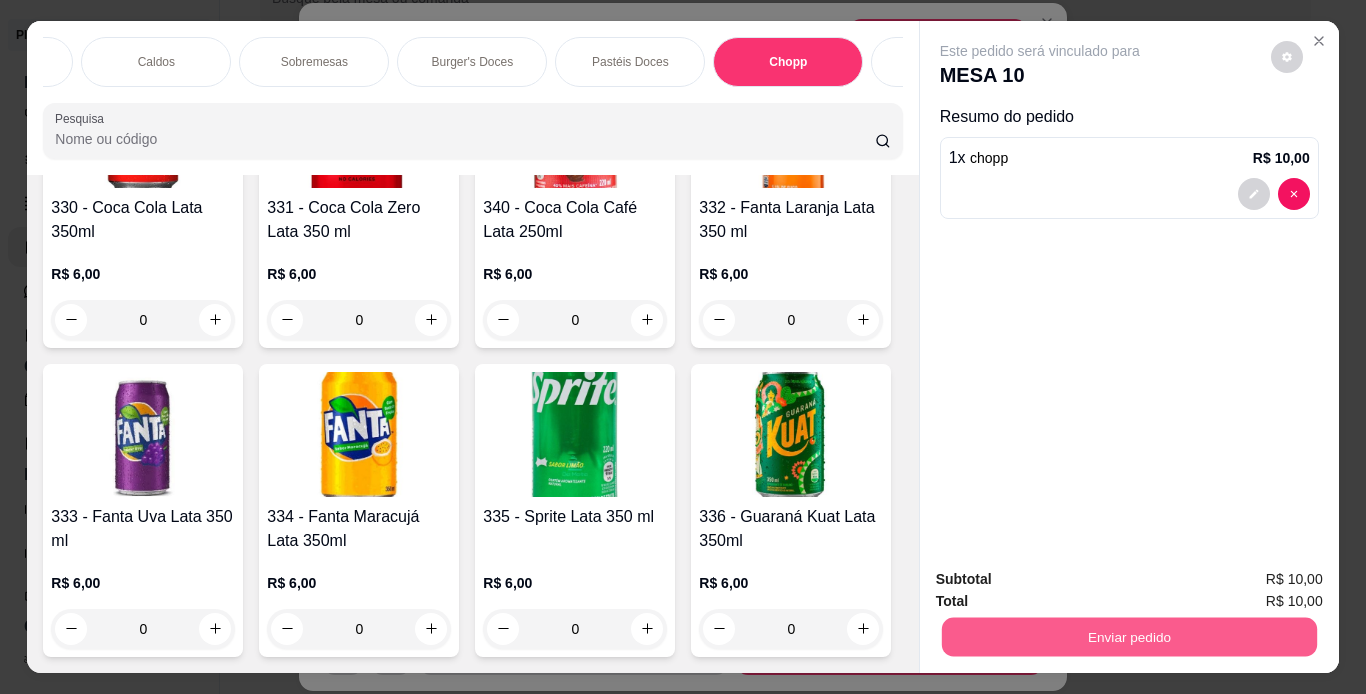 click on "Enviar pedido" at bounding box center [1128, 637] 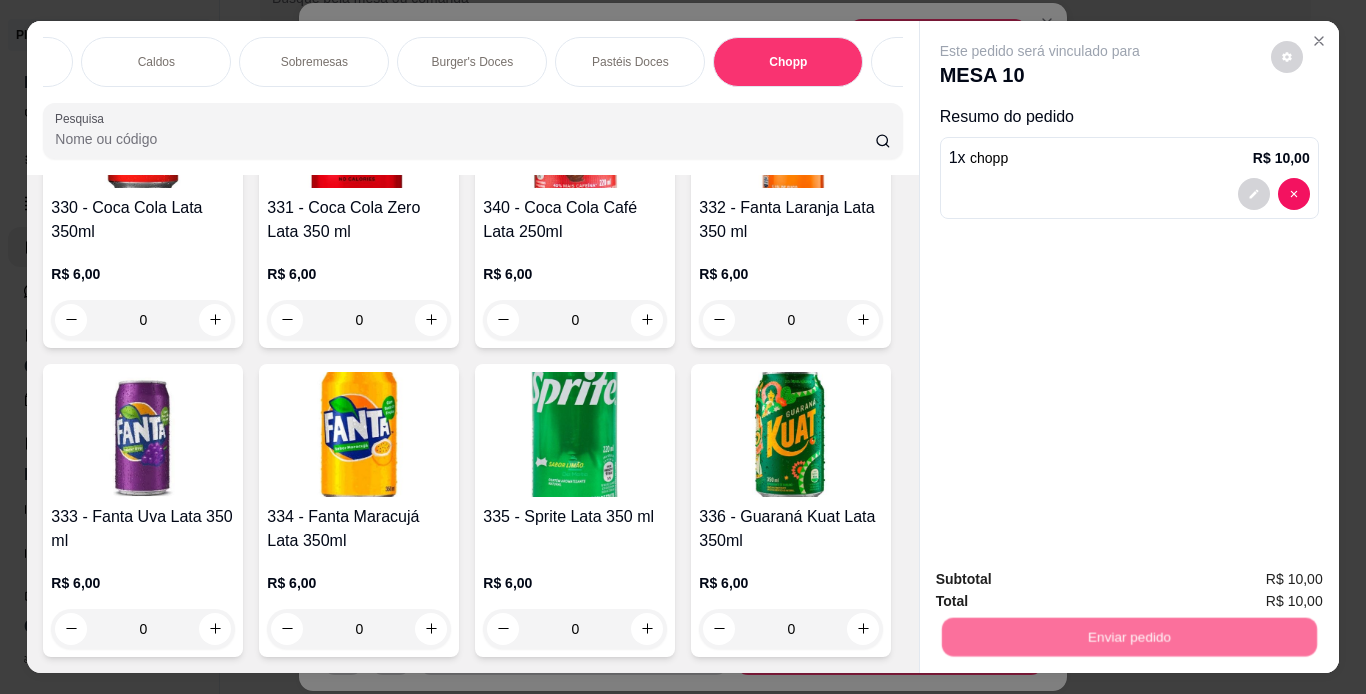 click on "Não registrar e enviar pedido" at bounding box center [1063, 580] 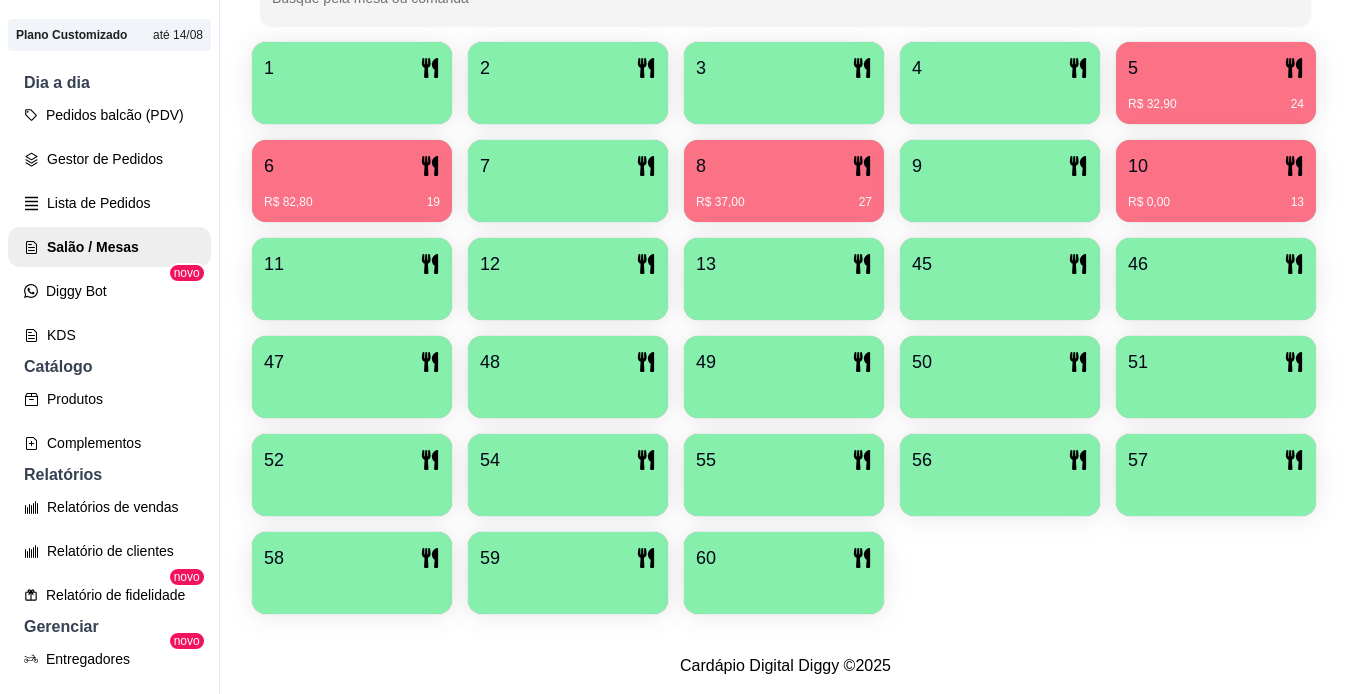 click on "R$ 32,90 24" at bounding box center [1216, 97] 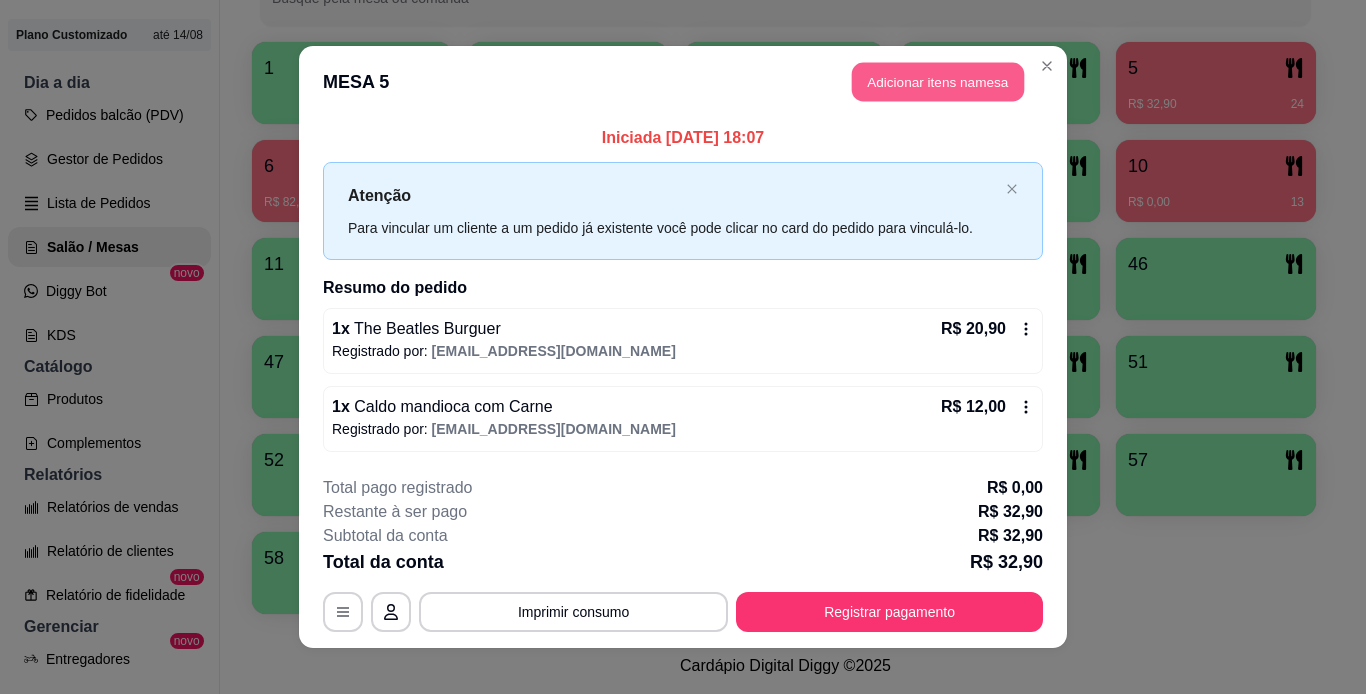 click on "Adicionar itens na  mesa" at bounding box center [938, 82] 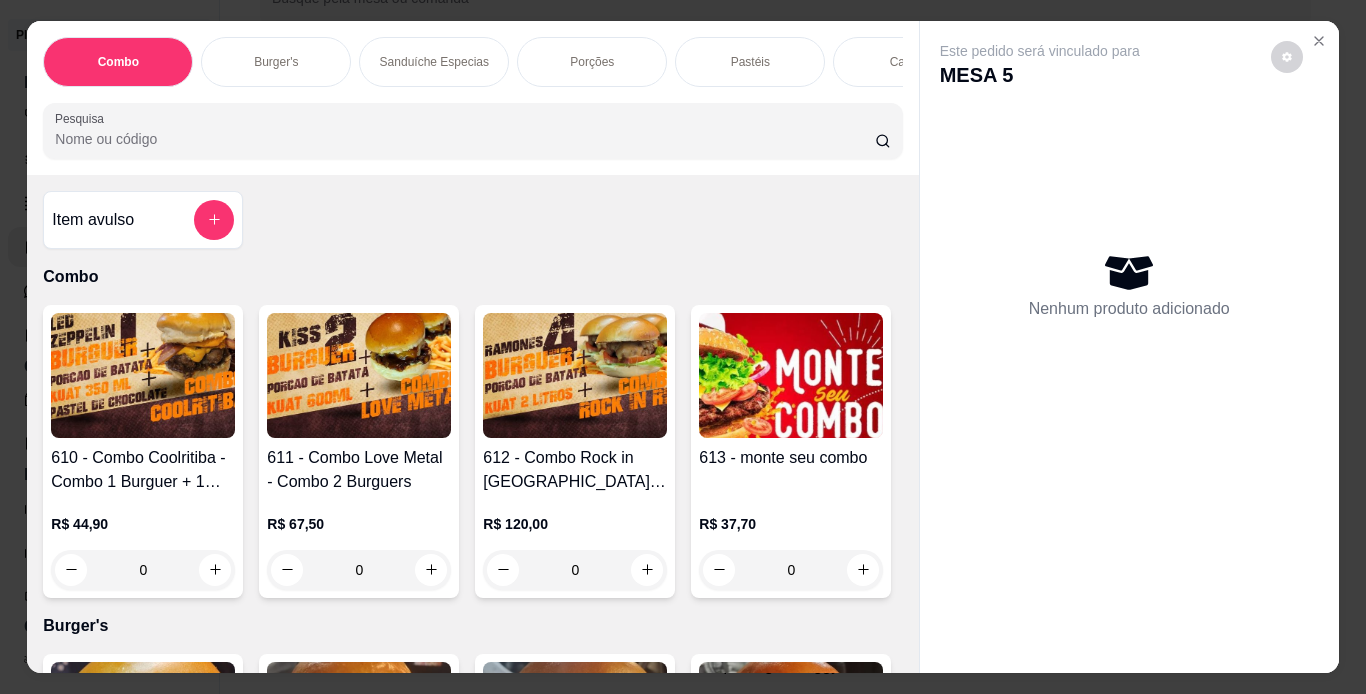 click on "Porções" at bounding box center [592, 62] 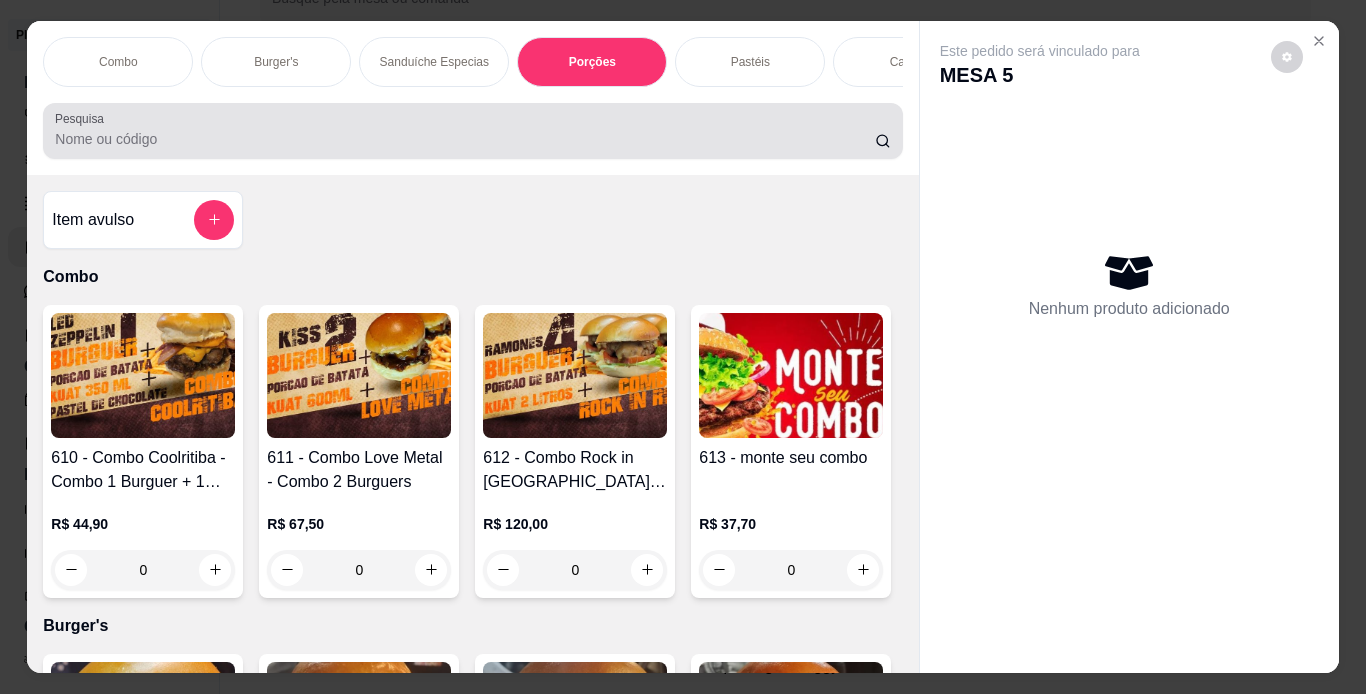 scroll, scrollTop: 3441, scrollLeft: 0, axis: vertical 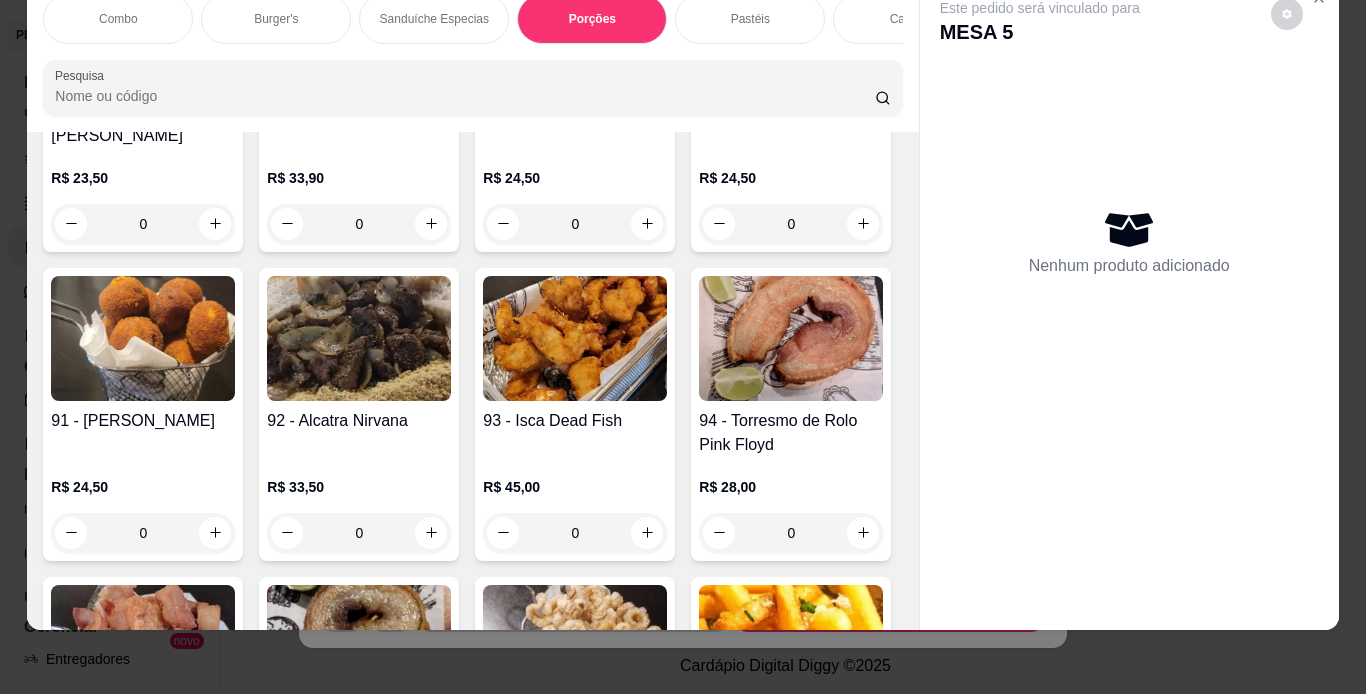 click at bounding box center [143, -589] 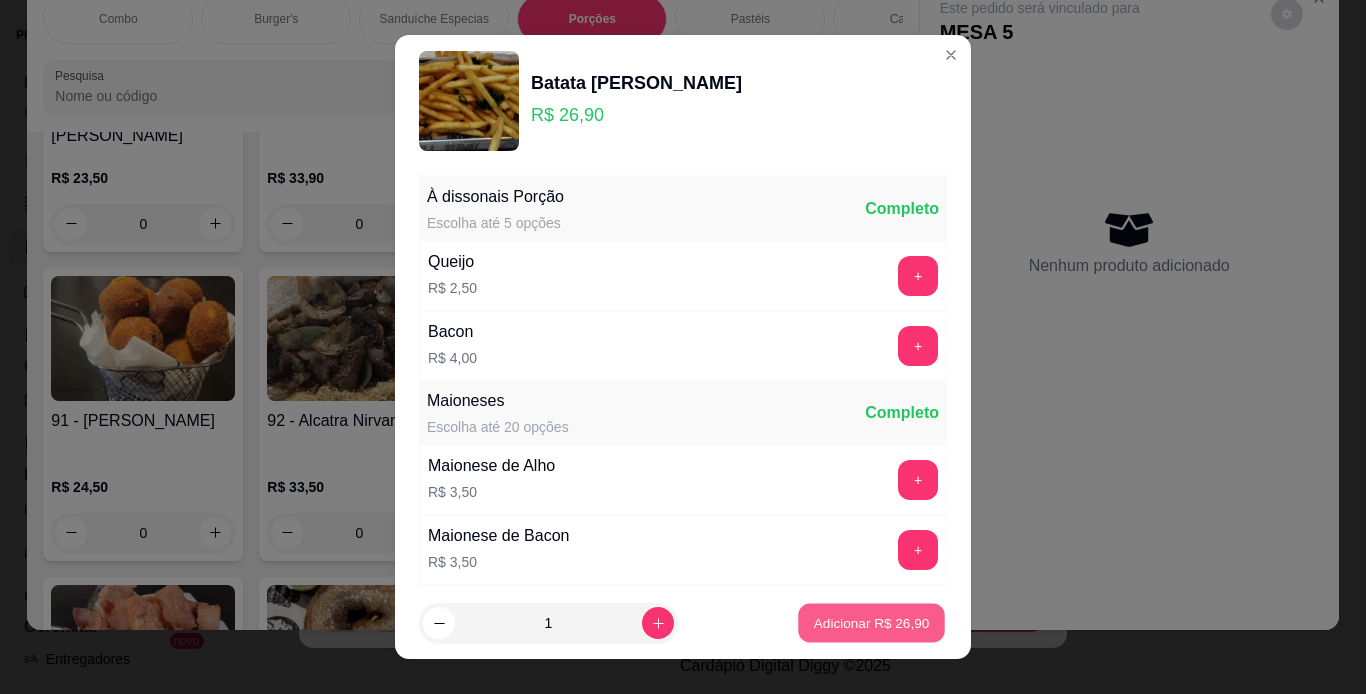 click on "Adicionar   R$ 26,90" at bounding box center [872, 623] 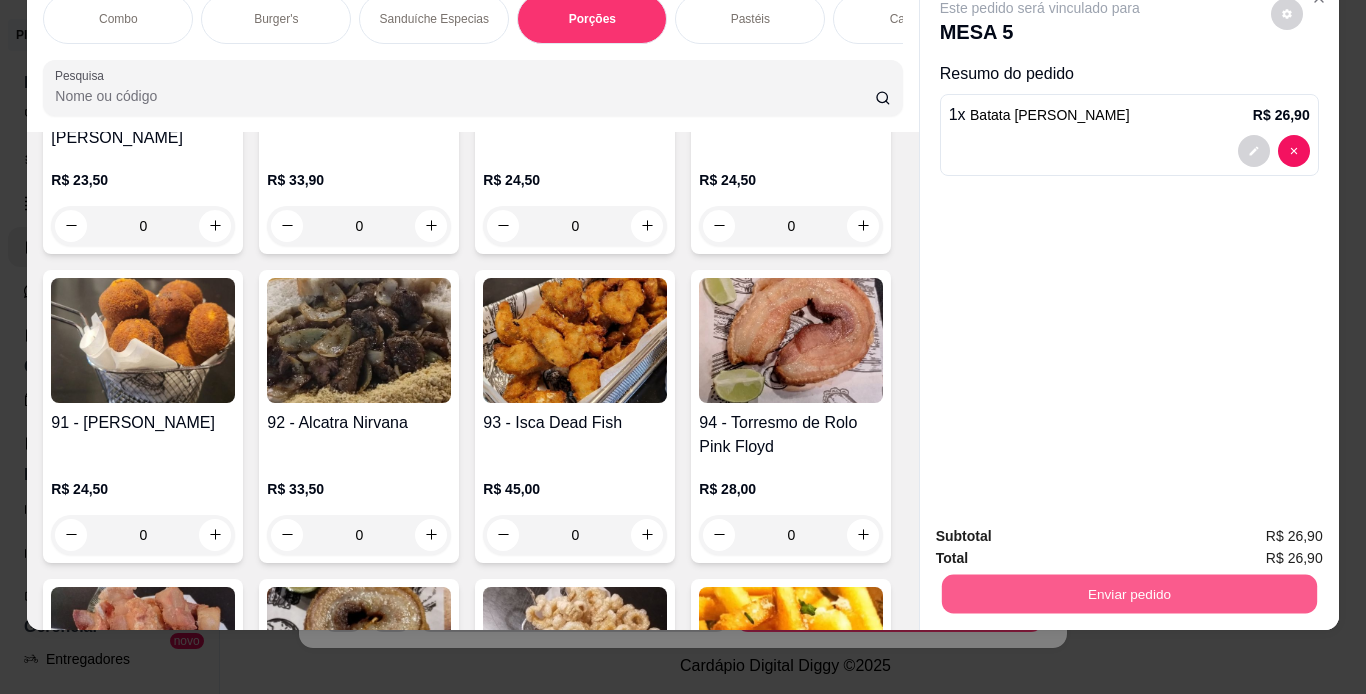 click on "Enviar pedido" at bounding box center [1128, 594] 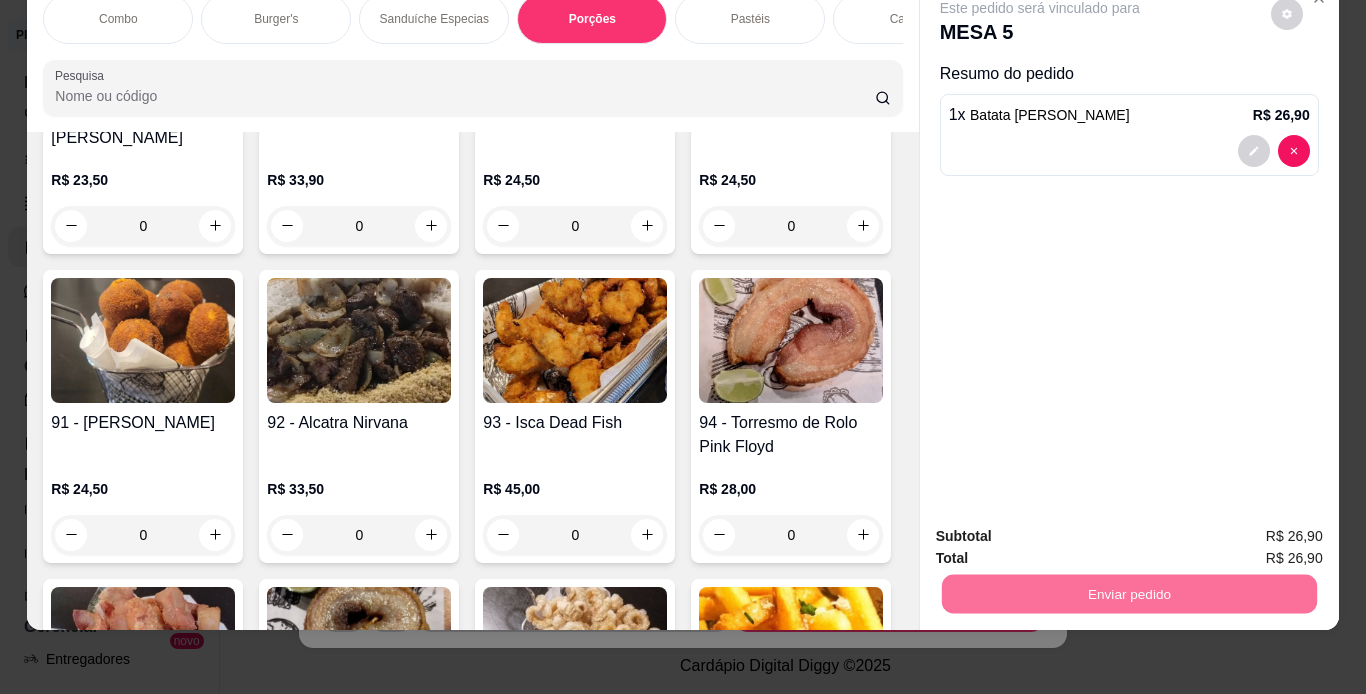 click on "Não registrar e enviar pedido" at bounding box center [1063, 529] 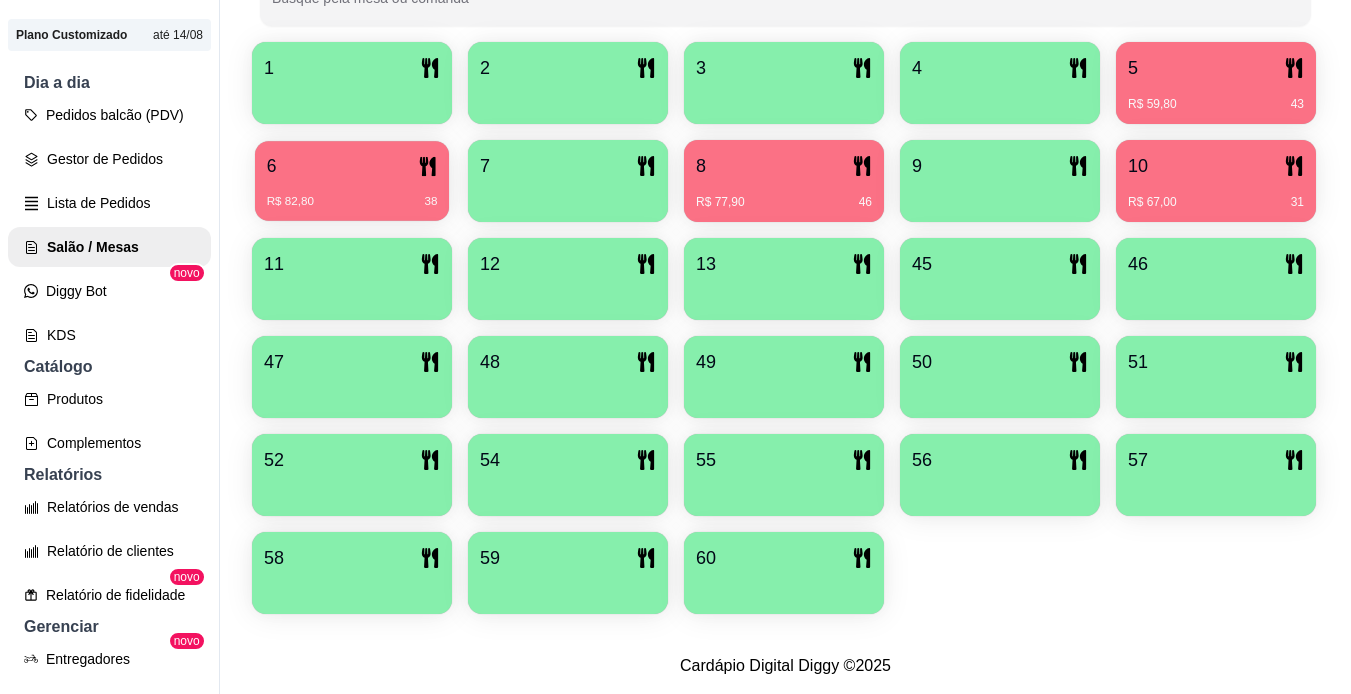 click on "R$ 82,80 38" at bounding box center [352, 194] 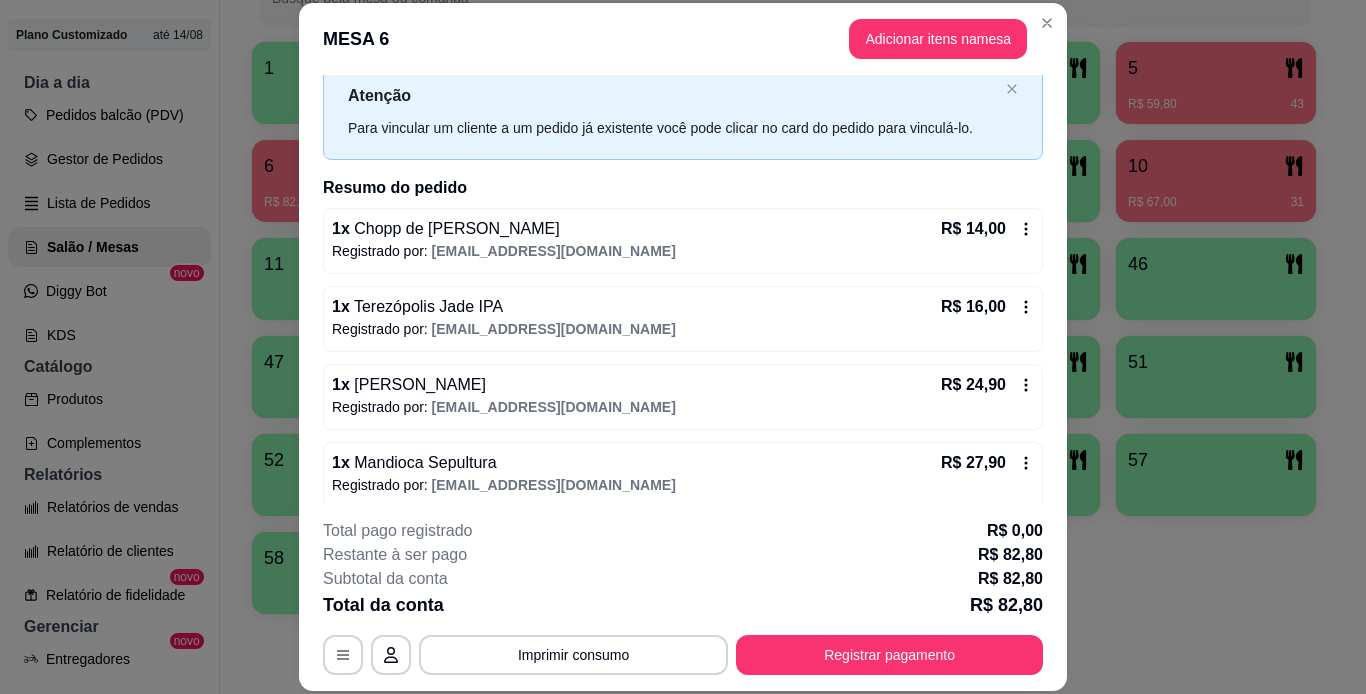 scroll, scrollTop: 70, scrollLeft: 0, axis: vertical 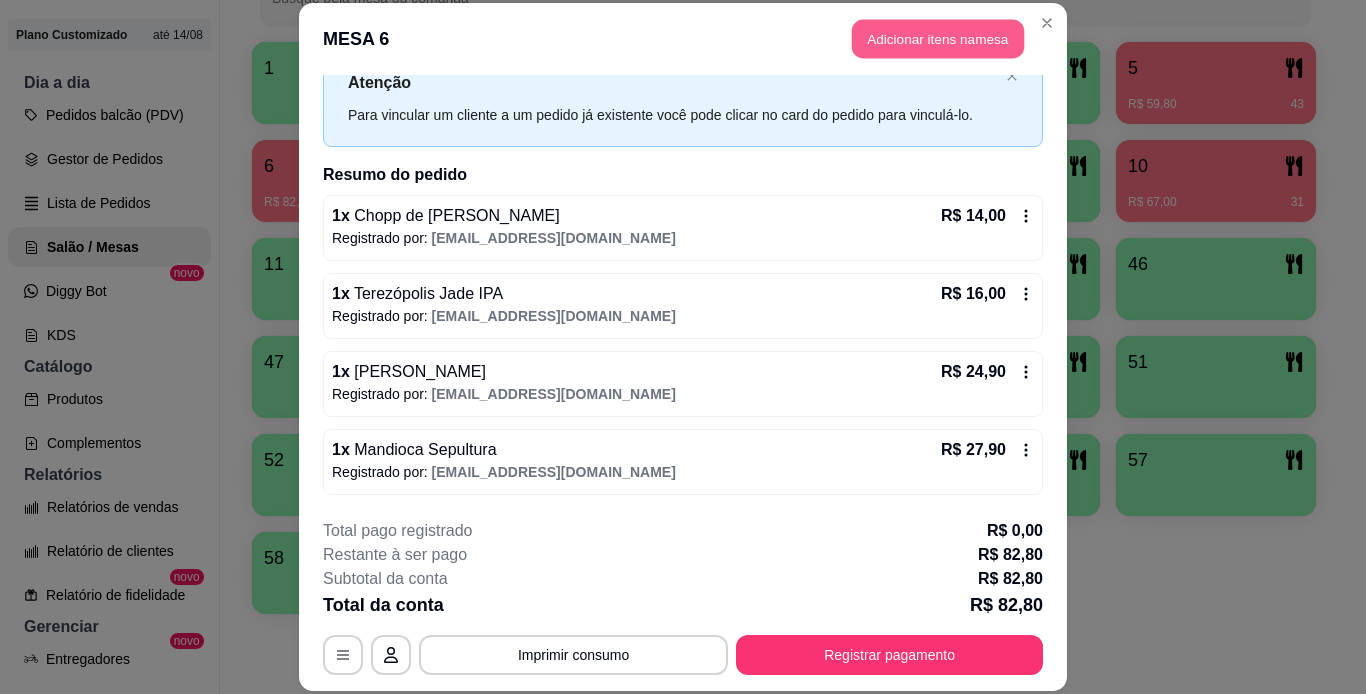 click on "Adicionar itens na  mesa" at bounding box center [938, 39] 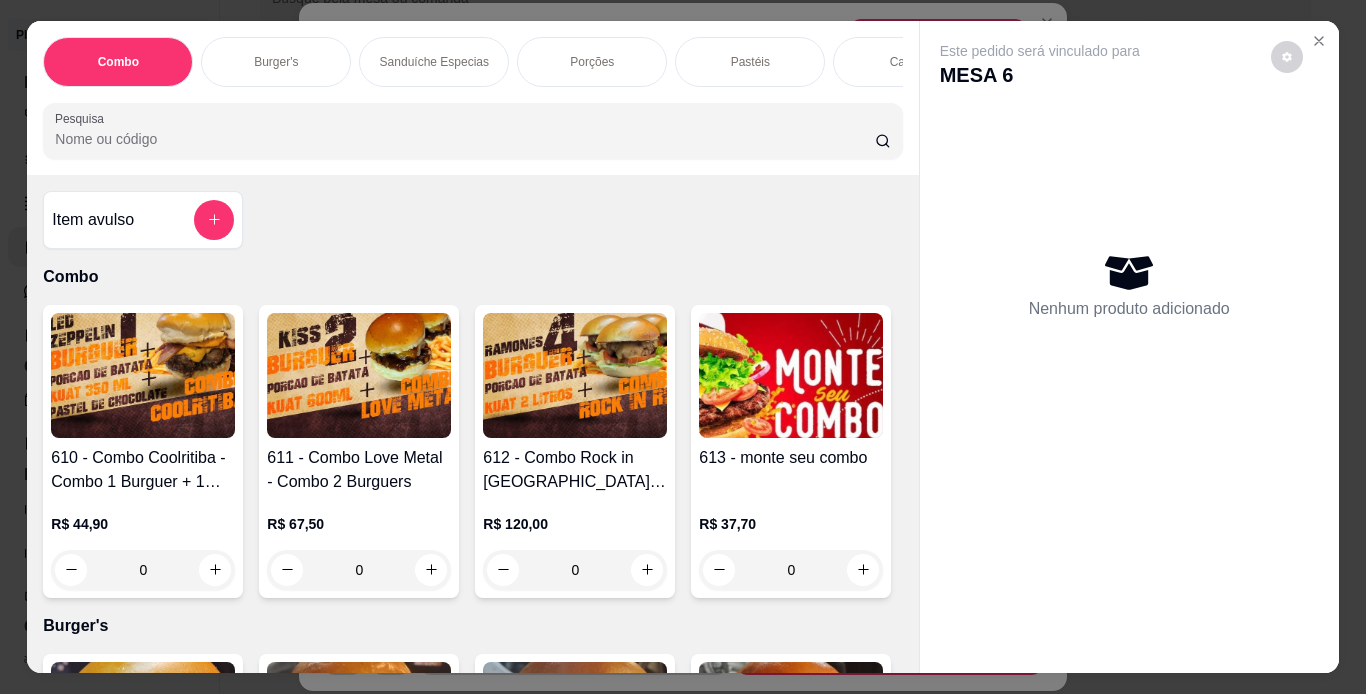 click on "Sanduíche Especias" at bounding box center (434, 62) 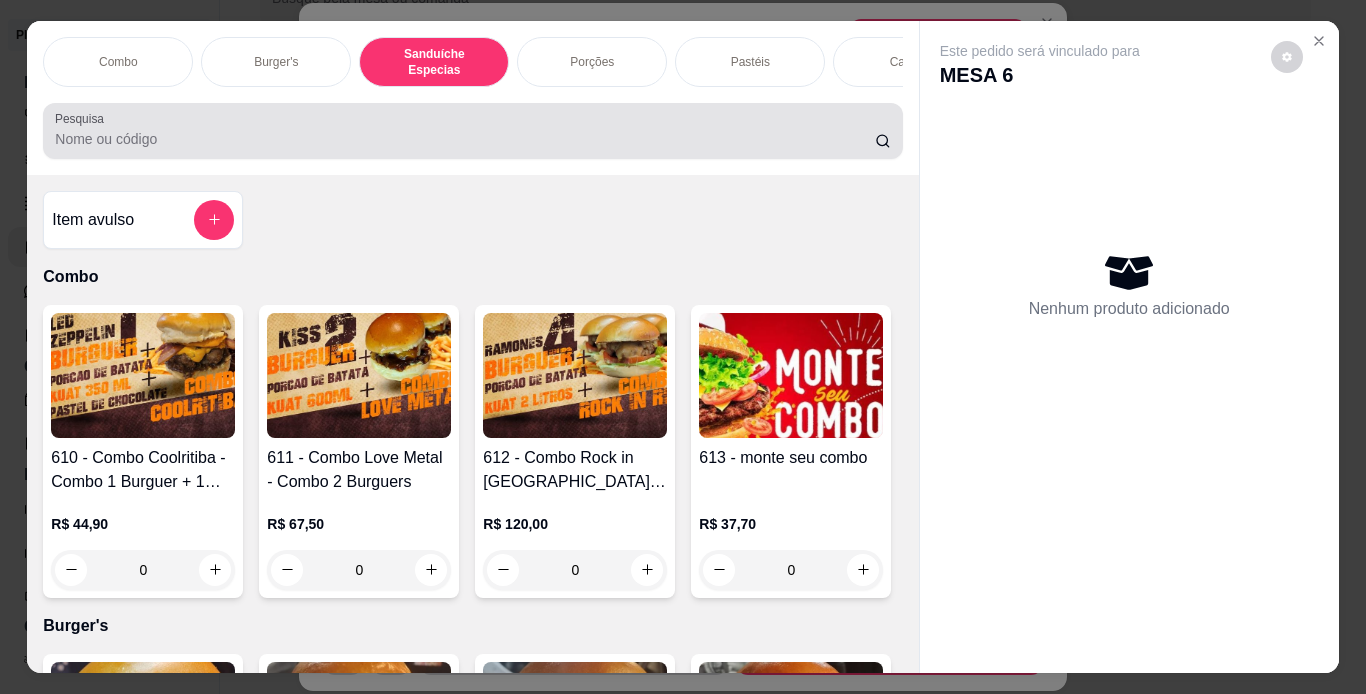 scroll, scrollTop: 3092, scrollLeft: 0, axis: vertical 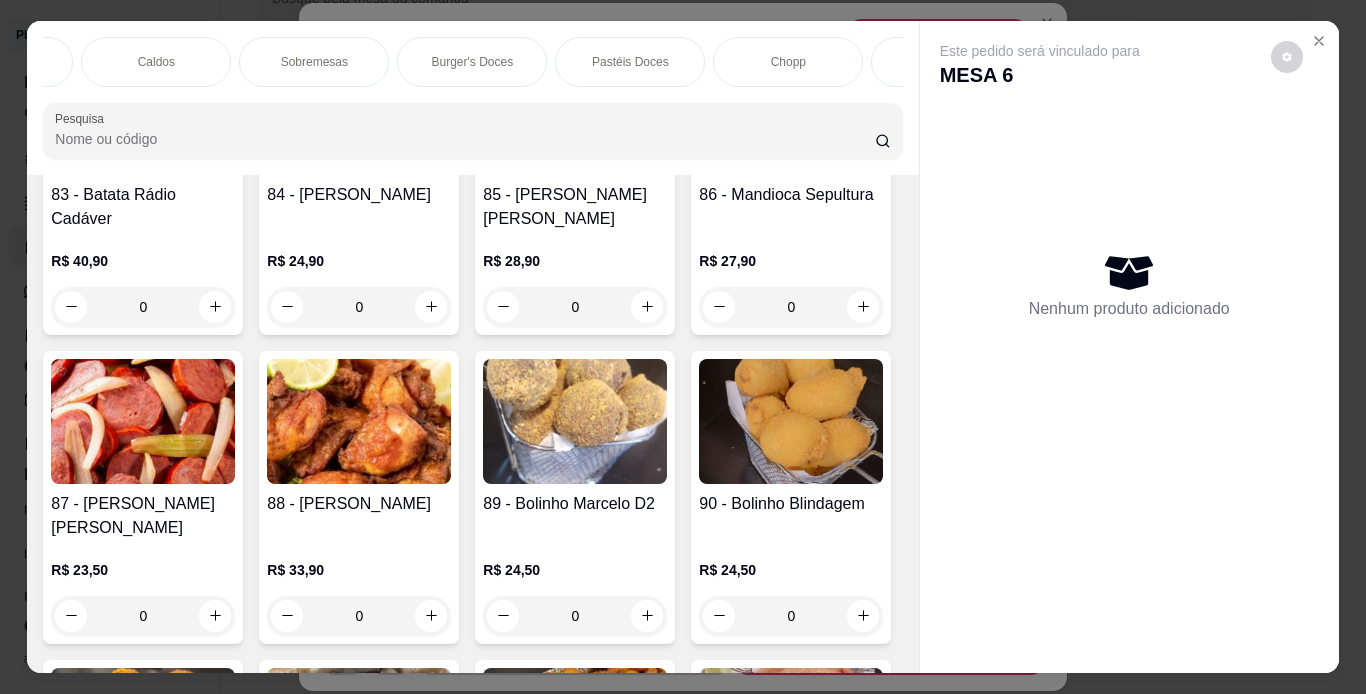 click on "Nenhum produto adicionado" at bounding box center [1129, 285] 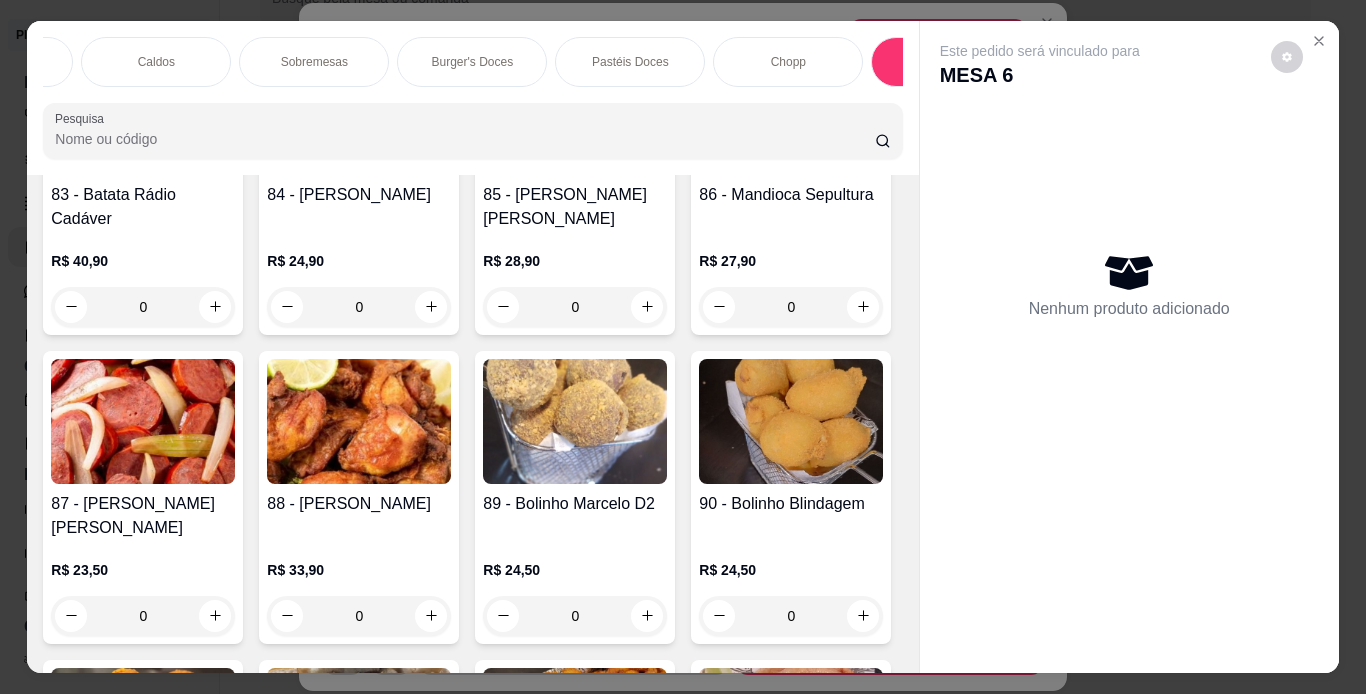 scroll, scrollTop: 8830, scrollLeft: 0, axis: vertical 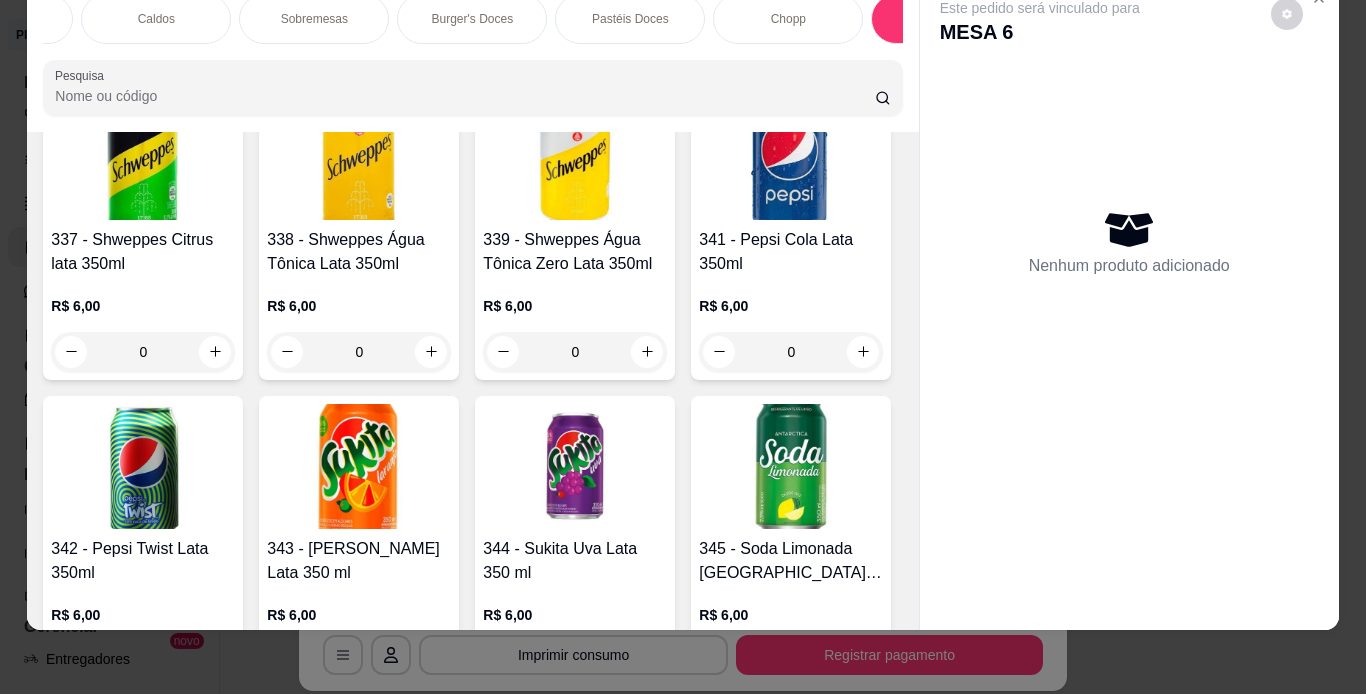click at bounding box center [143, -1111] 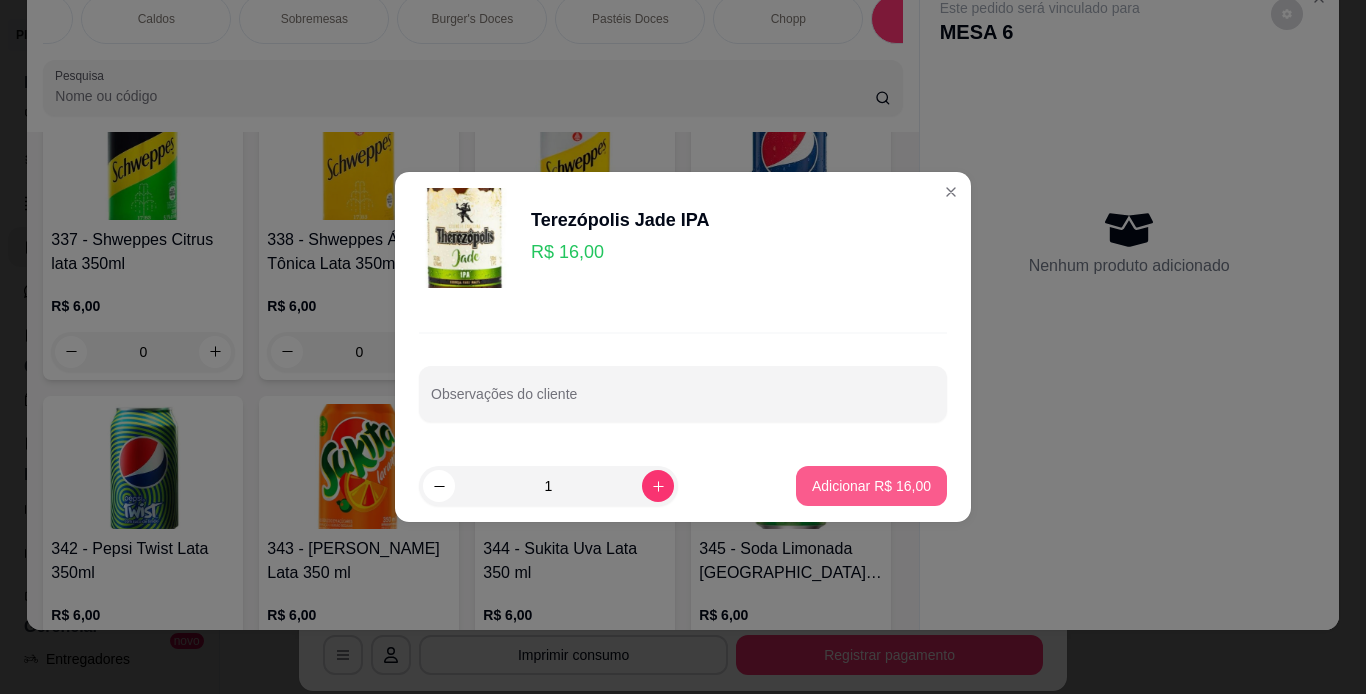 click on "Adicionar   R$ 16,00" at bounding box center [871, 486] 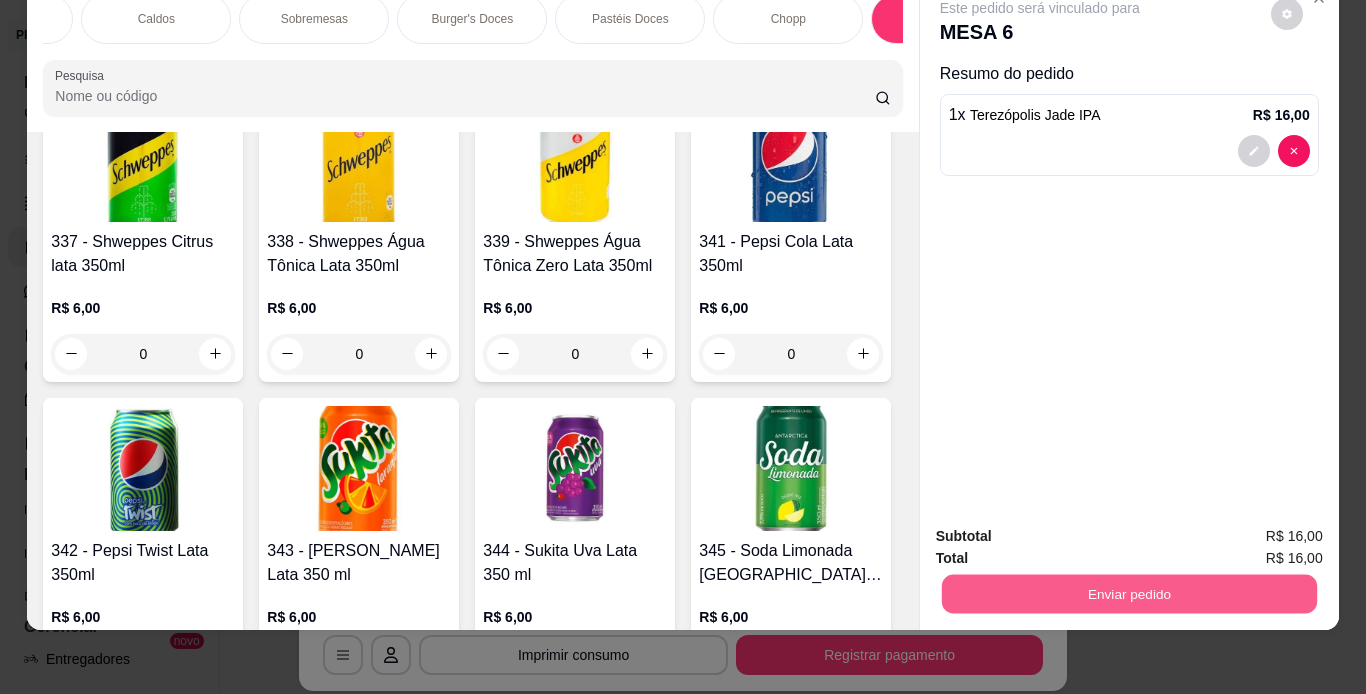 click on "Enviar pedido" at bounding box center (1128, 594) 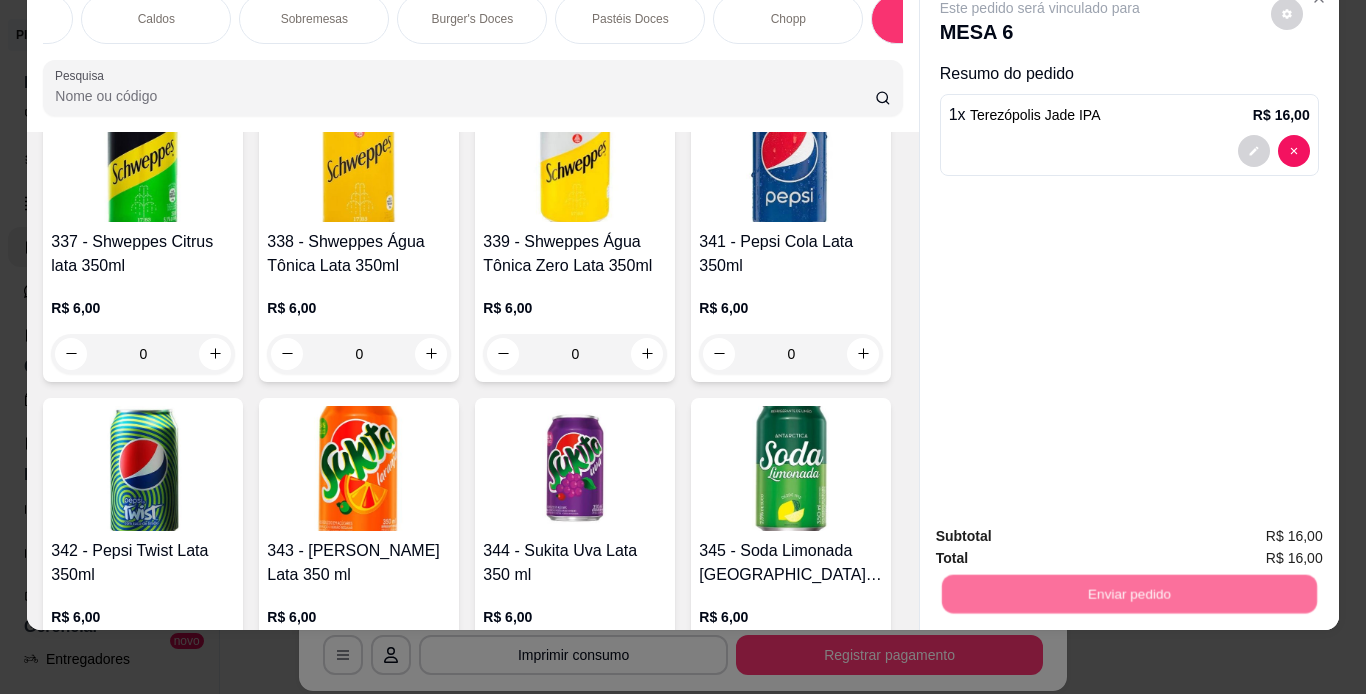 click on "Não registrar e enviar pedido" at bounding box center (1063, 529) 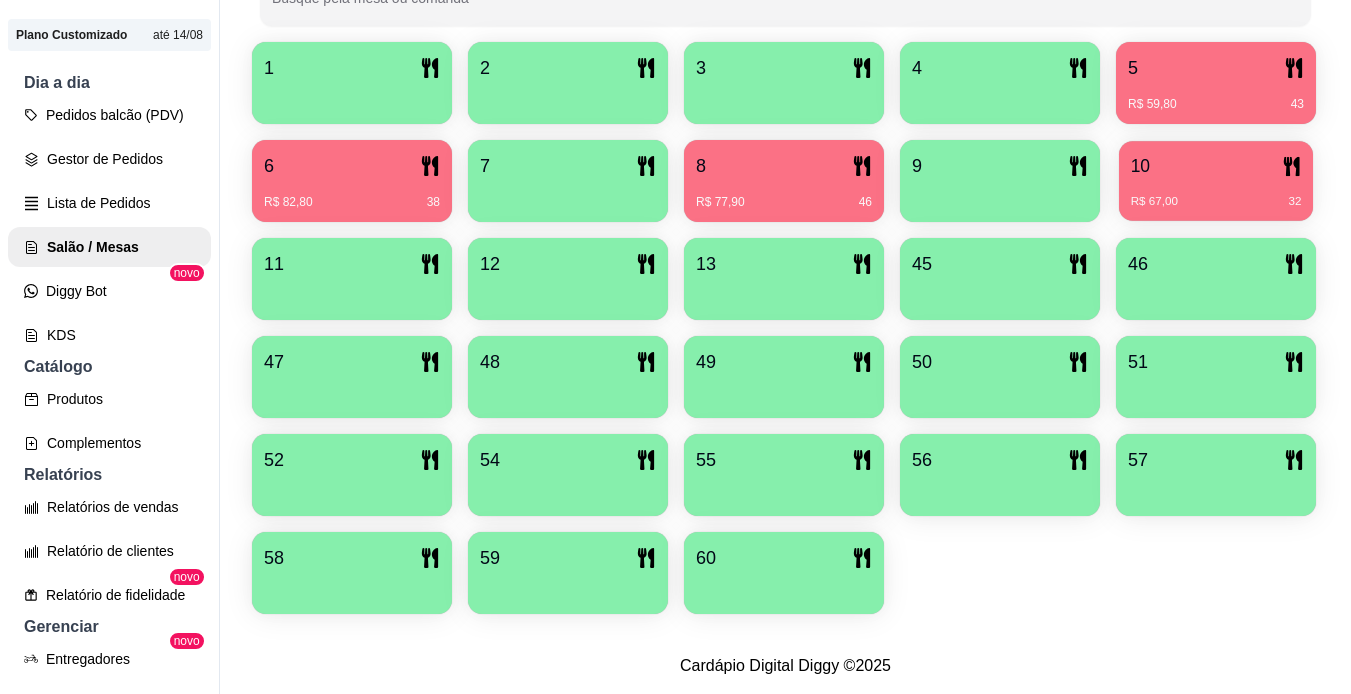click on "10 R$ 67,00 32" at bounding box center [1216, 181] 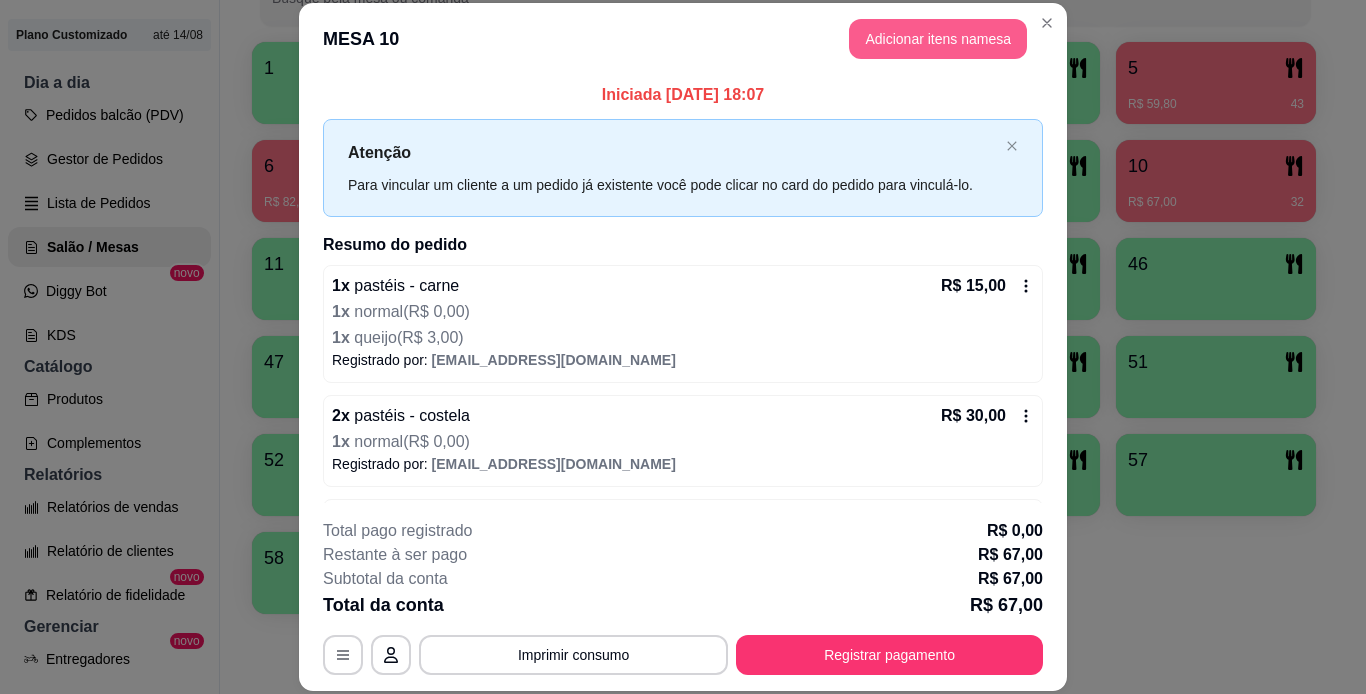click on "Adicionar itens na  mesa" at bounding box center [938, 39] 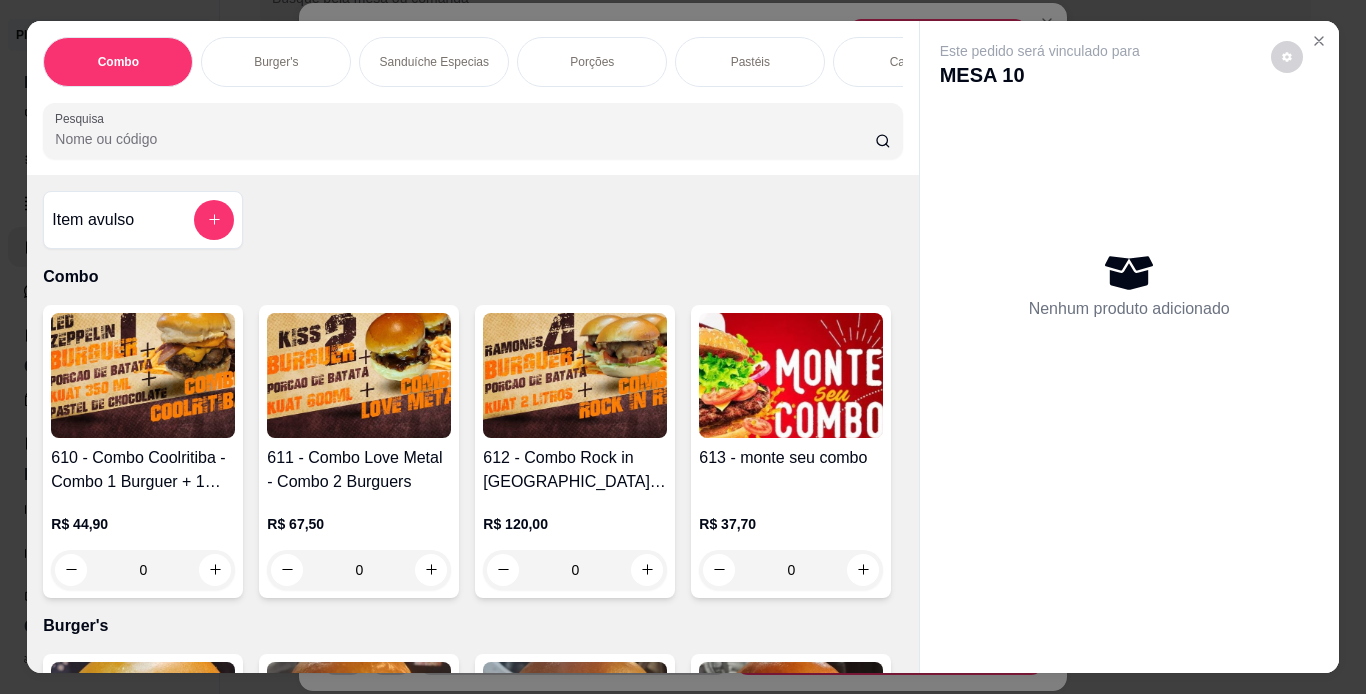 click on "Pastéis" at bounding box center (750, 62) 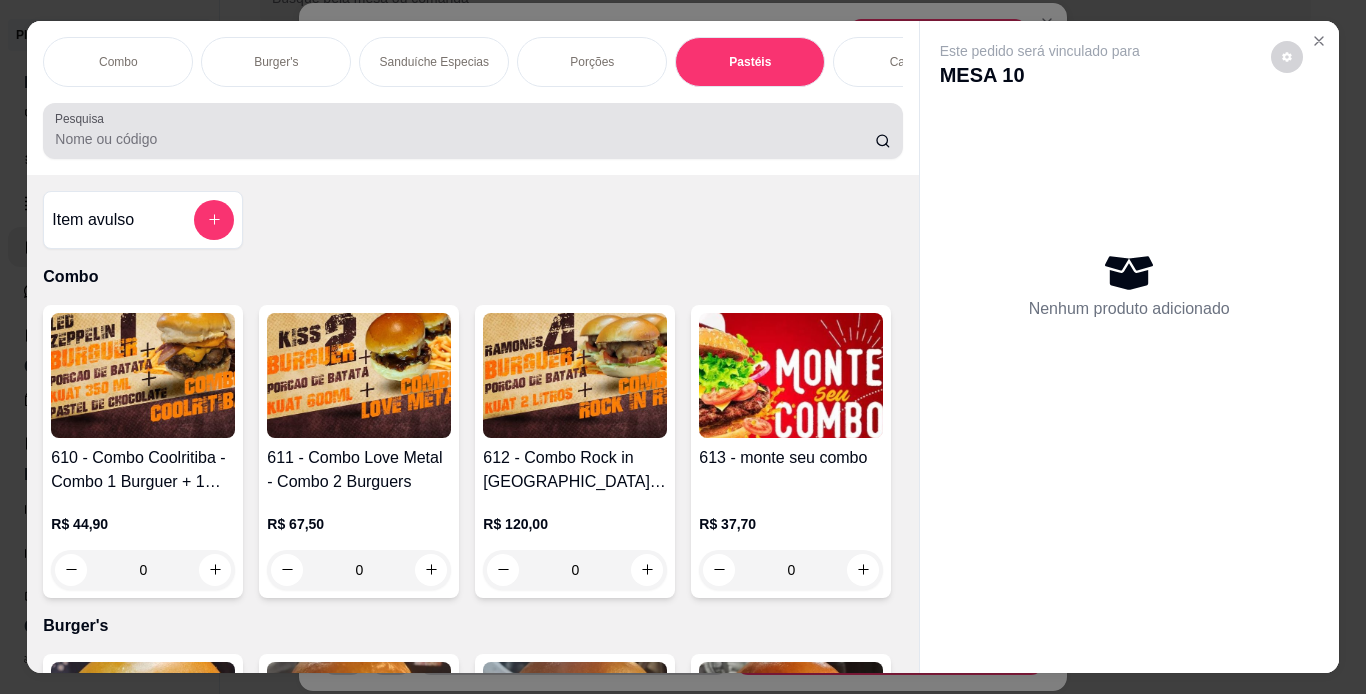 scroll, scrollTop: 6190, scrollLeft: 0, axis: vertical 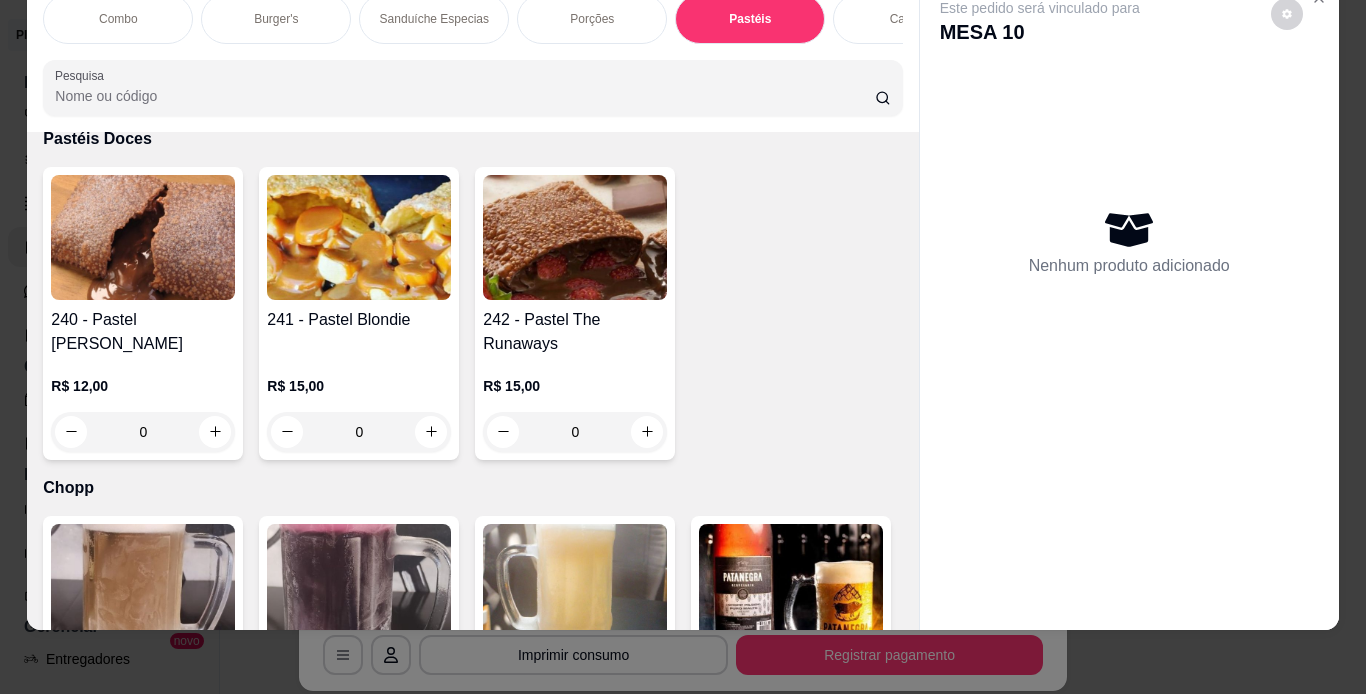 click at bounding box center [143, -1135] 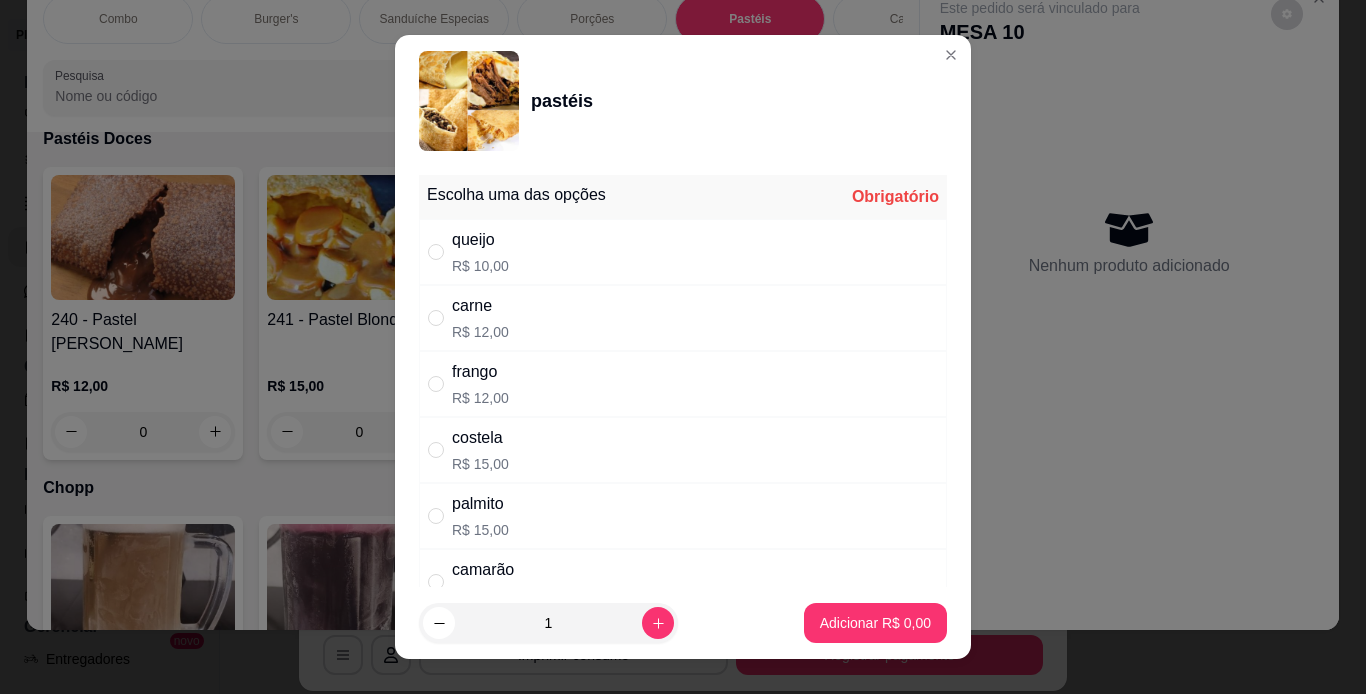 click on "carne R$ 12,00" at bounding box center [683, 318] 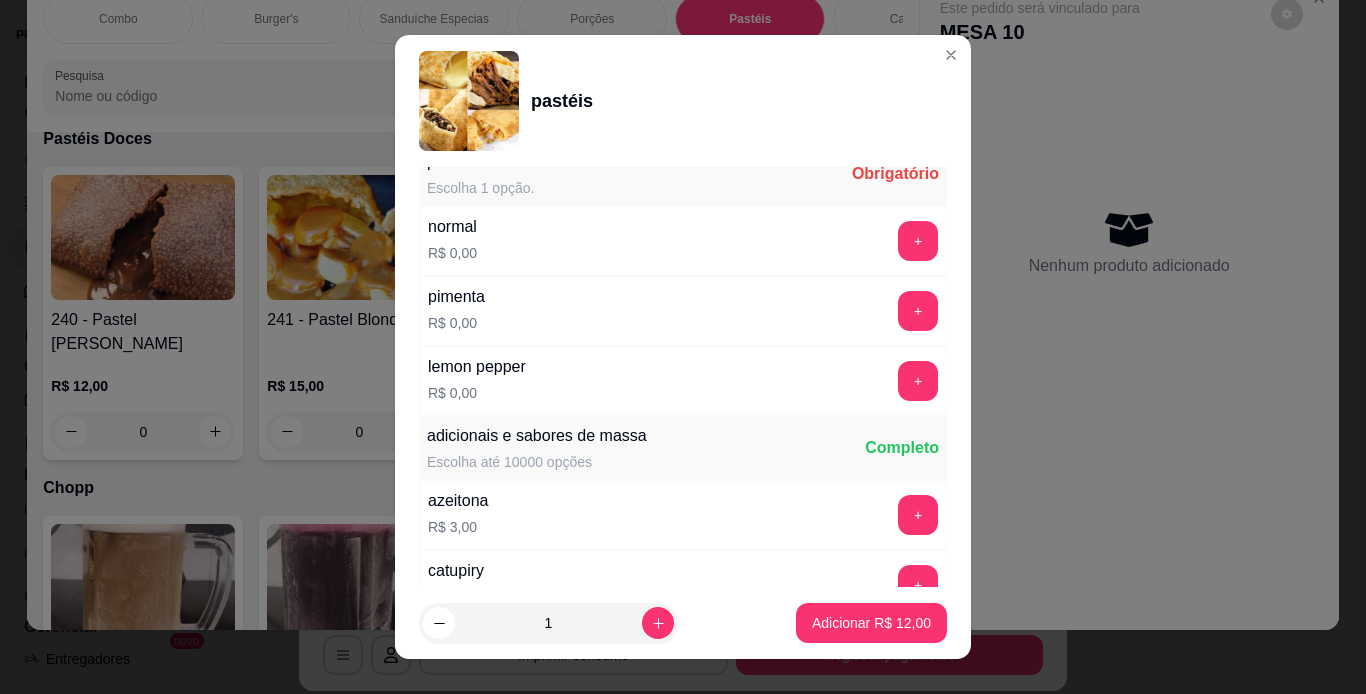 scroll, scrollTop: 520, scrollLeft: 0, axis: vertical 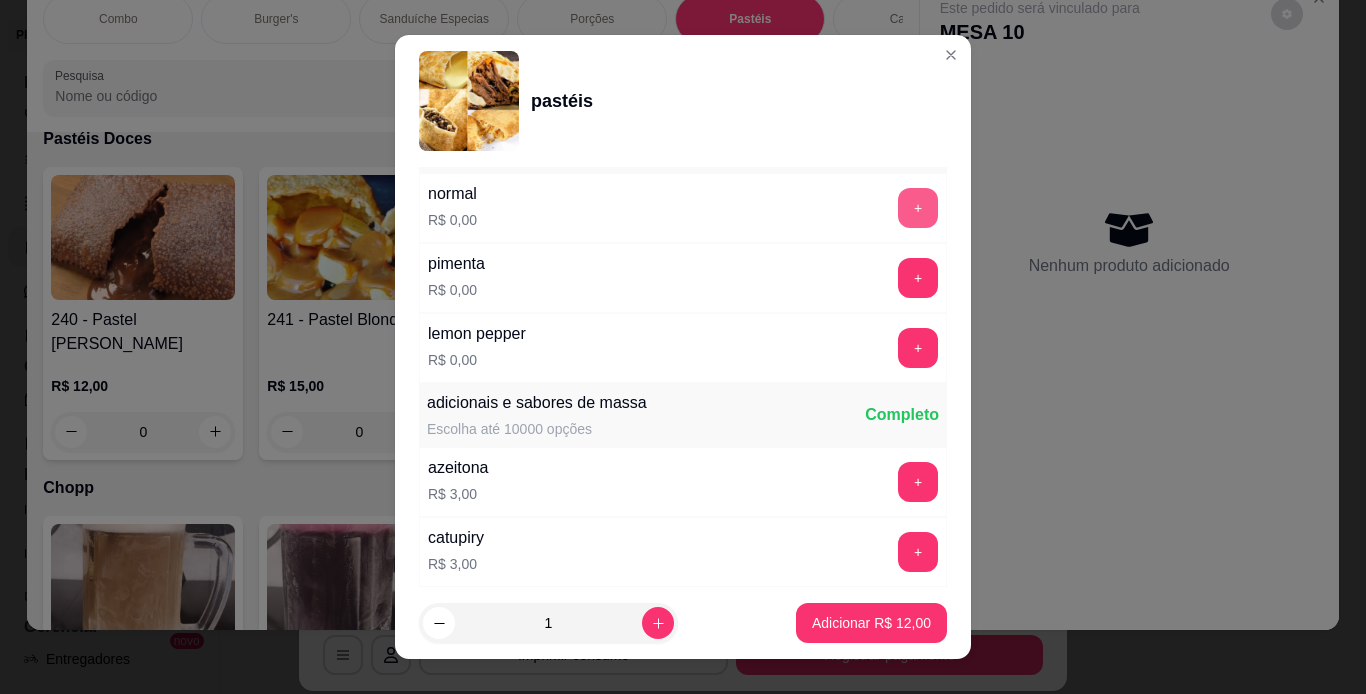 click on "+" at bounding box center (918, 208) 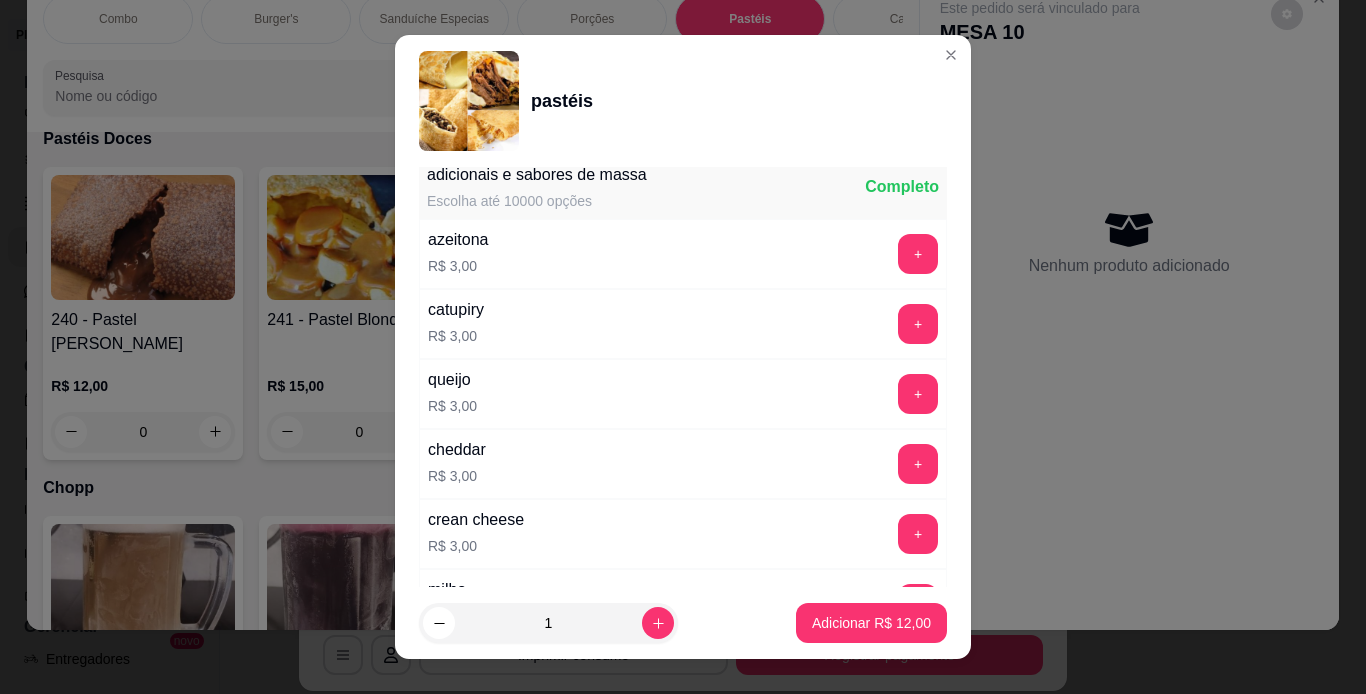 scroll, scrollTop: 760, scrollLeft: 0, axis: vertical 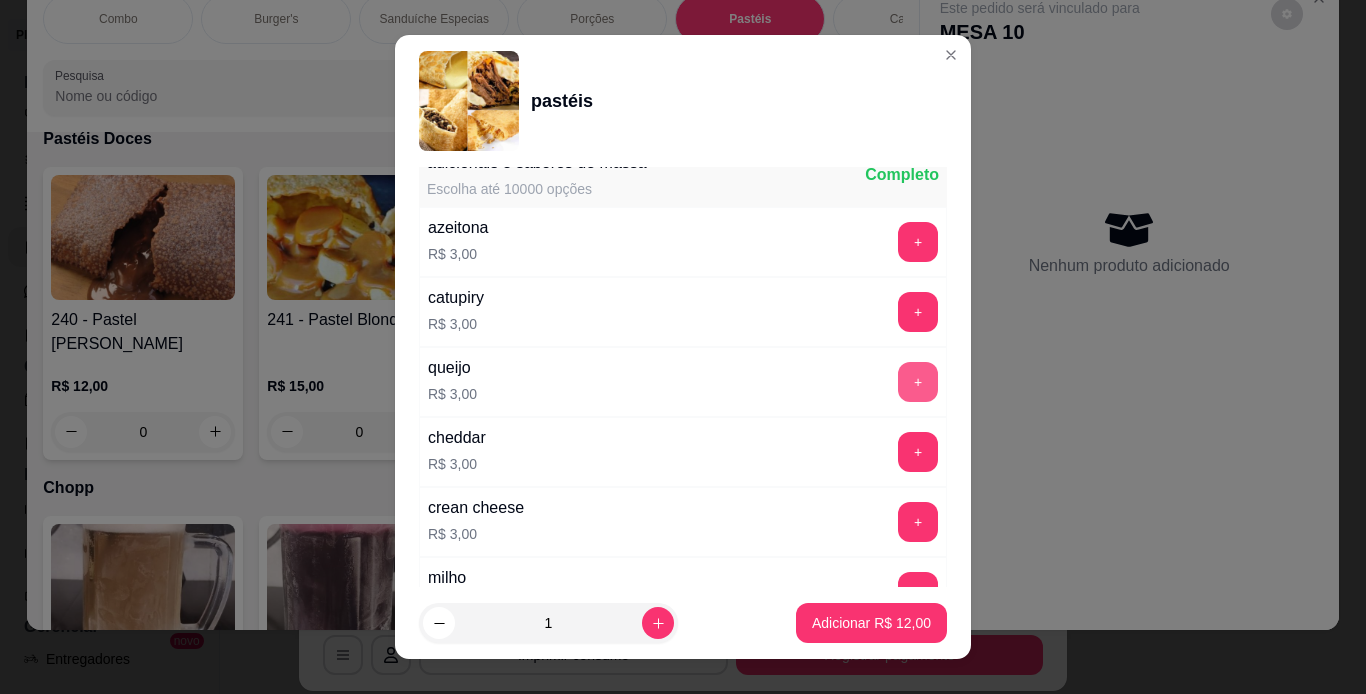 click on "+" at bounding box center [918, 382] 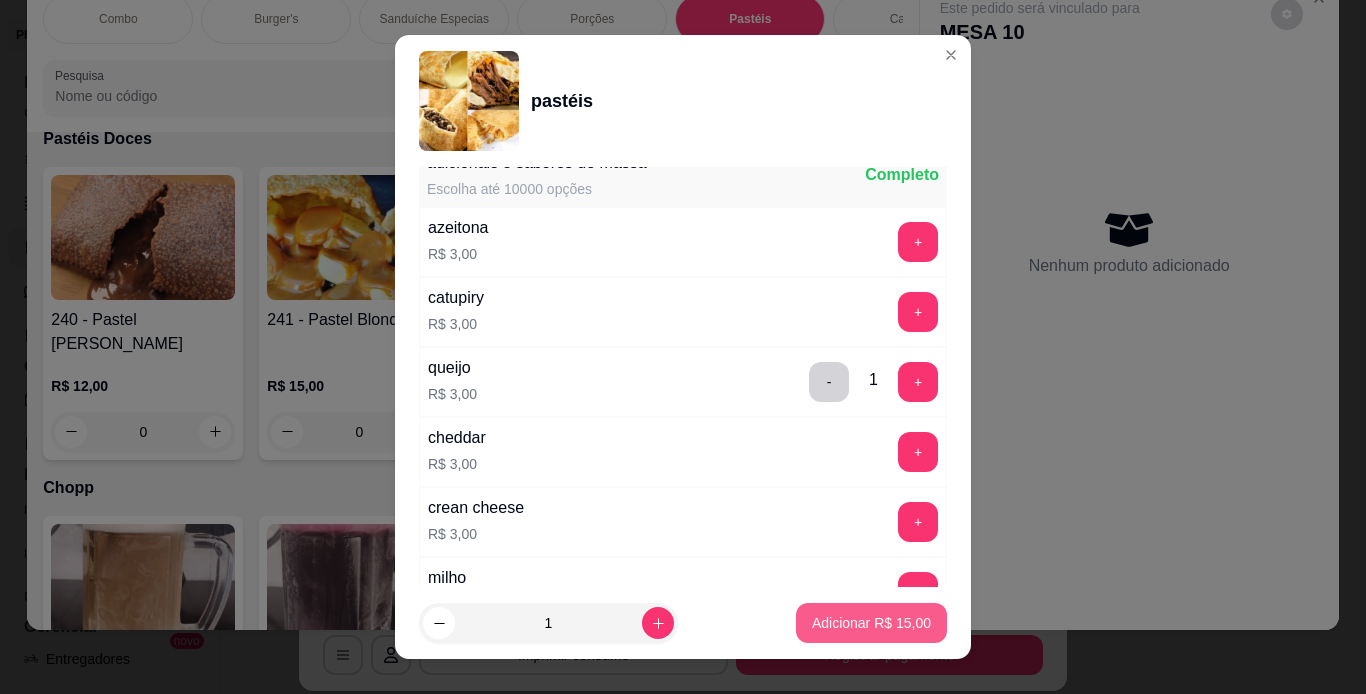 click on "Adicionar   R$ 15,00" at bounding box center [871, 623] 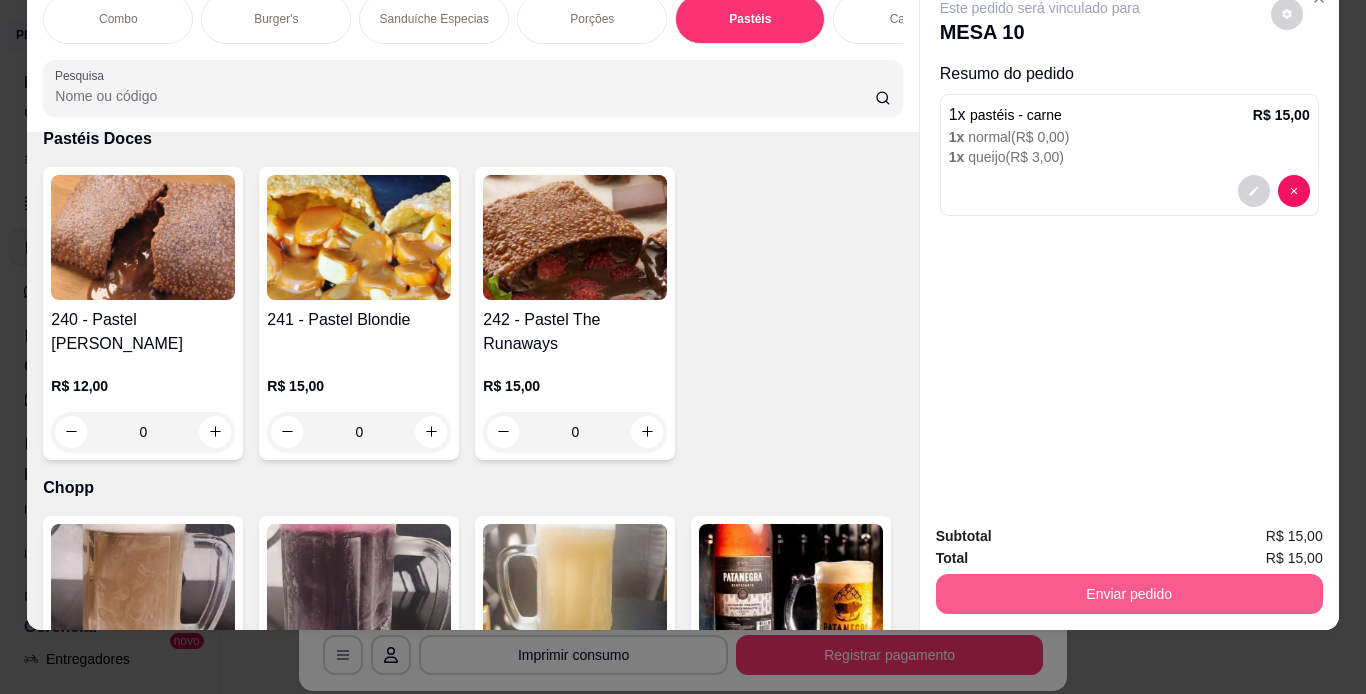 click on "Enviar pedido" at bounding box center (1129, 594) 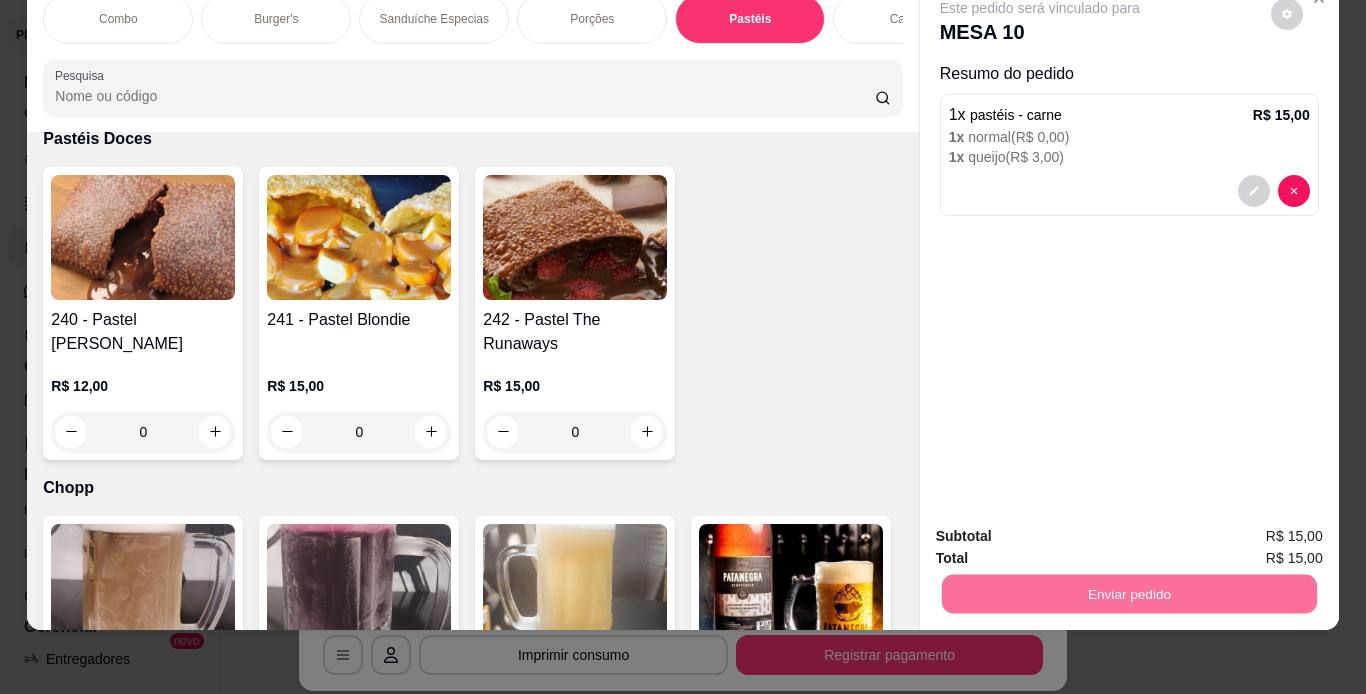 click on "Não registrar e enviar pedido" at bounding box center (1063, 530) 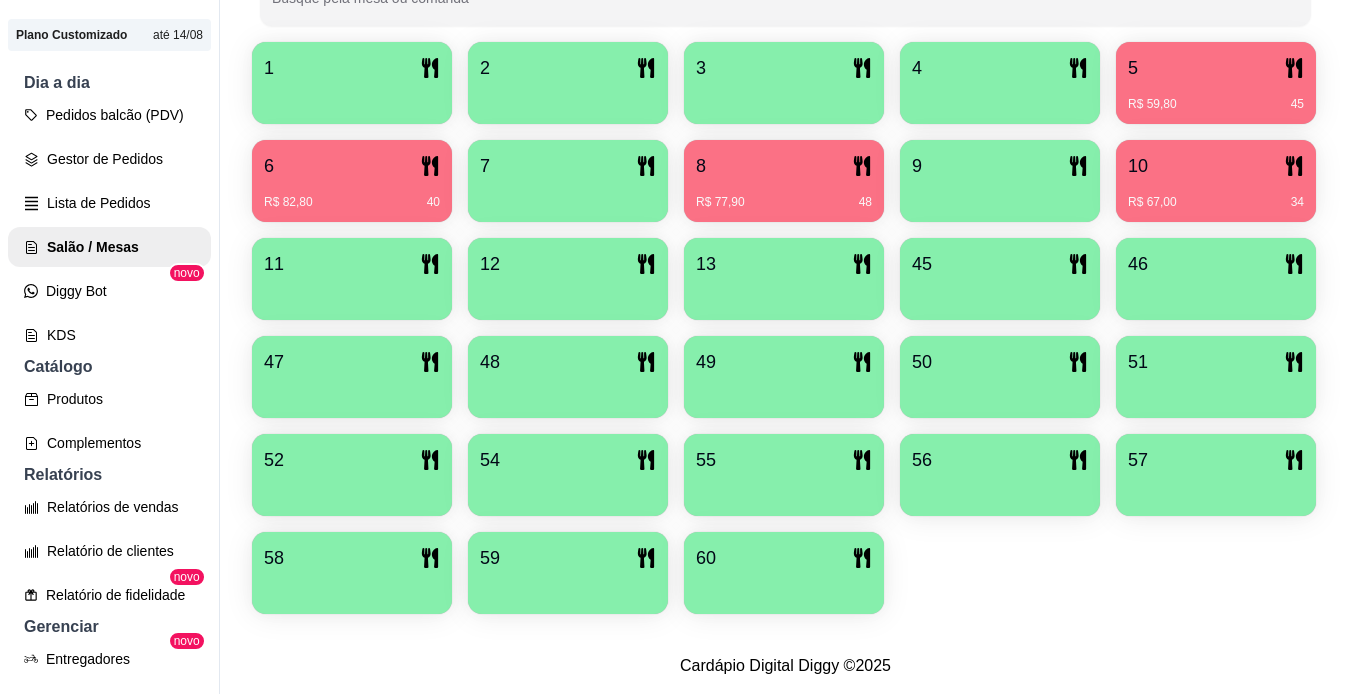 click on "5 R$ 59,80 45" at bounding box center [1216, 83] 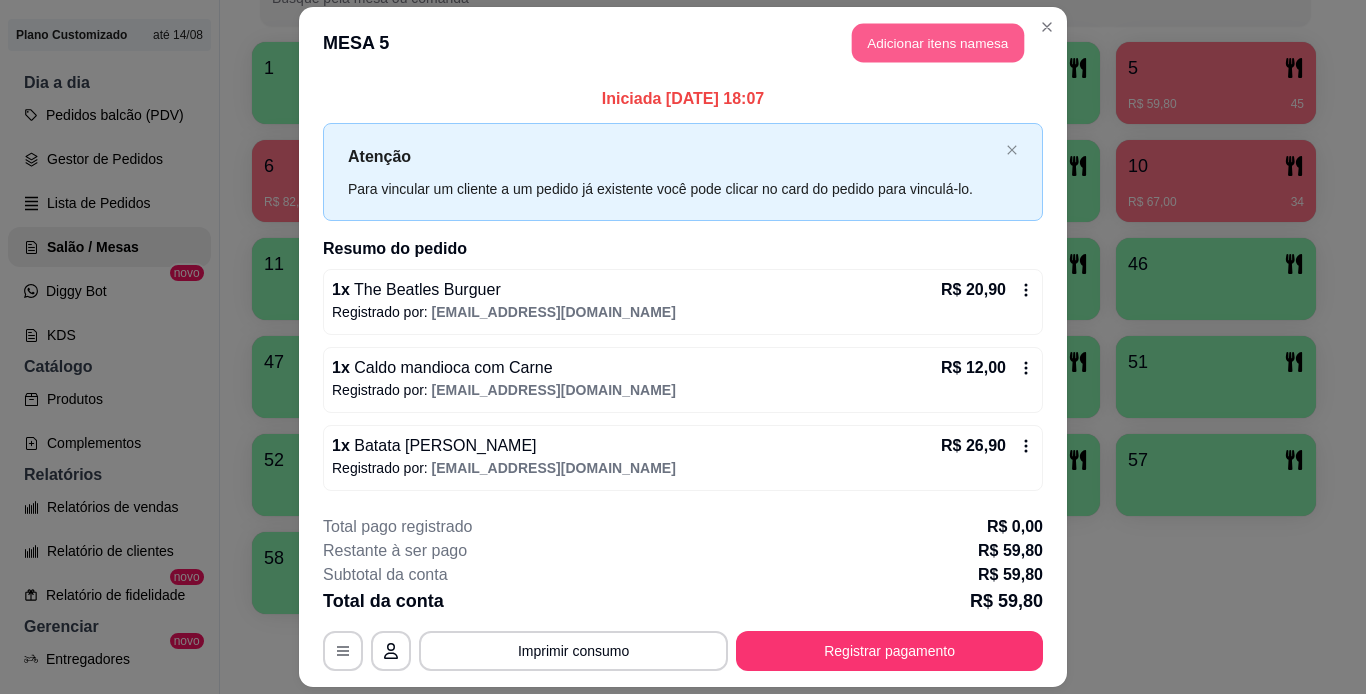 click on "Adicionar itens na  mesa" at bounding box center (938, 43) 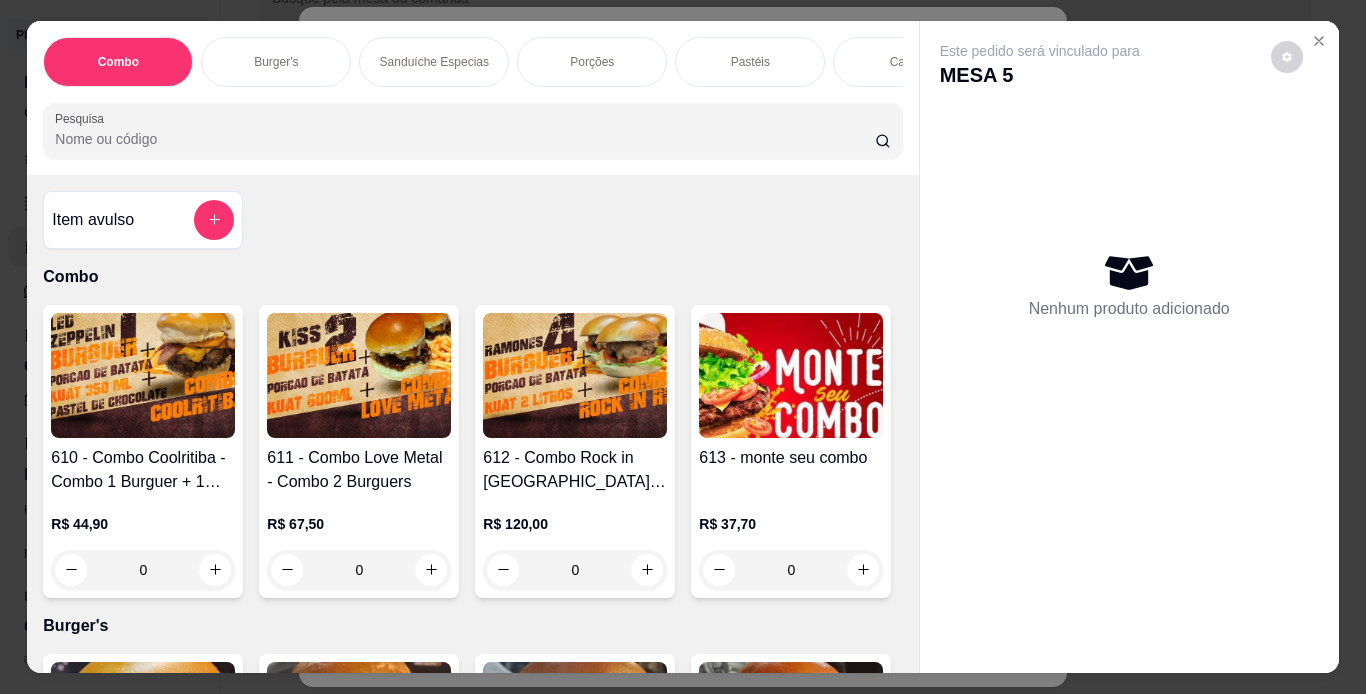 scroll, scrollTop: 0, scrollLeft: 752, axis: horizontal 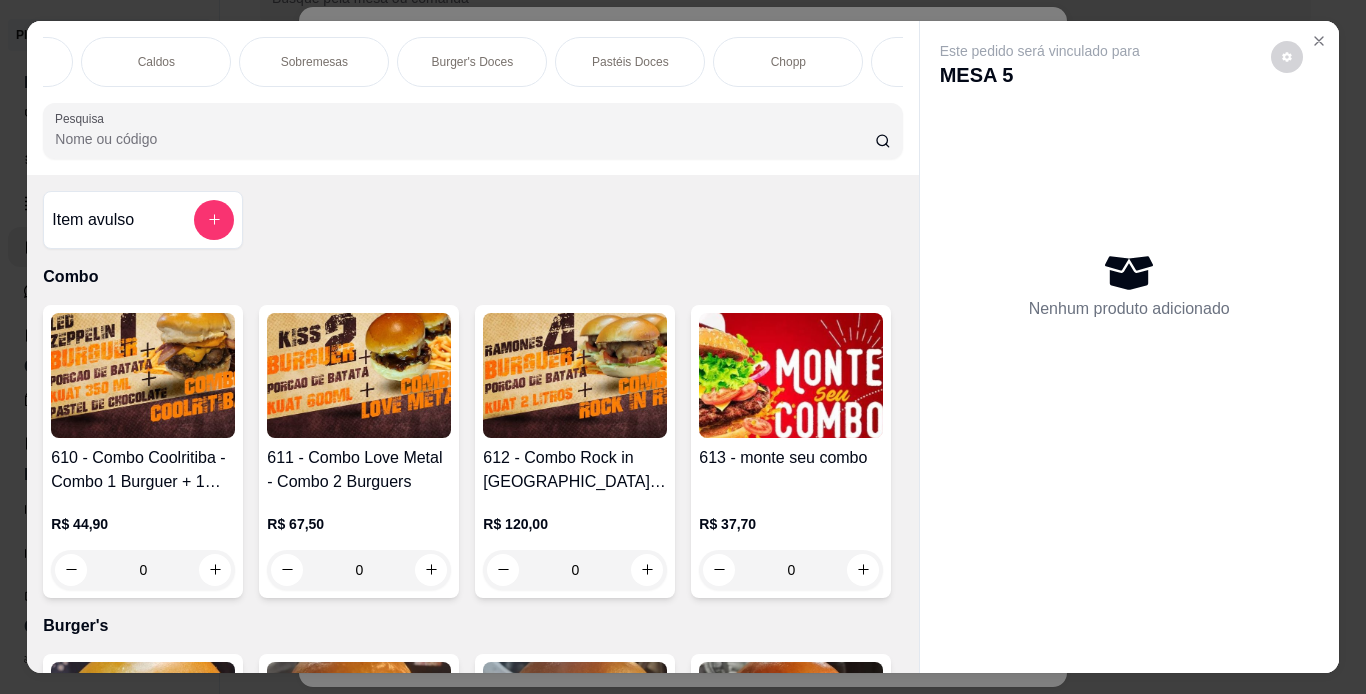 click on "Chopp" at bounding box center [788, 62] 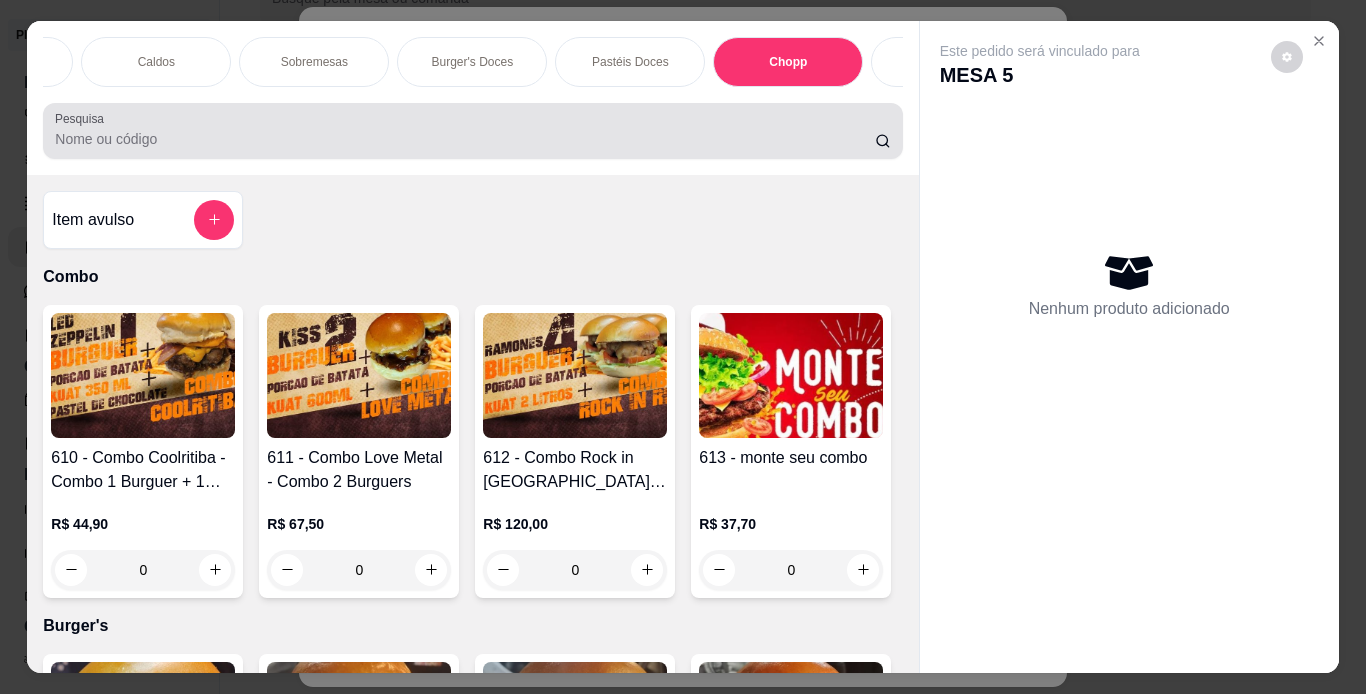 scroll, scrollTop: 7887, scrollLeft: 0, axis: vertical 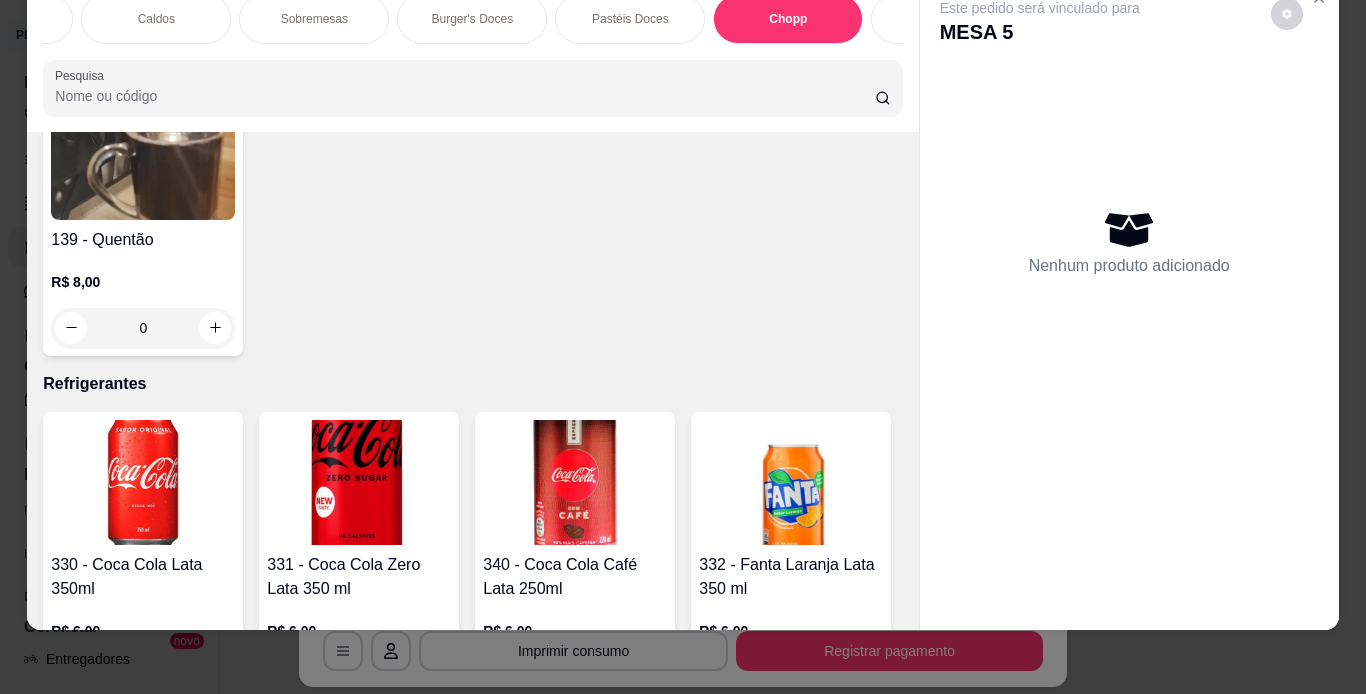click at bounding box center [215, -917] 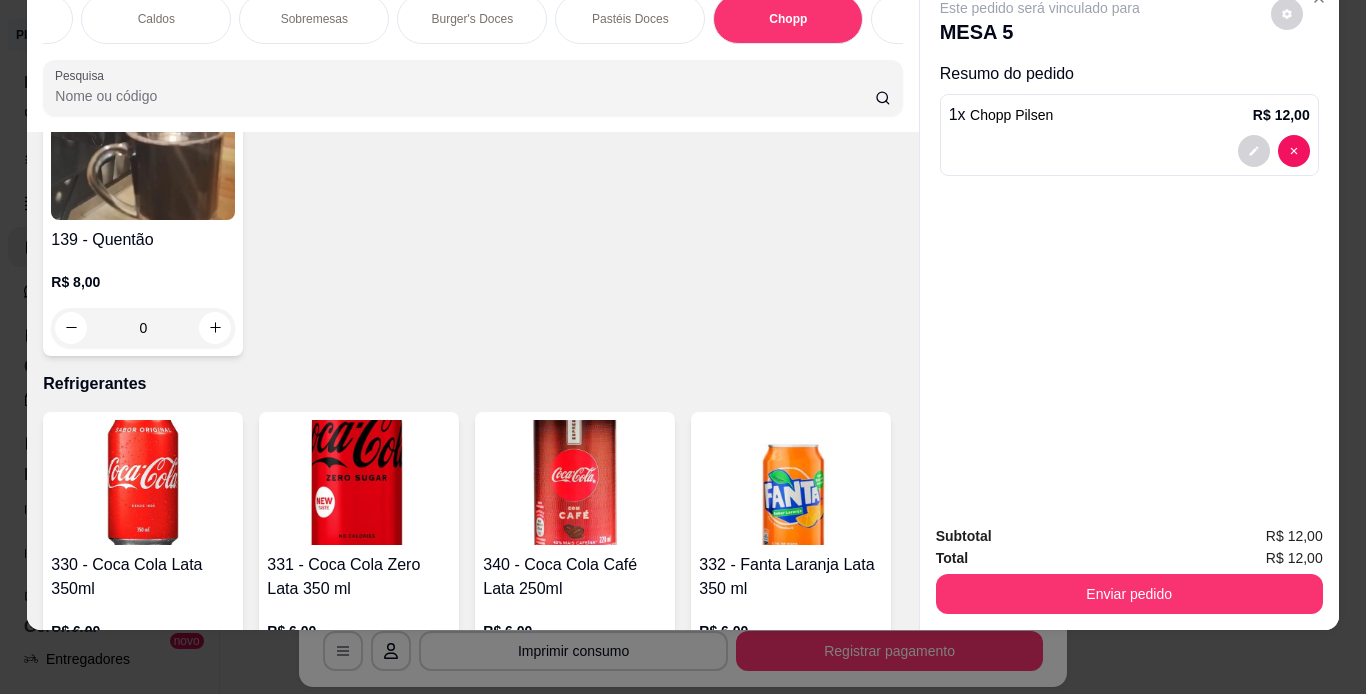click on "Enviar pedido" at bounding box center (1129, 591) 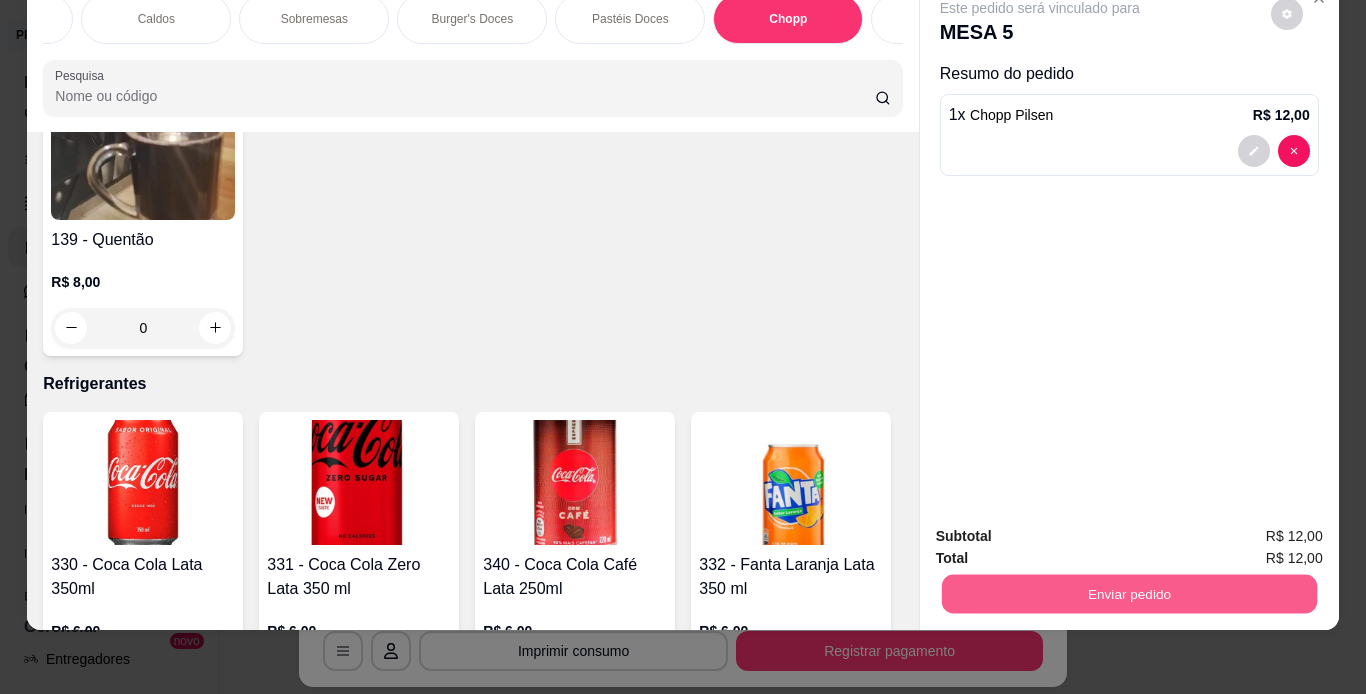 click on "Enviar pedido" at bounding box center [1128, 594] 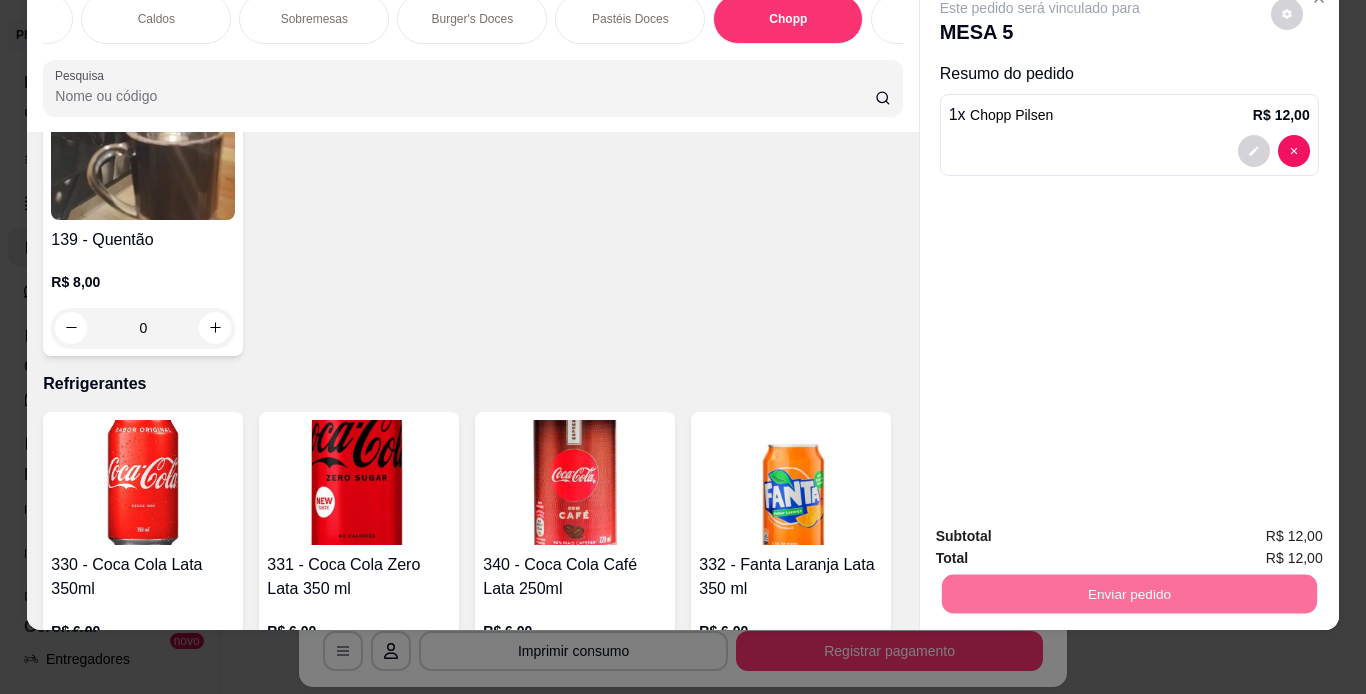 click on "Não registrar e enviar pedido" at bounding box center (1063, 529) 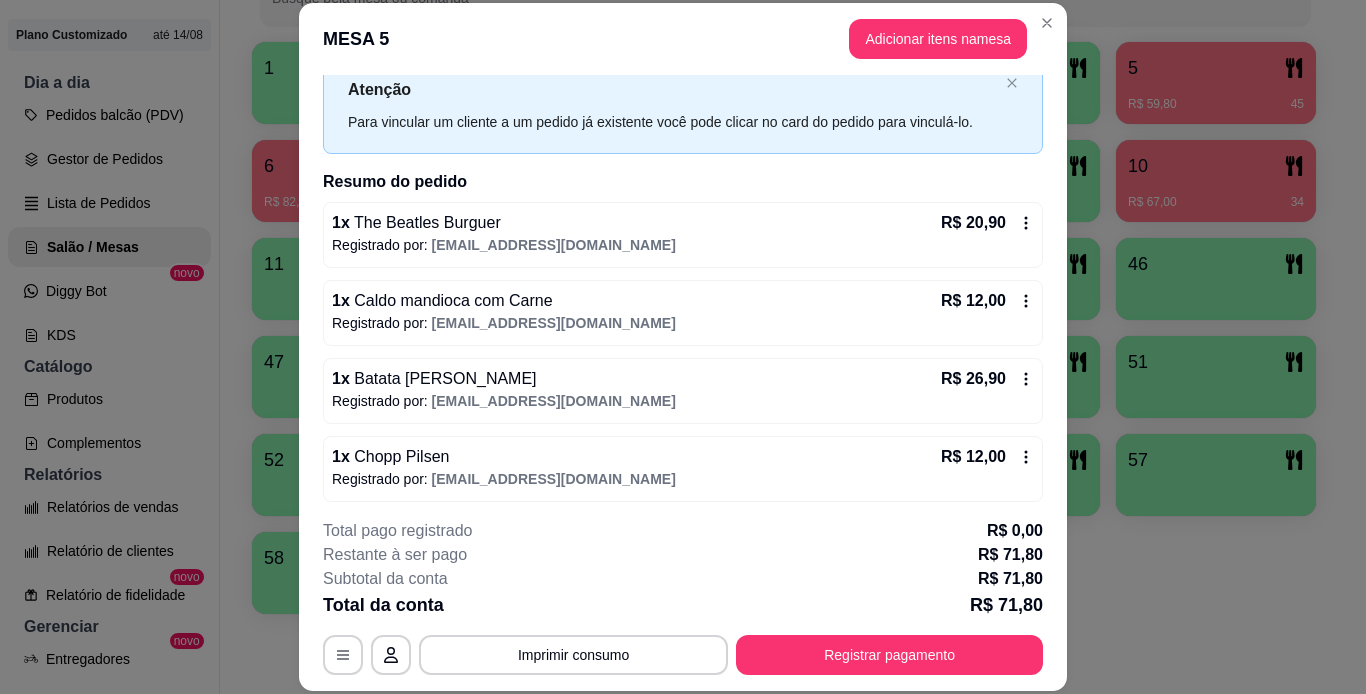 scroll, scrollTop: 70, scrollLeft: 0, axis: vertical 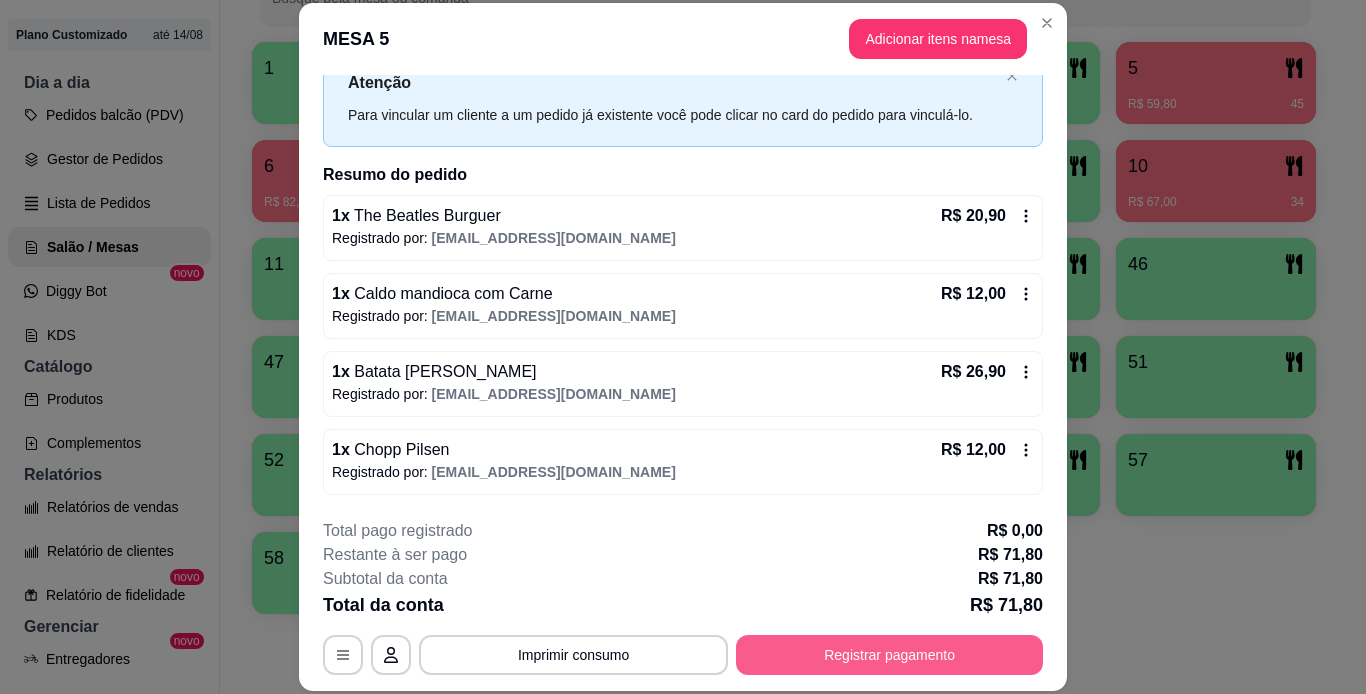 click on "Registrar pagamento" at bounding box center [889, 655] 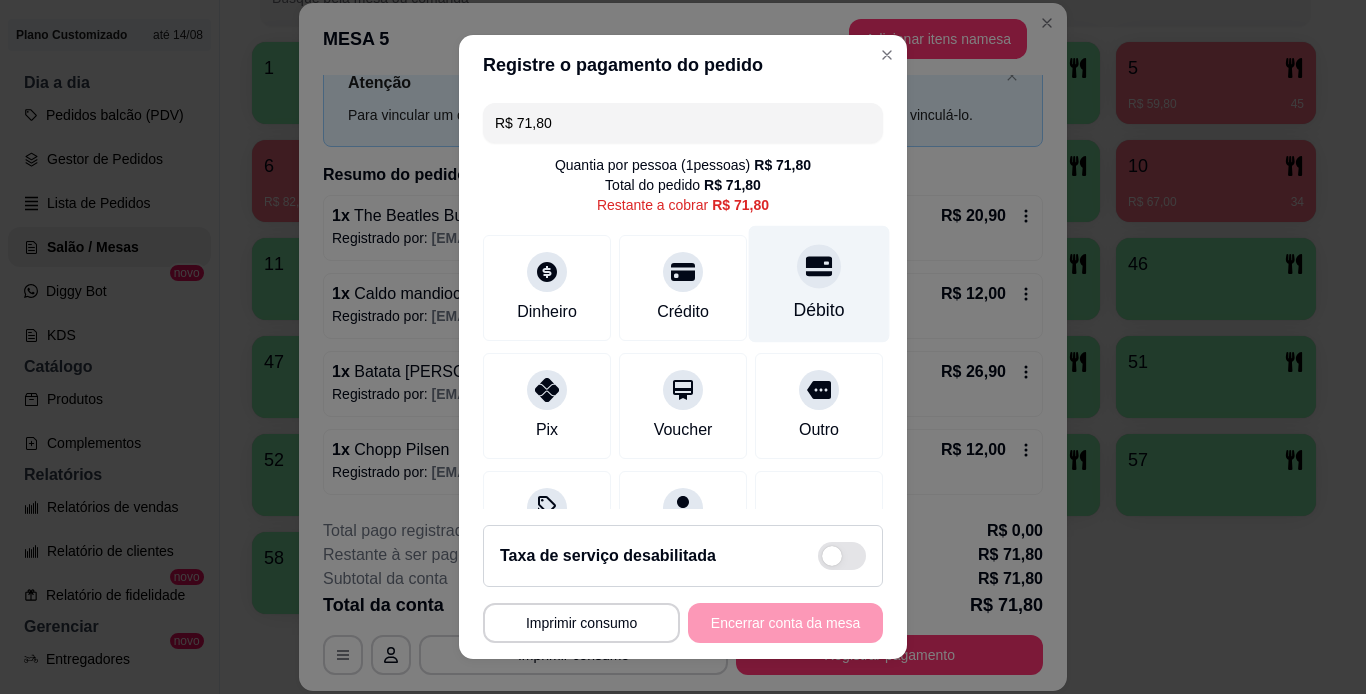 click at bounding box center (819, 266) 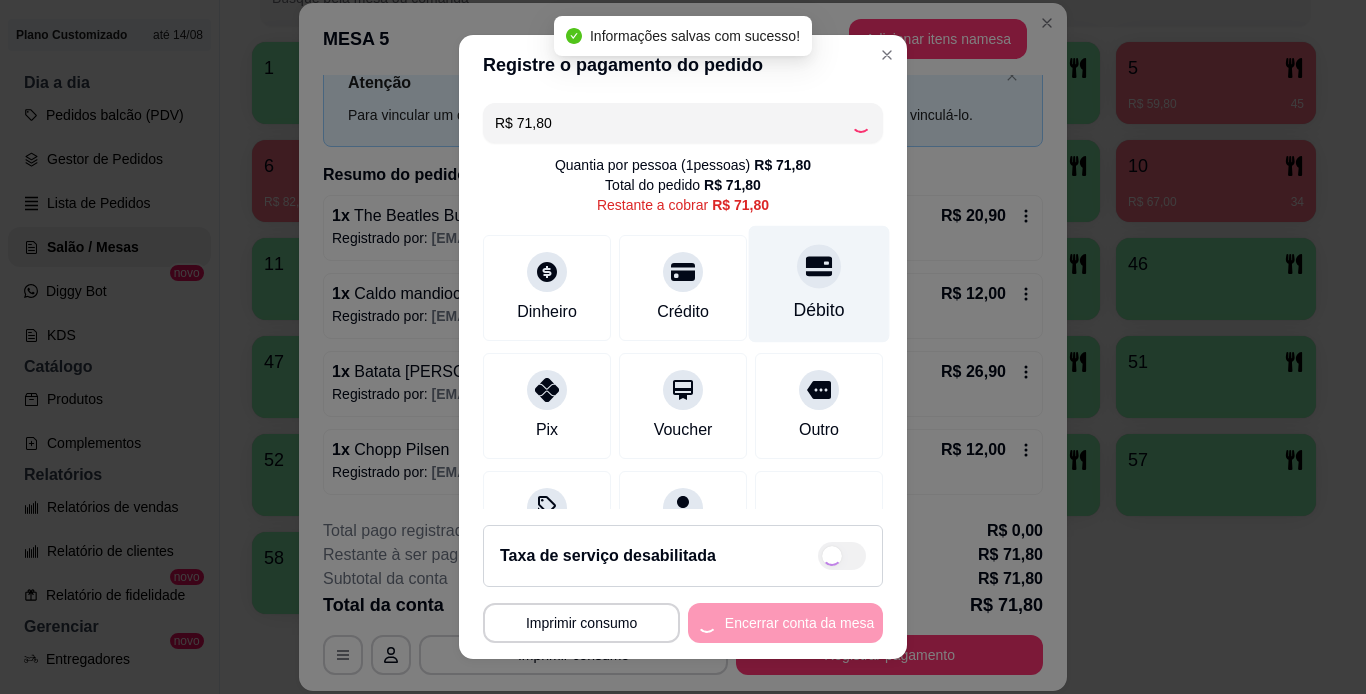type on "R$ 0,00" 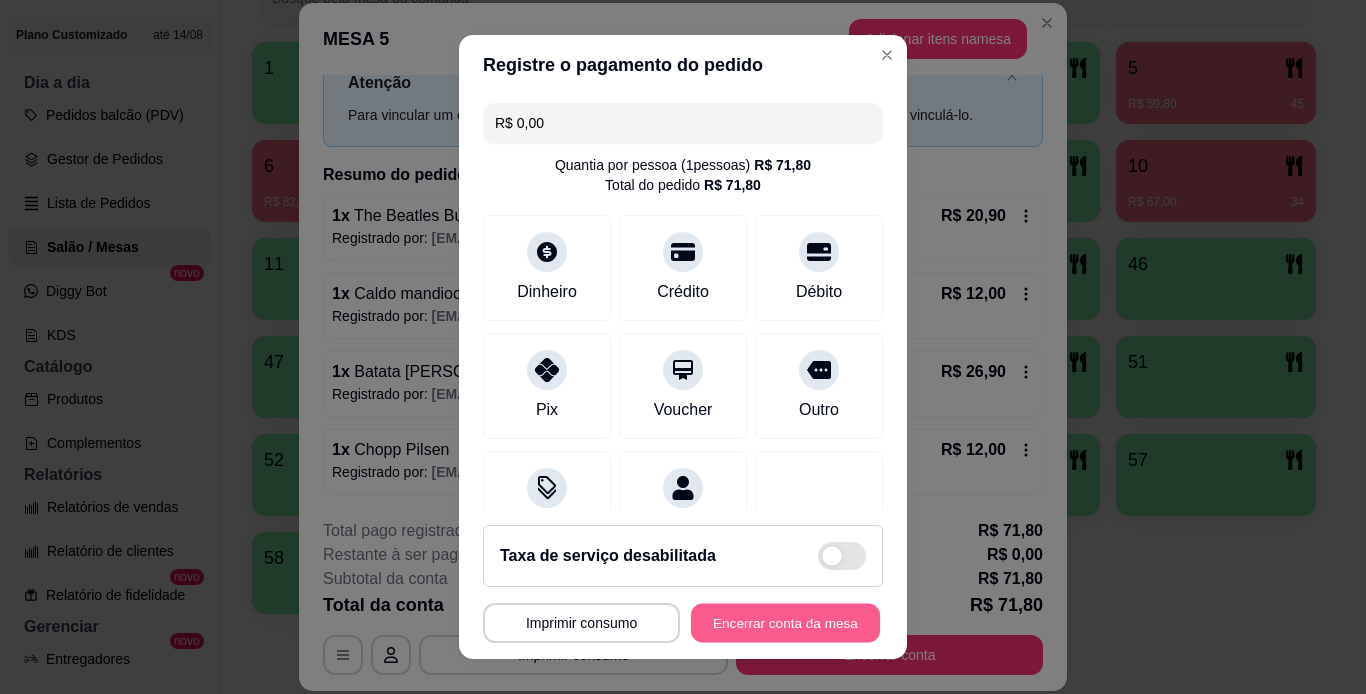 click on "Encerrar conta da mesa" at bounding box center [785, 623] 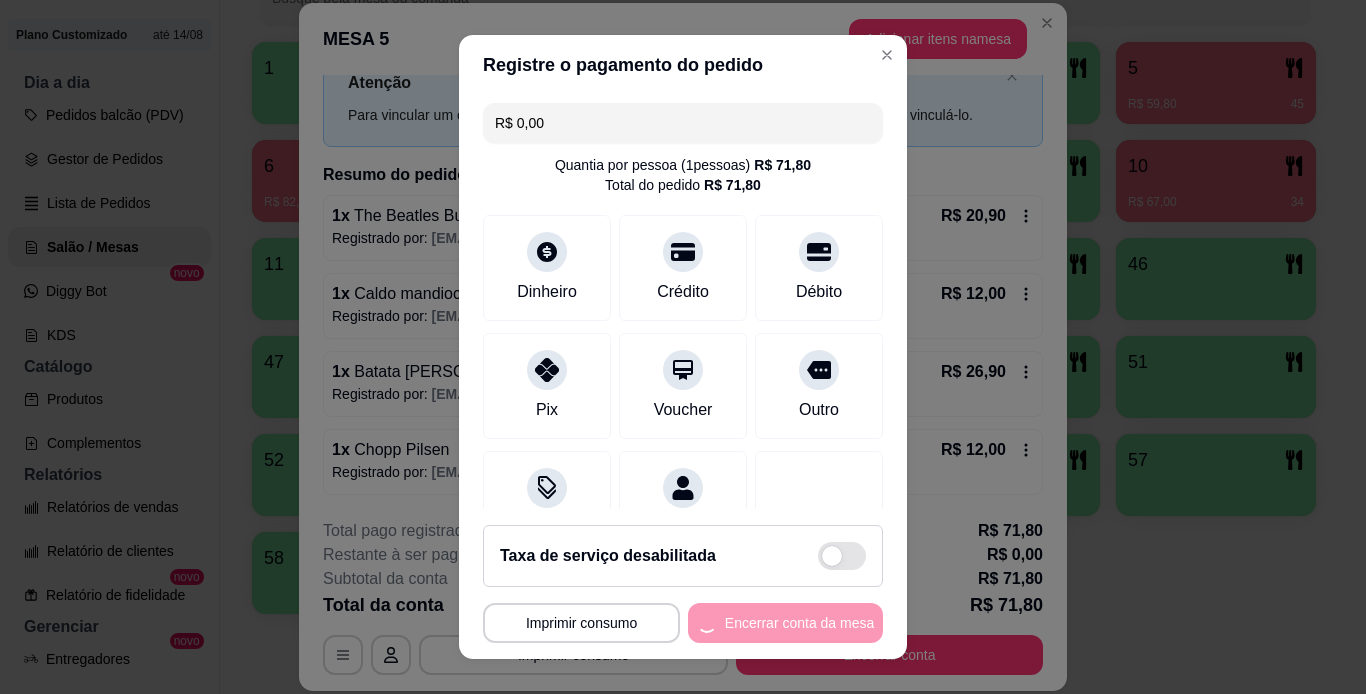 scroll, scrollTop: 0, scrollLeft: 0, axis: both 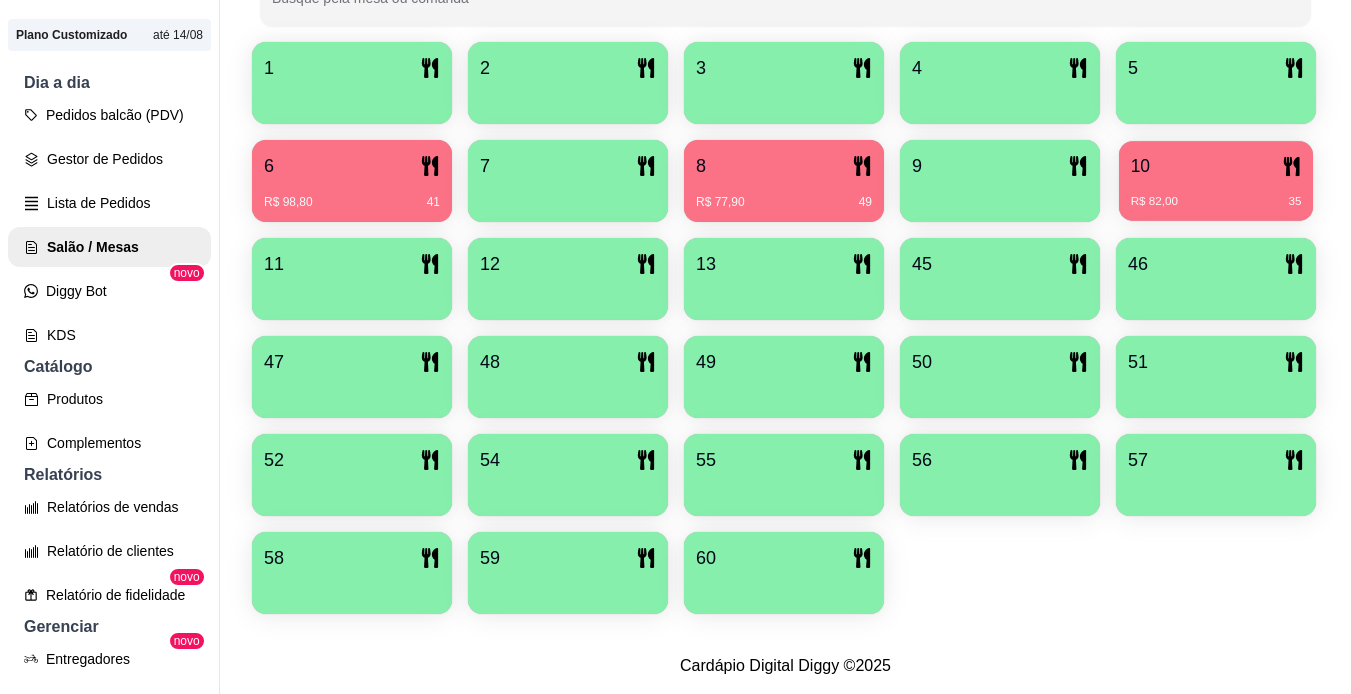 click on "10" at bounding box center (1216, 166) 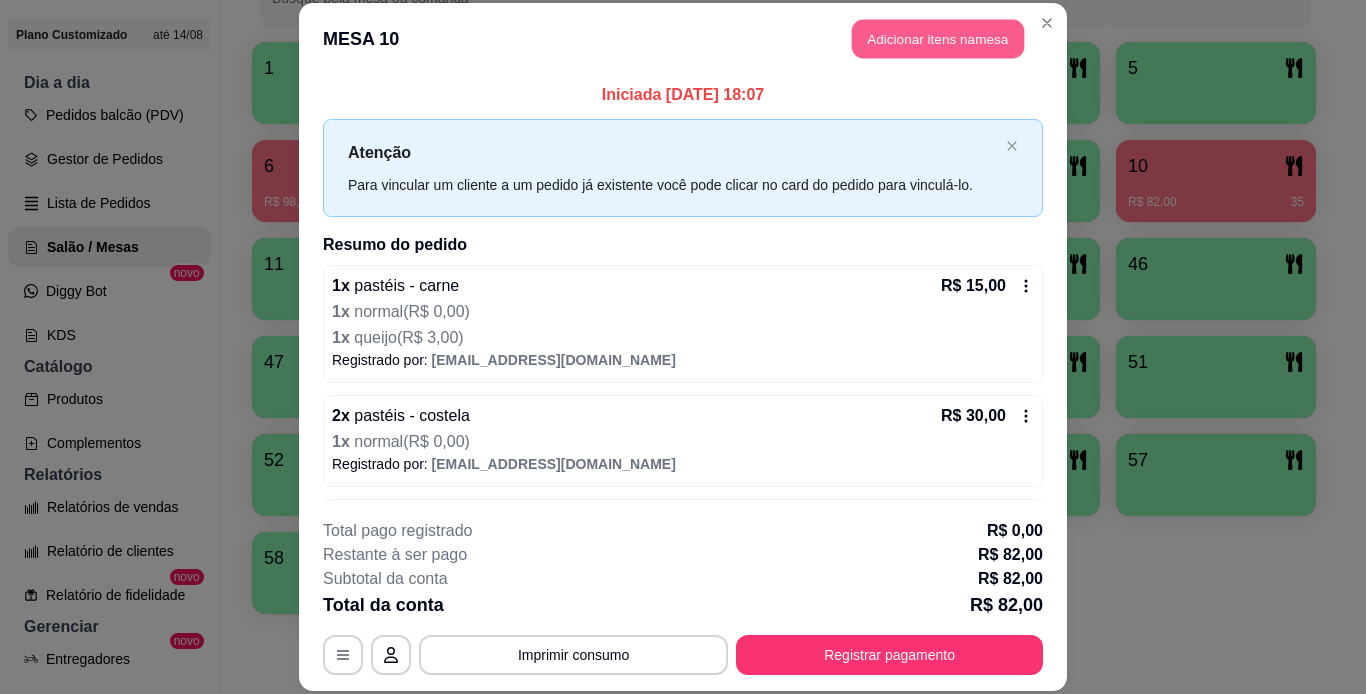 click on "Adicionar itens na  mesa" at bounding box center [938, 39] 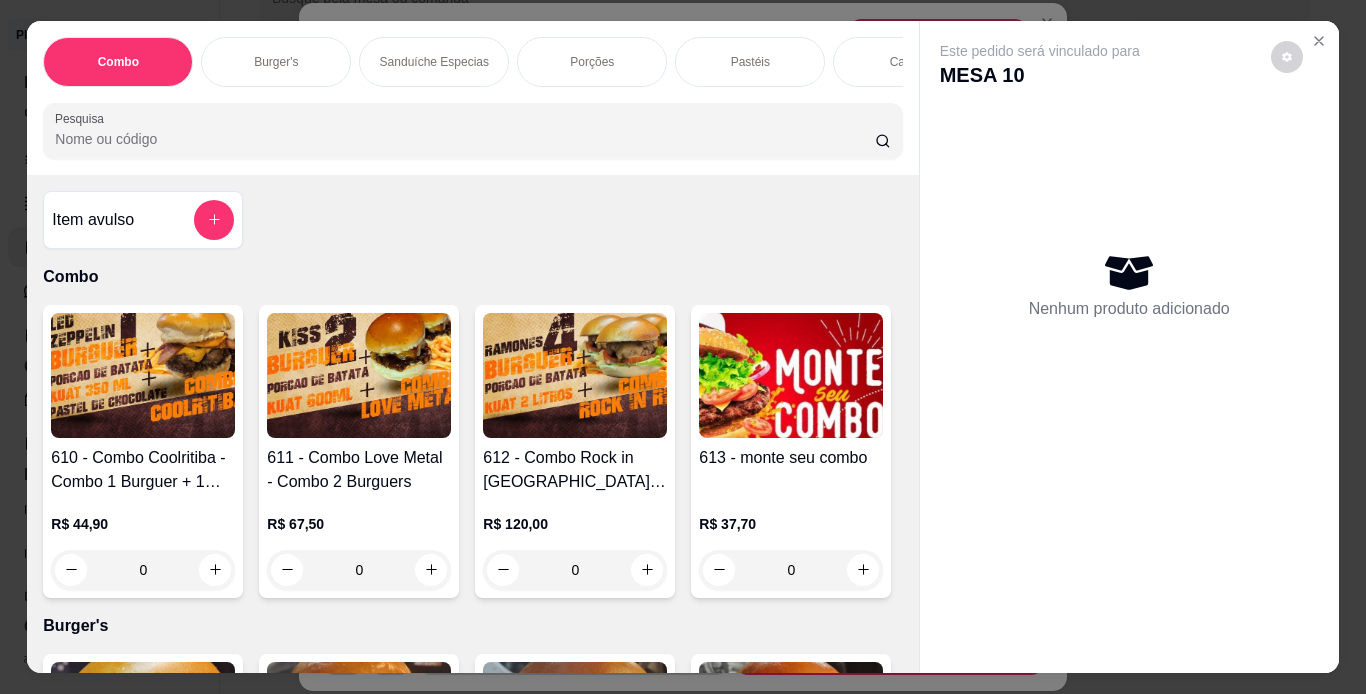 click on "Pastéis" at bounding box center (750, 62) 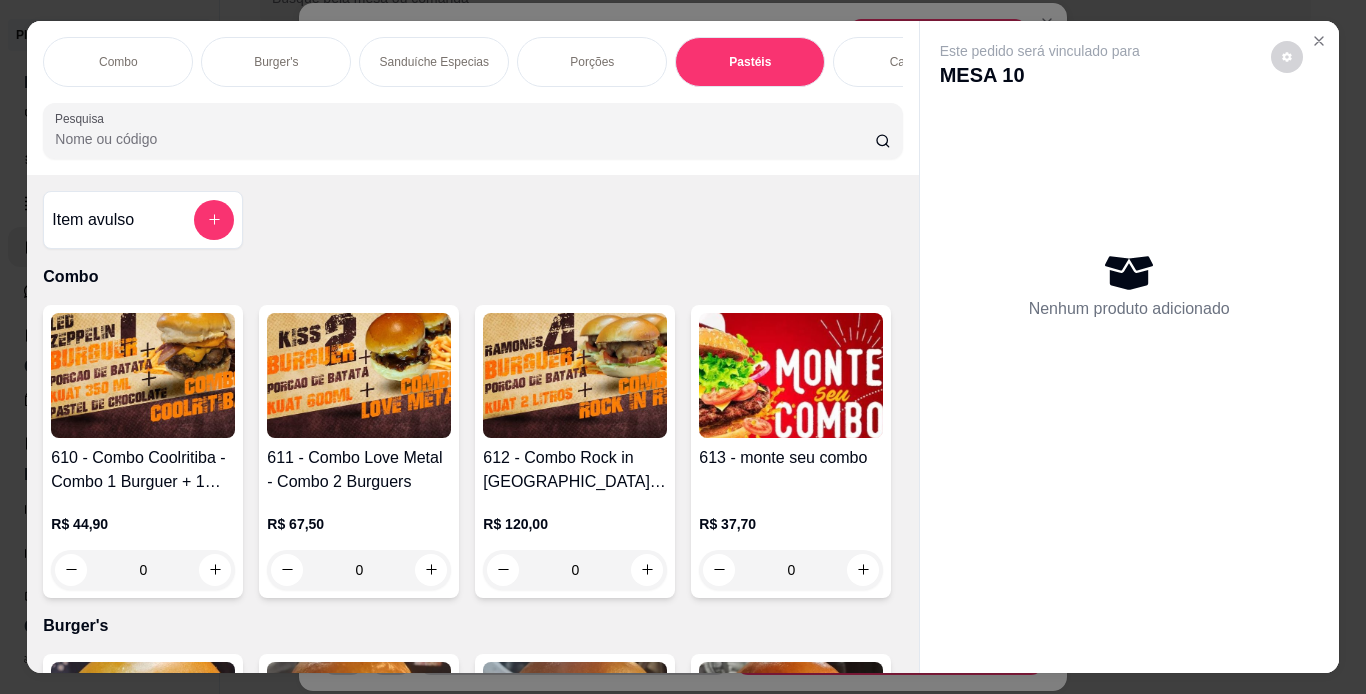scroll, scrollTop: 6190, scrollLeft: 0, axis: vertical 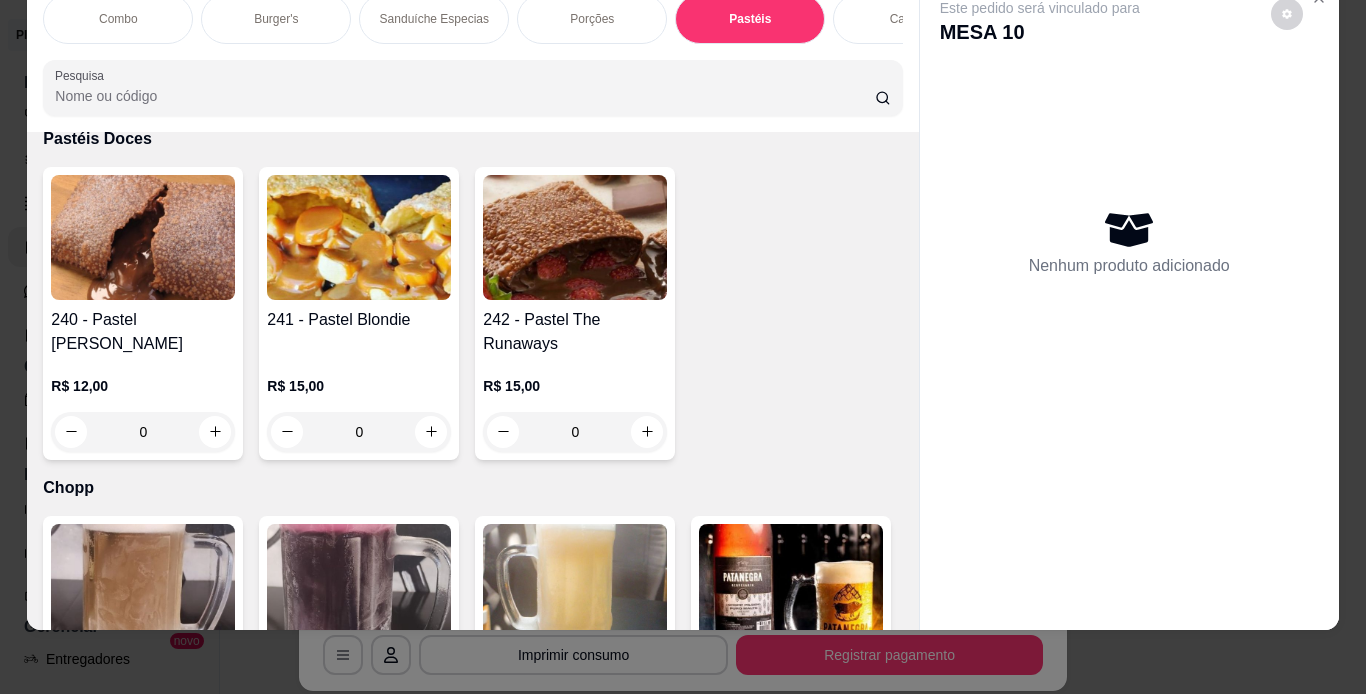 click at bounding box center [143, -1135] 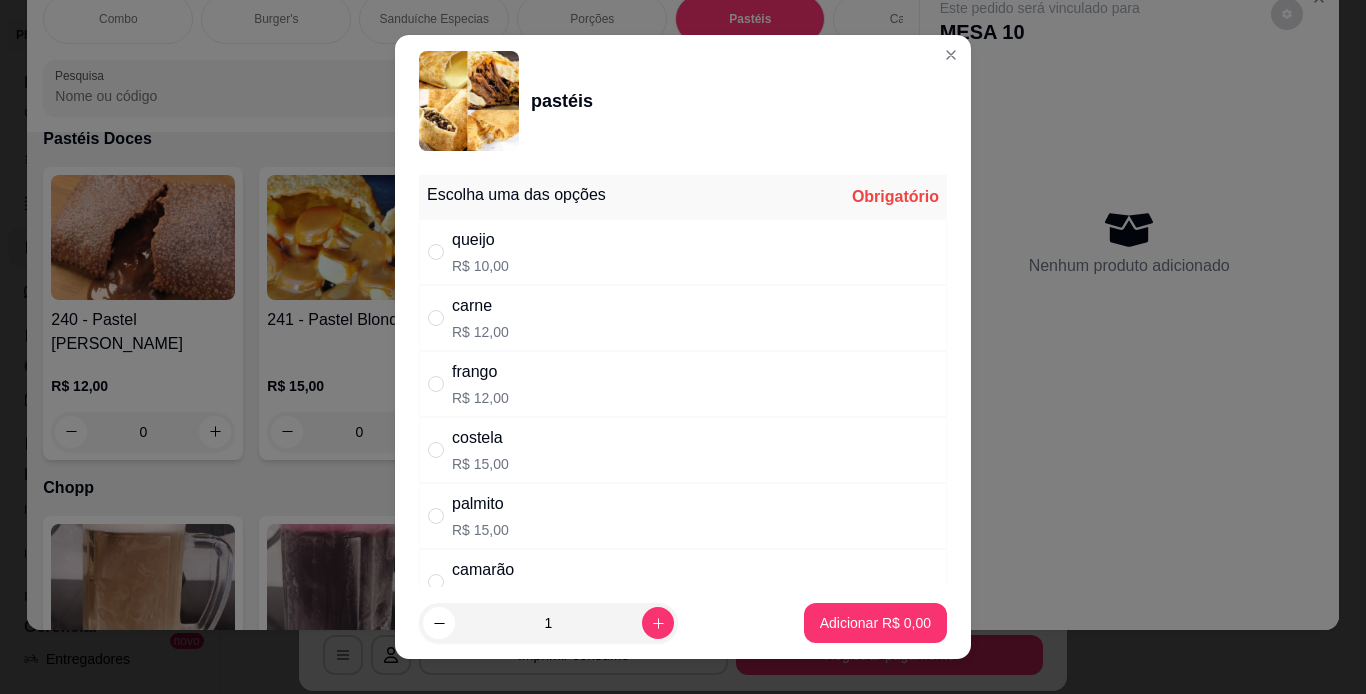 click on "carne R$ 12,00" at bounding box center [683, 318] 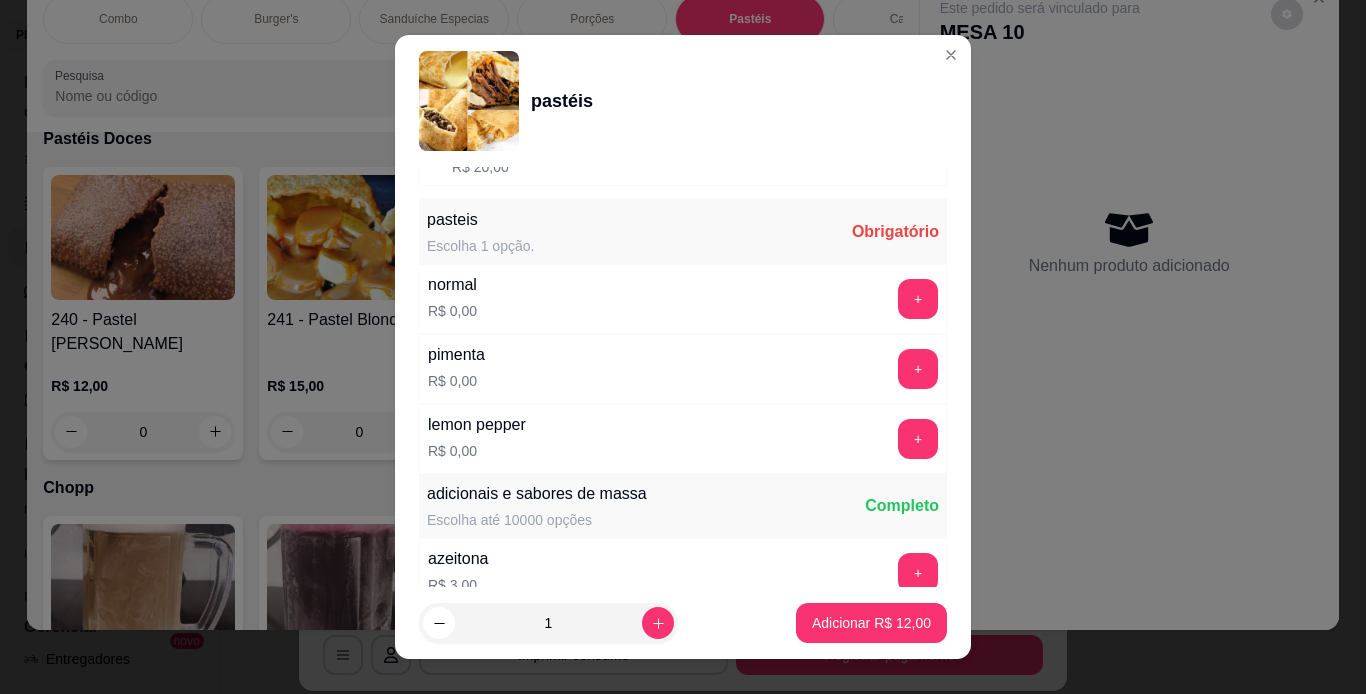 scroll, scrollTop: 440, scrollLeft: 0, axis: vertical 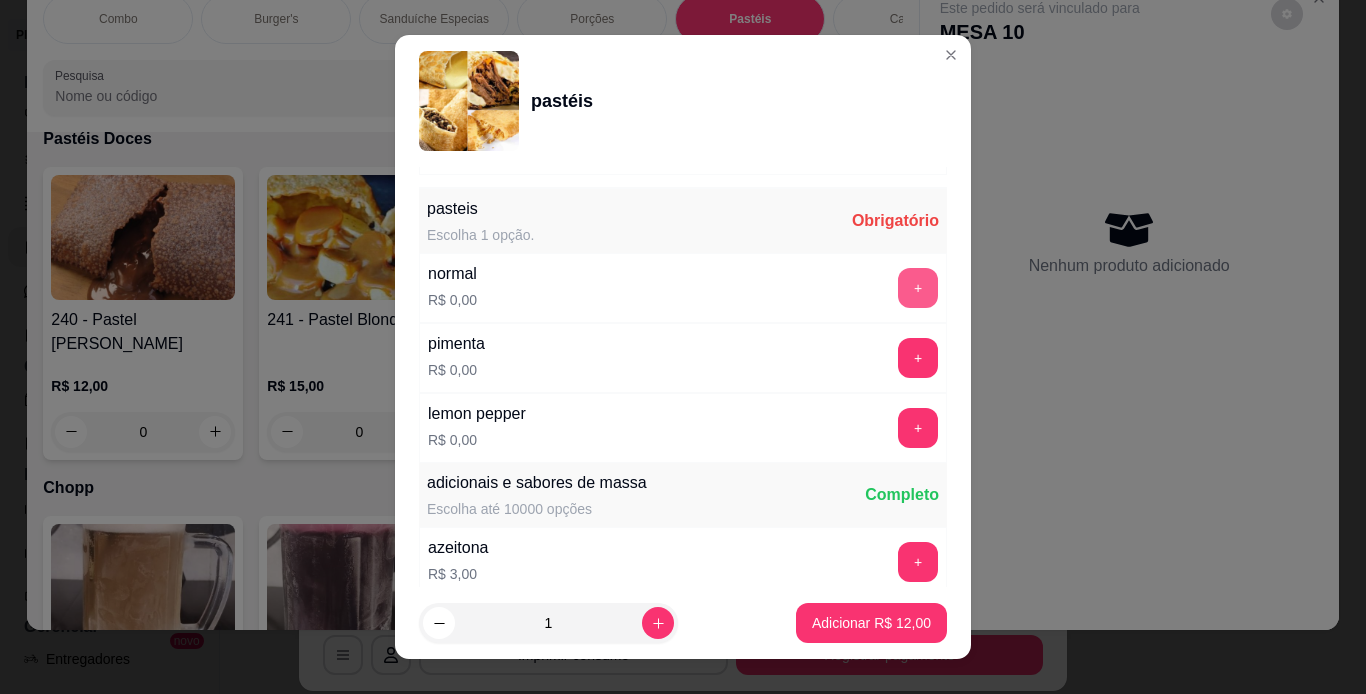 click on "+" at bounding box center [918, 288] 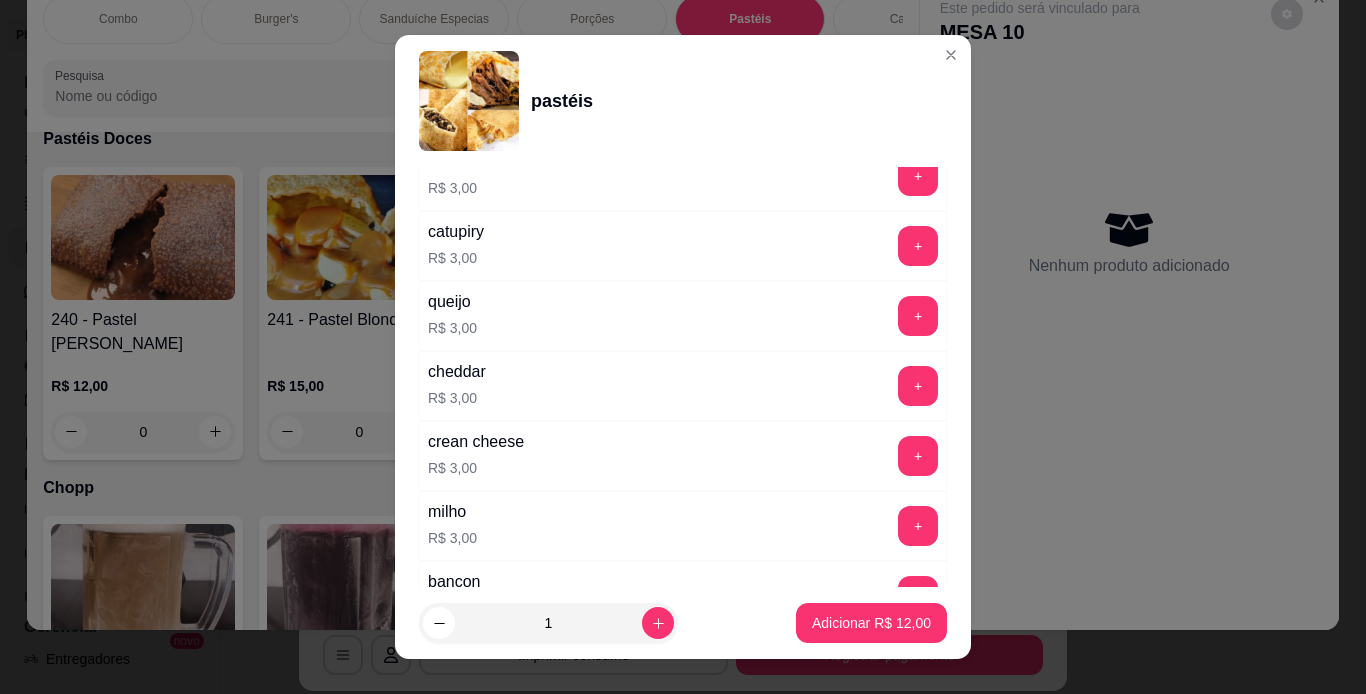 scroll, scrollTop: 840, scrollLeft: 0, axis: vertical 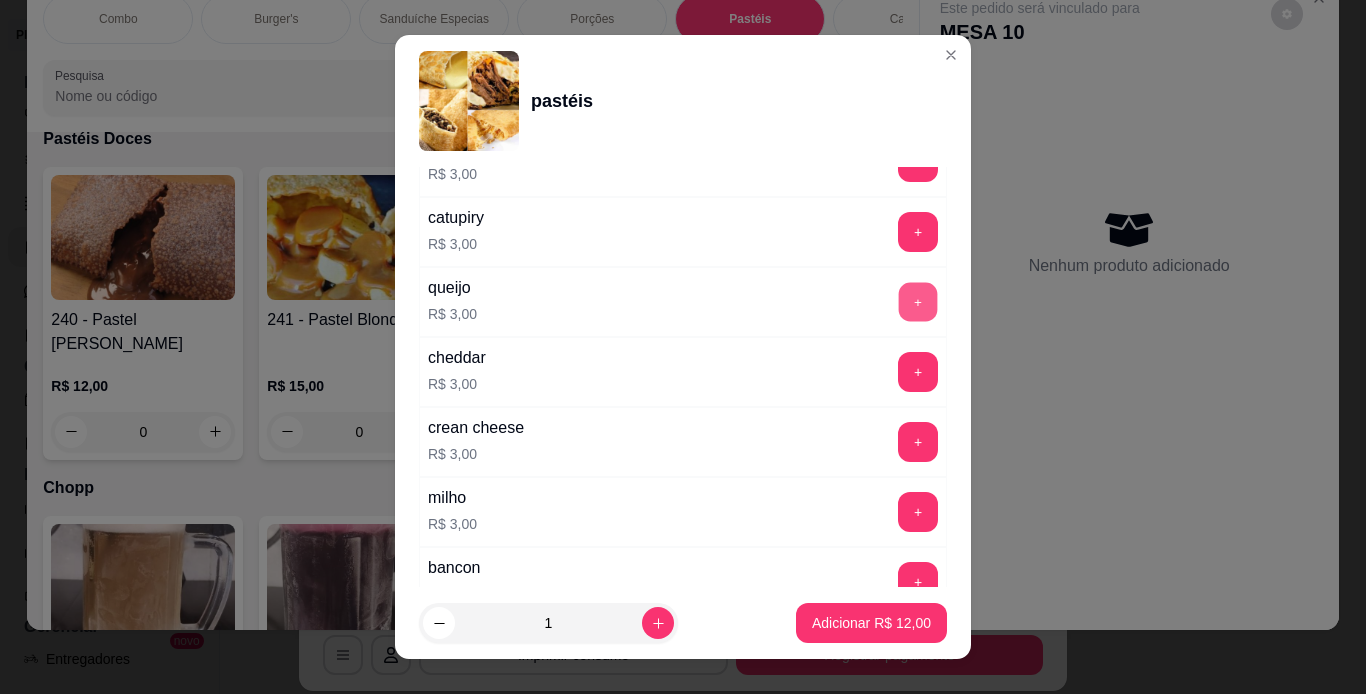 click on "+" at bounding box center (918, 301) 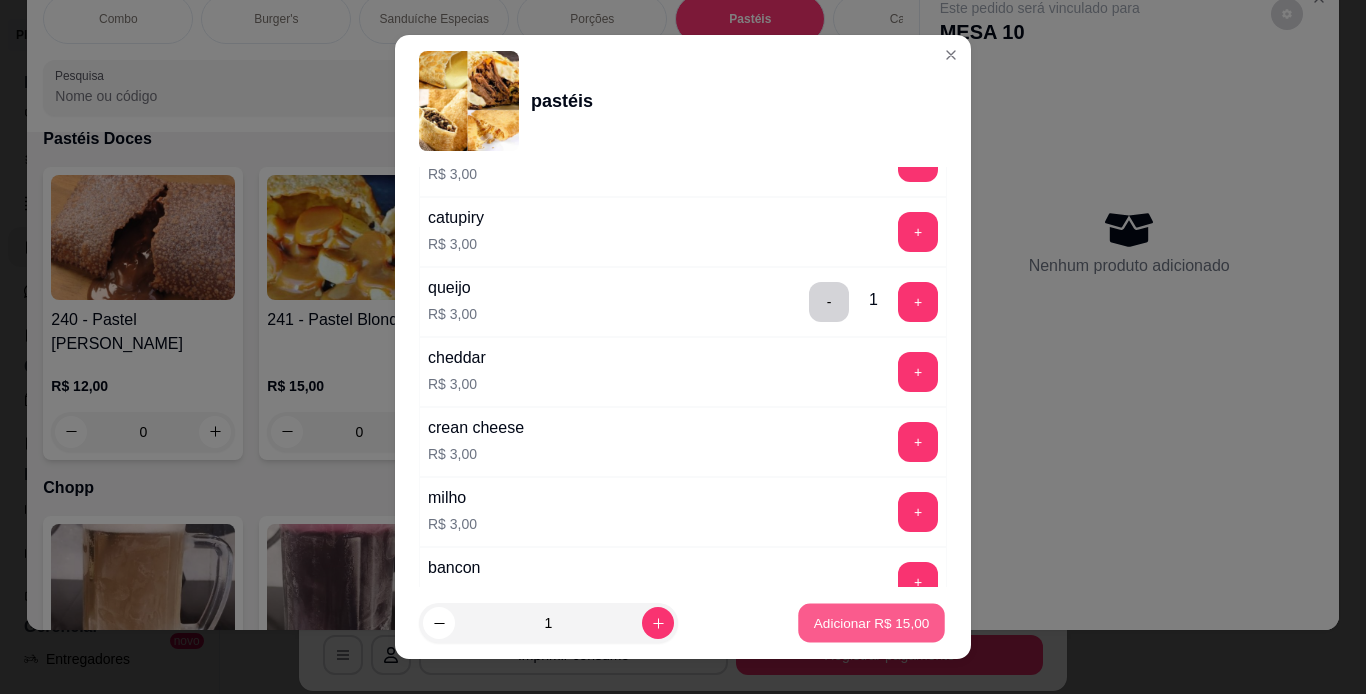 click on "Adicionar   R$ 15,00" at bounding box center [871, 623] 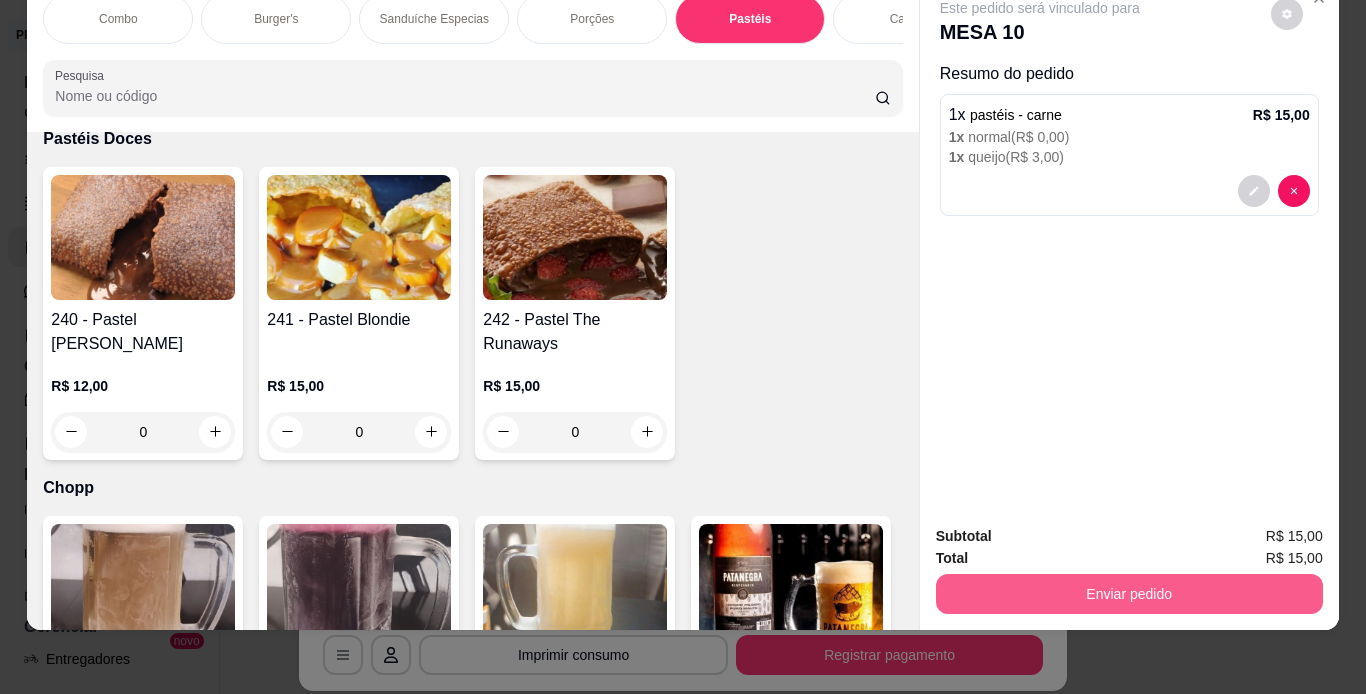 click on "Enviar pedido" at bounding box center (1129, 594) 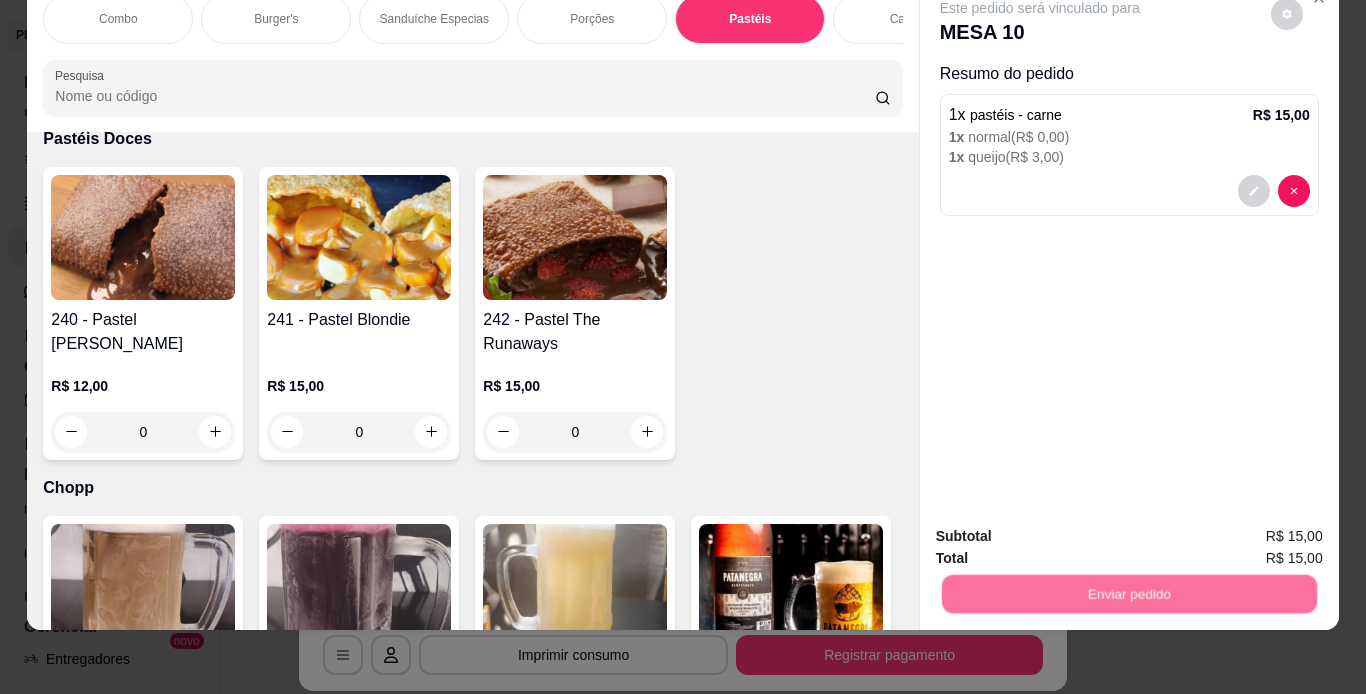 click on "Não registrar e enviar pedido" at bounding box center (1063, 530) 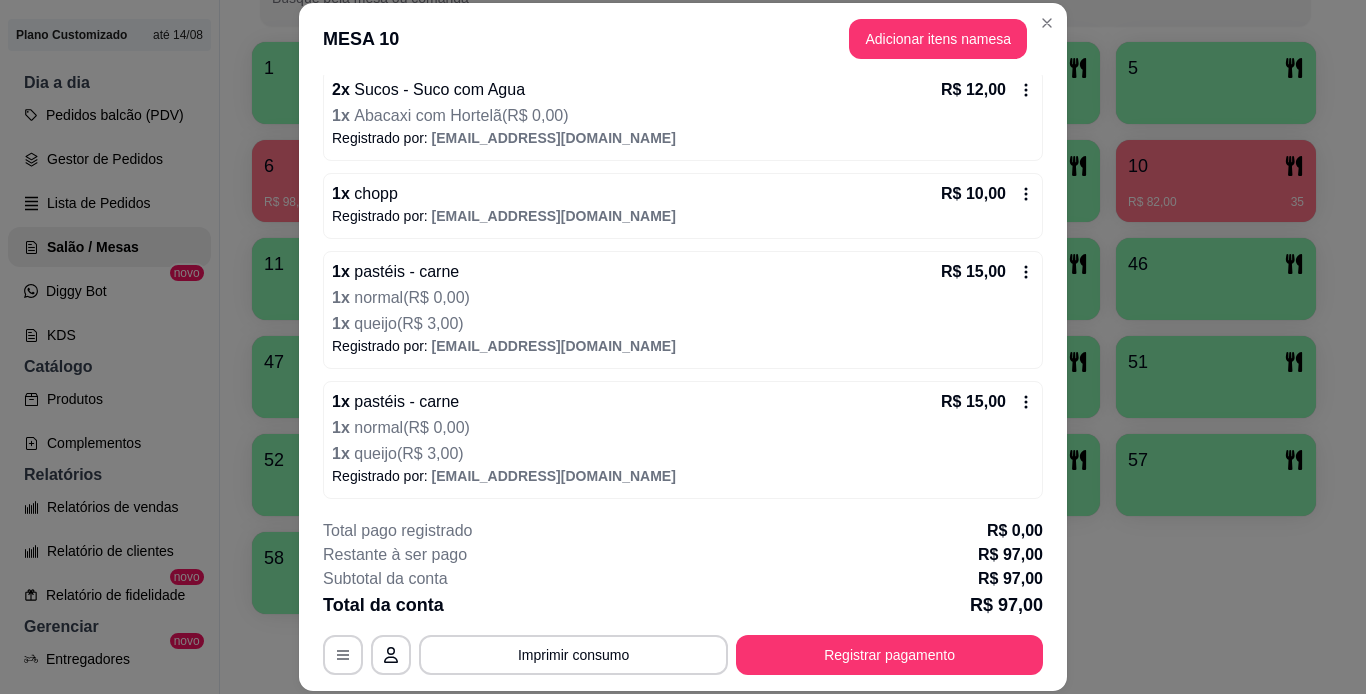 scroll, scrollTop: 434, scrollLeft: 0, axis: vertical 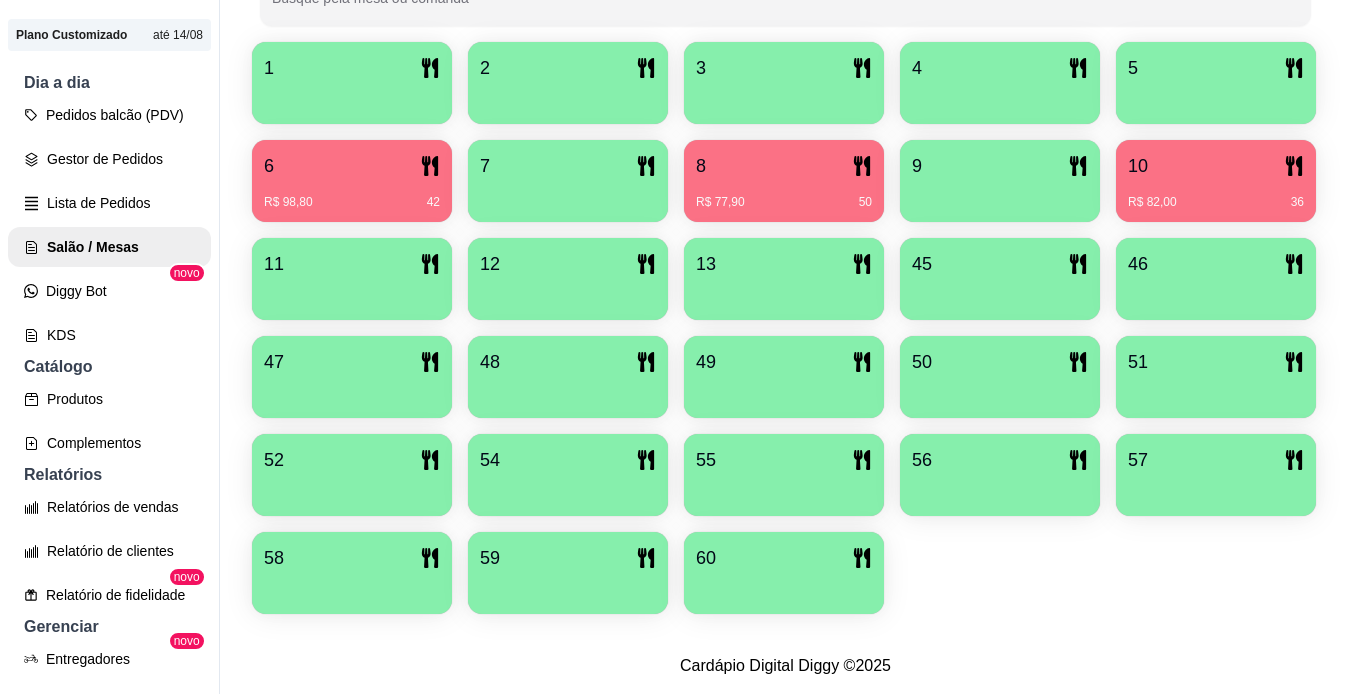 click on "R$ 82,00 36" at bounding box center (1216, 195) 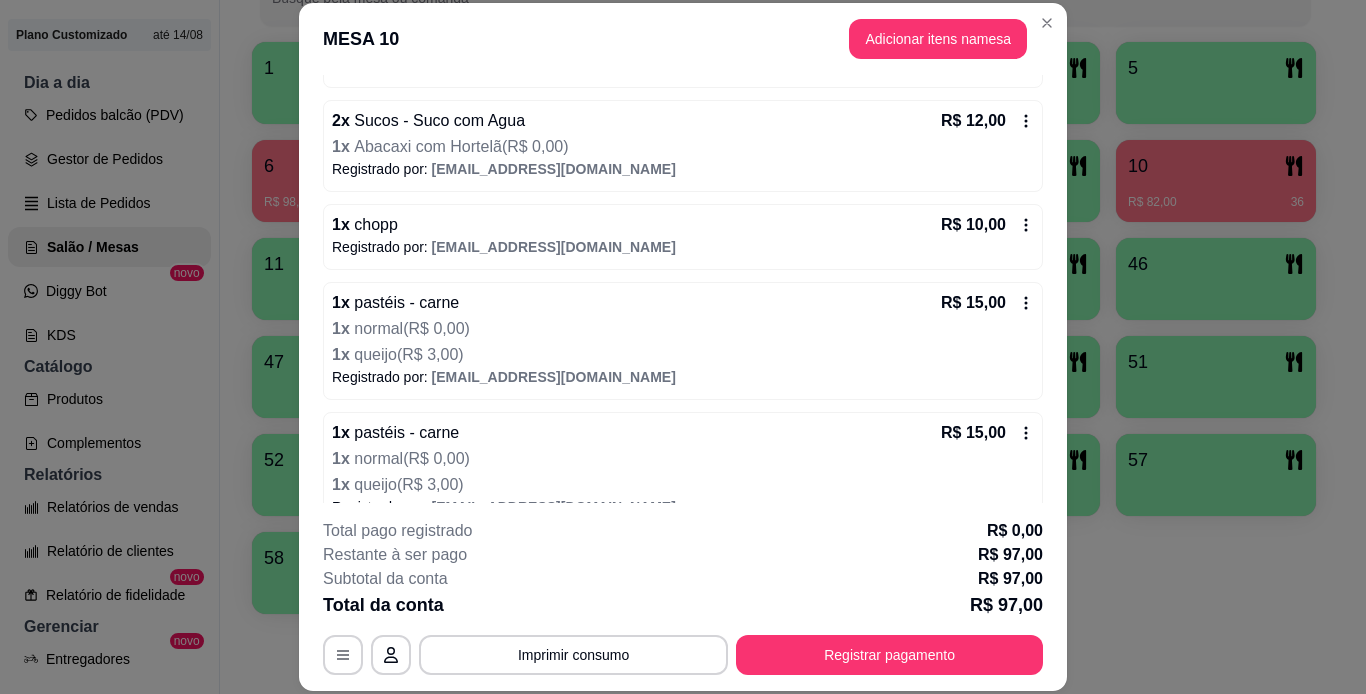 scroll, scrollTop: 434, scrollLeft: 0, axis: vertical 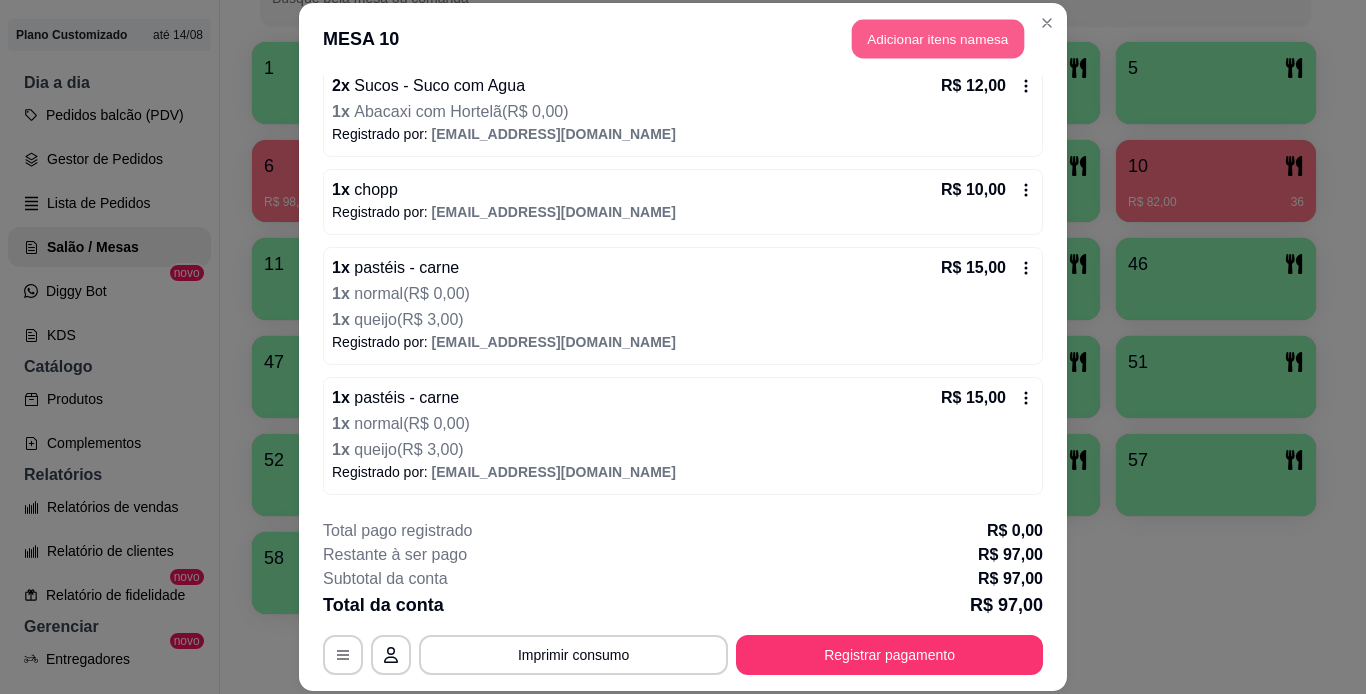 click on "Adicionar itens na  mesa" at bounding box center (938, 39) 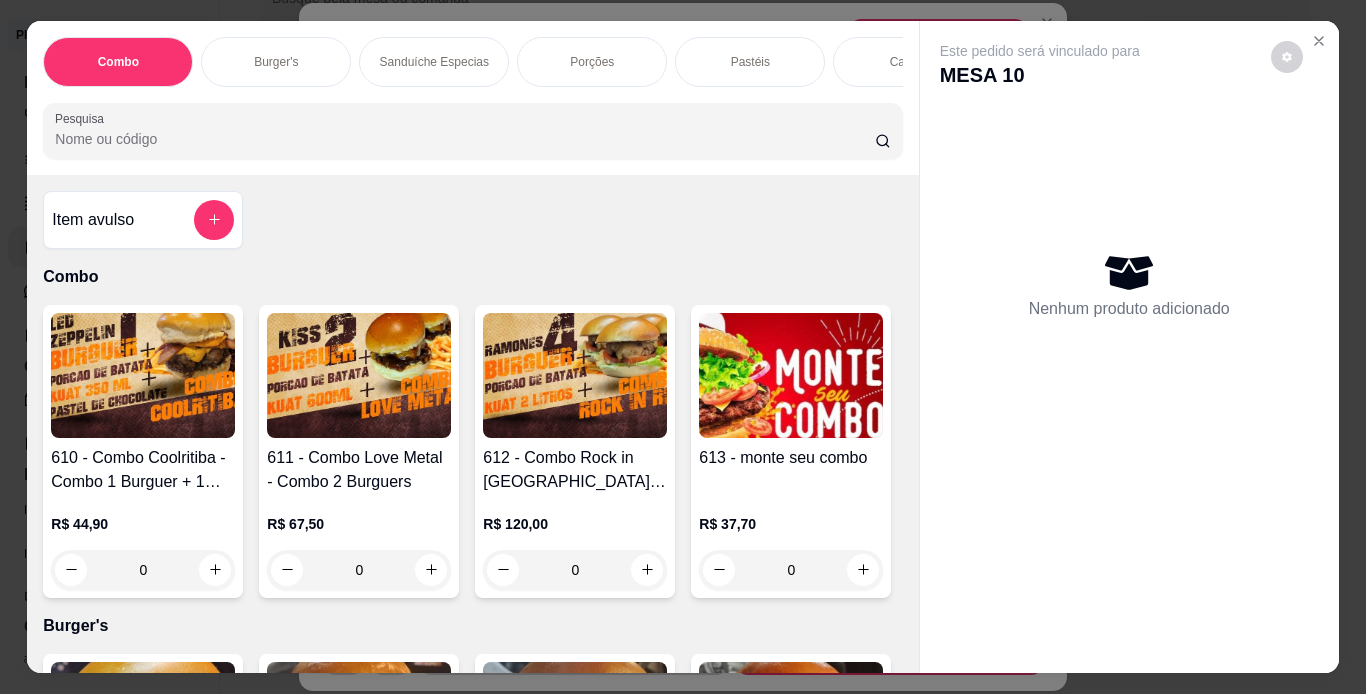 scroll, scrollTop: 0, scrollLeft: 752, axis: horizontal 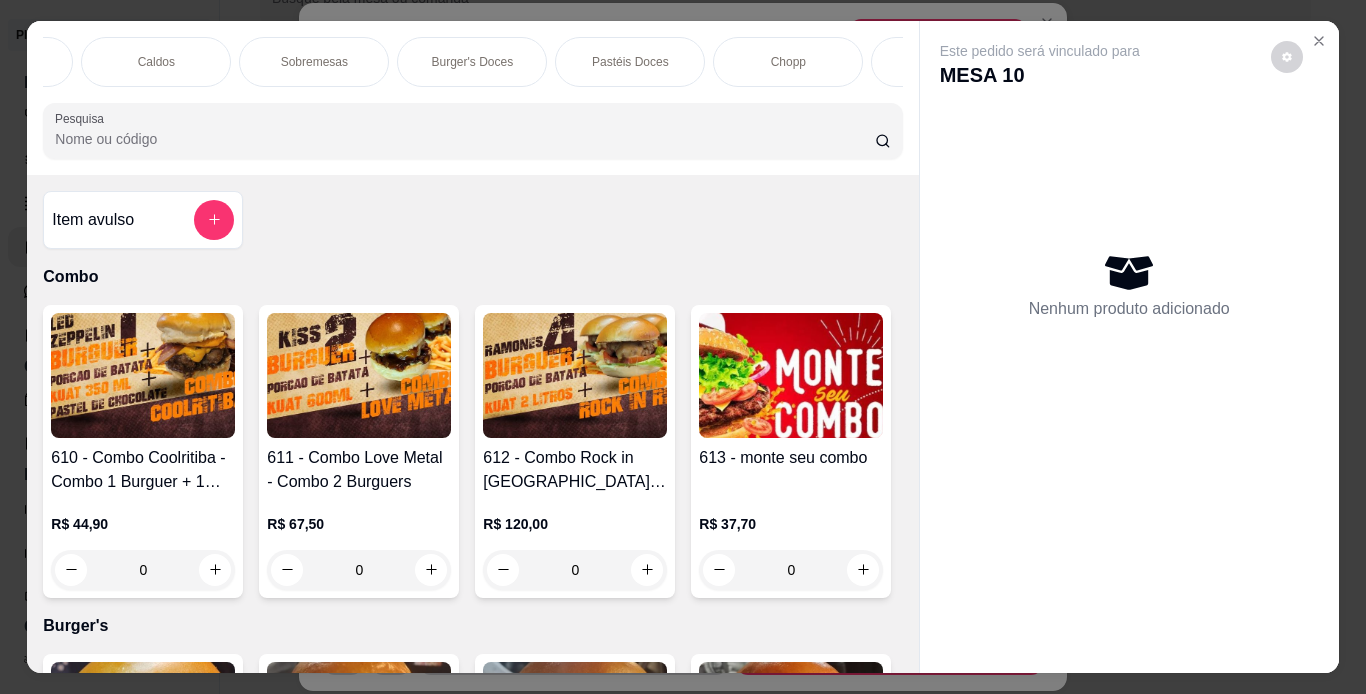 click on "Chopp" at bounding box center (788, 62) 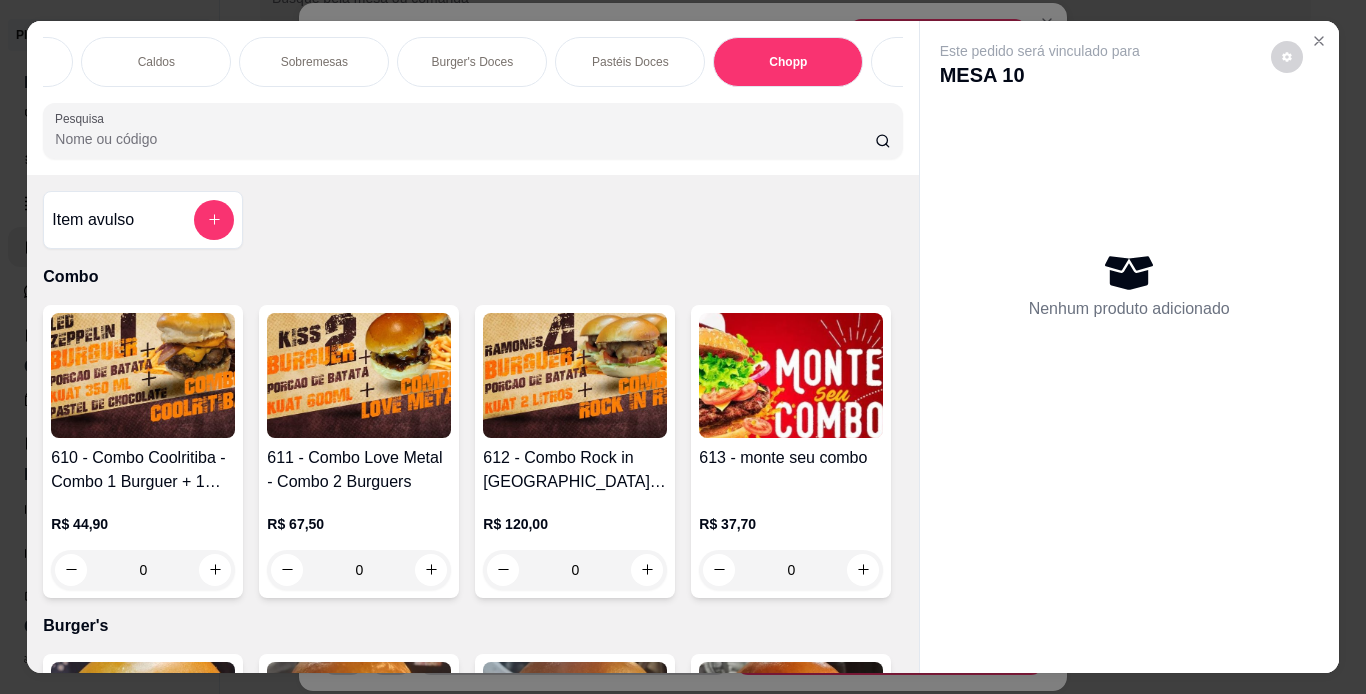 scroll, scrollTop: 7887, scrollLeft: 0, axis: vertical 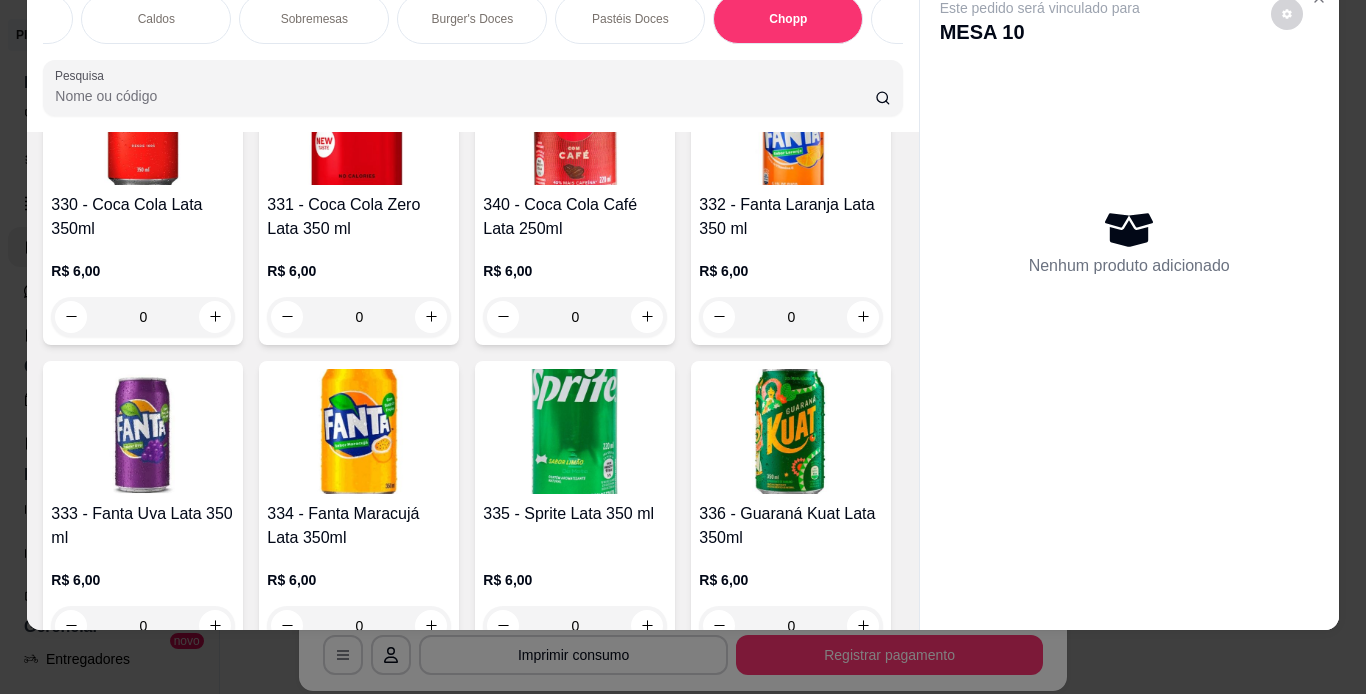 click at bounding box center [791, -1162] 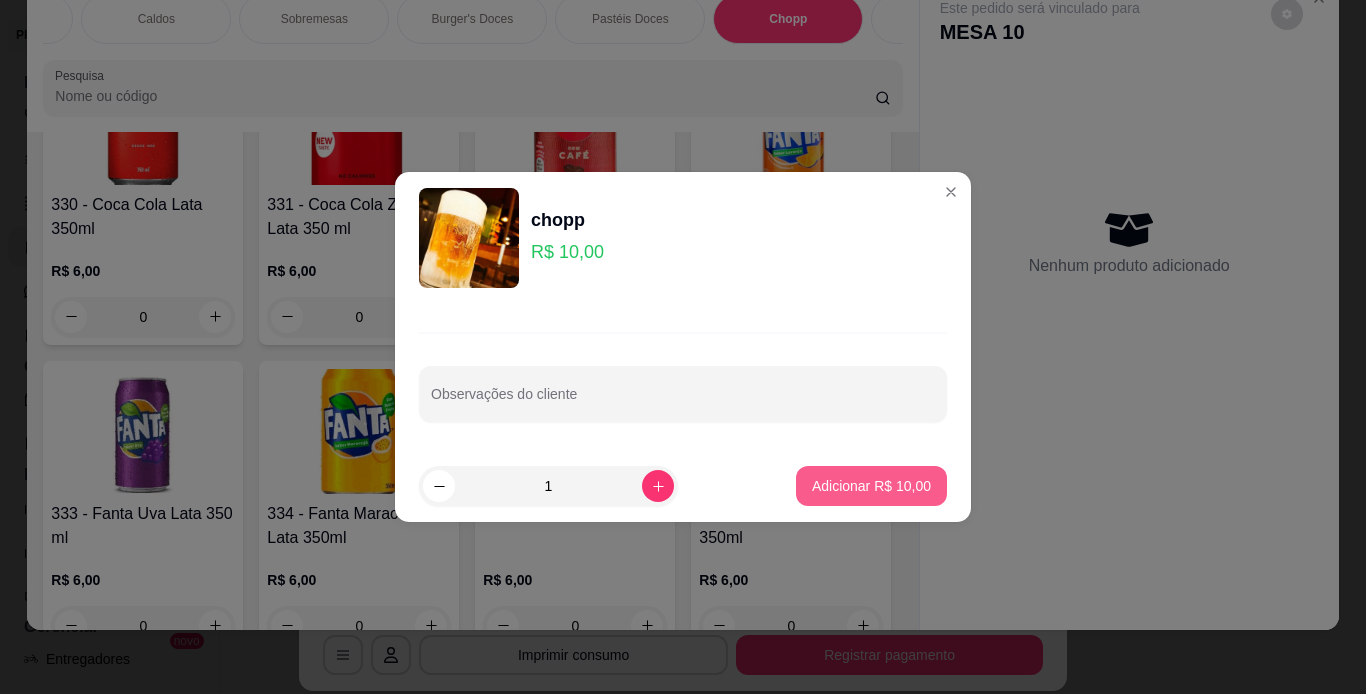 click on "Adicionar   R$ 10,00" at bounding box center [871, 486] 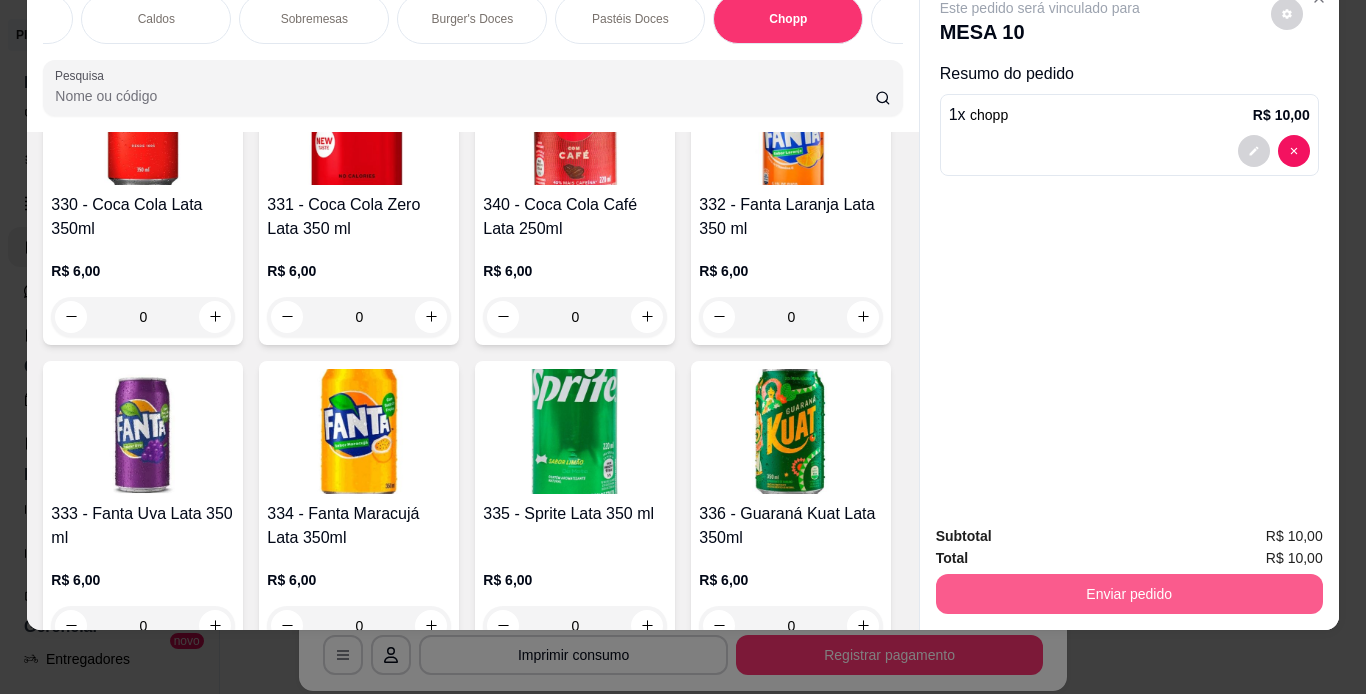 click on "Enviar pedido" at bounding box center [1129, 594] 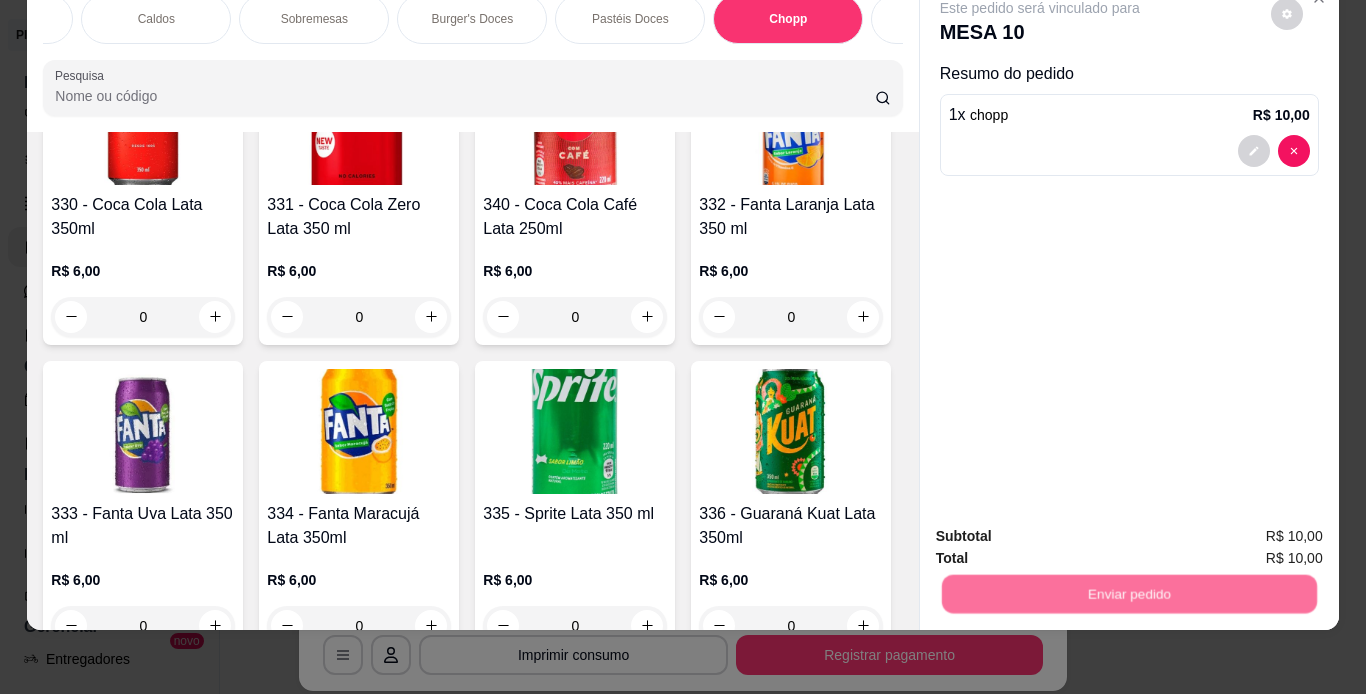 click on "Não registrar e enviar pedido" at bounding box center (1063, 529) 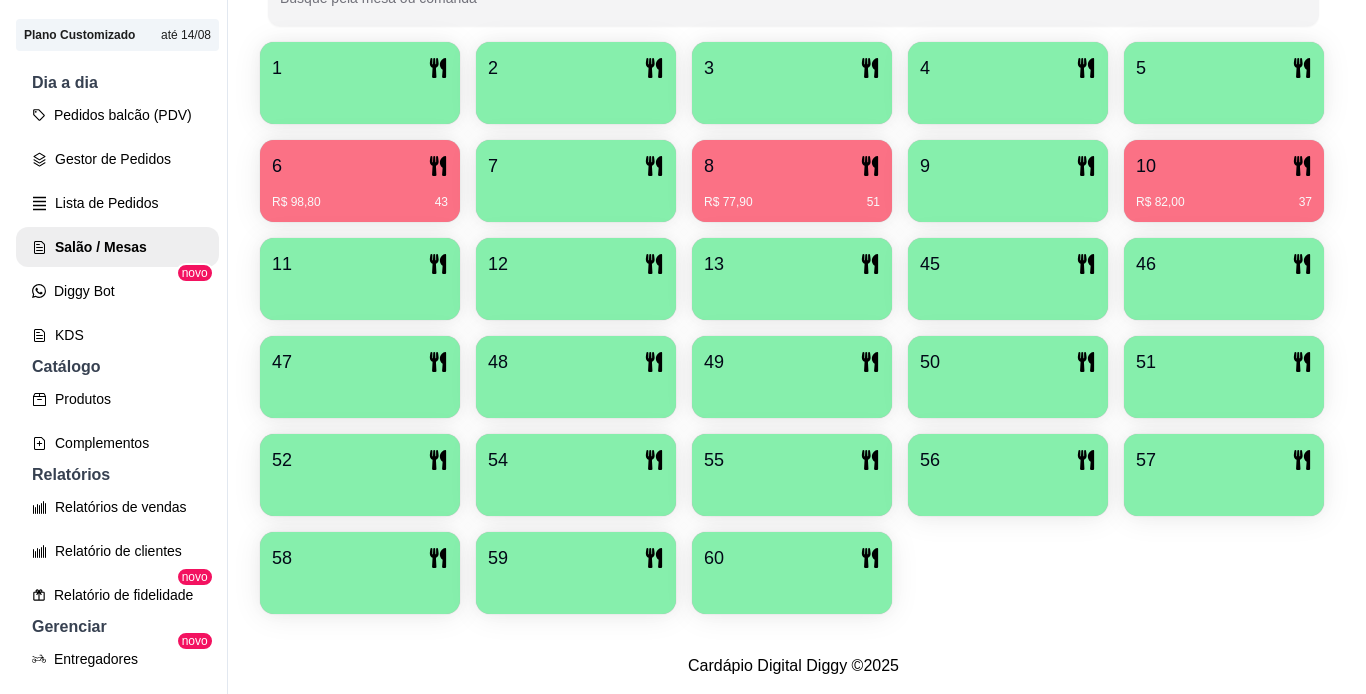 scroll, scrollTop: 404, scrollLeft: 0, axis: vertical 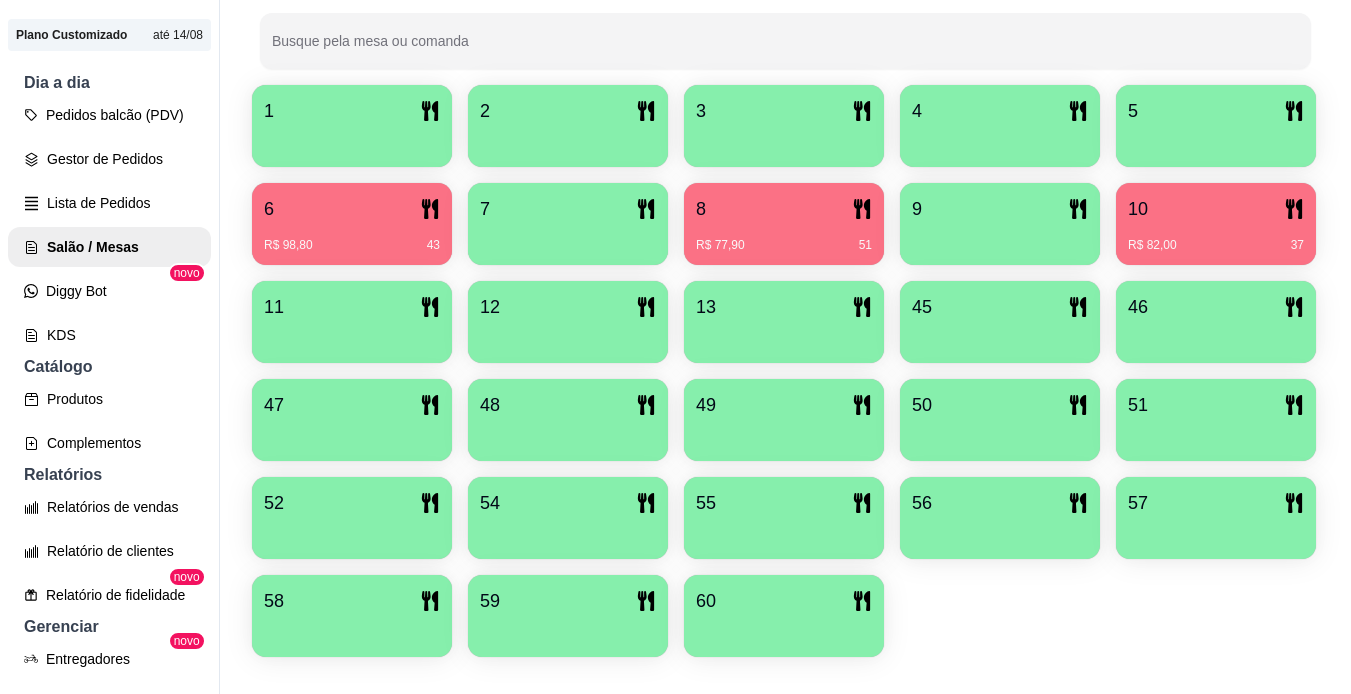 click on "6 R$ 98,80 43" at bounding box center [352, 224] 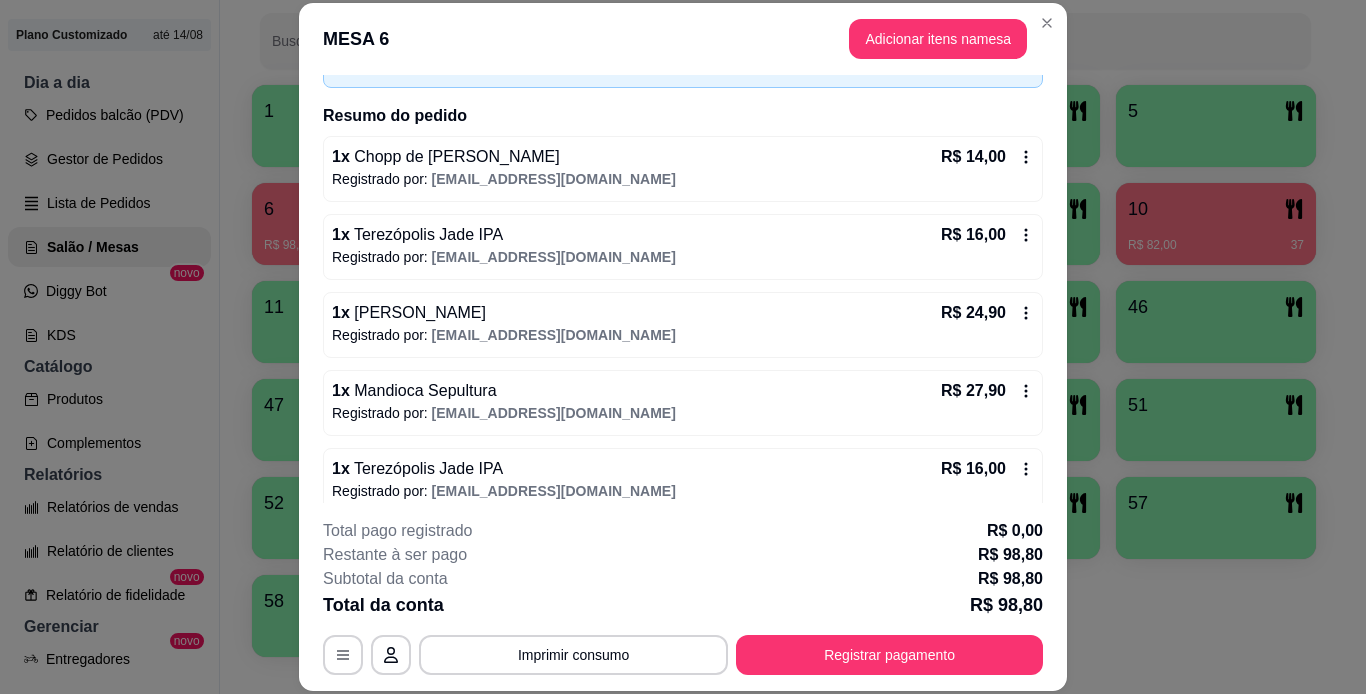 scroll, scrollTop: 148, scrollLeft: 0, axis: vertical 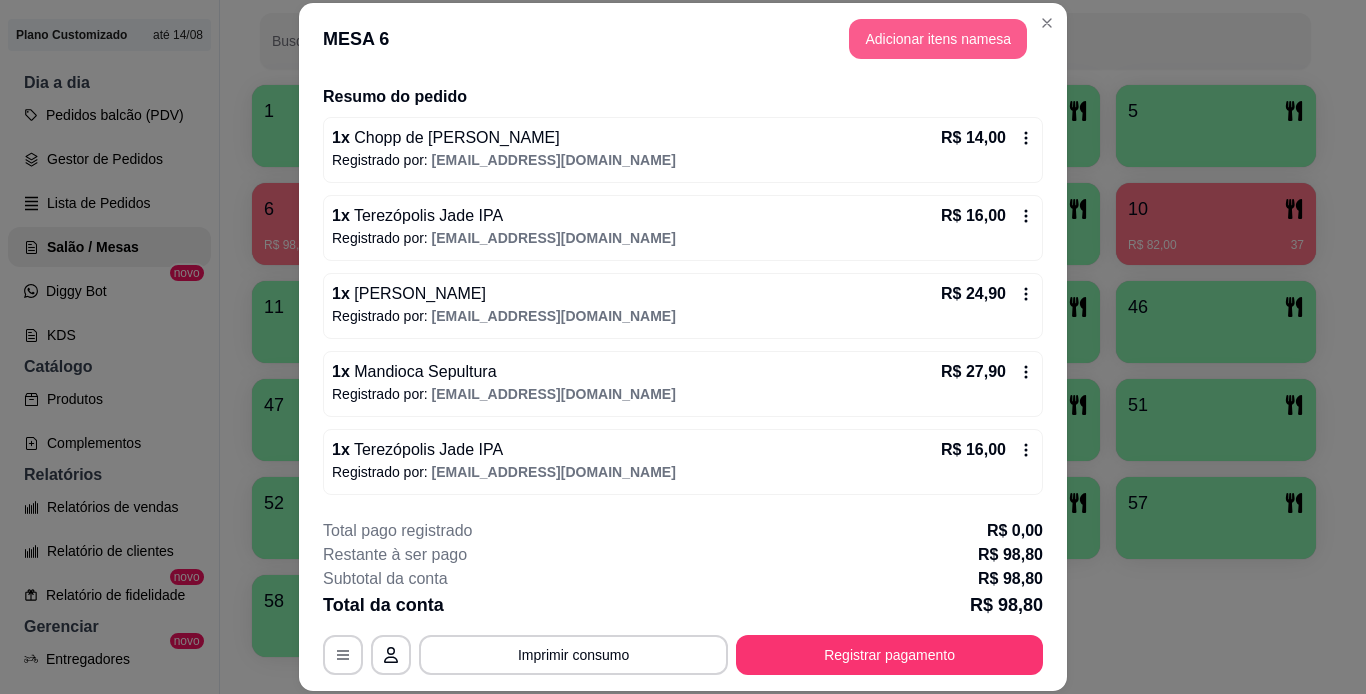click on "Adicionar itens na  mesa" at bounding box center [938, 39] 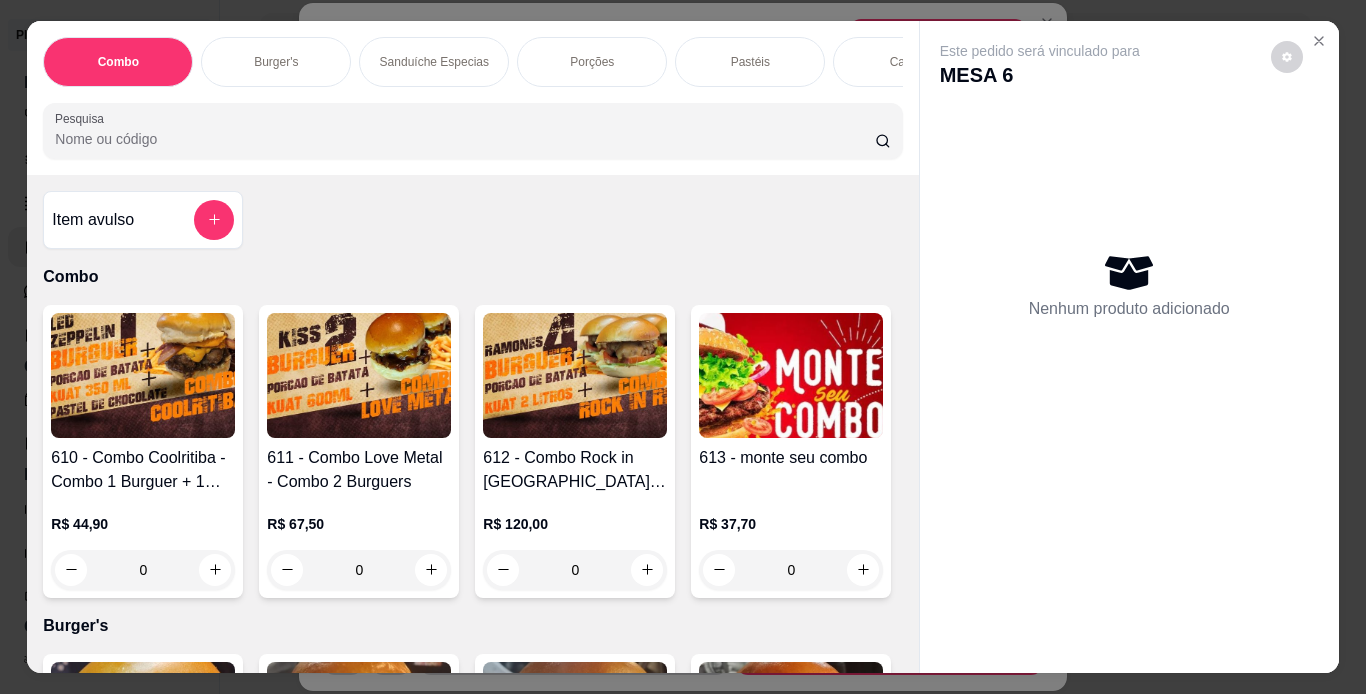 click on "Sanduíche Especias" at bounding box center (434, 62) 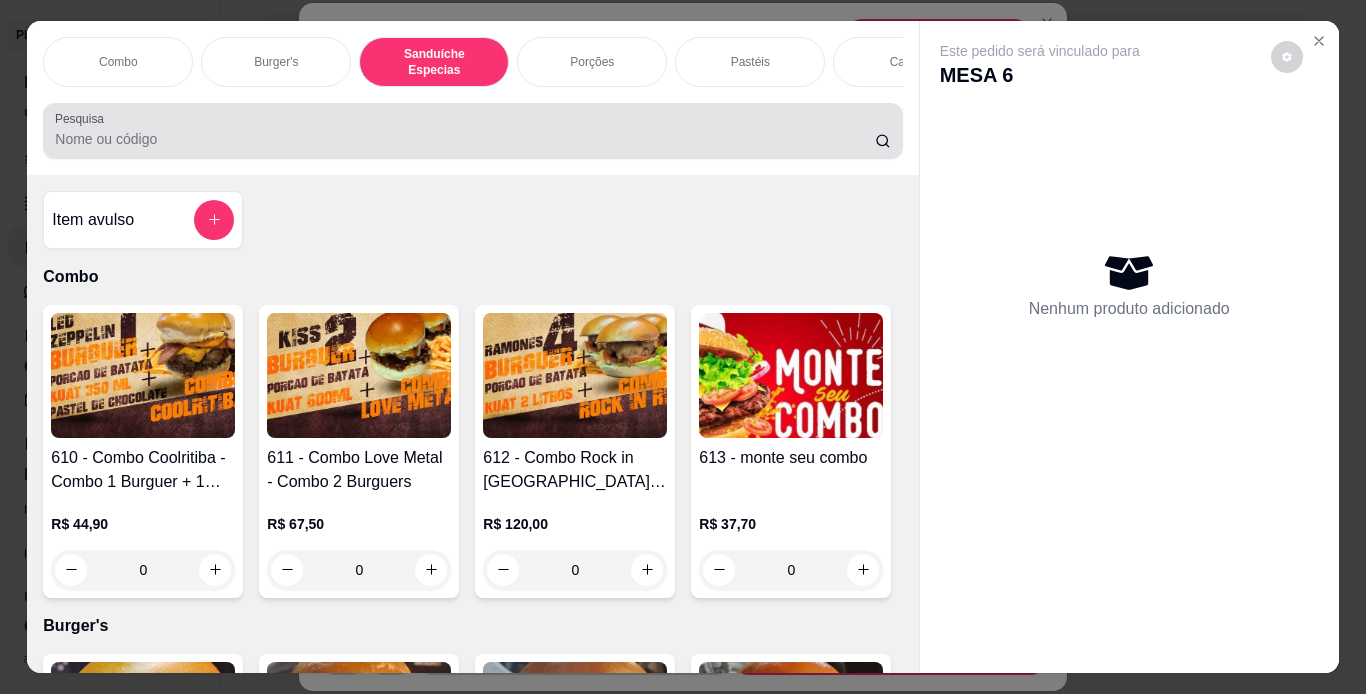 scroll, scrollTop: 3092, scrollLeft: 0, axis: vertical 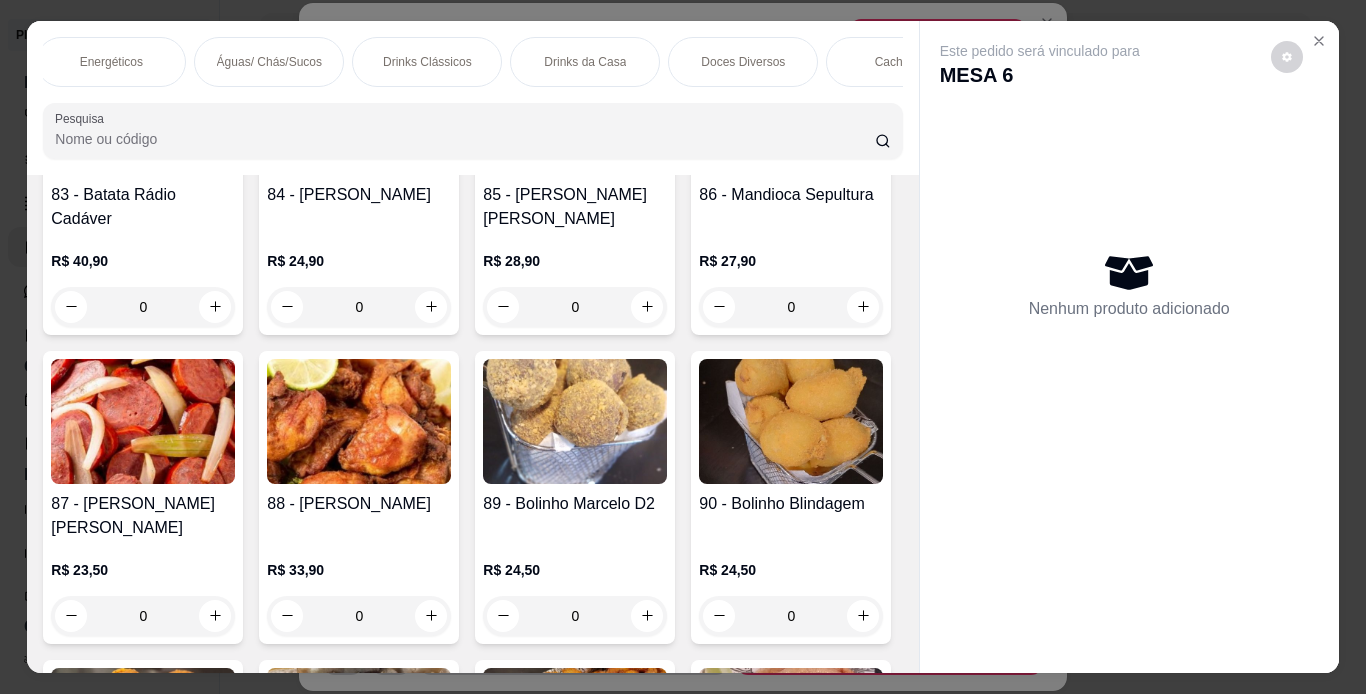click on "Doces Diversos" at bounding box center [743, 62] 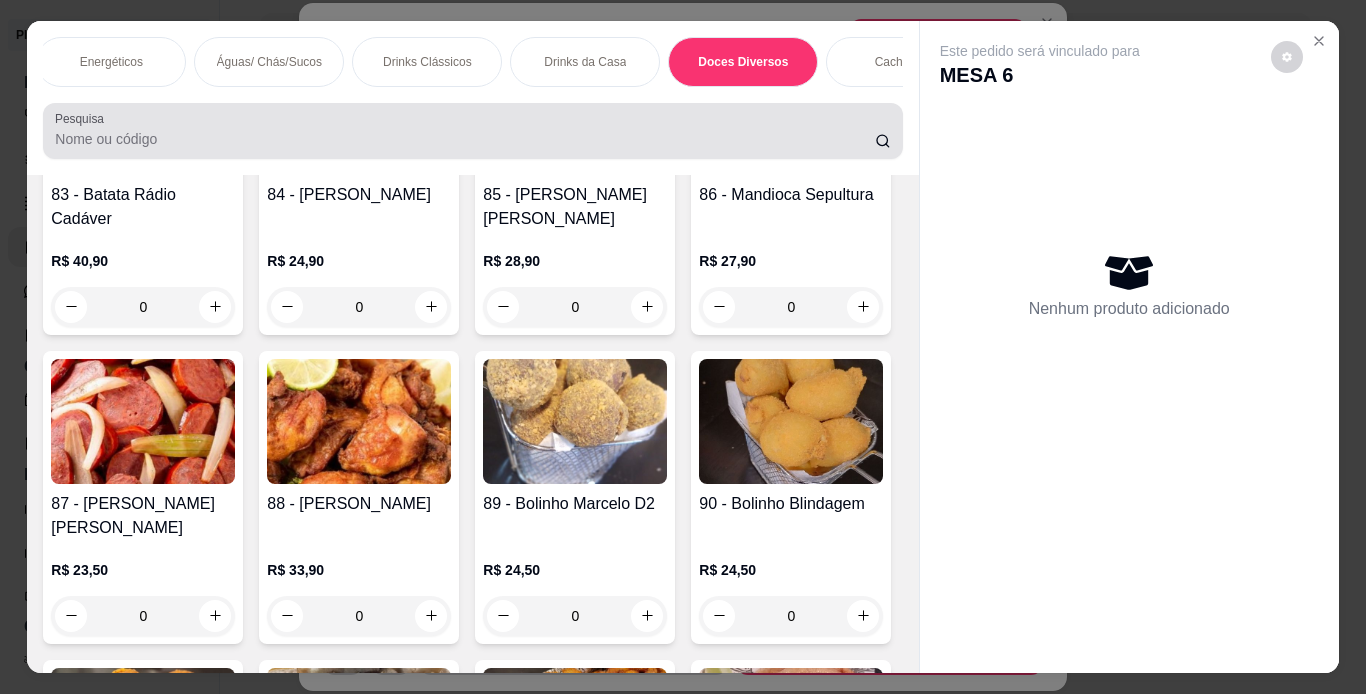 scroll, scrollTop: 14504, scrollLeft: 0, axis: vertical 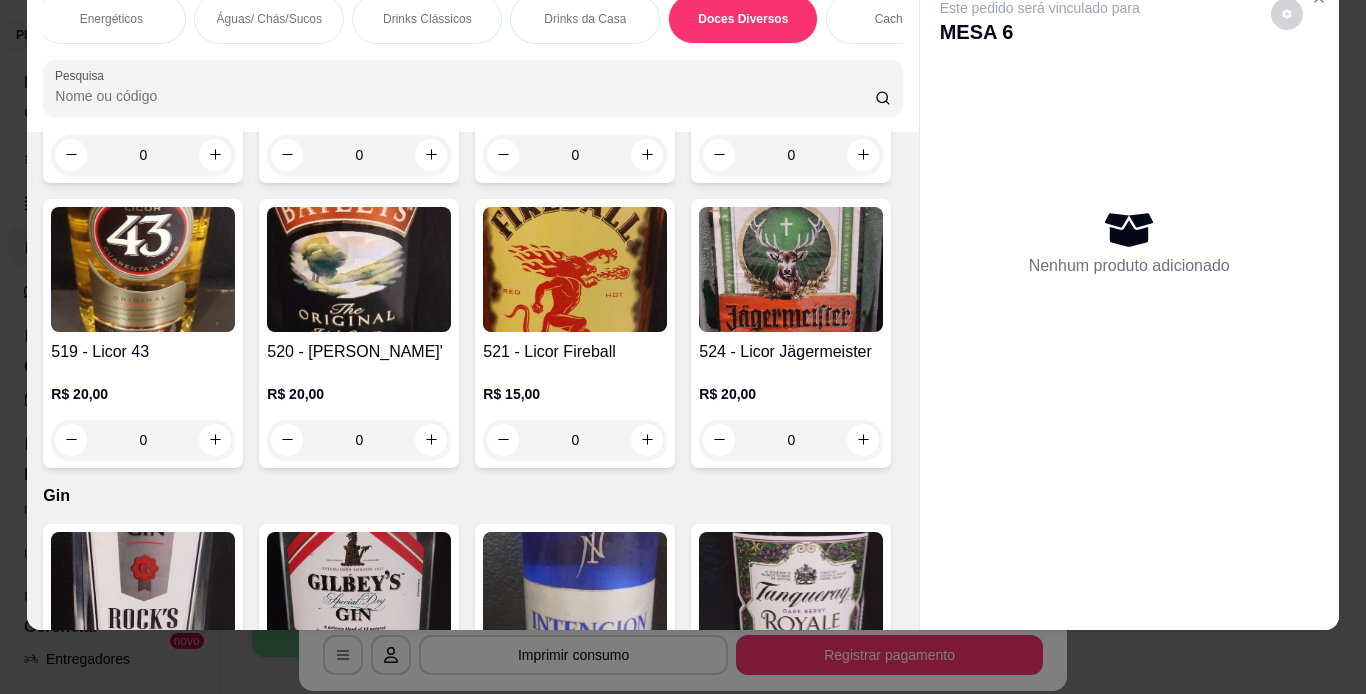click at bounding box center (359, -1990) 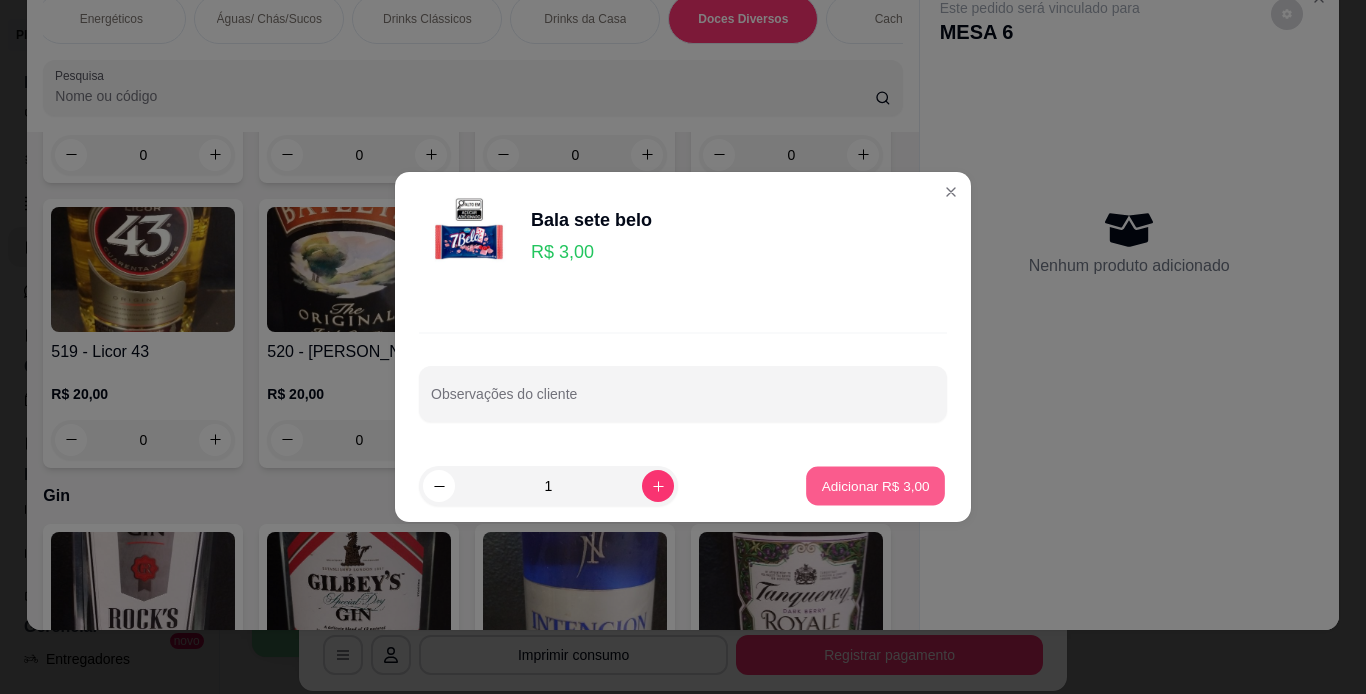 click on "Adicionar   R$ 3,00" at bounding box center (875, 485) 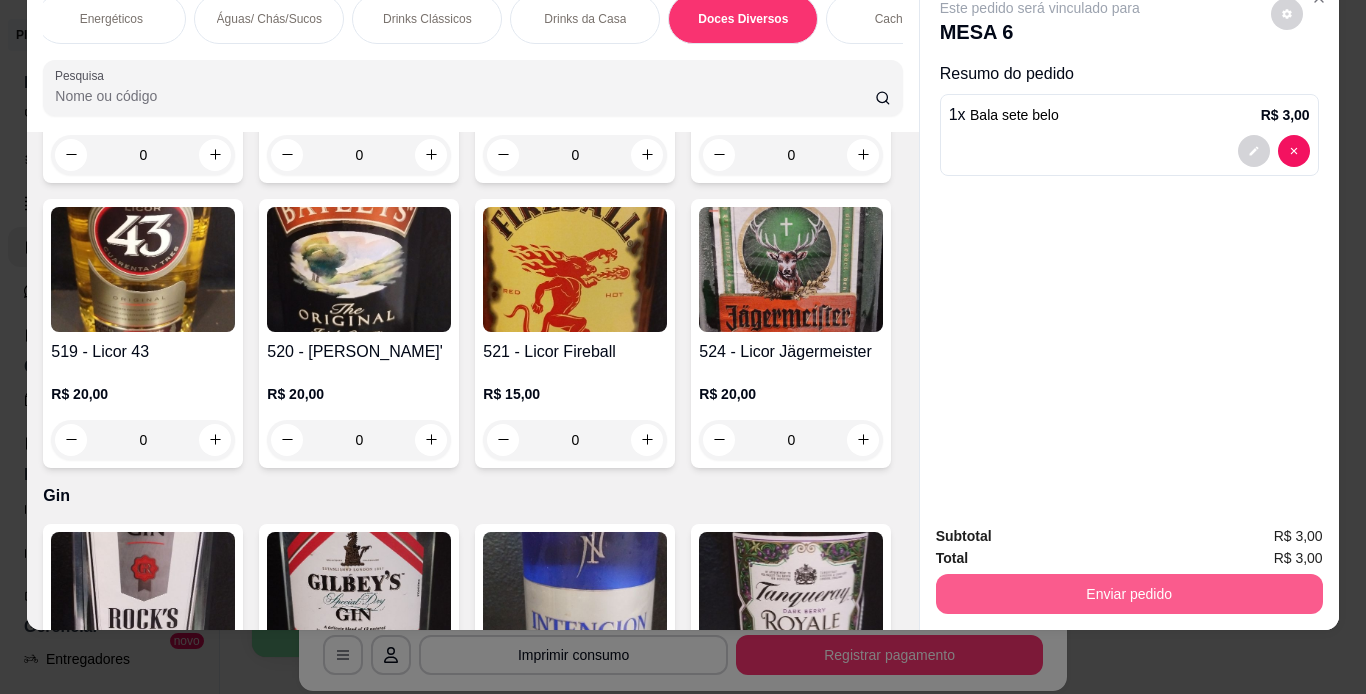 click on "Enviar pedido" at bounding box center [1129, 594] 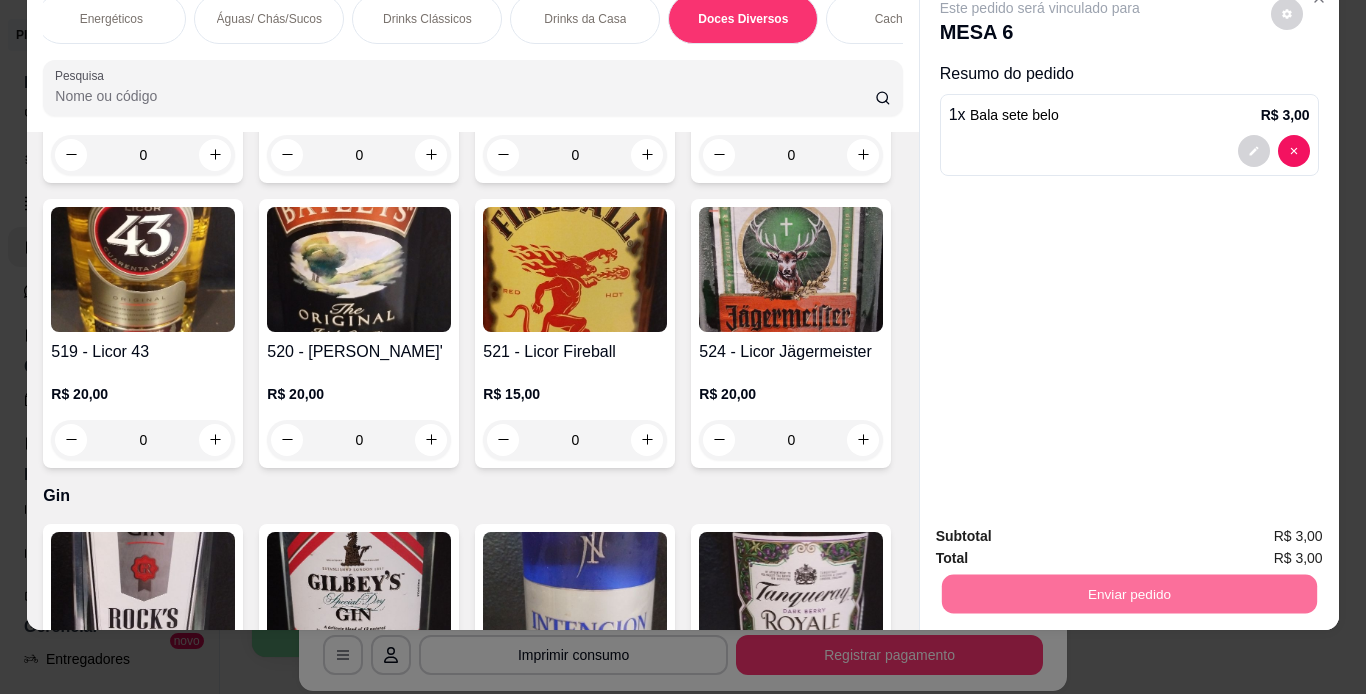 click on "Não registrar e enviar pedido" at bounding box center [1063, 529] 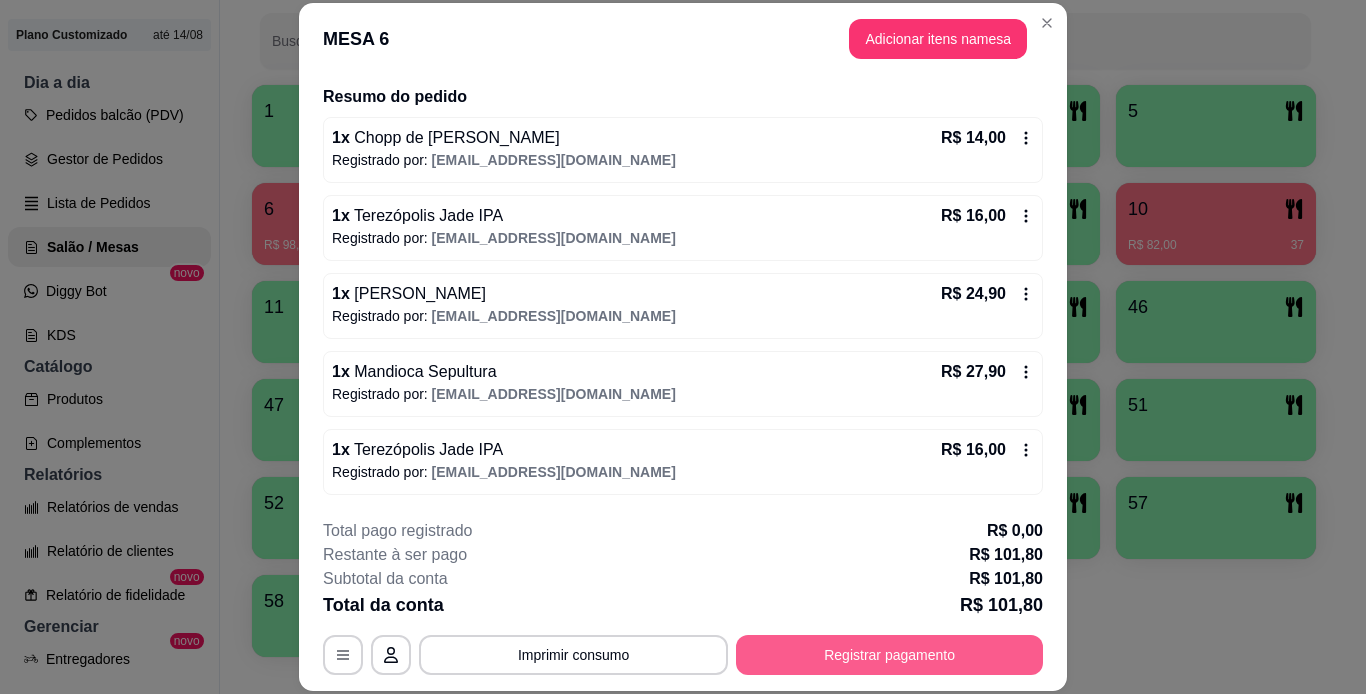 click on "Registrar pagamento" at bounding box center [889, 655] 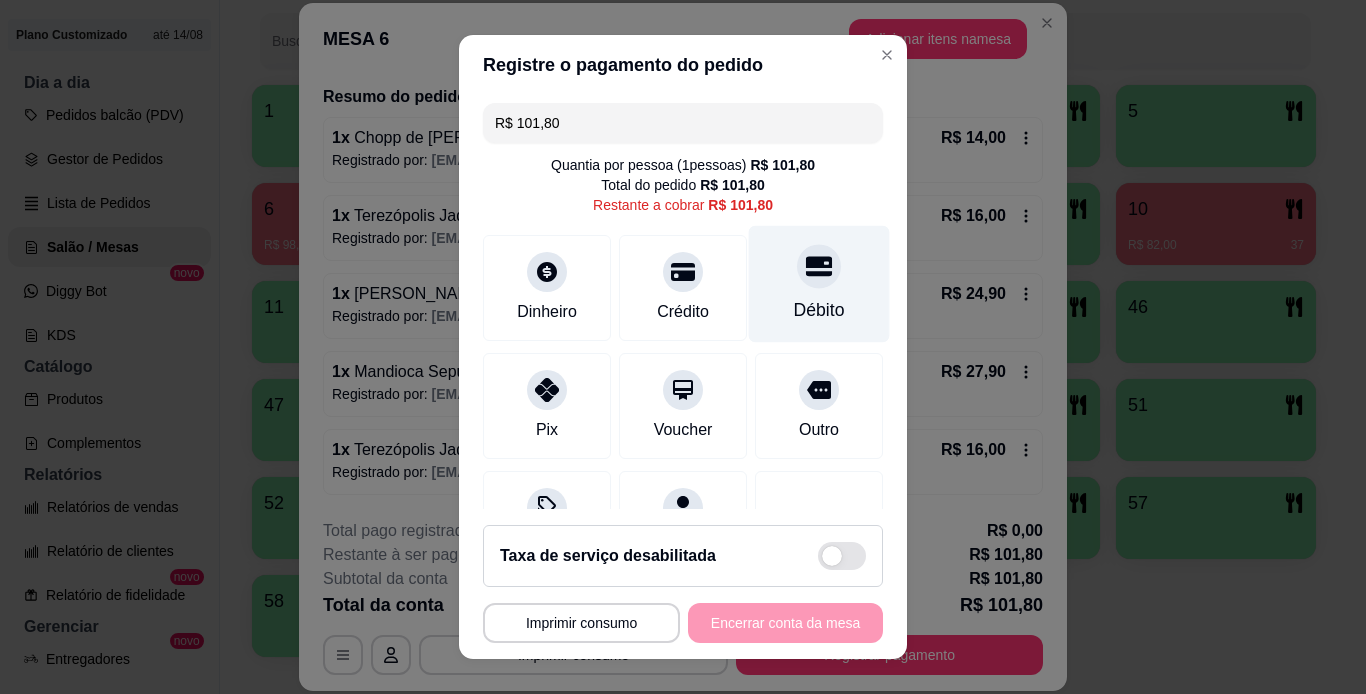 click on "Débito" at bounding box center (819, 310) 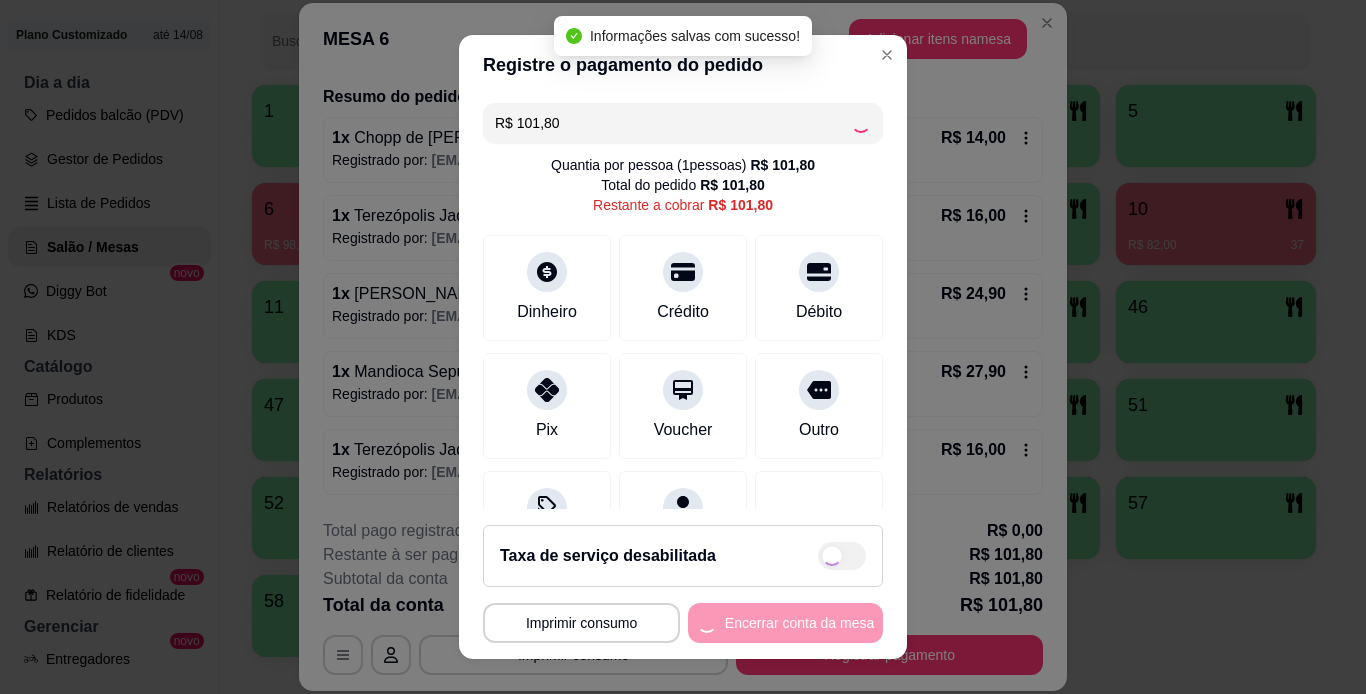 type on "R$ 0,00" 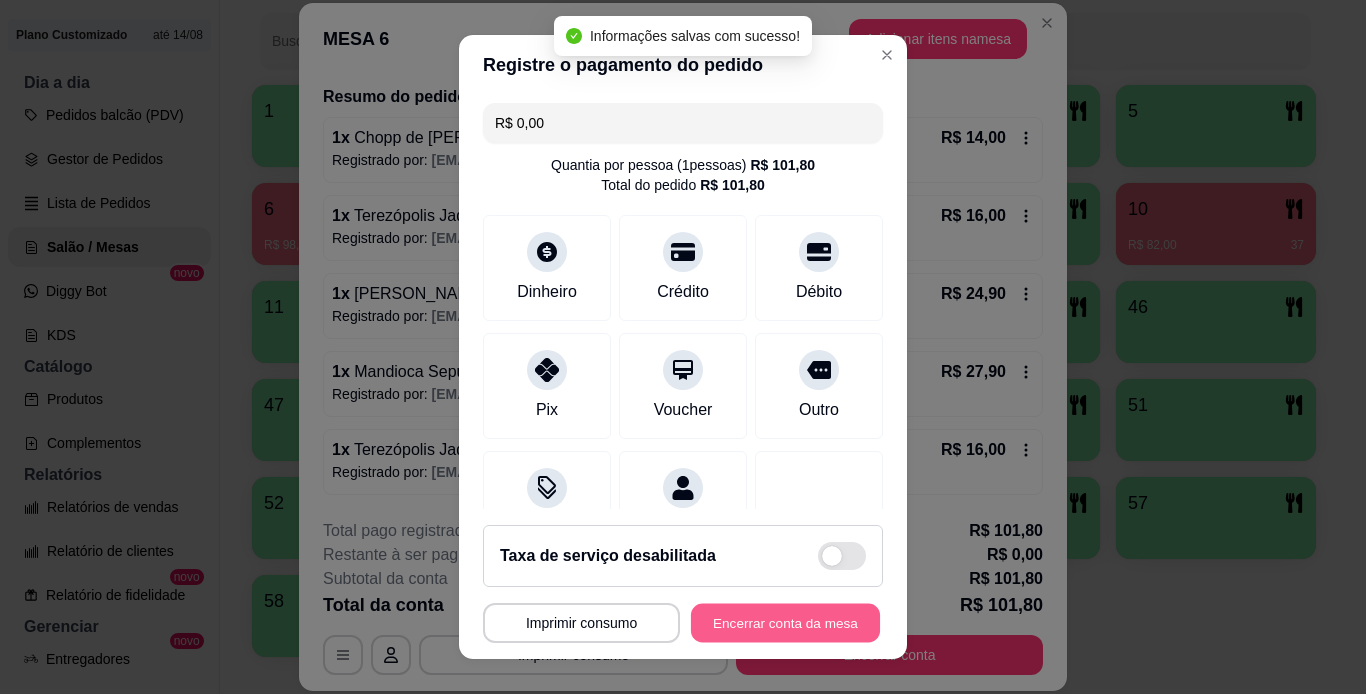 click on "Encerrar conta da mesa" at bounding box center (785, 623) 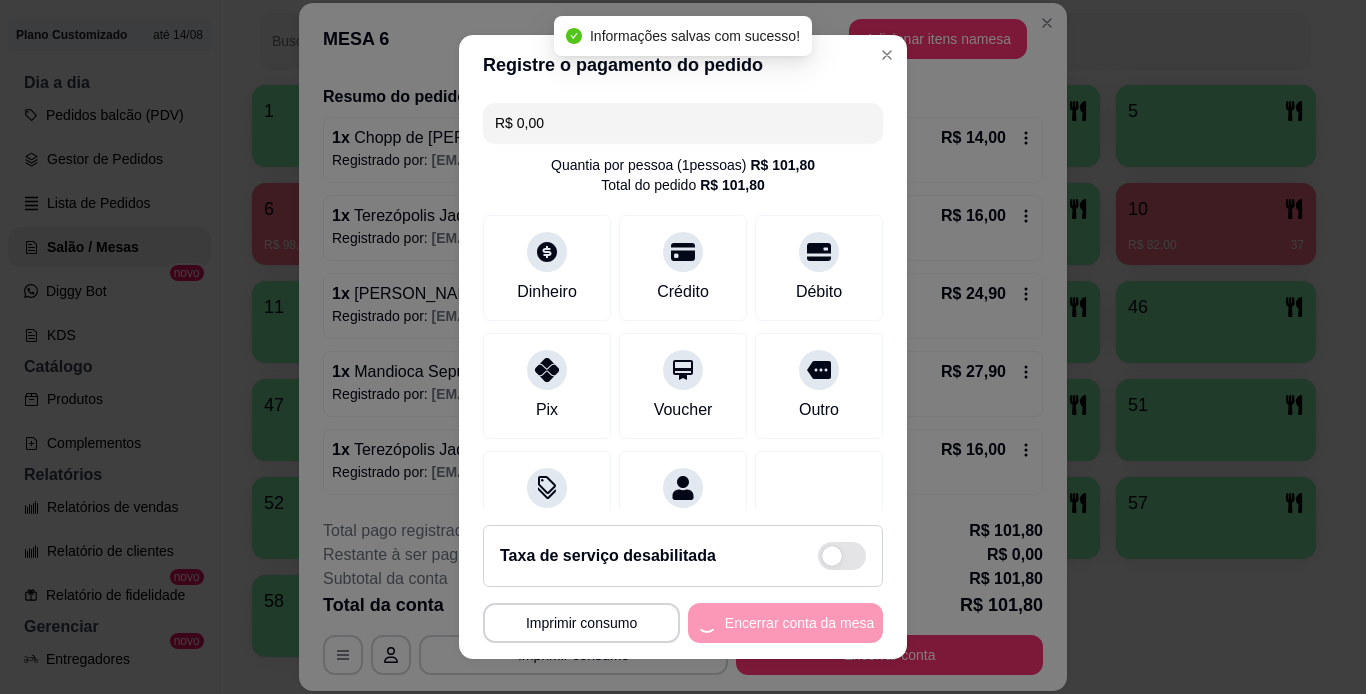 scroll, scrollTop: 0, scrollLeft: 0, axis: both 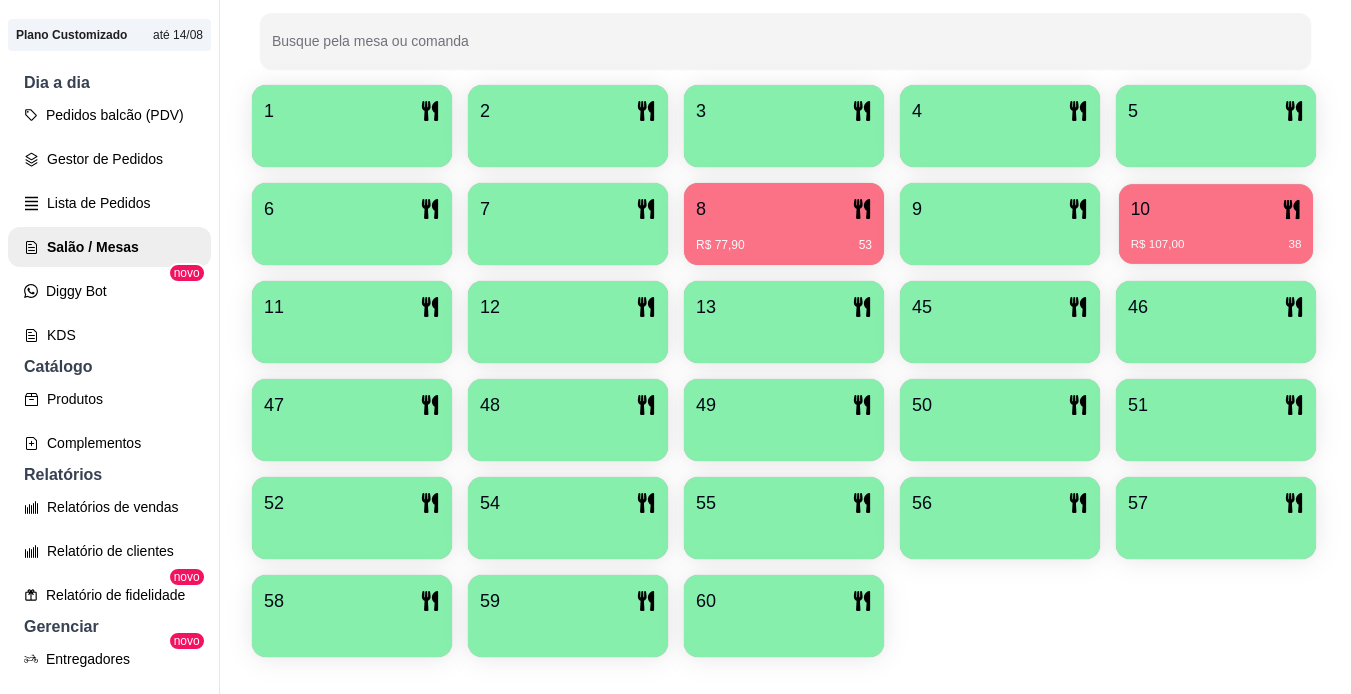 click on "38" at bounding box center (1294, 245) 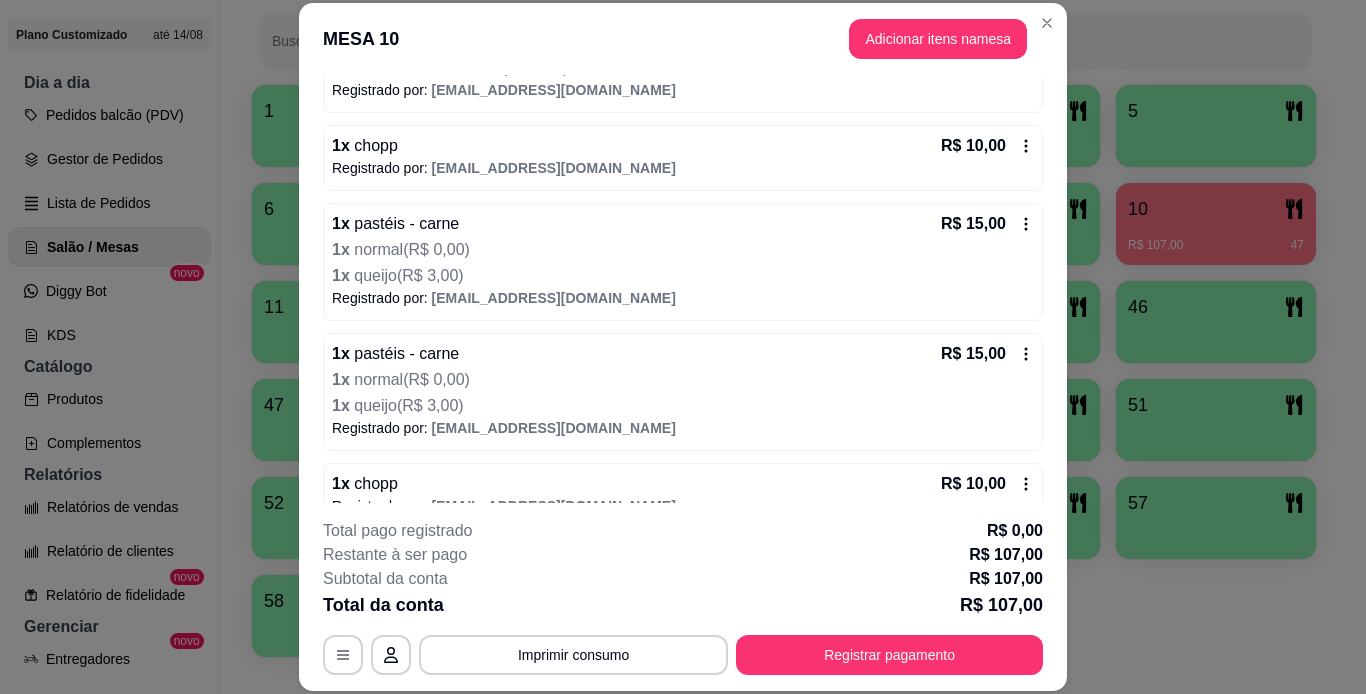 scroll, scrollTop: 512, scrollLeft: 0, axis: vertical 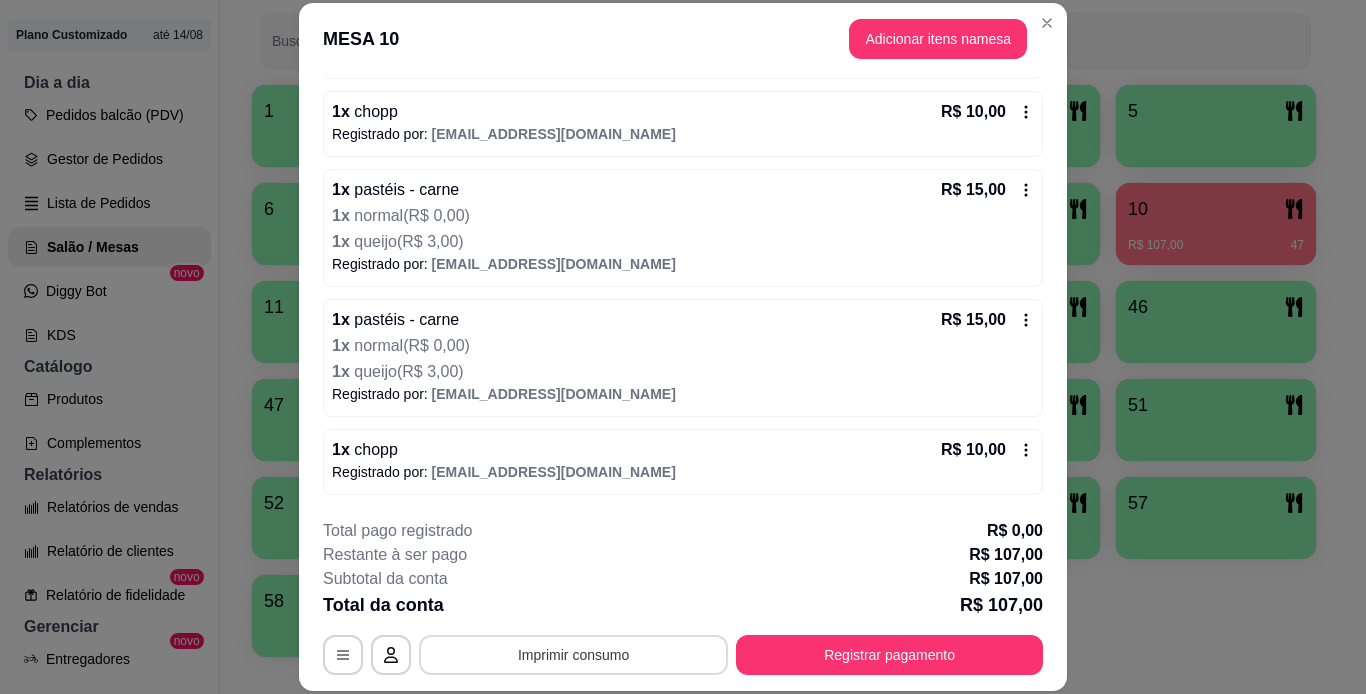 click on "Imprimir consumo" at bounding box center [573, 655] 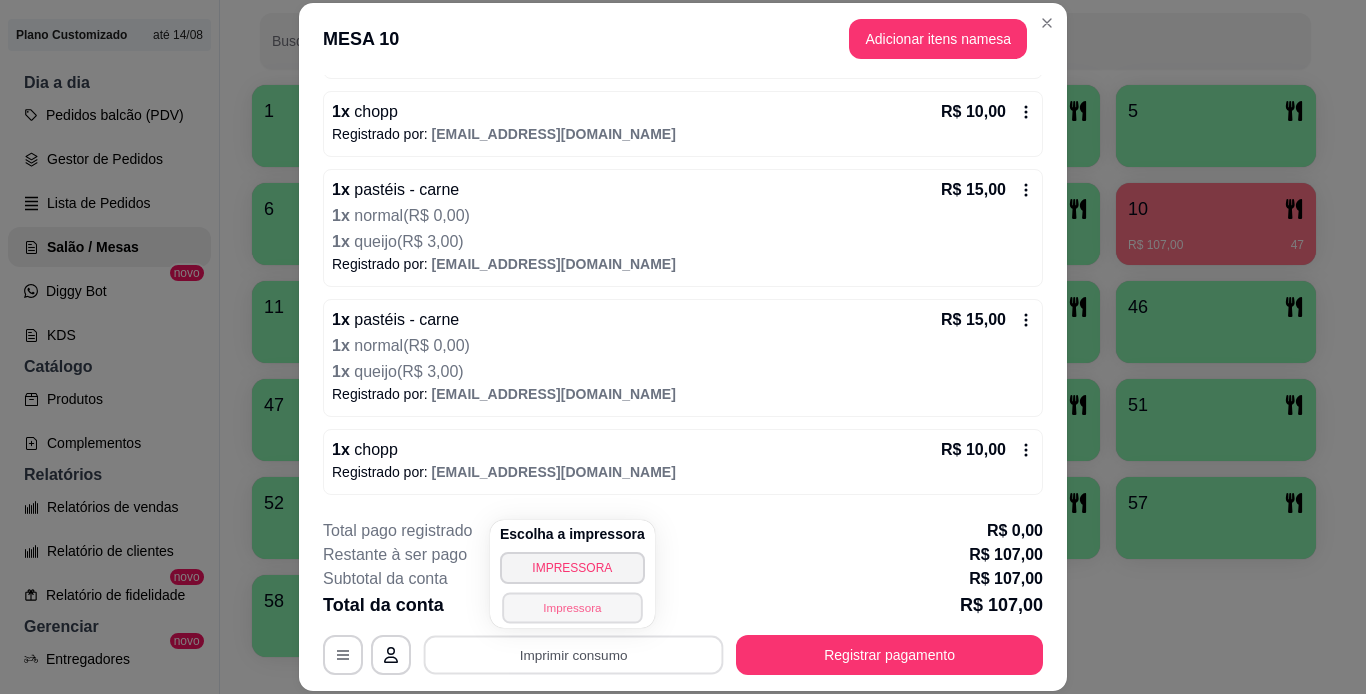 click on "Impressora" at bounding box center (572, 607) 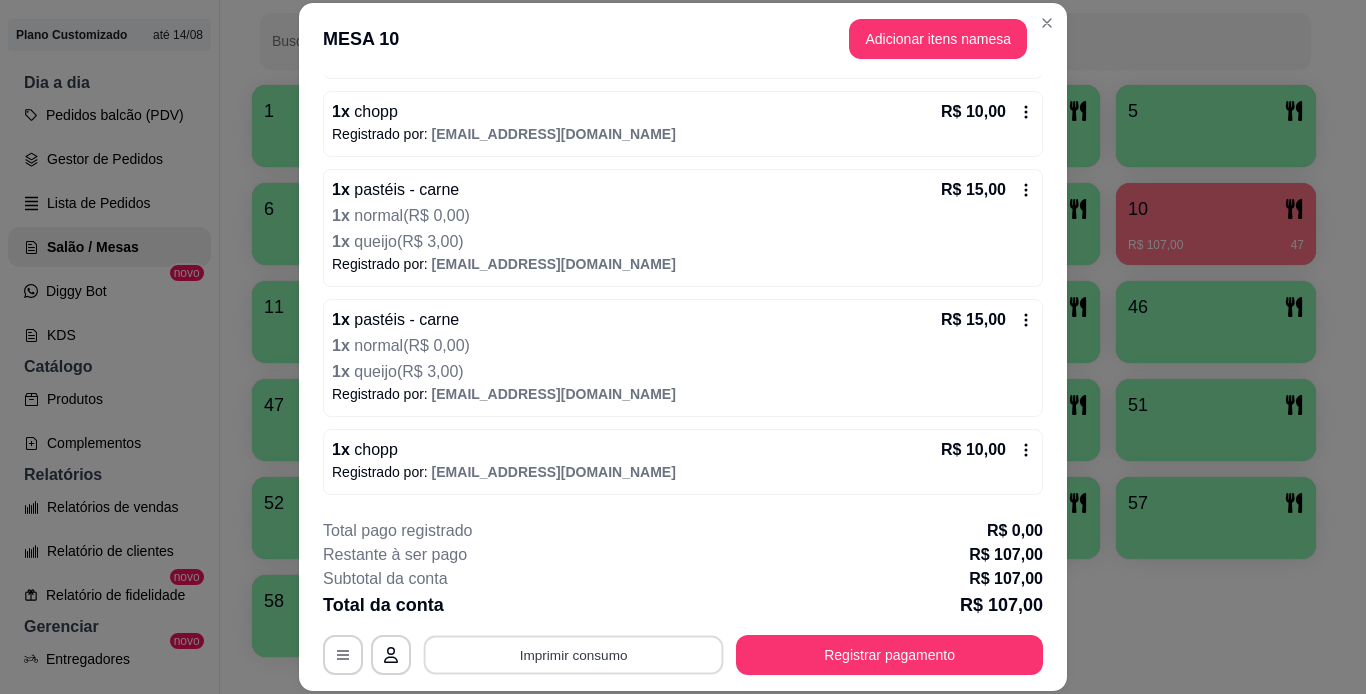 click on "Imprimir consumo" at bounding box center (574, 654) 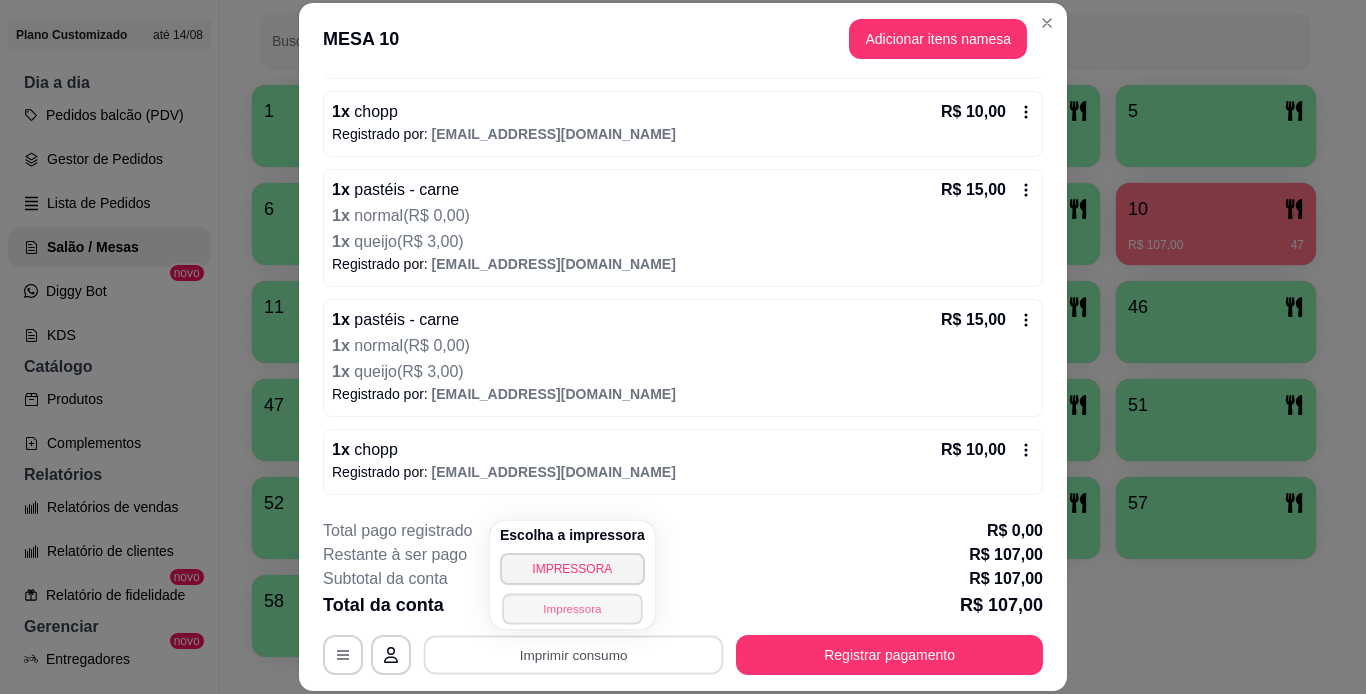 click on "Impressora" at bounding box center (572, 608) 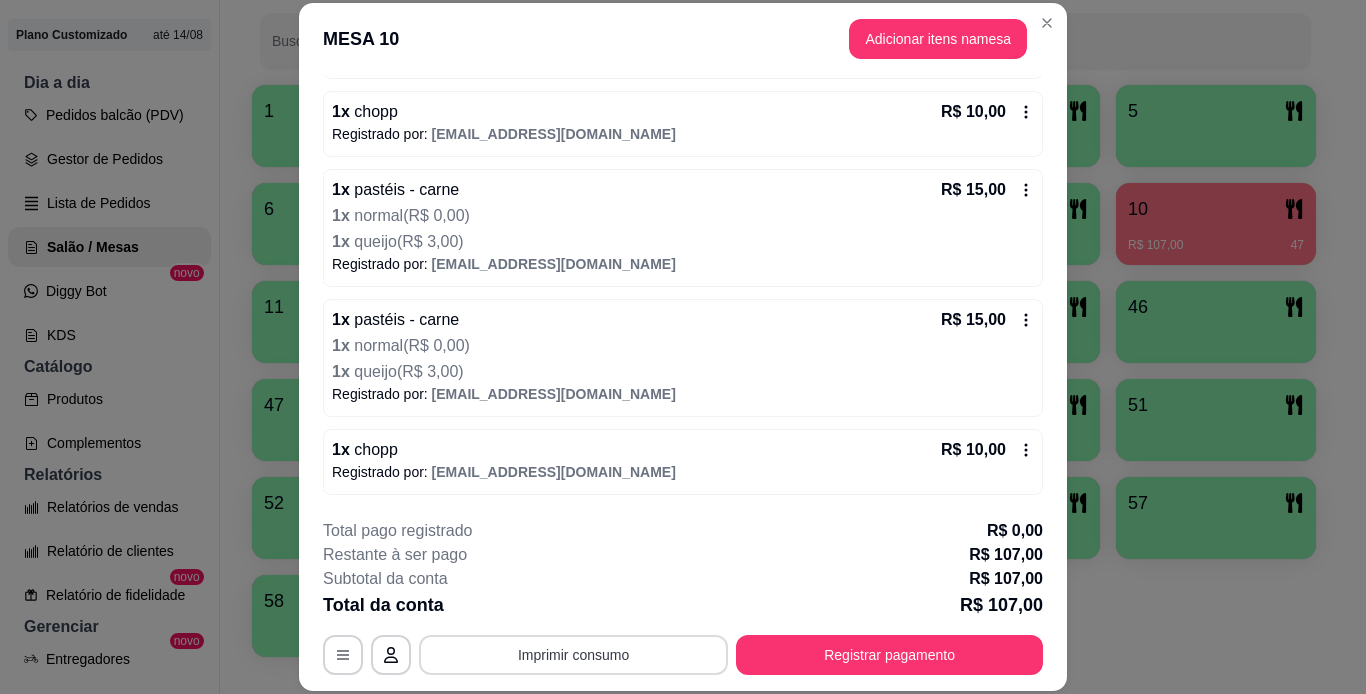 click on "Imprimir consumo" at bounding box center [573, 655] 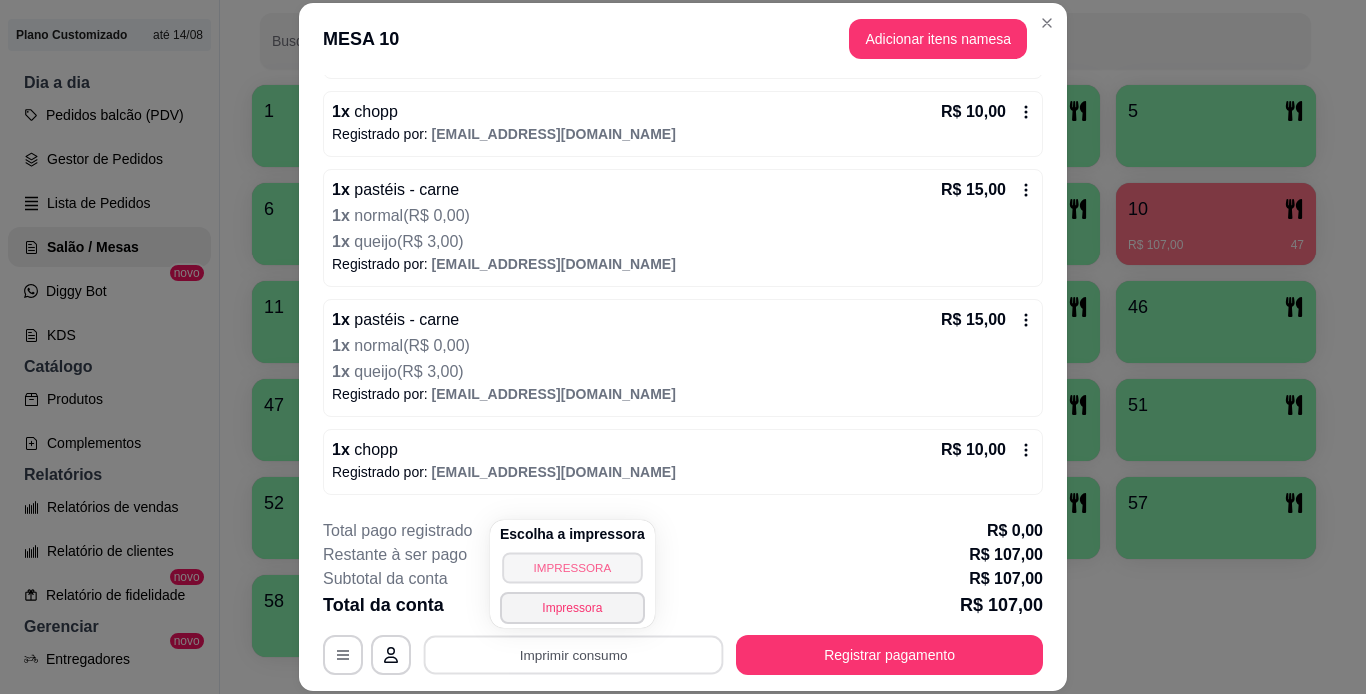 click on "IMPRESSORA" at bounding box center [572, 567] 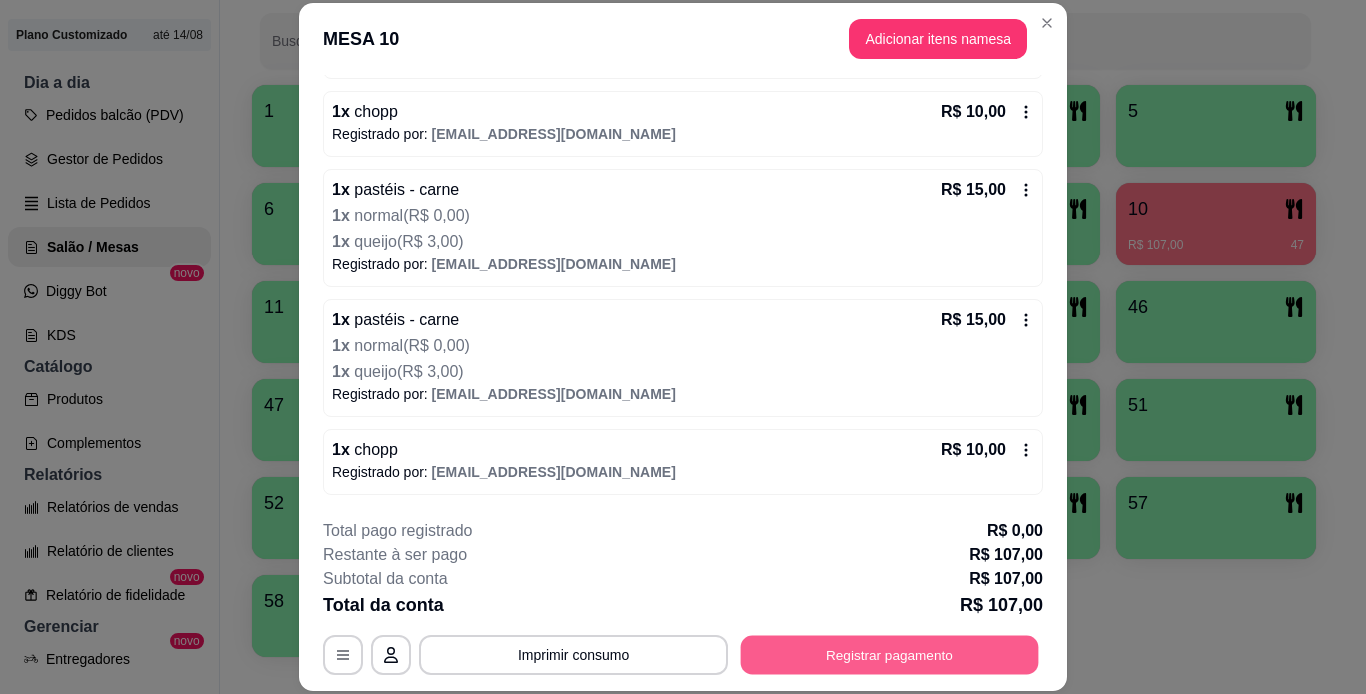 click on "Registrar pagamento" at bounding box center [890, 654] 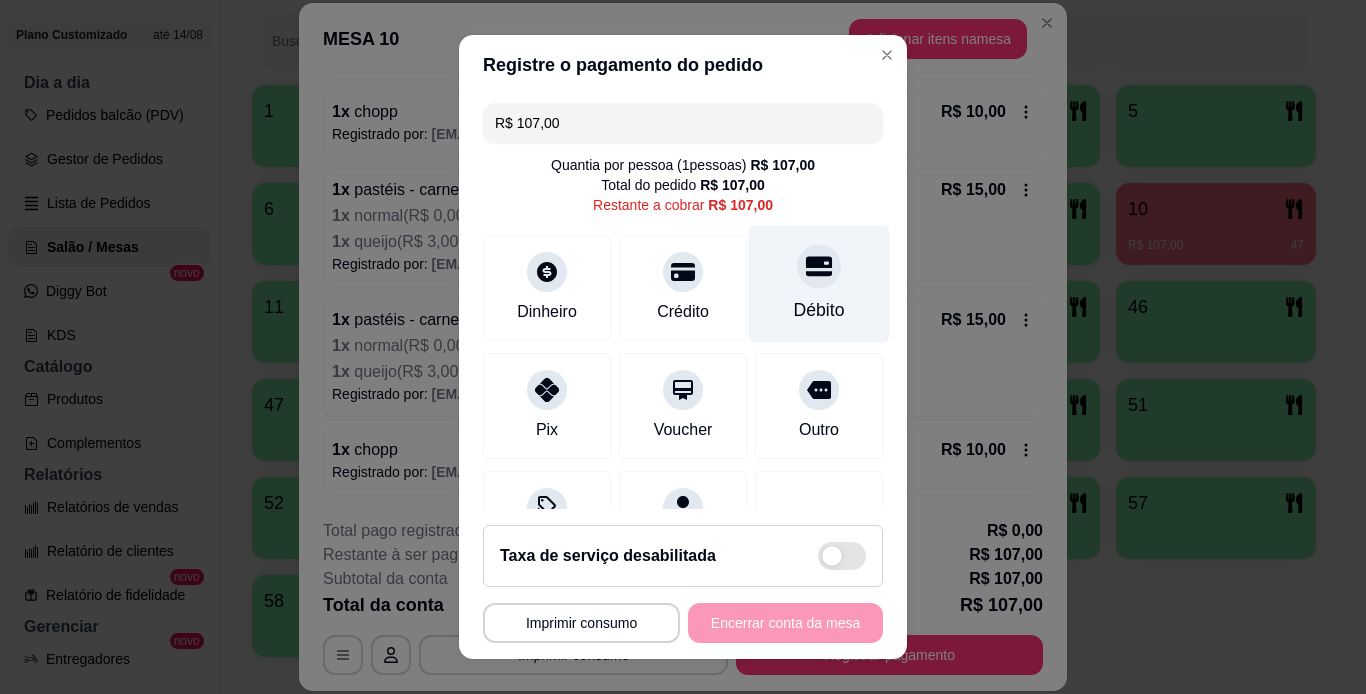 click at bounding box center (819, 266) 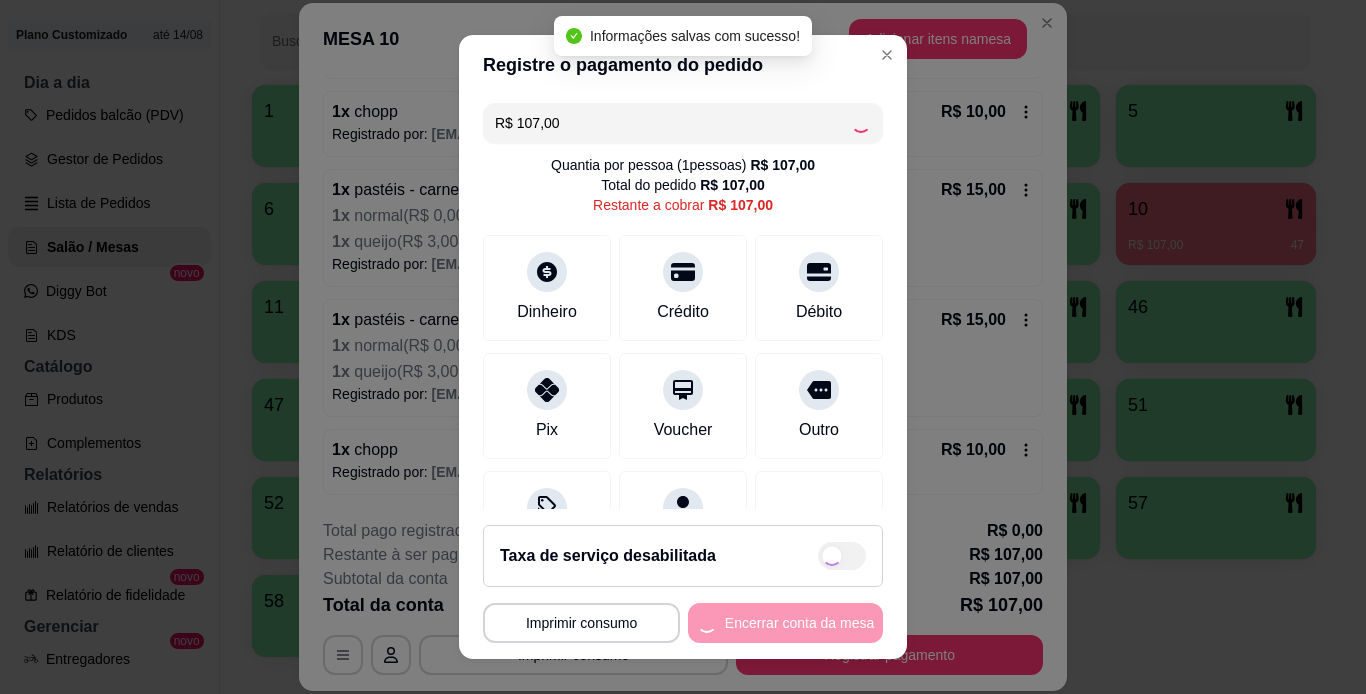 type on "R$ 0,00" 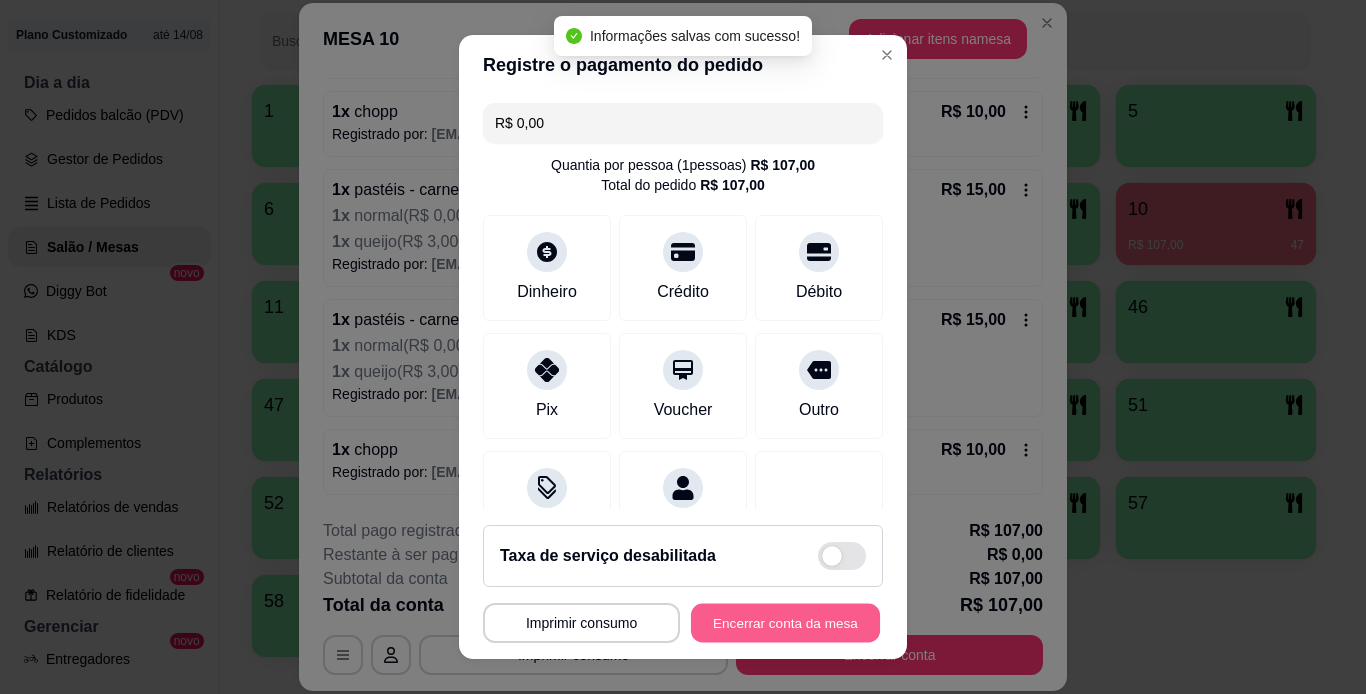 click on "Encerrar conta da mesa" at bounding box center [785, 623] 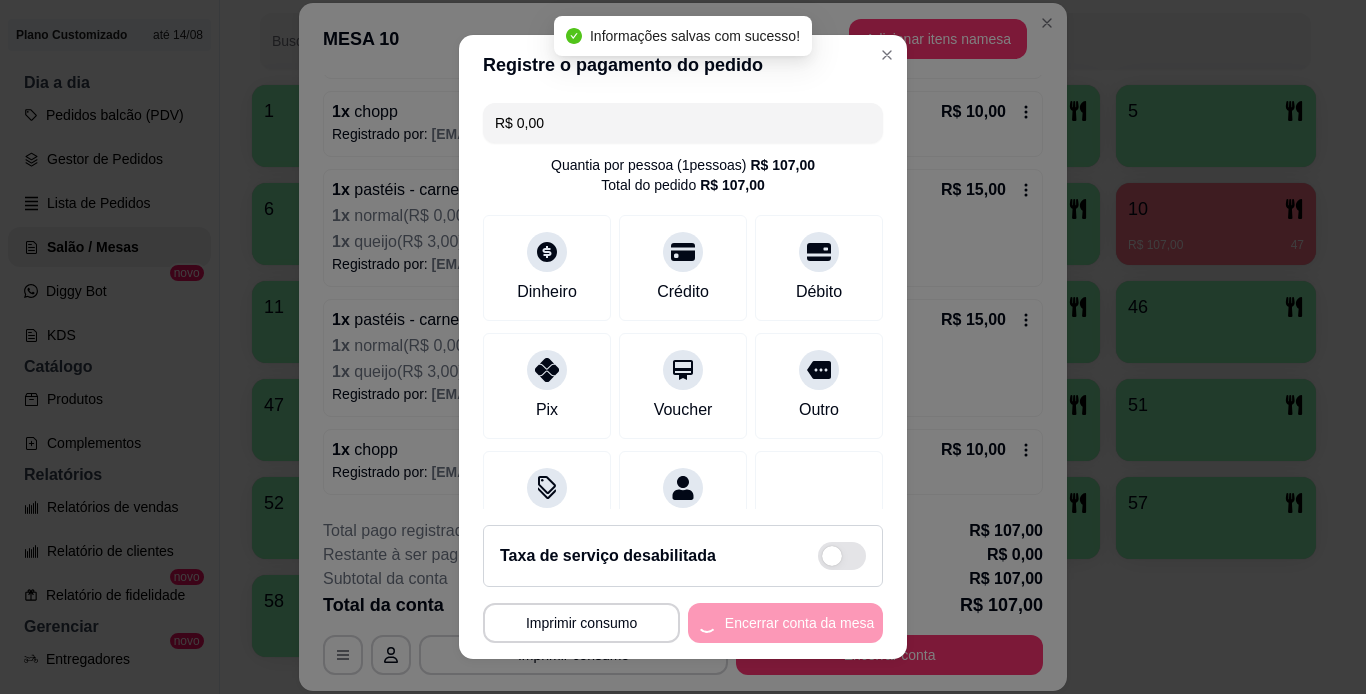 scroll, scrollTop: 0, scrollLeft: 0, axis: both 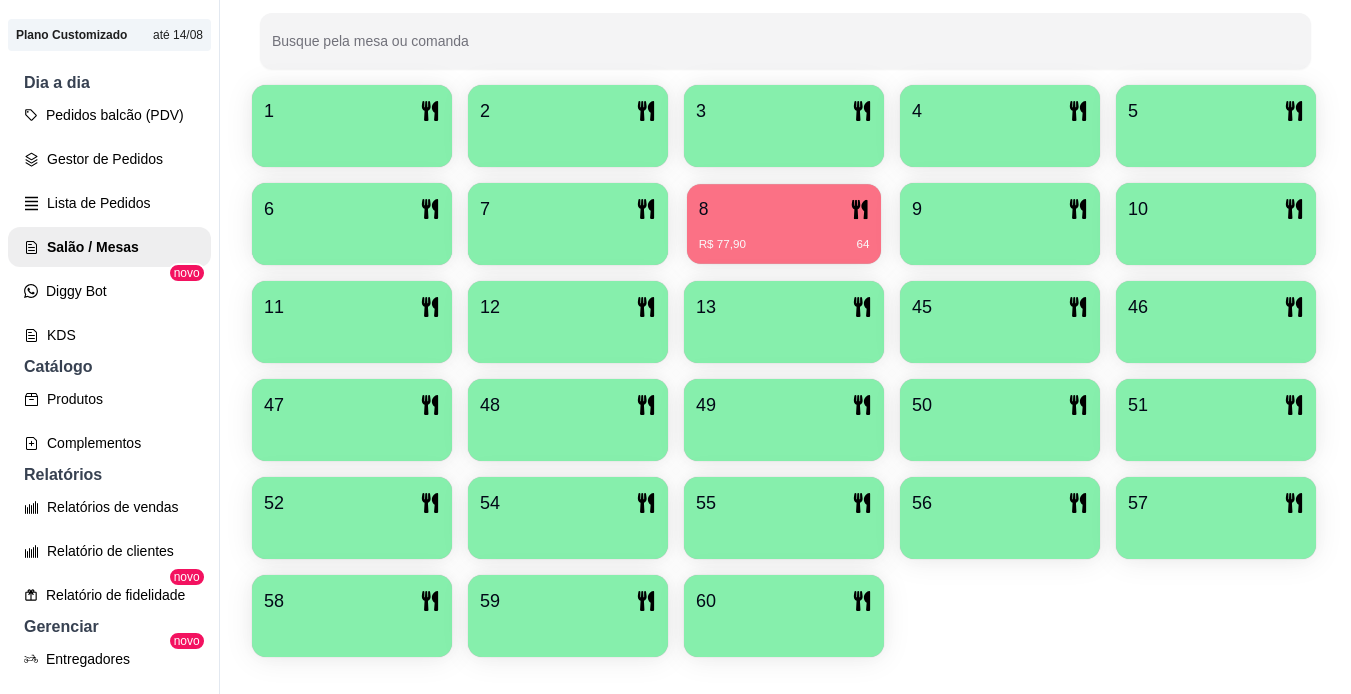 click on "R$ 77,90 64" at bounding box center [784, 237] 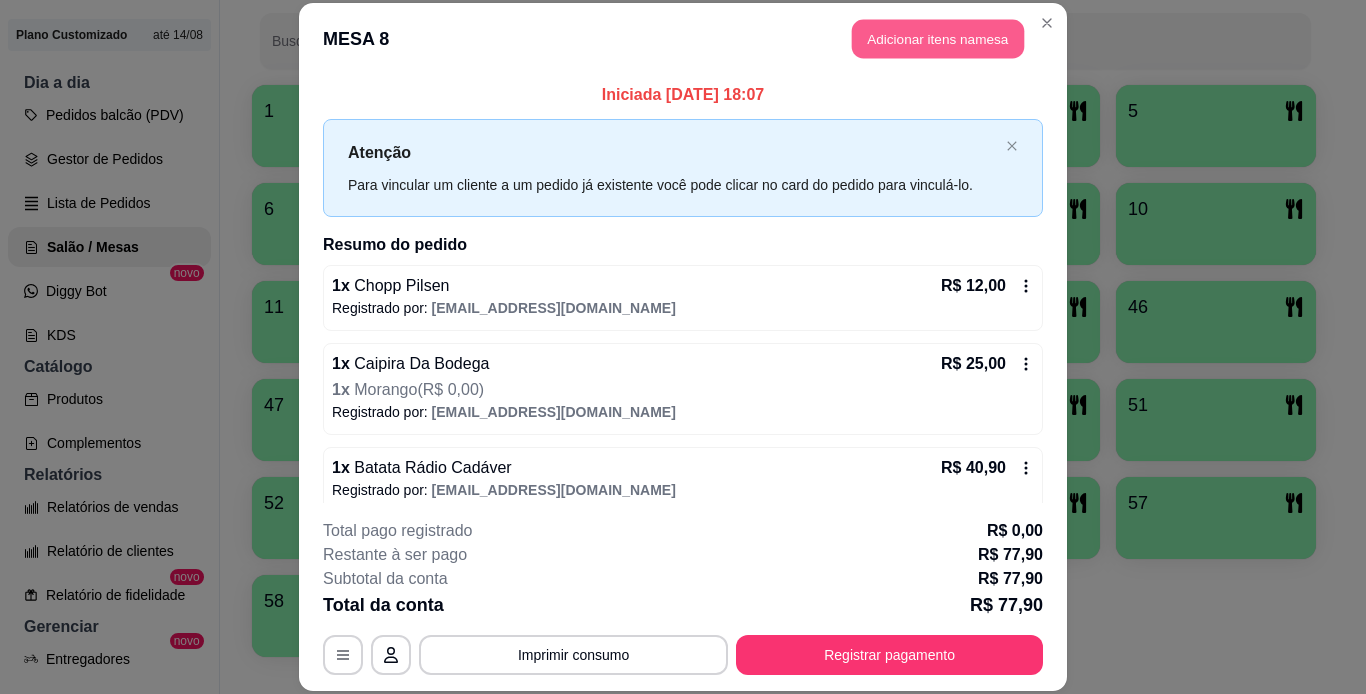 click on "Adicionar itens na  mesa" at bounding box center (938, 39) 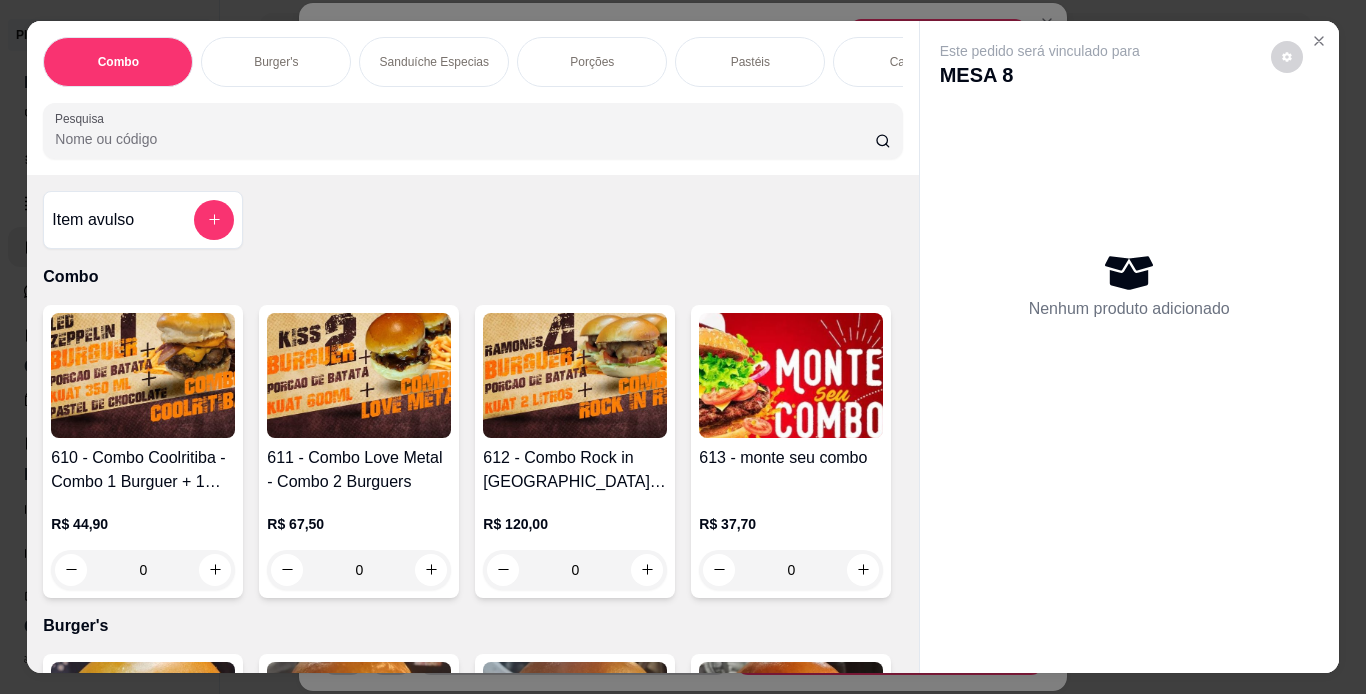 click on "Pastéis" at bounding box center [750, 62] 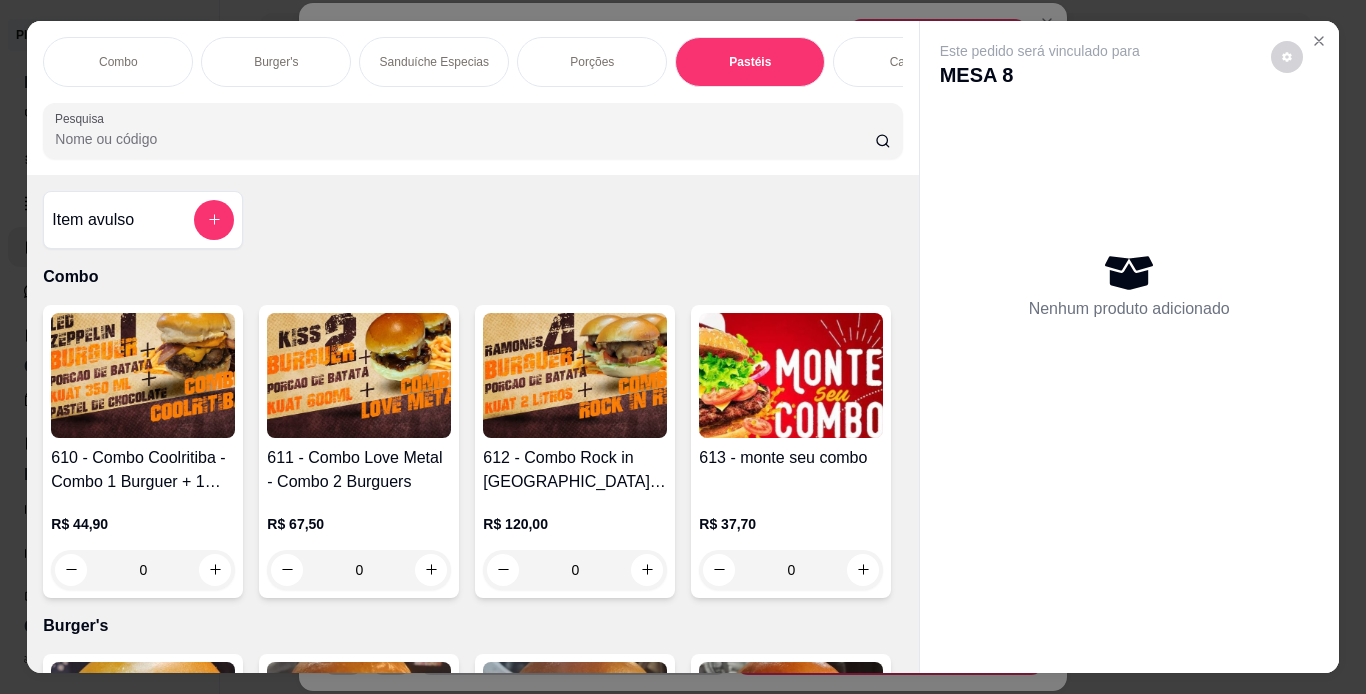 scroll, scrollTop: 6190, scrollLeft: 0, axis: vertical 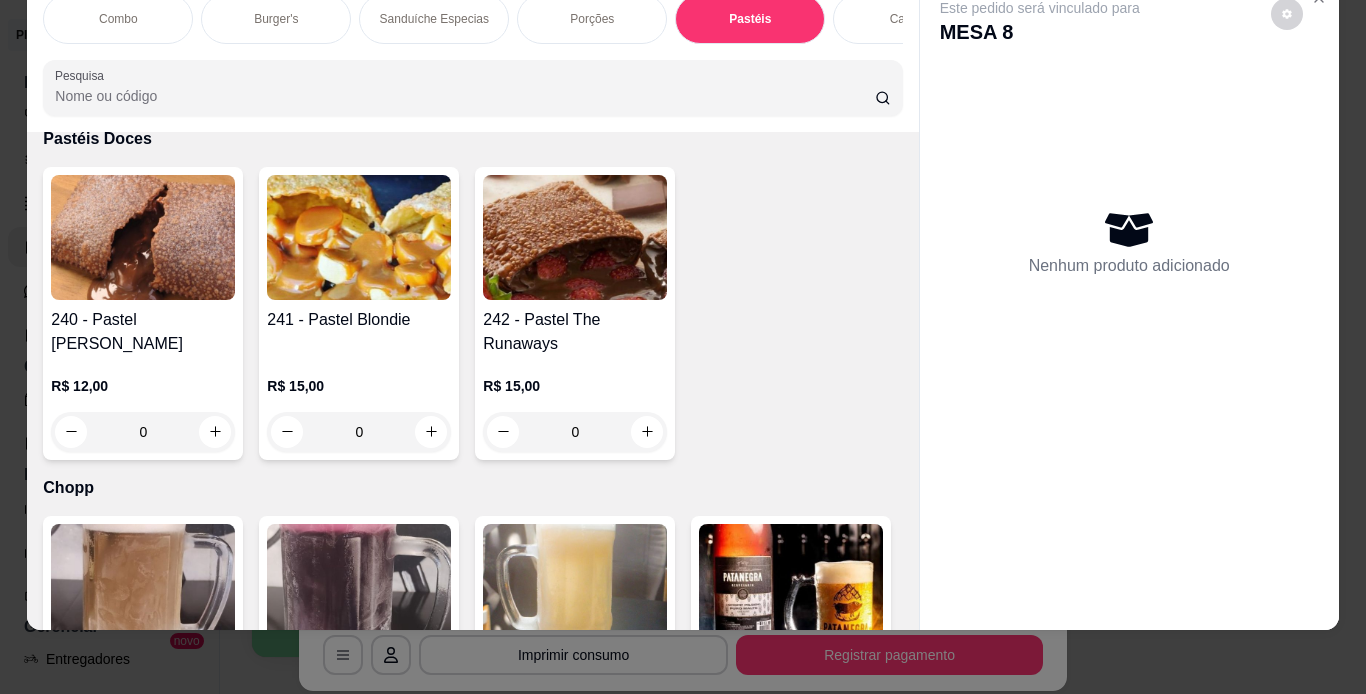 click at bounding box center (143, -1135) 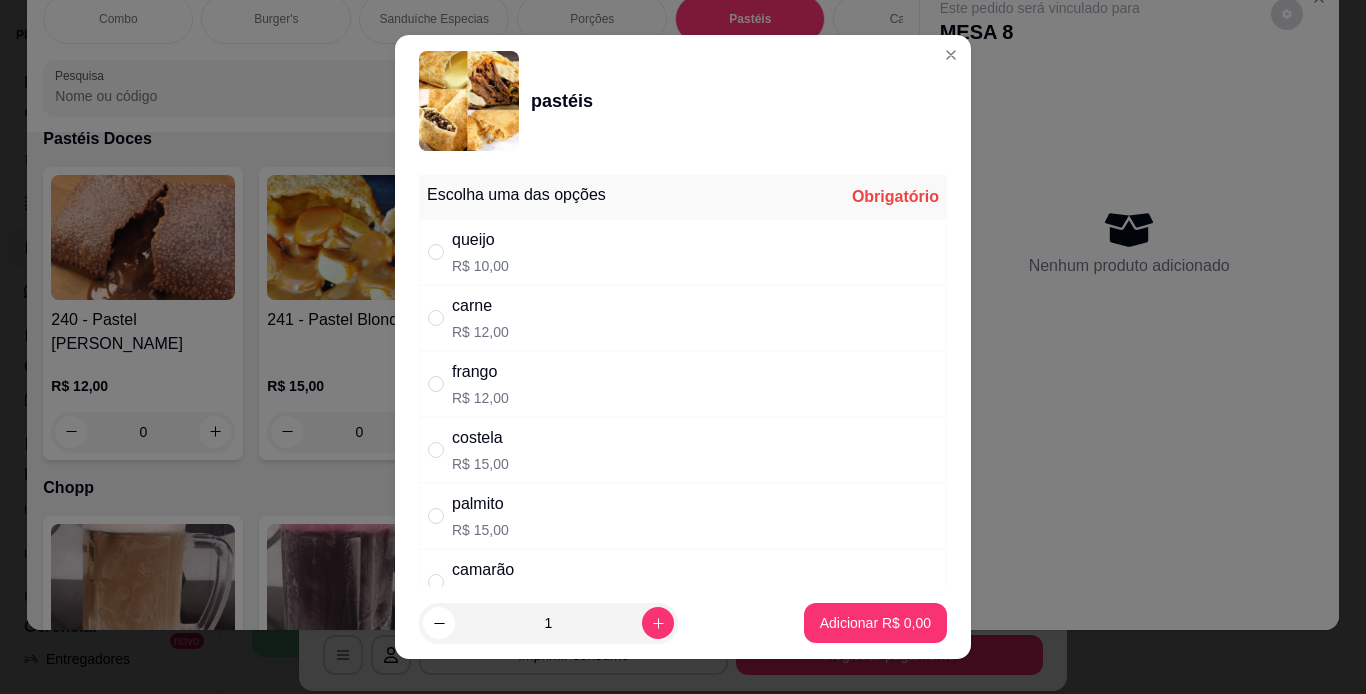 click on "costela  R$ 15,00" at bounding box center (683, 450) 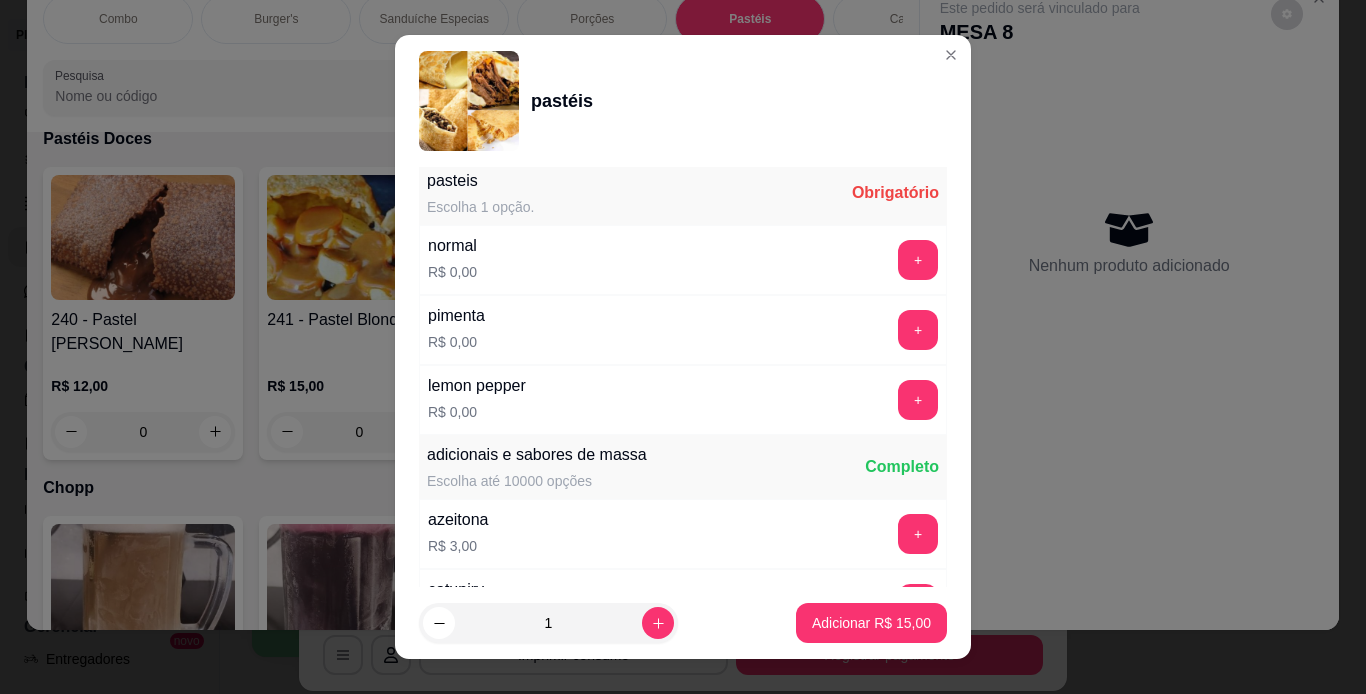 scroll, scrollTop: 460, scrollLeft: 0, axis: vertical 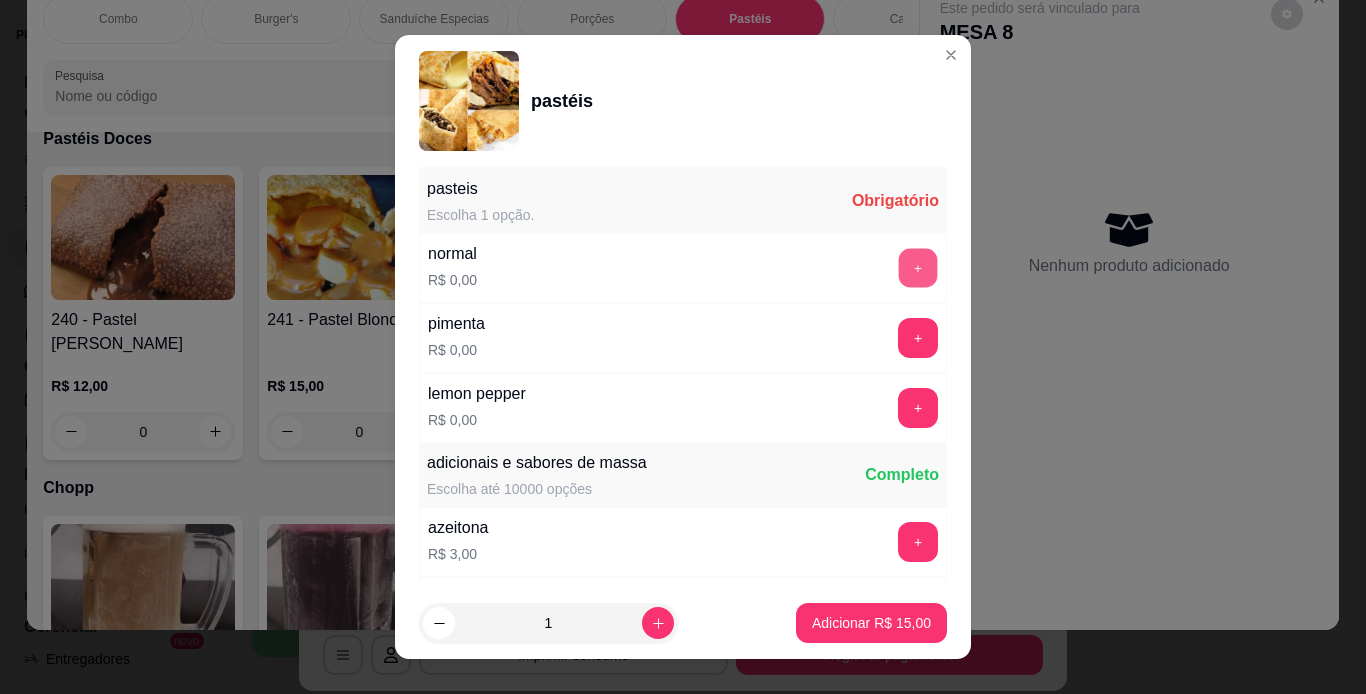 click on "+" at bounding box center [918, 267] 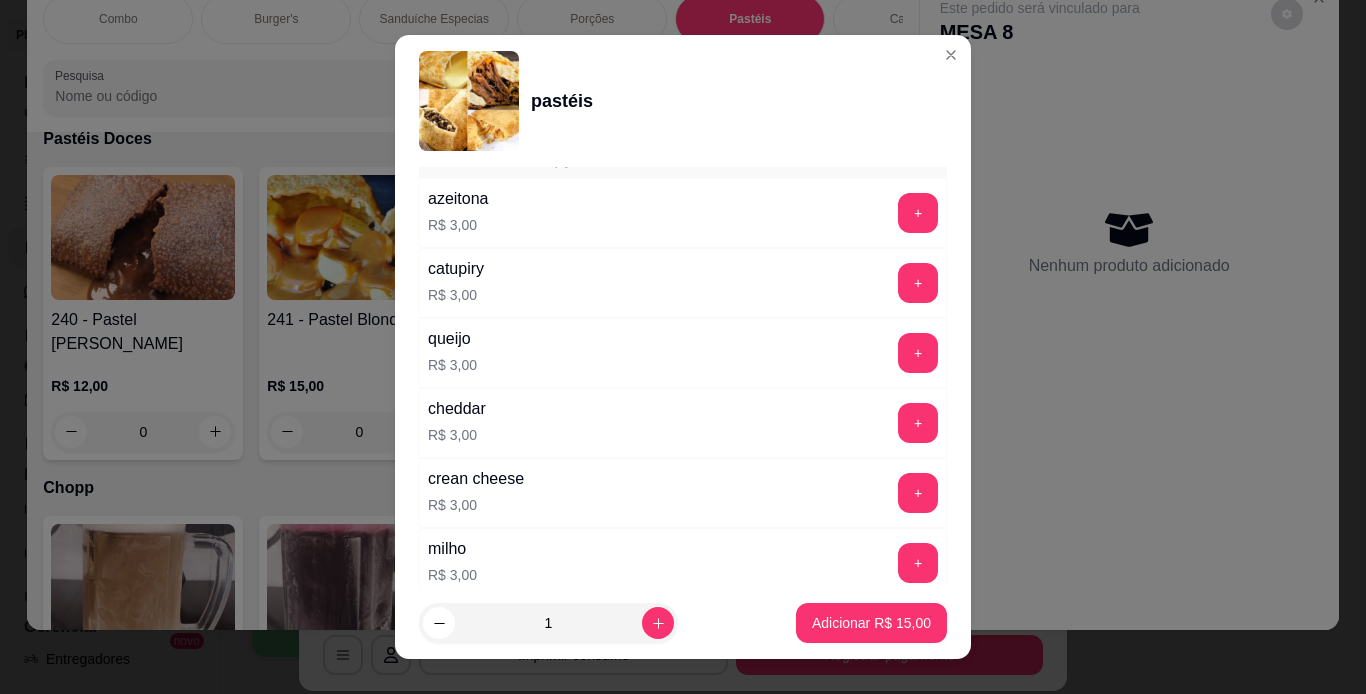 scroll, scrollTop: 820, scrollLeft: 0, axis: vertical 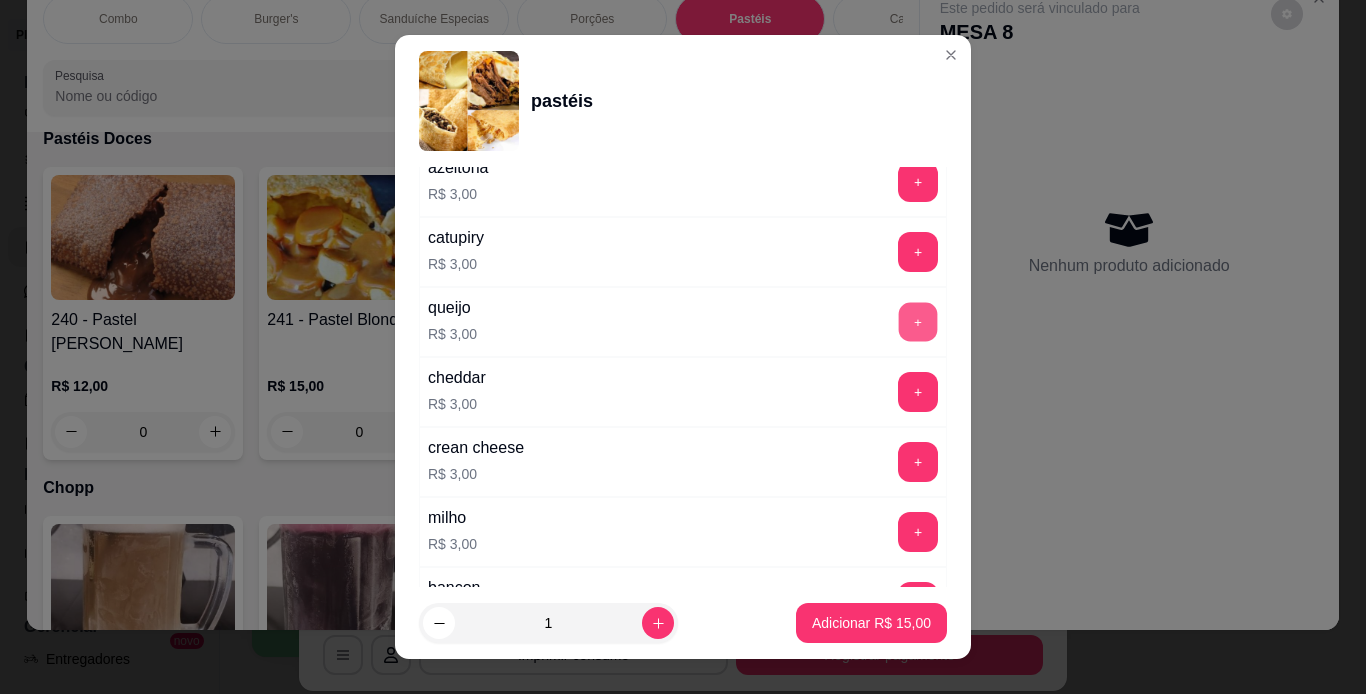 click on "+" at bounding box center [918, 321] 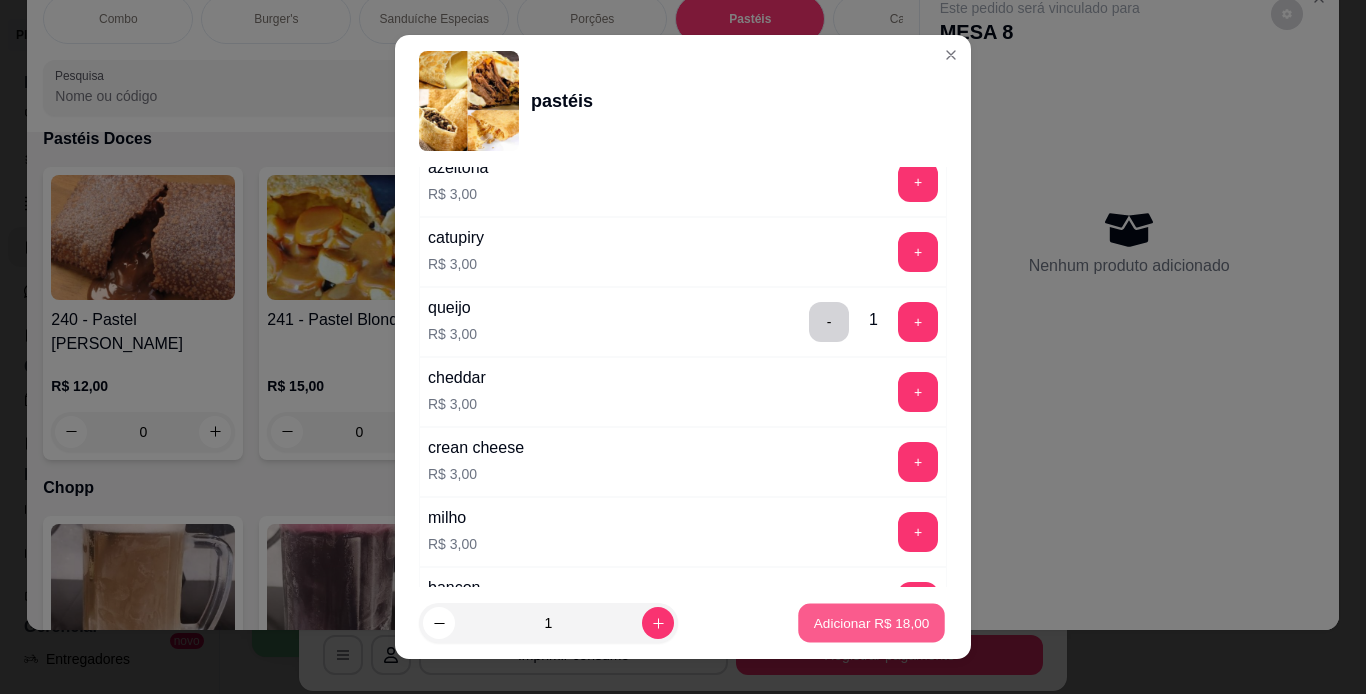 click on "Adicionar   R$ 18,00" at bounding box center (871, 623) 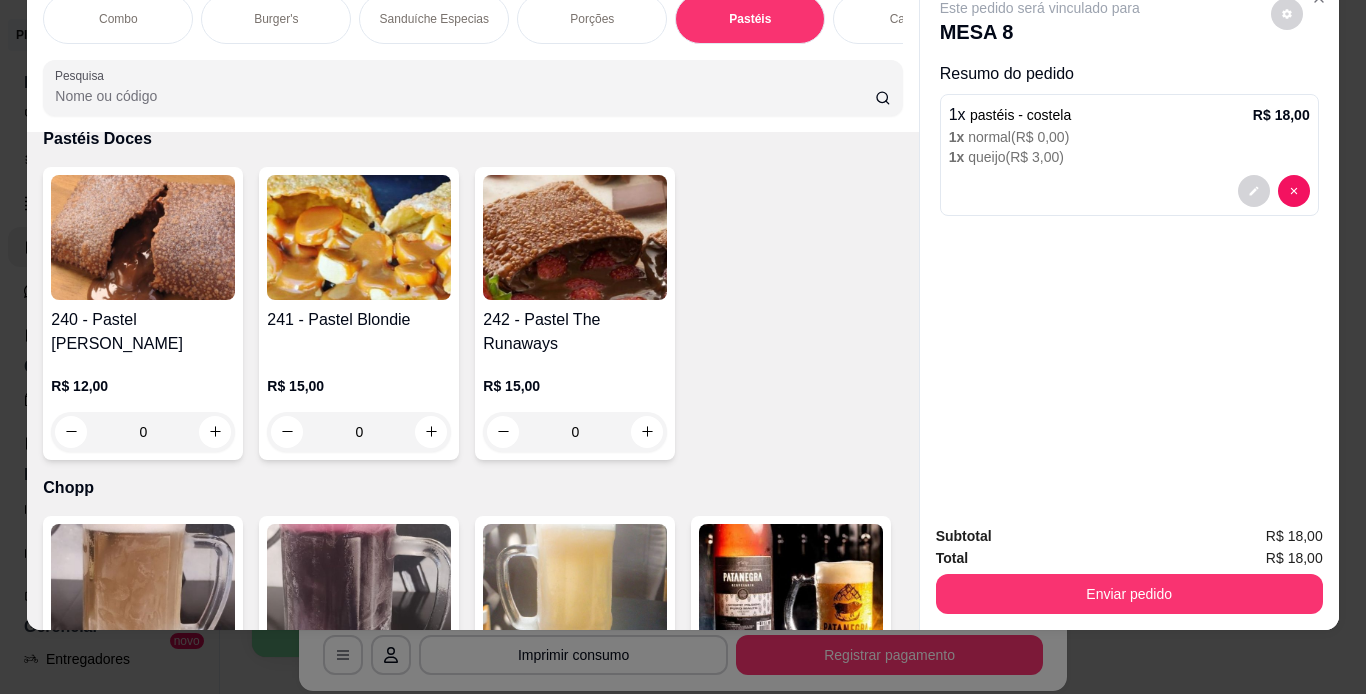 click at bounding box center [143, -1135] 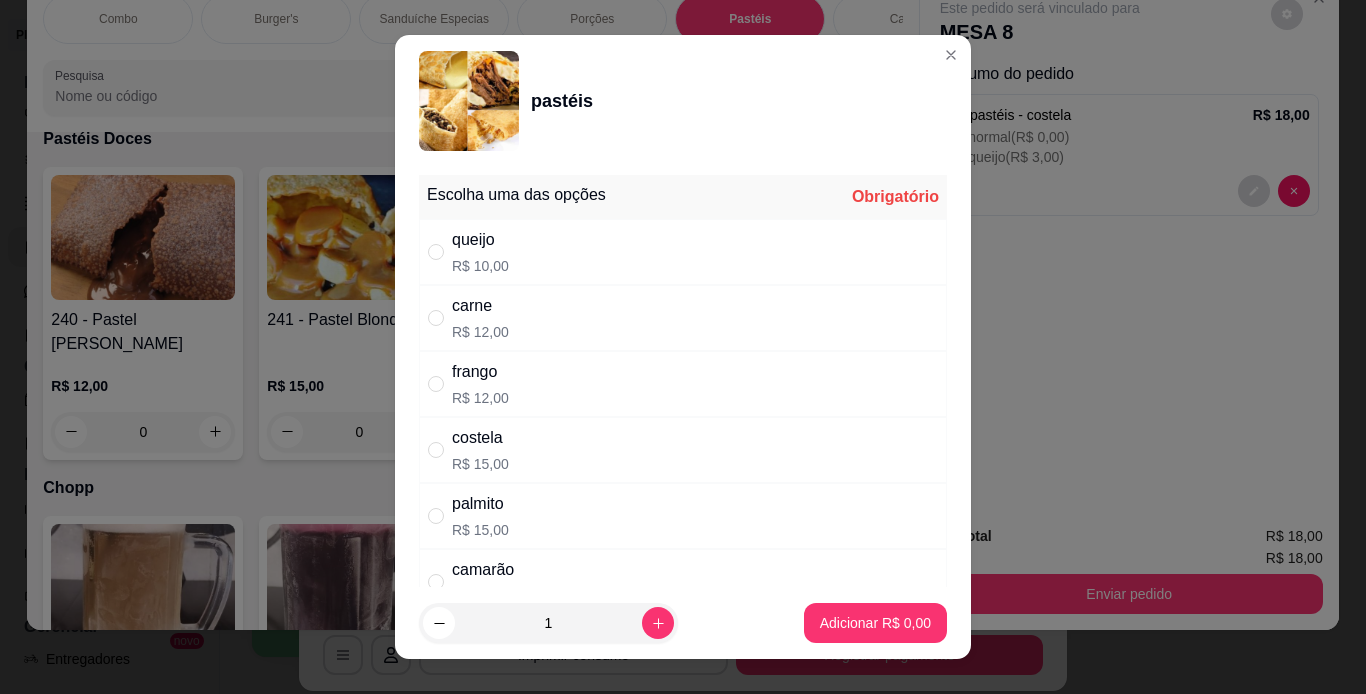 click on "costela  R$ 15,00" at bounding box center [683, 450] 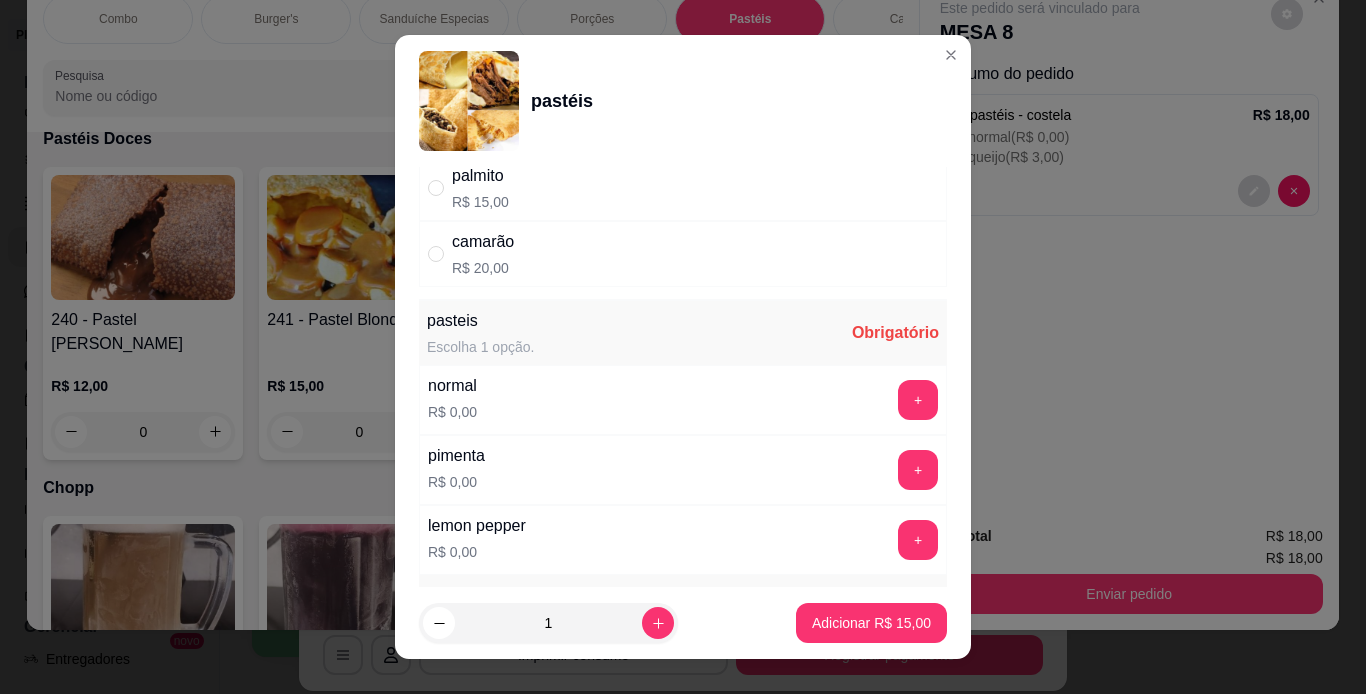 scroll, scrollTop: 400, scrollLeft: 0, axis: vertical 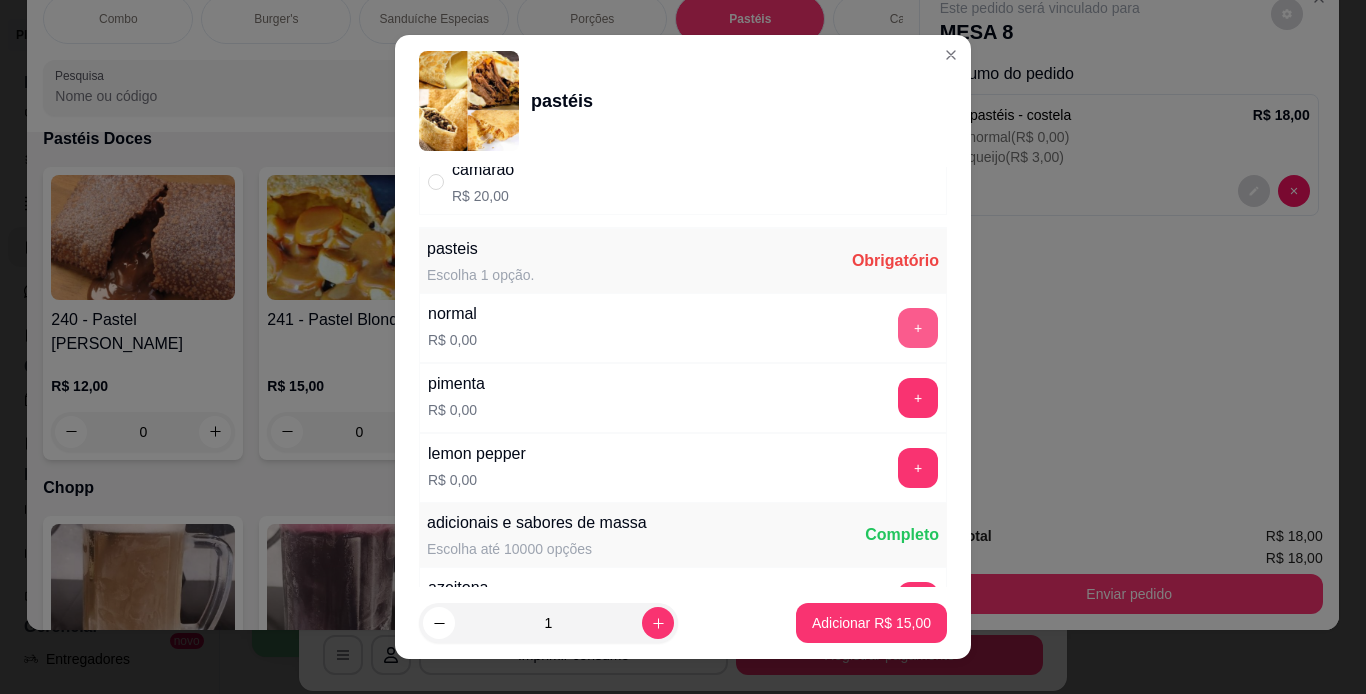 click on "+" at bounding box center (918, 328) 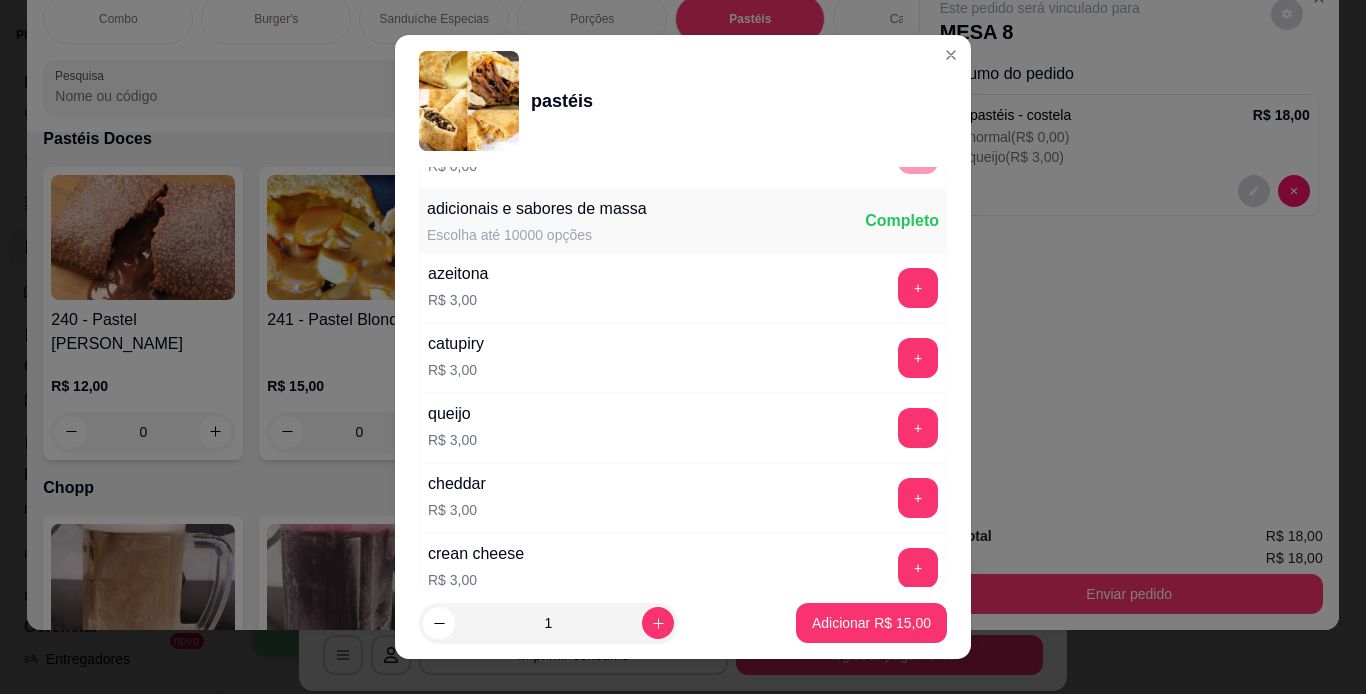 scroll, scrollTop: 800, scrollLeft: 0, axis: vertical 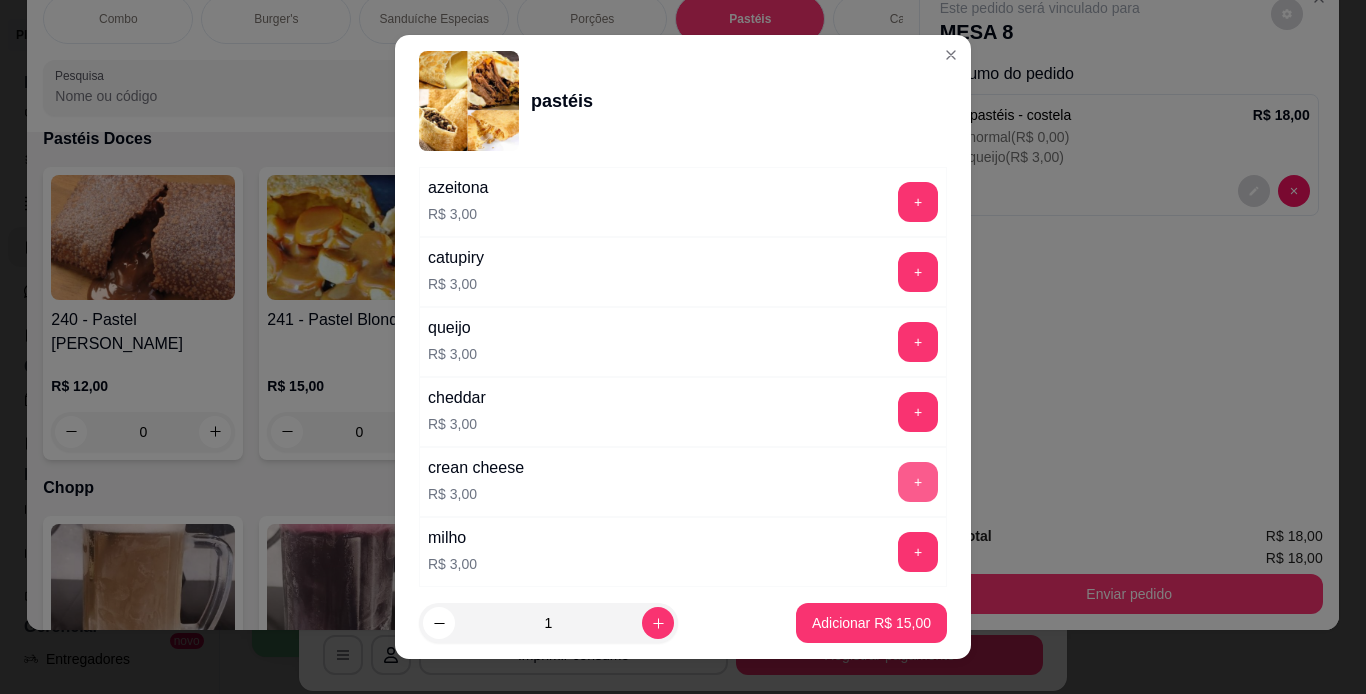 click on "+" at bounding box center (918, 482) 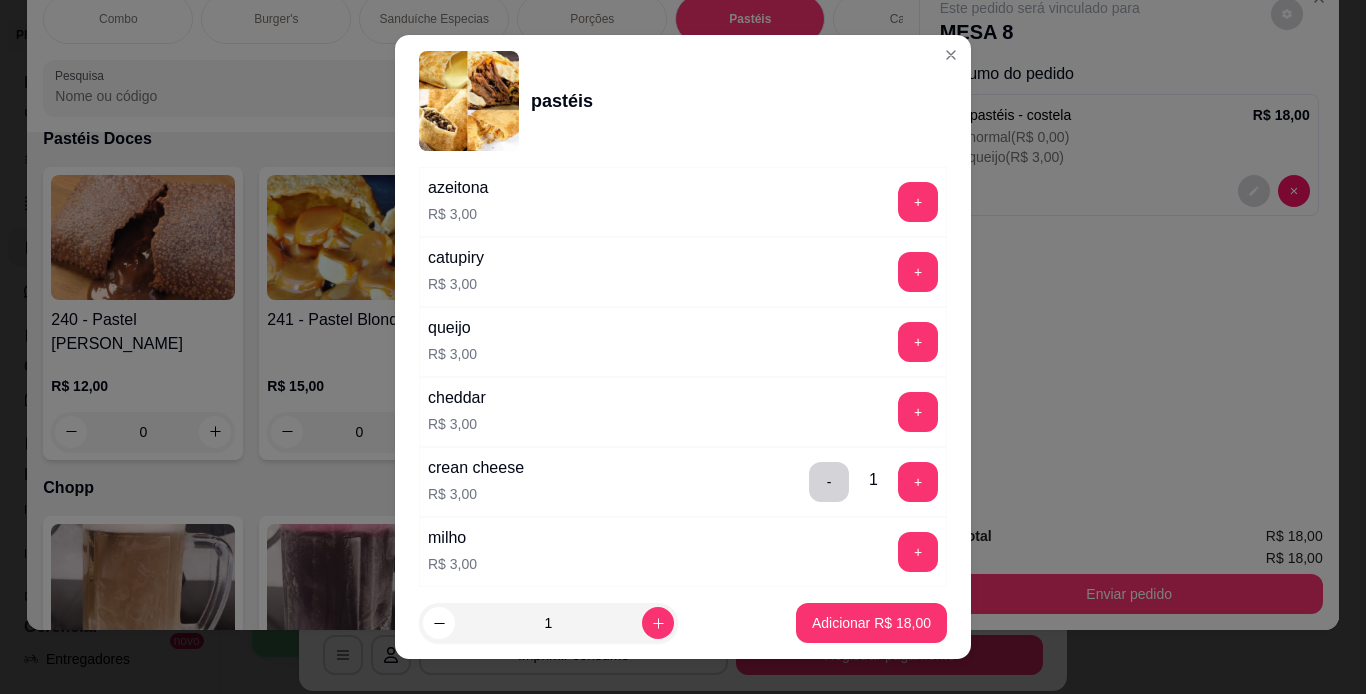 click on "1 Adicionar   R$ 18,00" at bounding box center (683, 623) 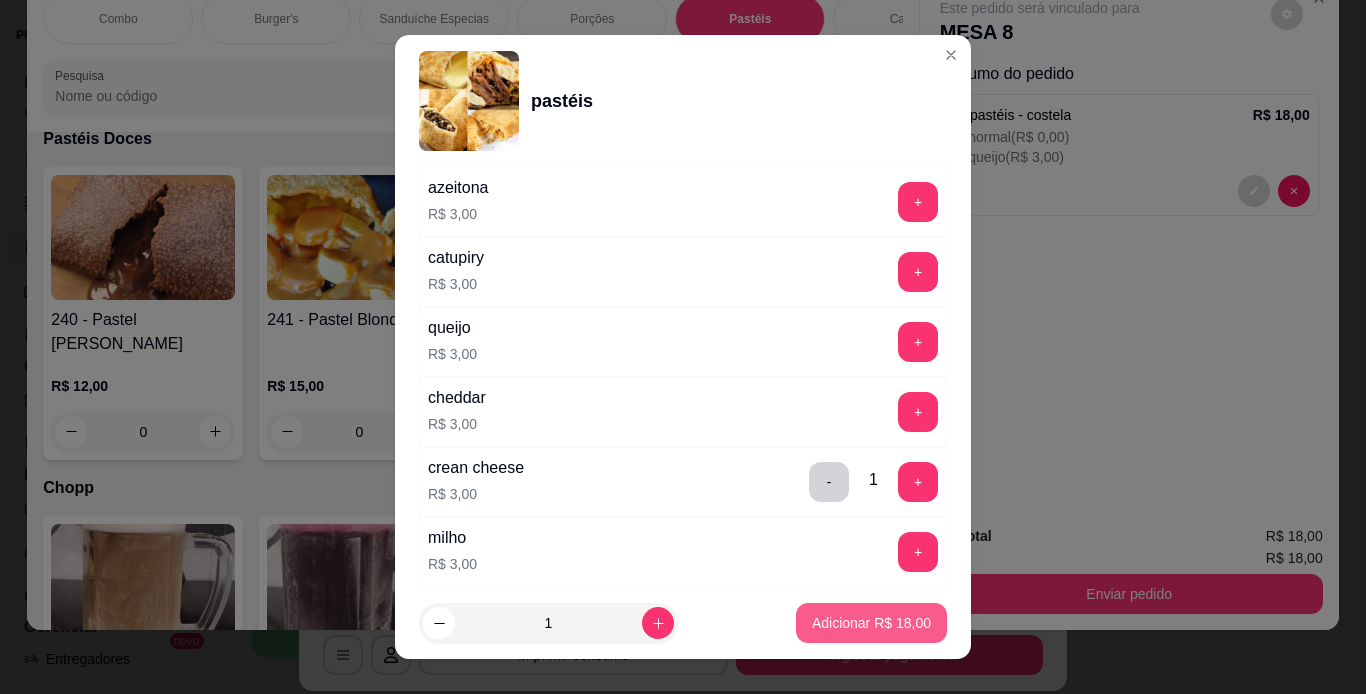 click on "Adicionar   R$ 18,00" at bounding box center (871, 623) 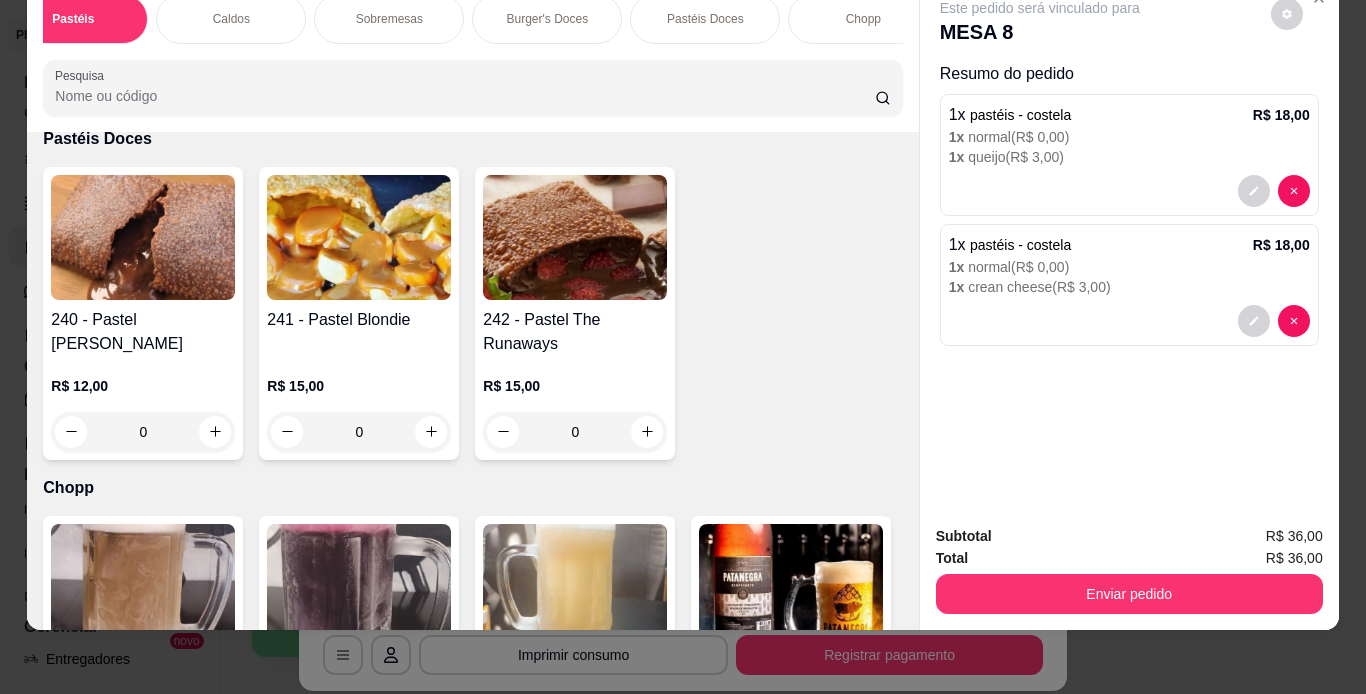 scroll, scrollTop: 0, scrollLeft: 906, axis: horizontal 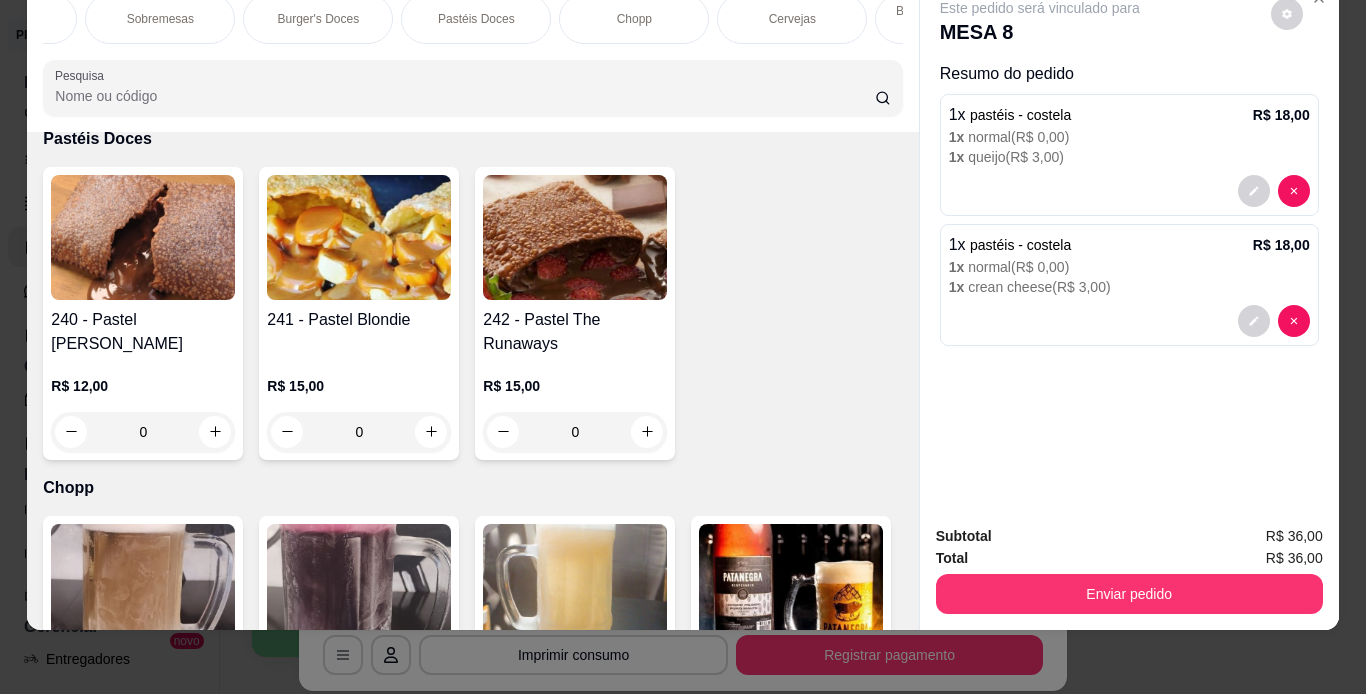 click on "Chopp" at bounding box center (634, 19) 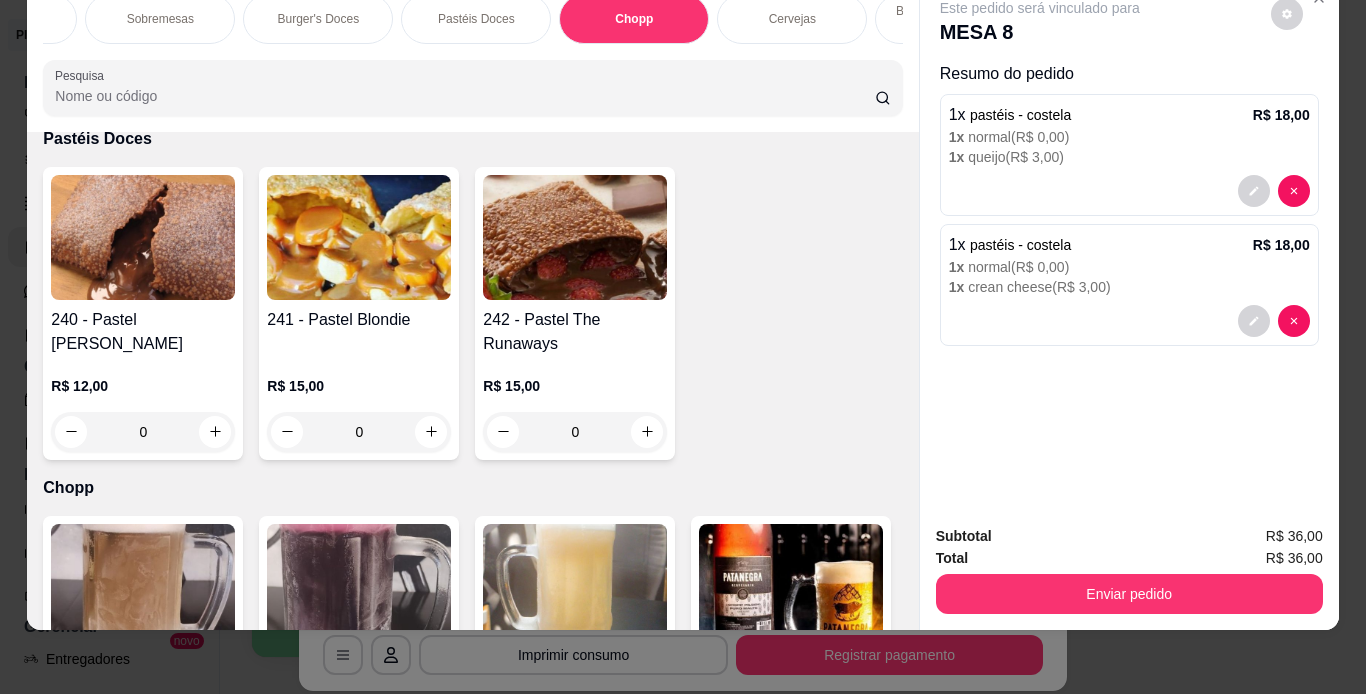 scroll, scrollTop: 7887, scrollLeft: 0, axis: vertical 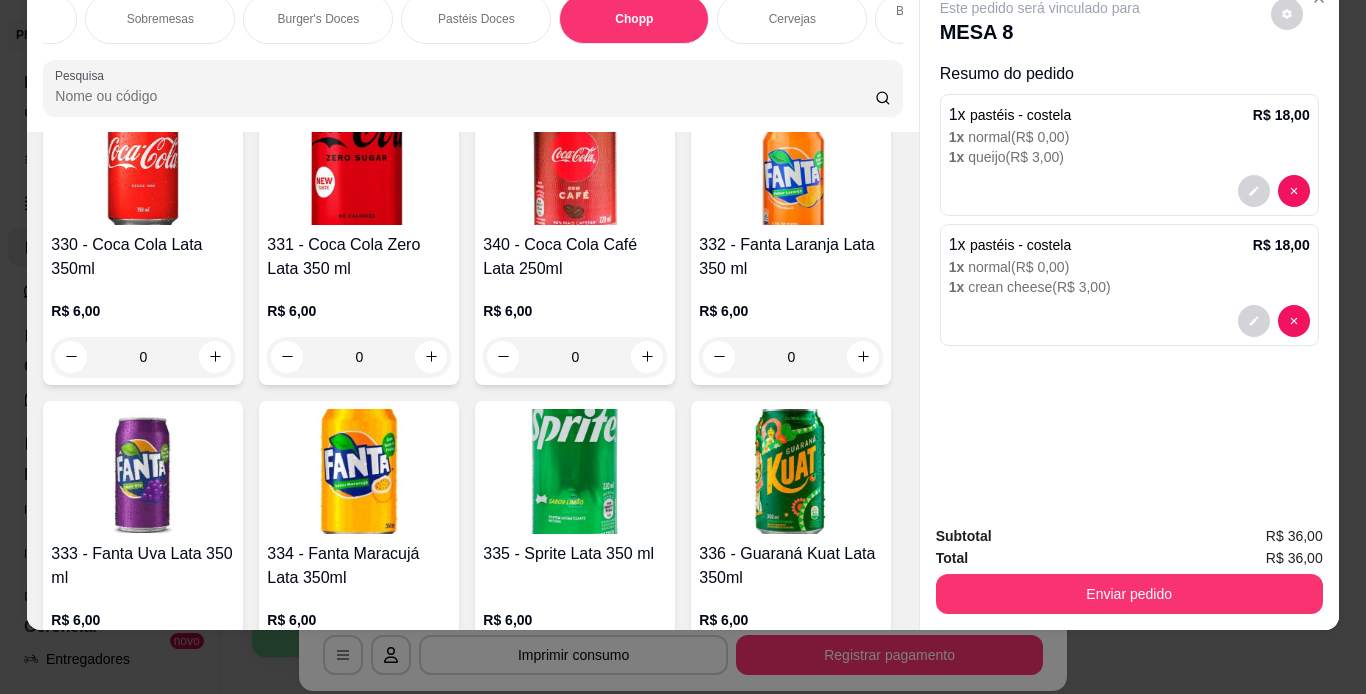 click at bounding box center [575, -1122] 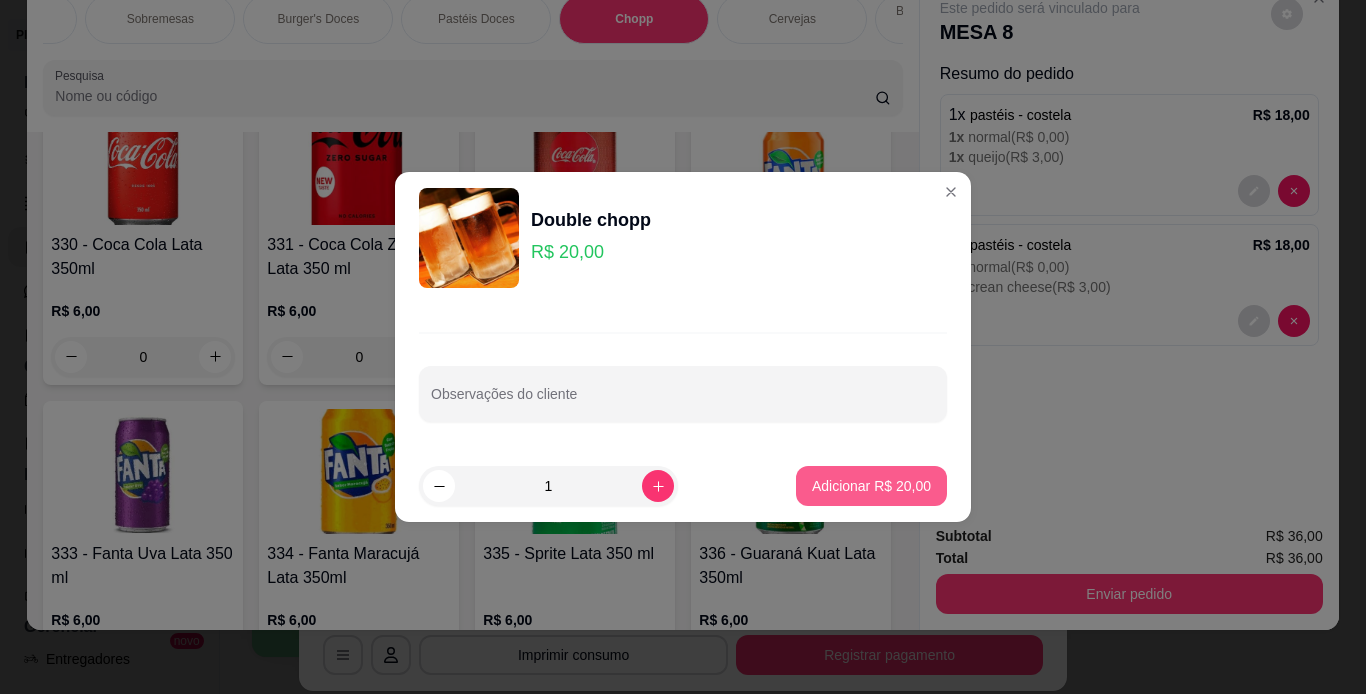 click on "Adicionar   R$ 20,00" at bounding box center [871, 486] 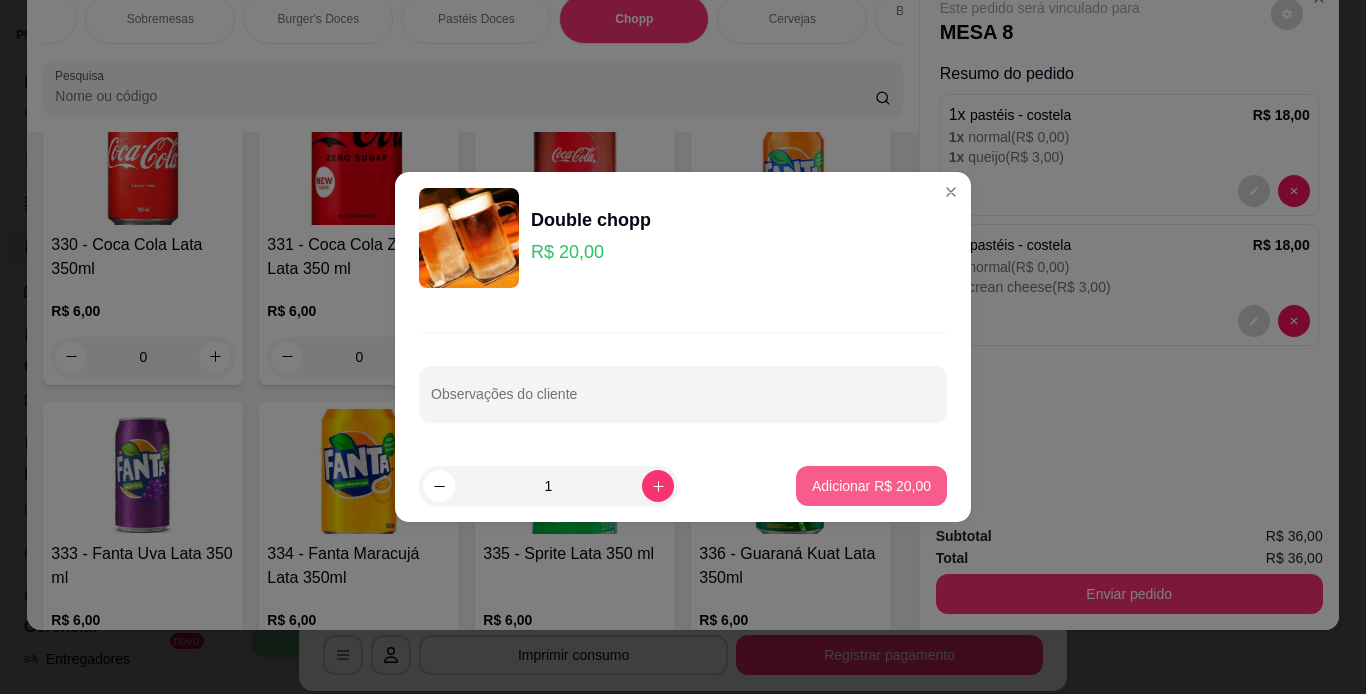 type on "1" 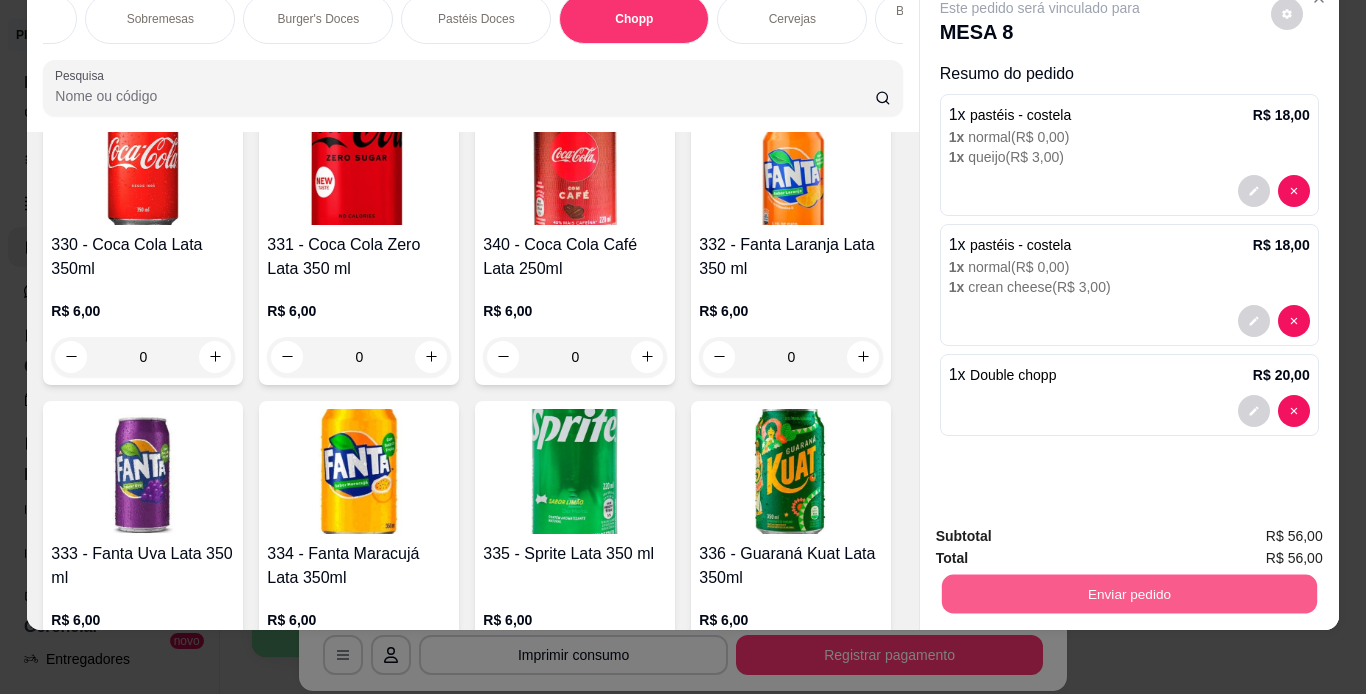 click on "Enviar pedido" at bounding box center [1128, 594] 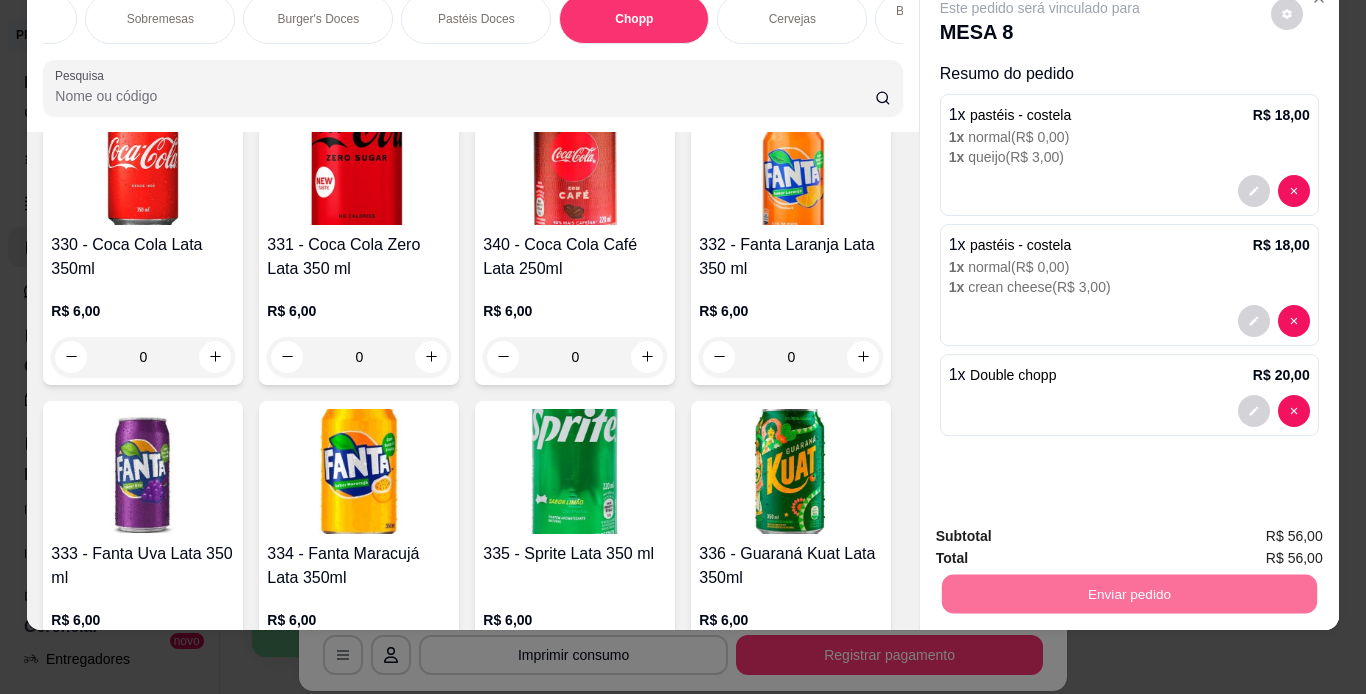 click on "Não registrar e enviar pedido" at bounding box center [1063, 529] 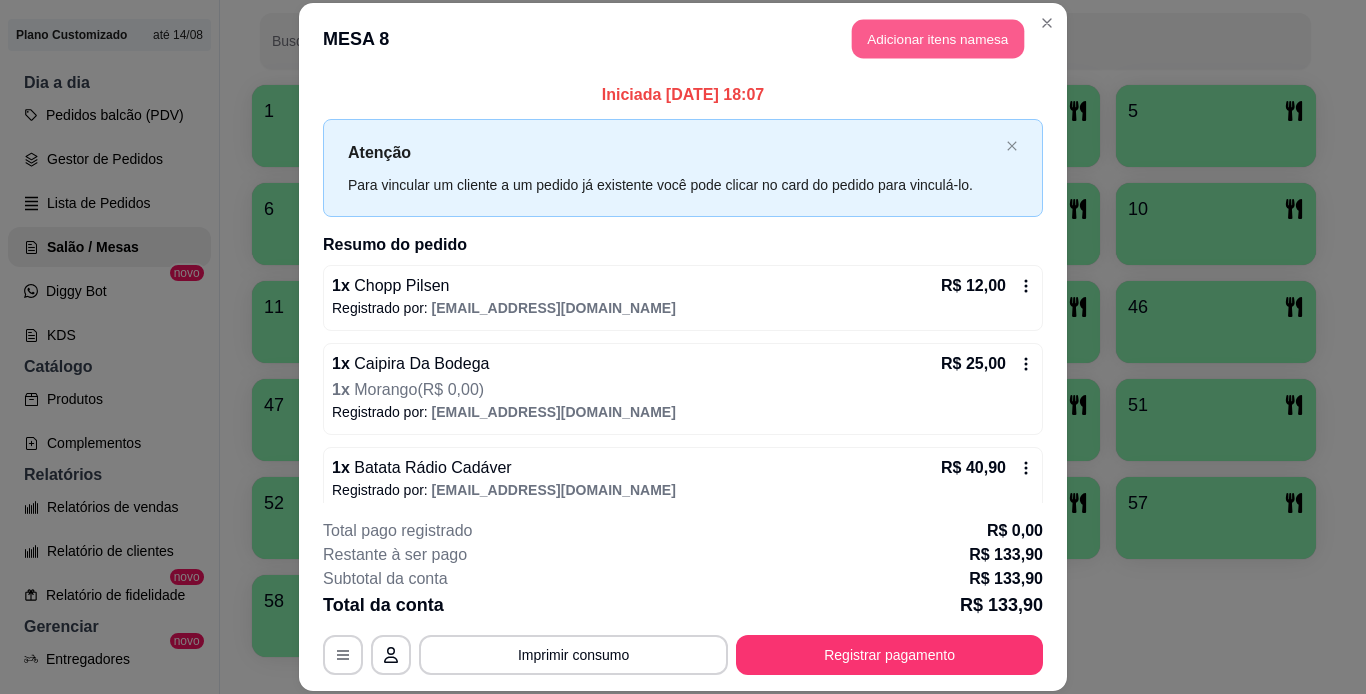 click on "Adicionar itens na  mesa" at bounding box center [938, 39] 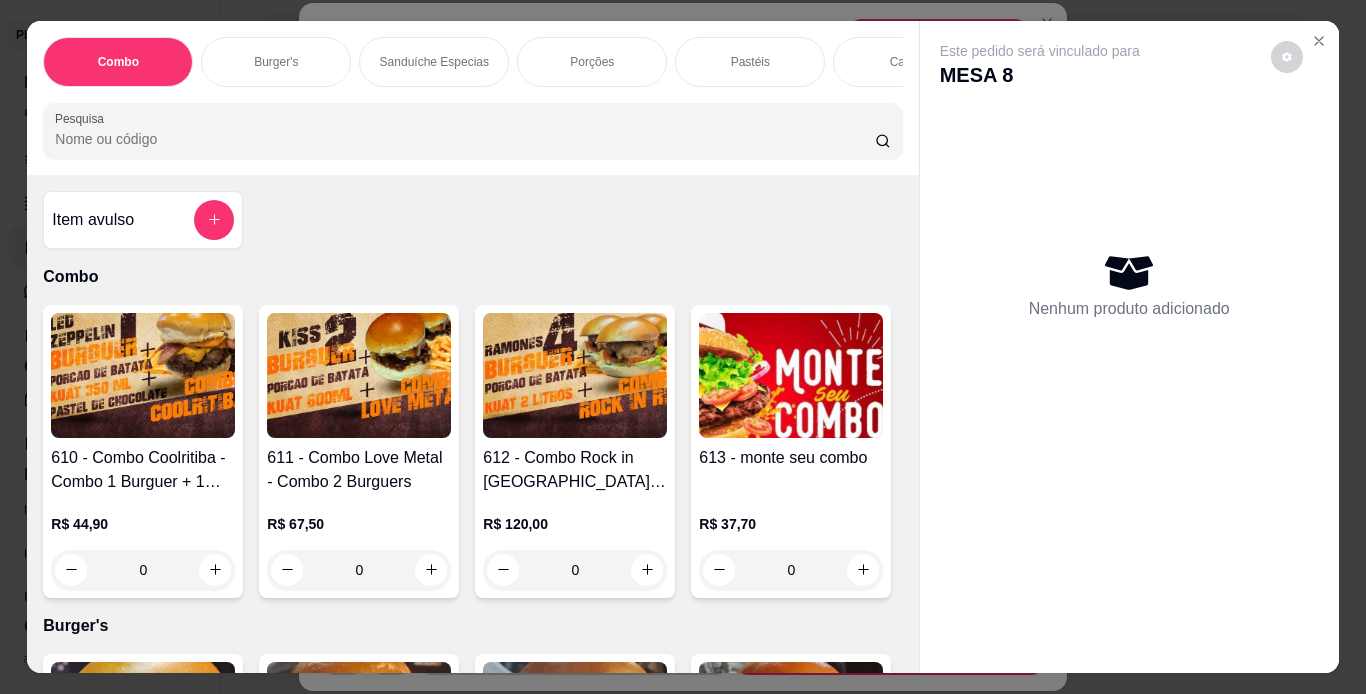 click on "Caldos" at bounding box center (908, 62) 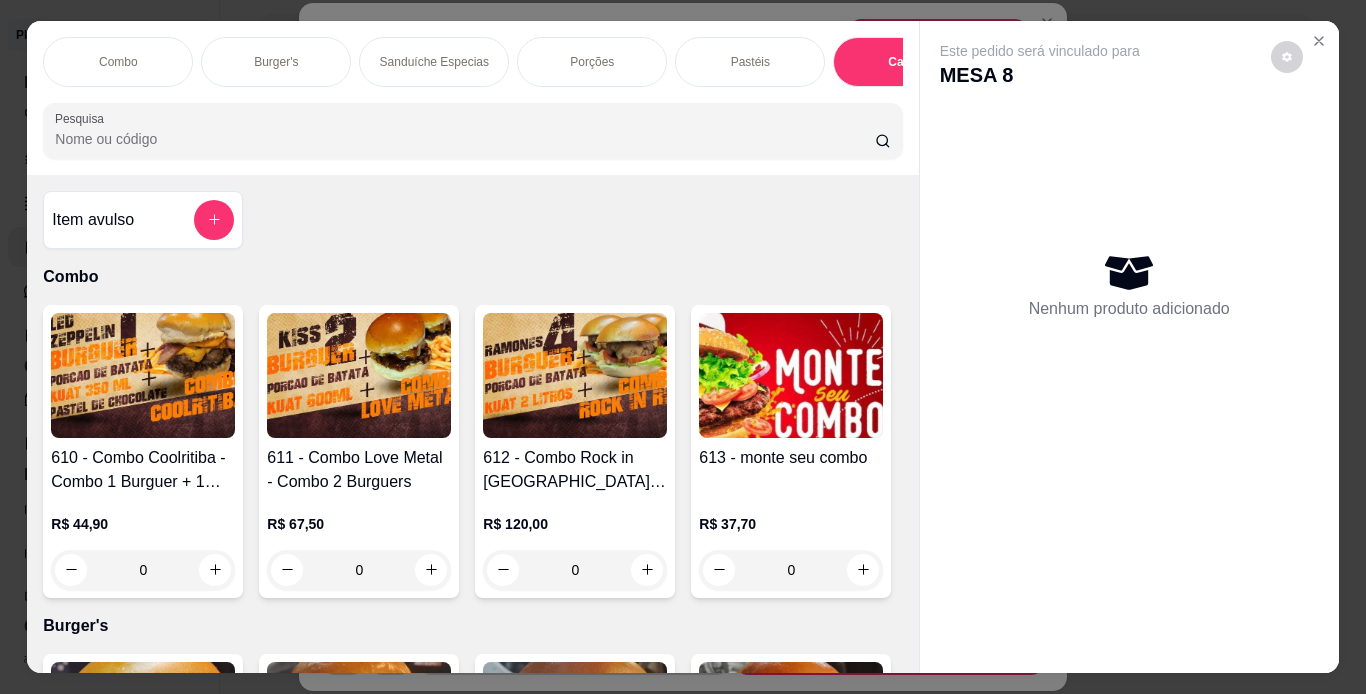 scroll, scrollTop: 6515, scrollLeft: 0, axis: vertical 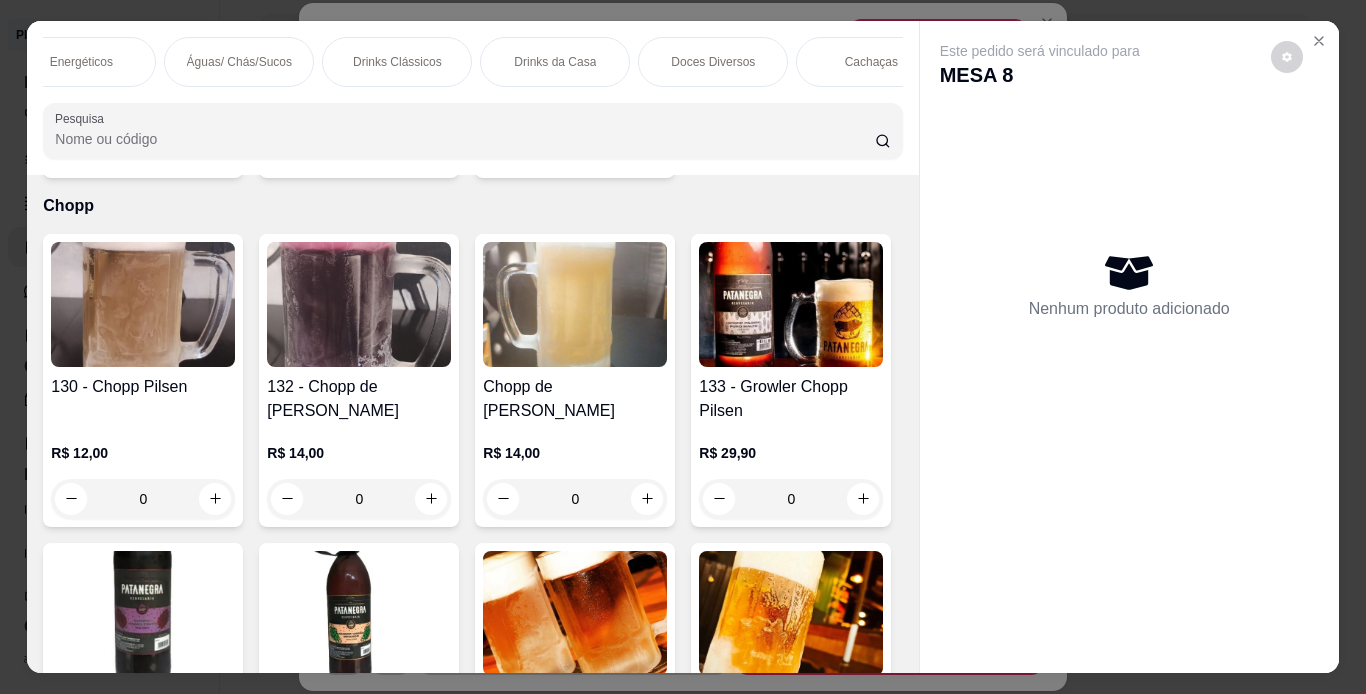 click on "Doces Diversos" at bounding box center (713, 62) 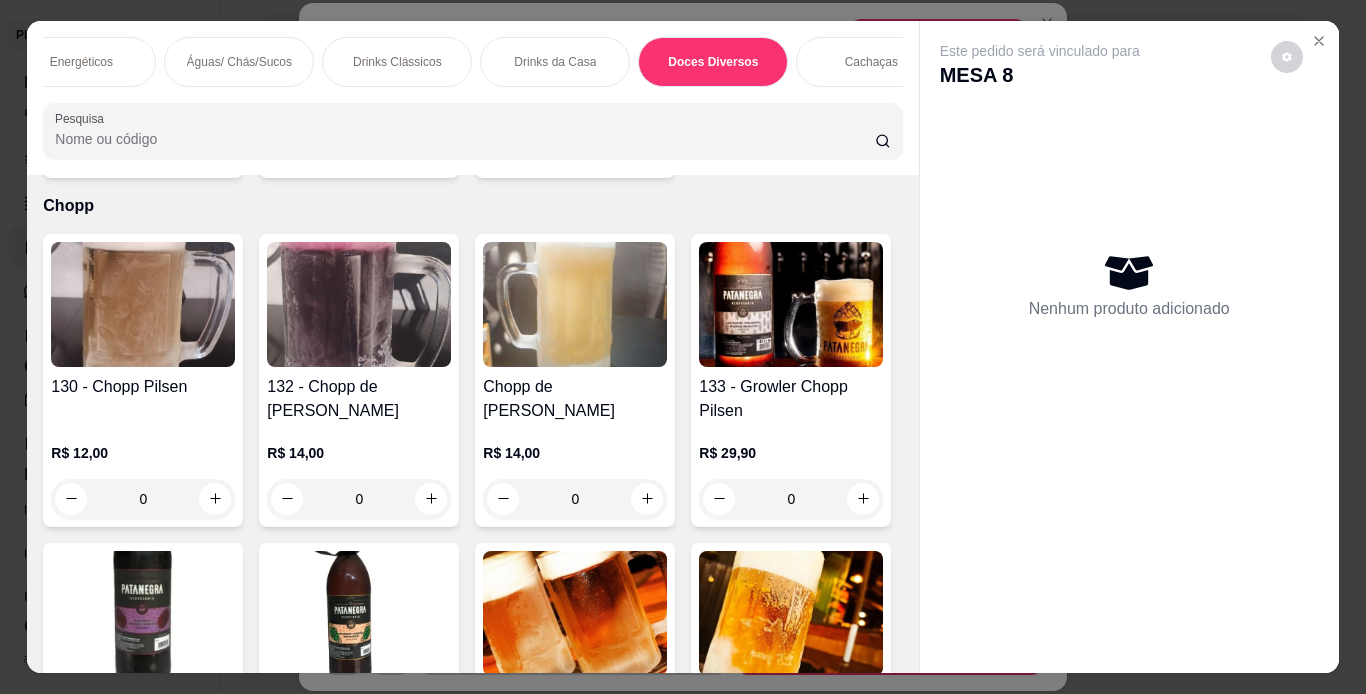 scroll, scrollTop: 14504, scrollLeft: 0, axis: vertical 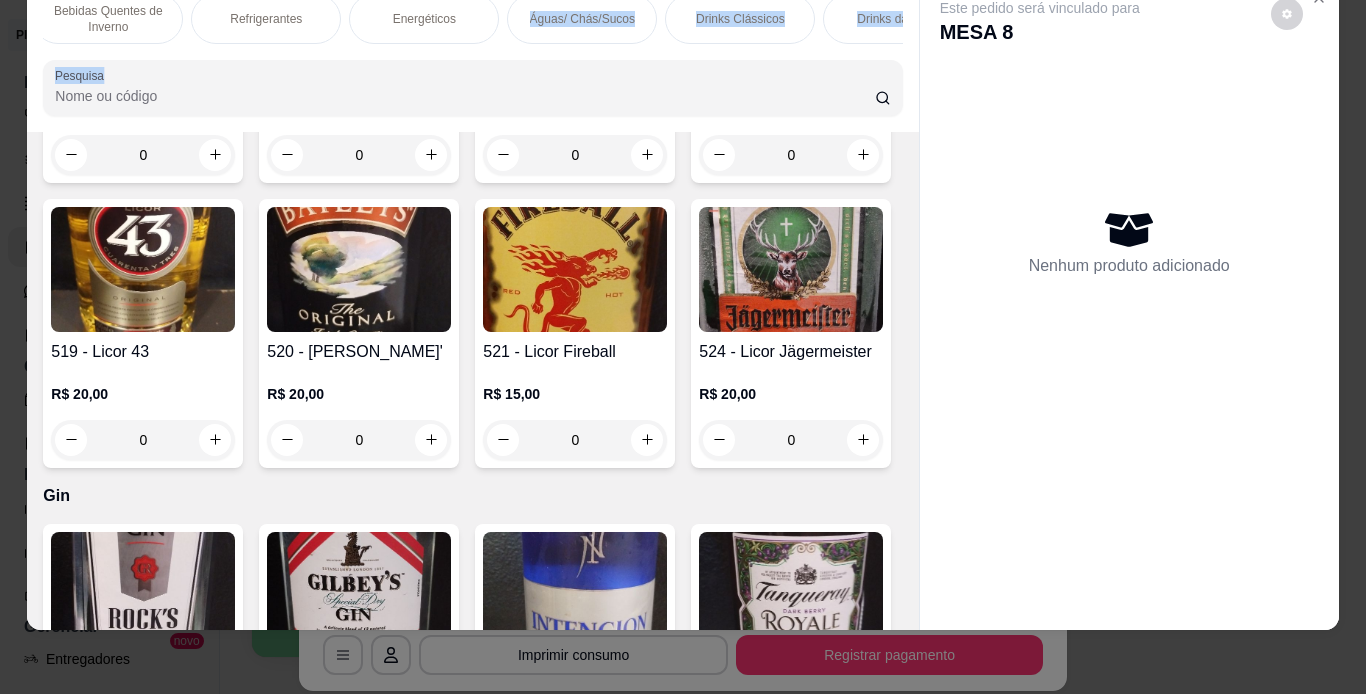 drag, startPoint x: 512, startPoint y: 43, endPoint x: 436, endPoint y: 46, distance: 76.05919 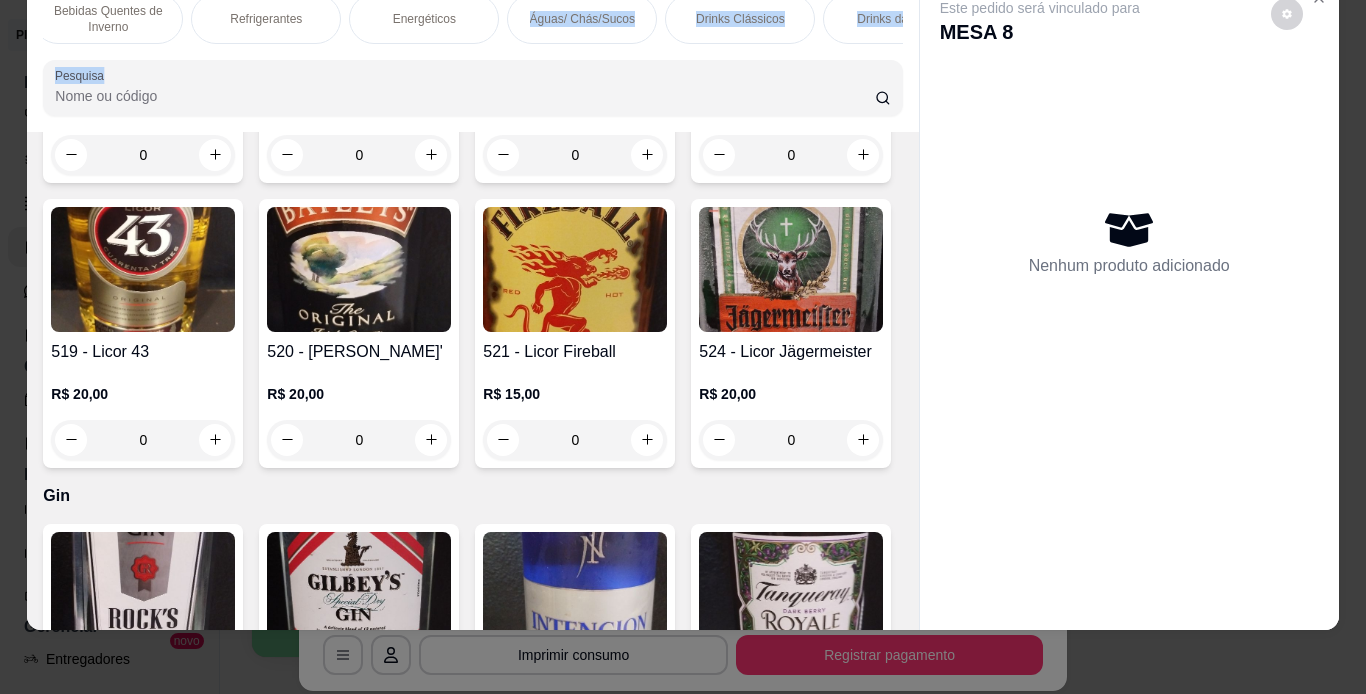 click on "Drinks Clássicos" at bounding box center (740, 19) 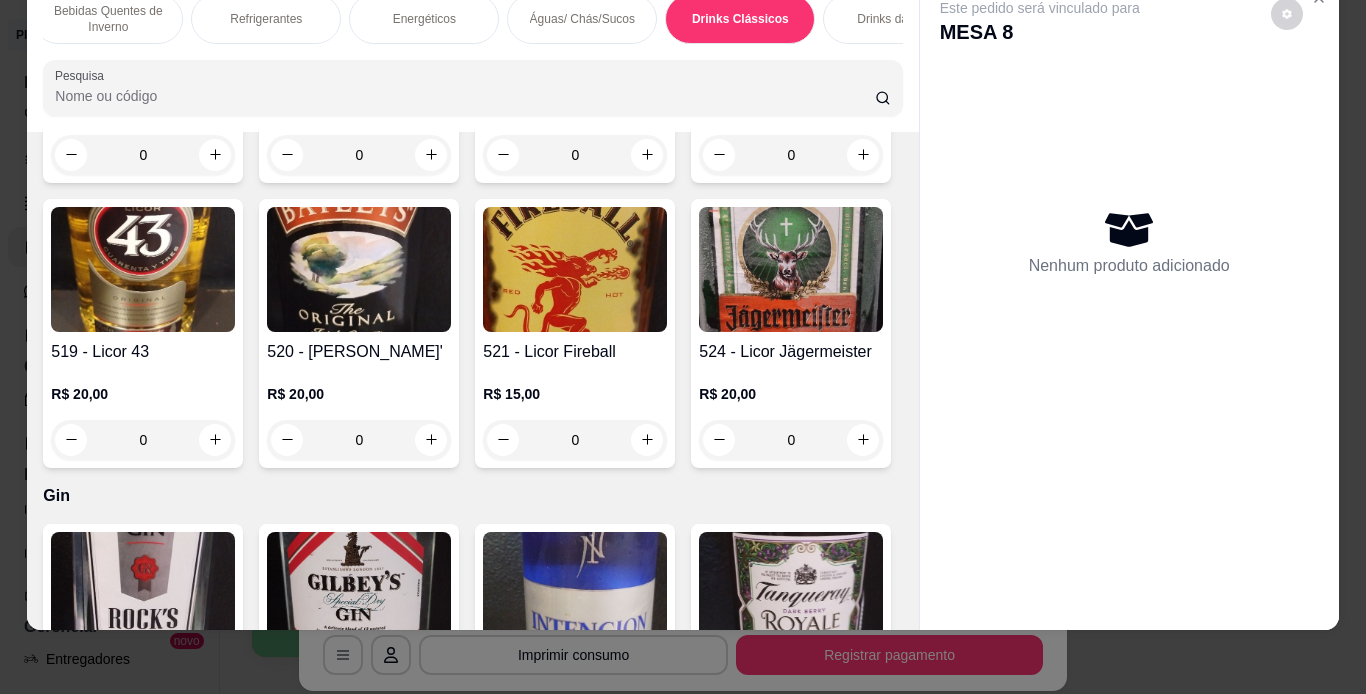 scroll, scrollTop: 13260, scrollLeft: 0, axis: vertical 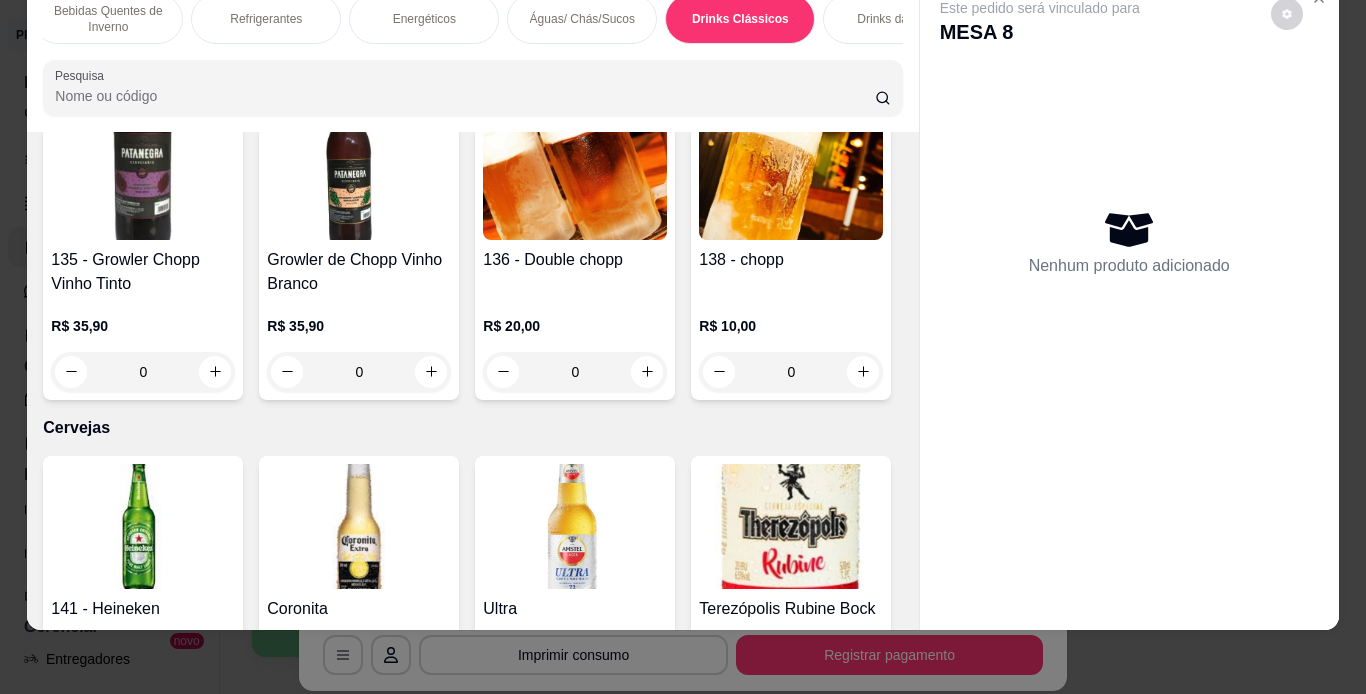 click 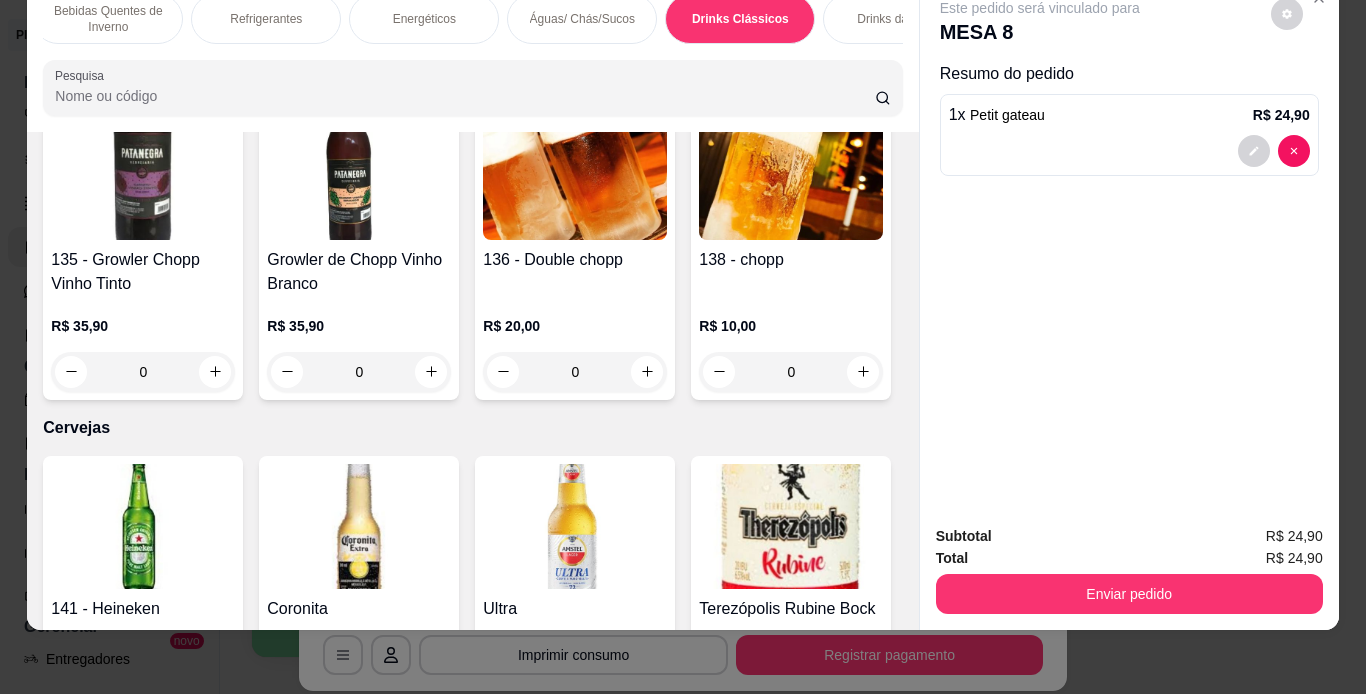 scroll, scrollTop: 6909, scrollLeft: 0, axis: vertical 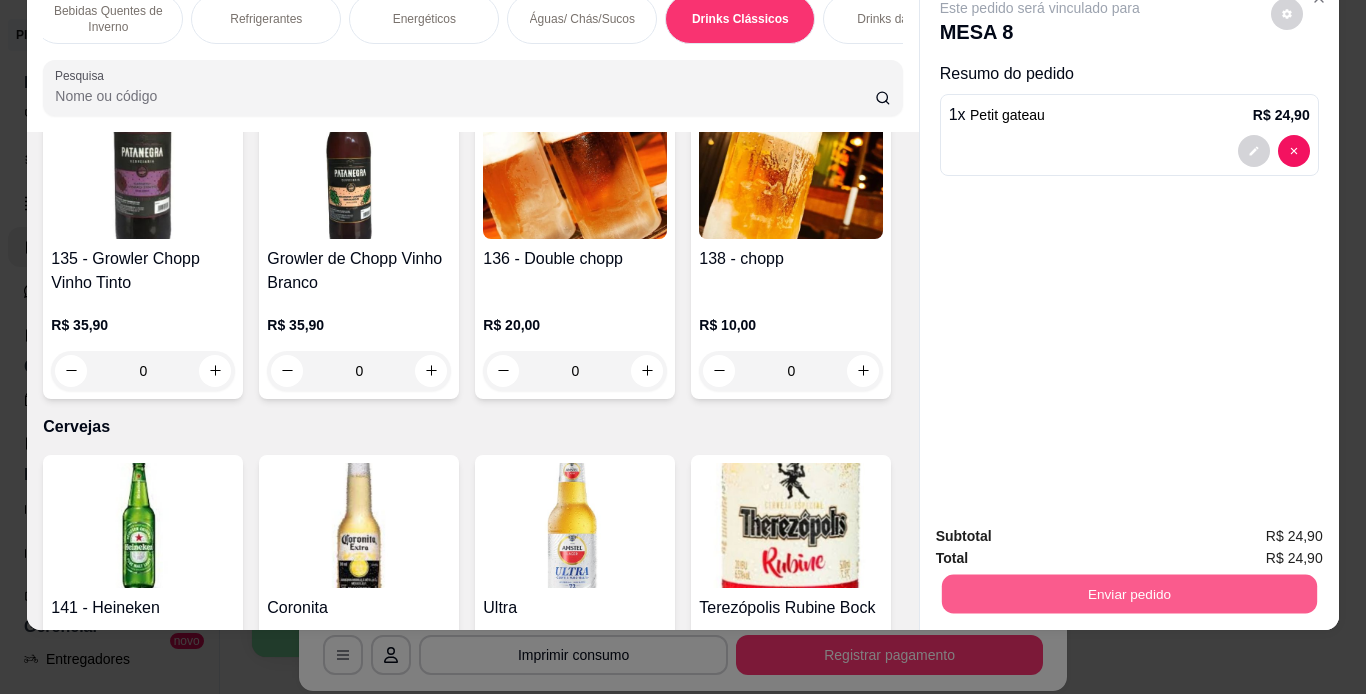 click on "Enviar pedido" at bounding box center (1128, 594) 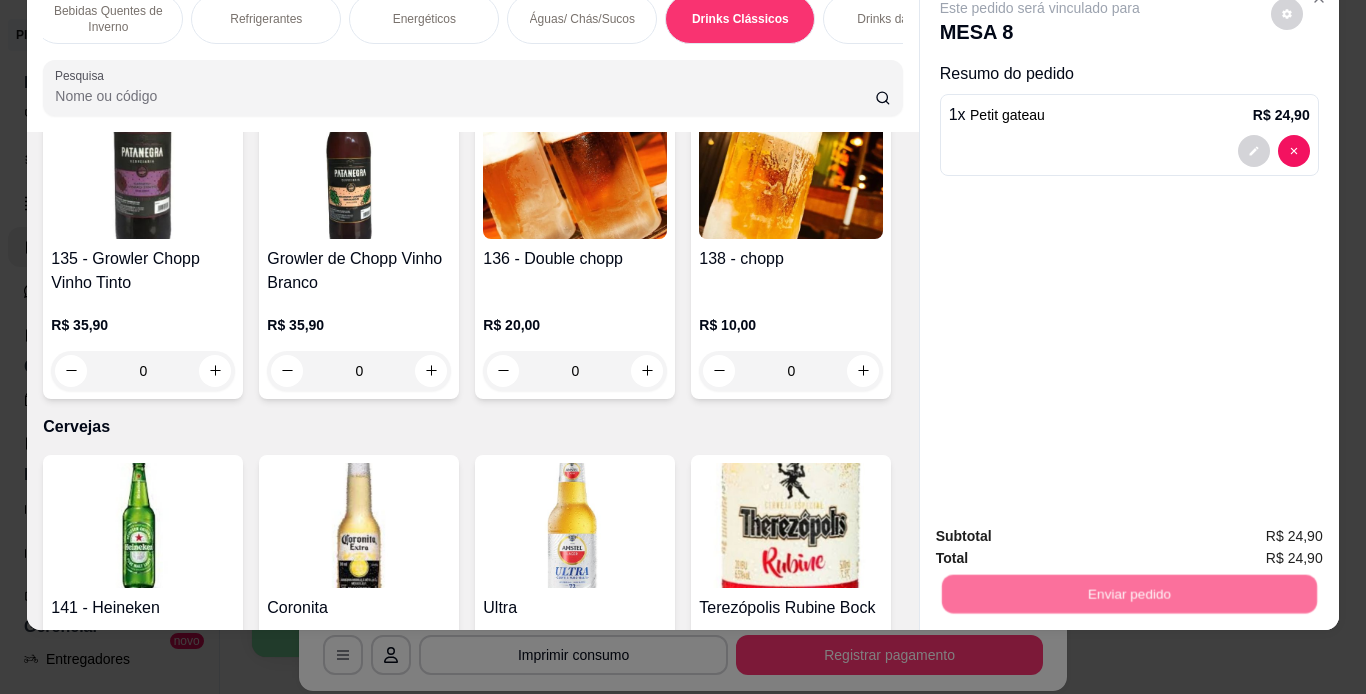 click on "Não registrar e enviar pedido" at bounding box center [1063, 530] 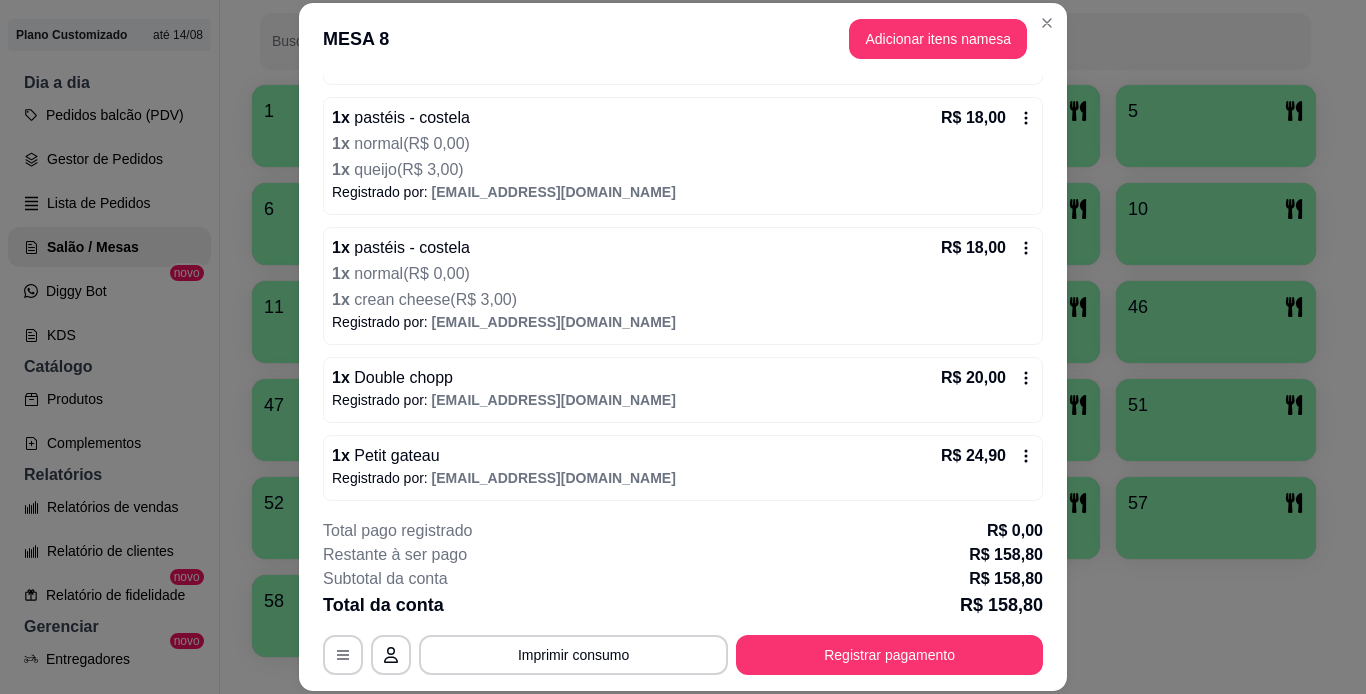 scroll, scrollTop: 434, scrollLeft: 0, axis: vertical 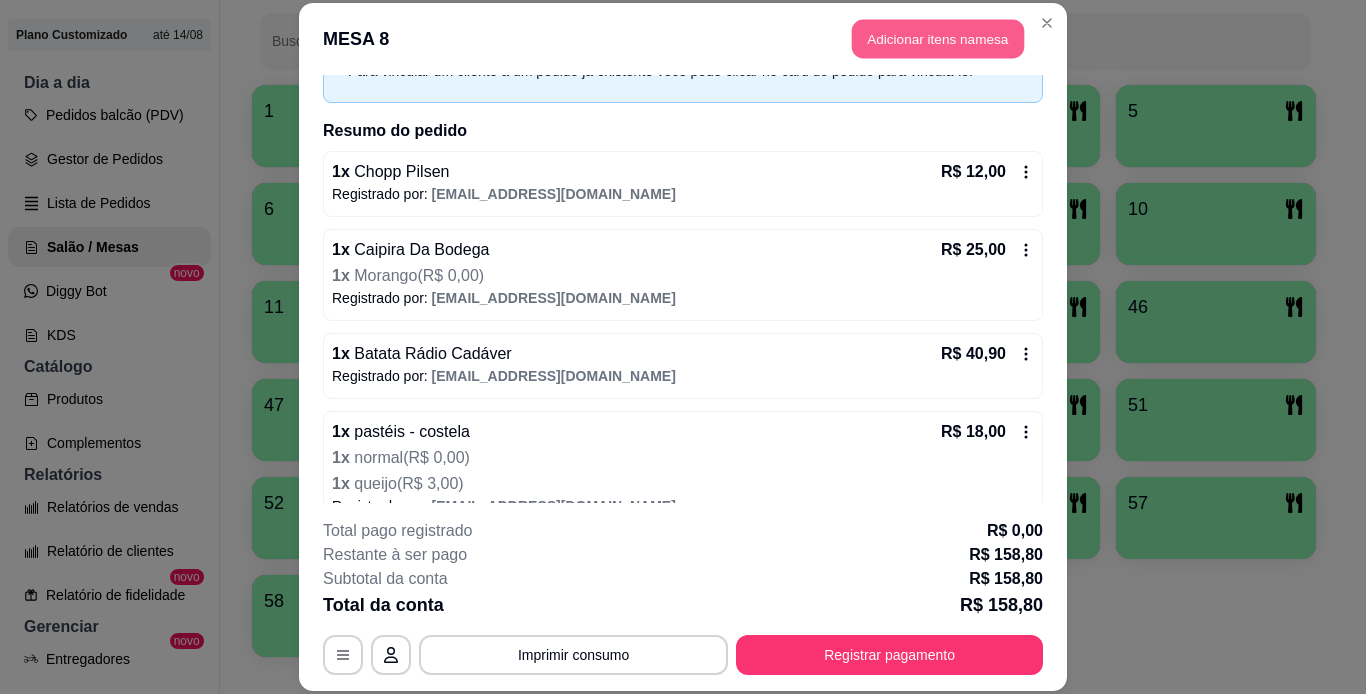 click on "Adicionar itens na  mesa" at bounding box center [938, 39] 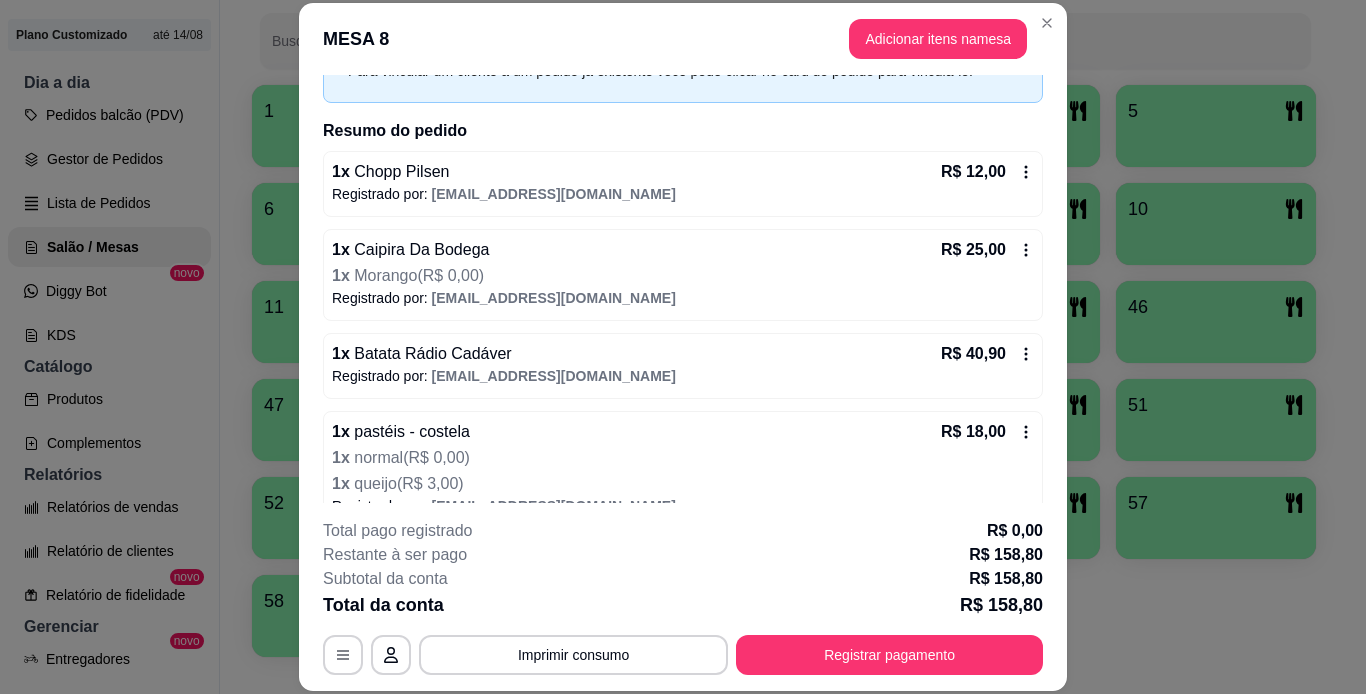 click on "Combo  Burger's  Sanduíche Especias Porções  Pastéis  Caldos  Sobremesas  Burger's Doces Pastéis Doces Chopp  Cervejas  Bebidas Quentes de Inverno  Refrigerantes Energéticos Águas/ Chás/Sucos Drinks Clássicos Drinks da Casa Doces Diversos  Cachaças Bitter's Licores  Gin Whisky  vodka conhaque Steinhaeger  Pesquisa" at bounding box center (473, 98) 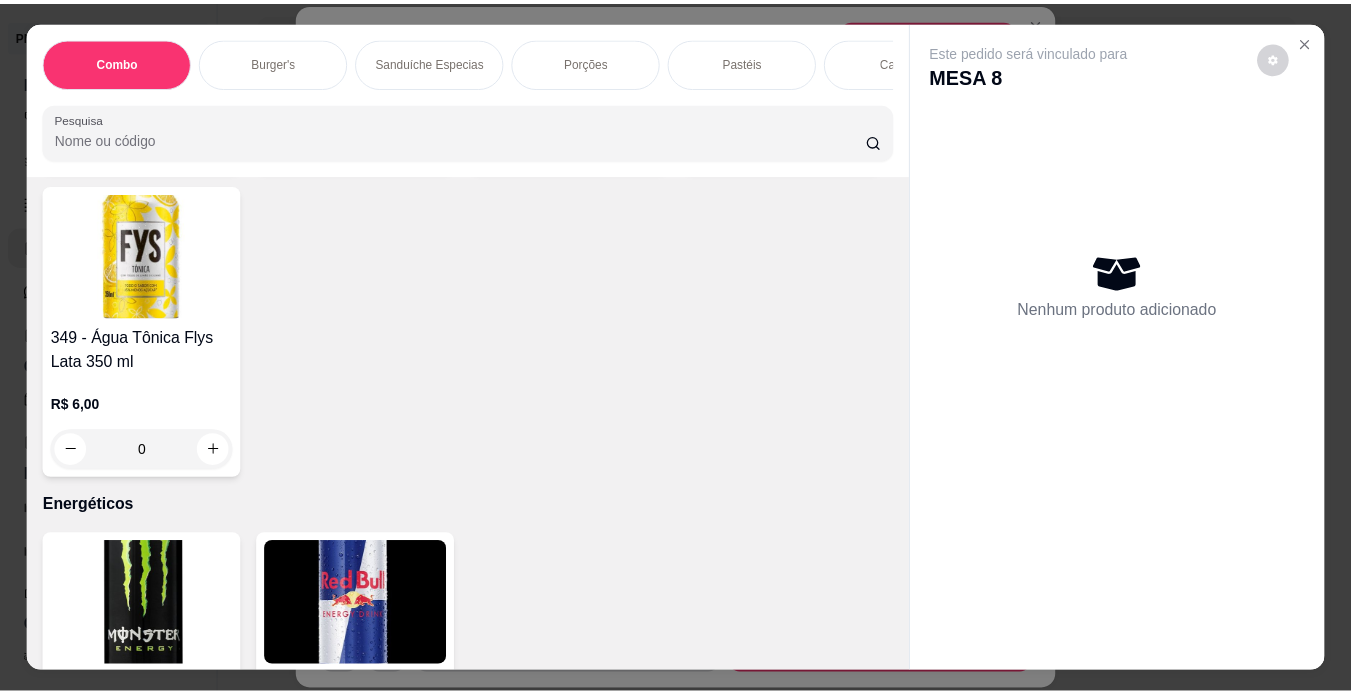 scroll, scrollTop: 9710, scrollLeft: 0, axis: vertical 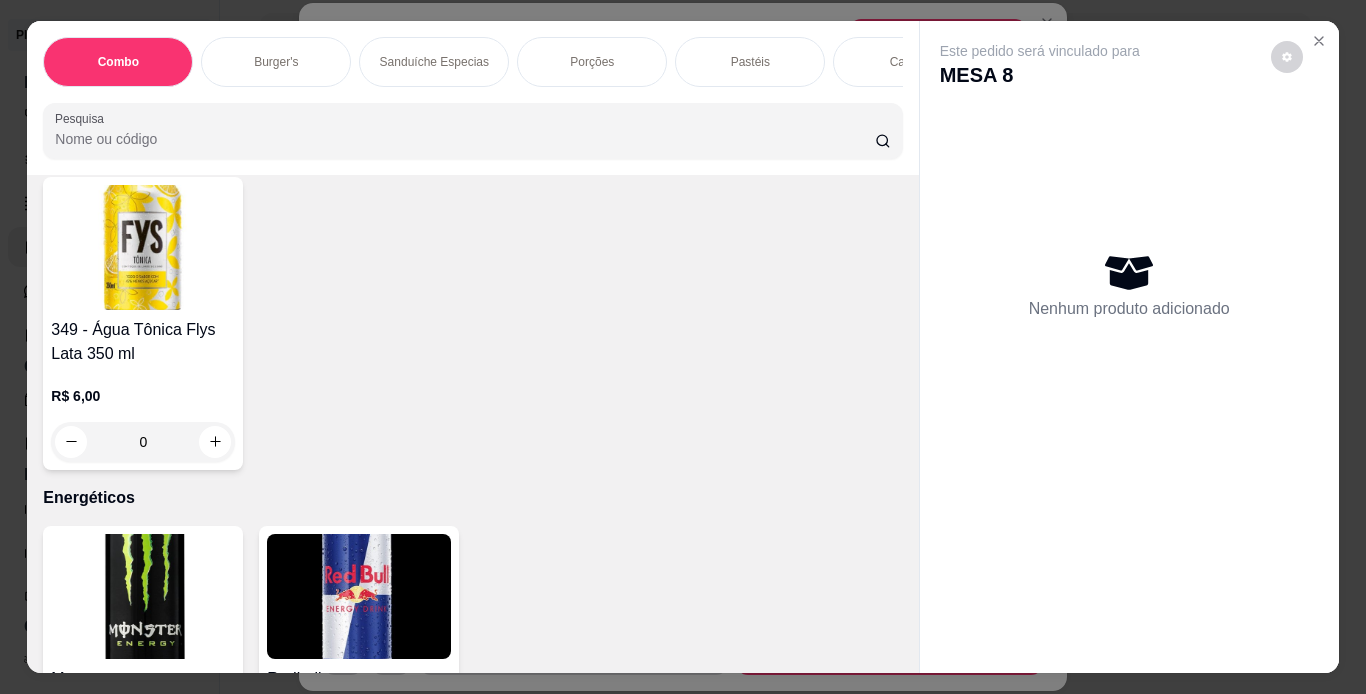 click on "0" at bounding box center (143, -1103) 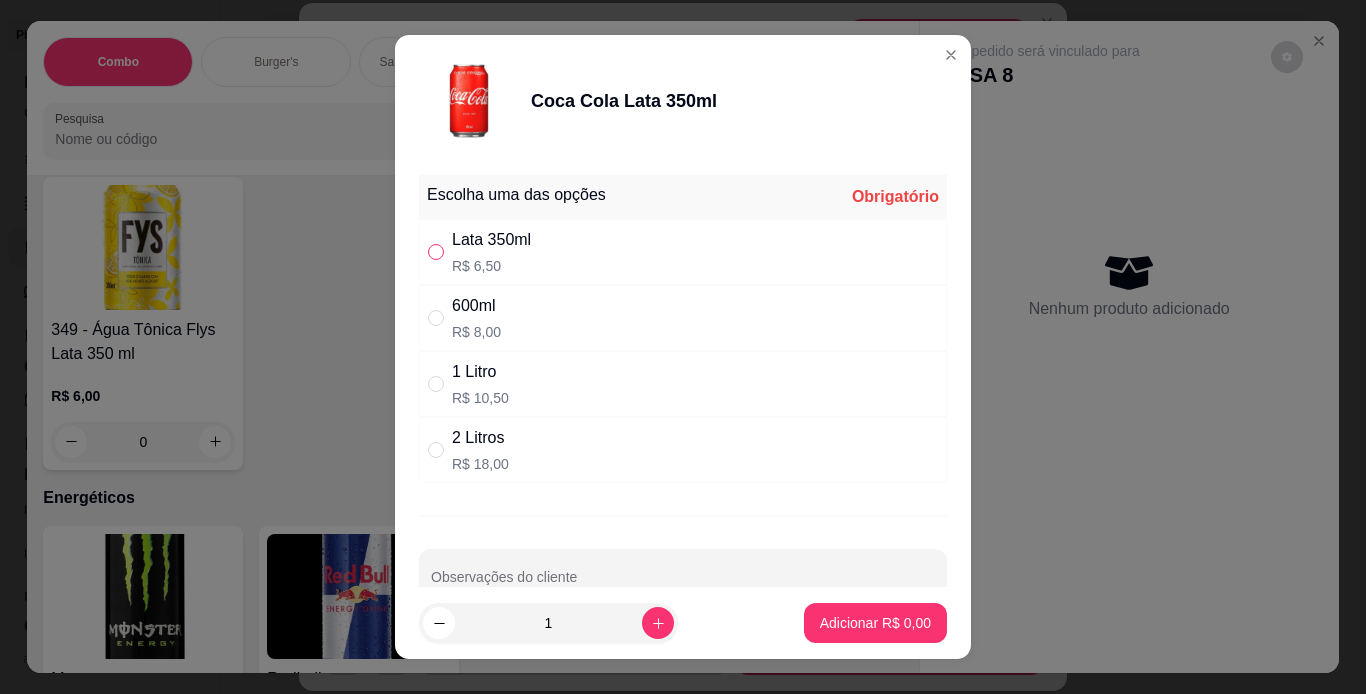 click at bounding box center (436, 252) 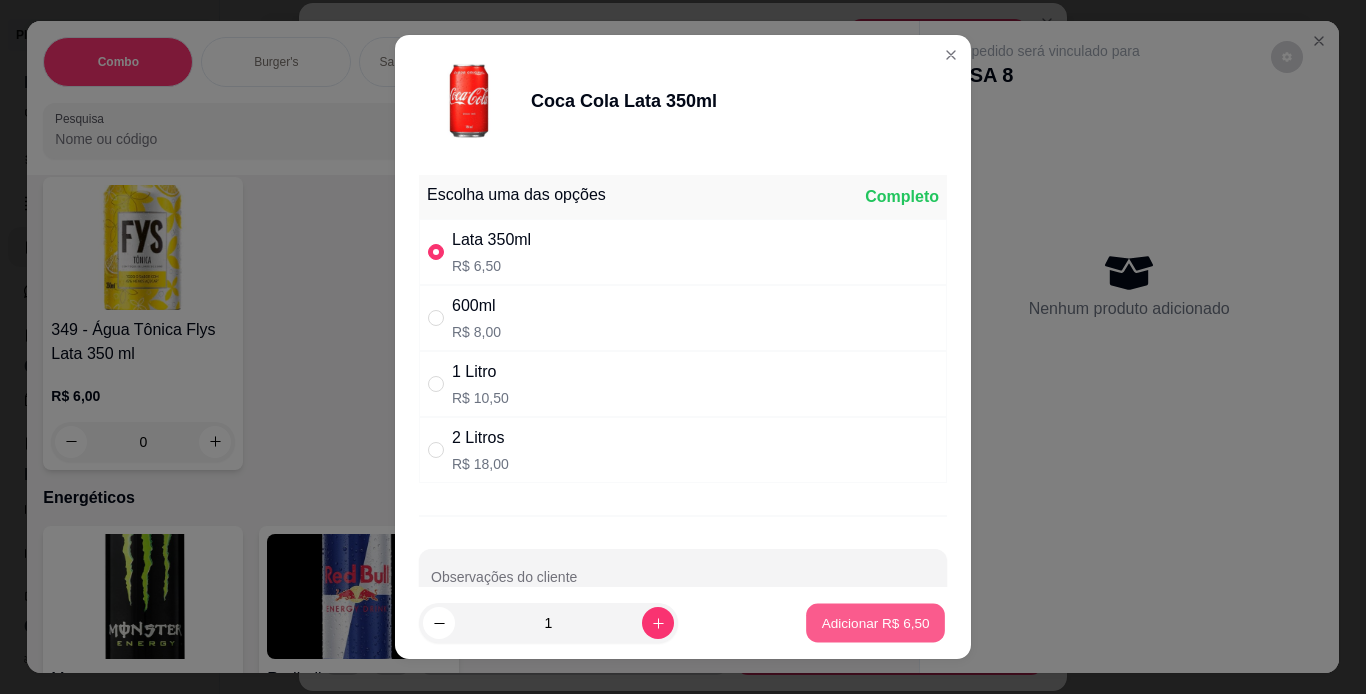 click on "Adicionar   R$ 6,50" at bounding box center (875, 623) 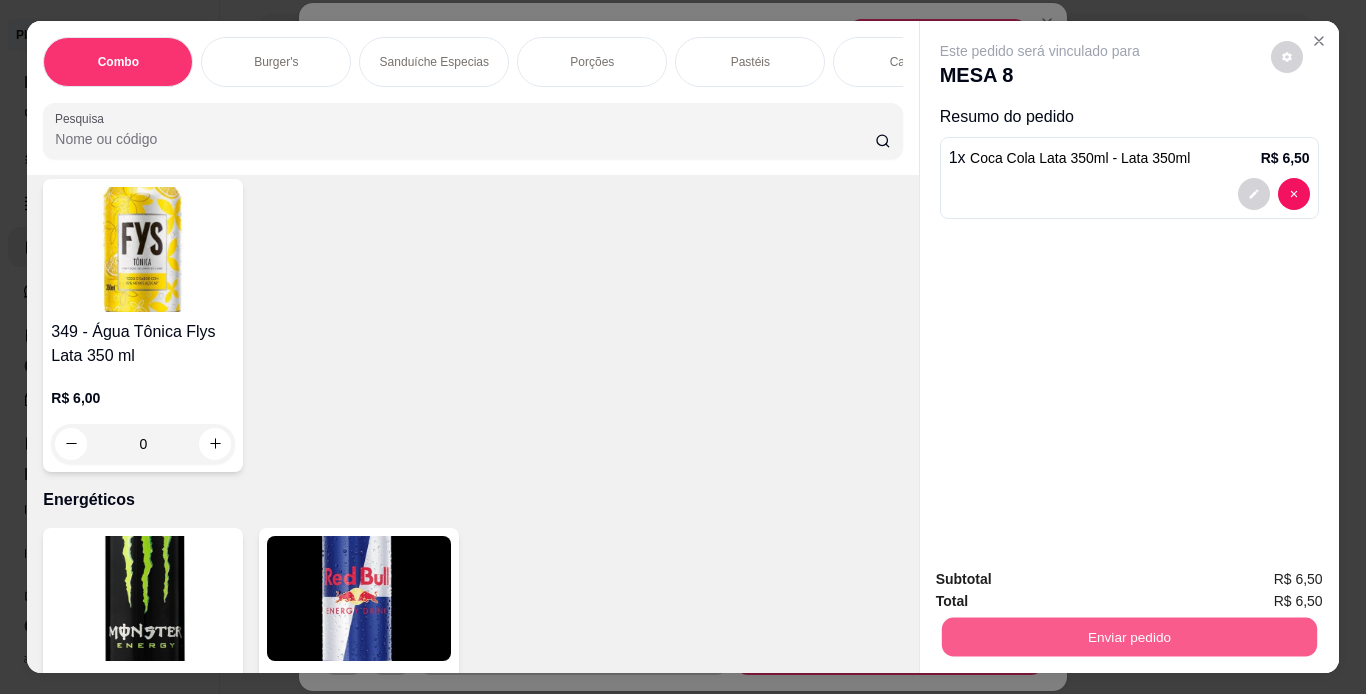 click on "Enviar pedido" at bounding box center [1128, 637] 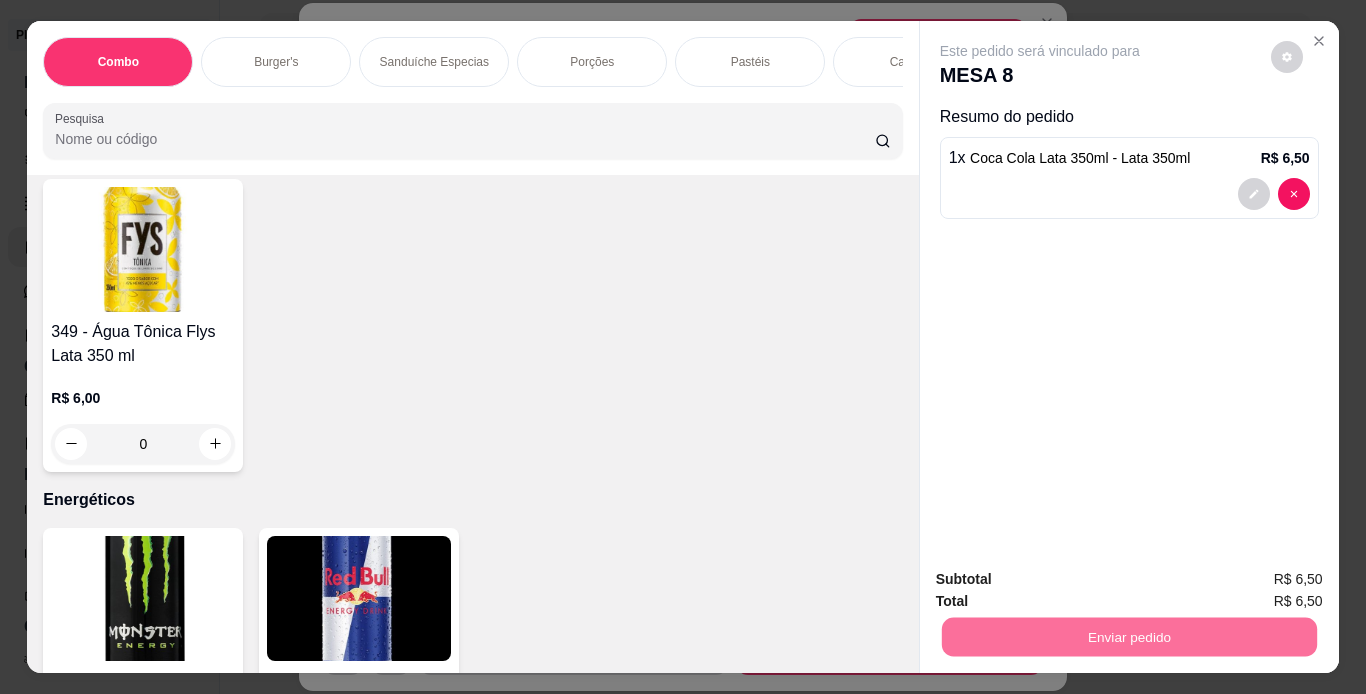 click on "Não registrar e enviar pedido" at bounding box center [1063, 580] 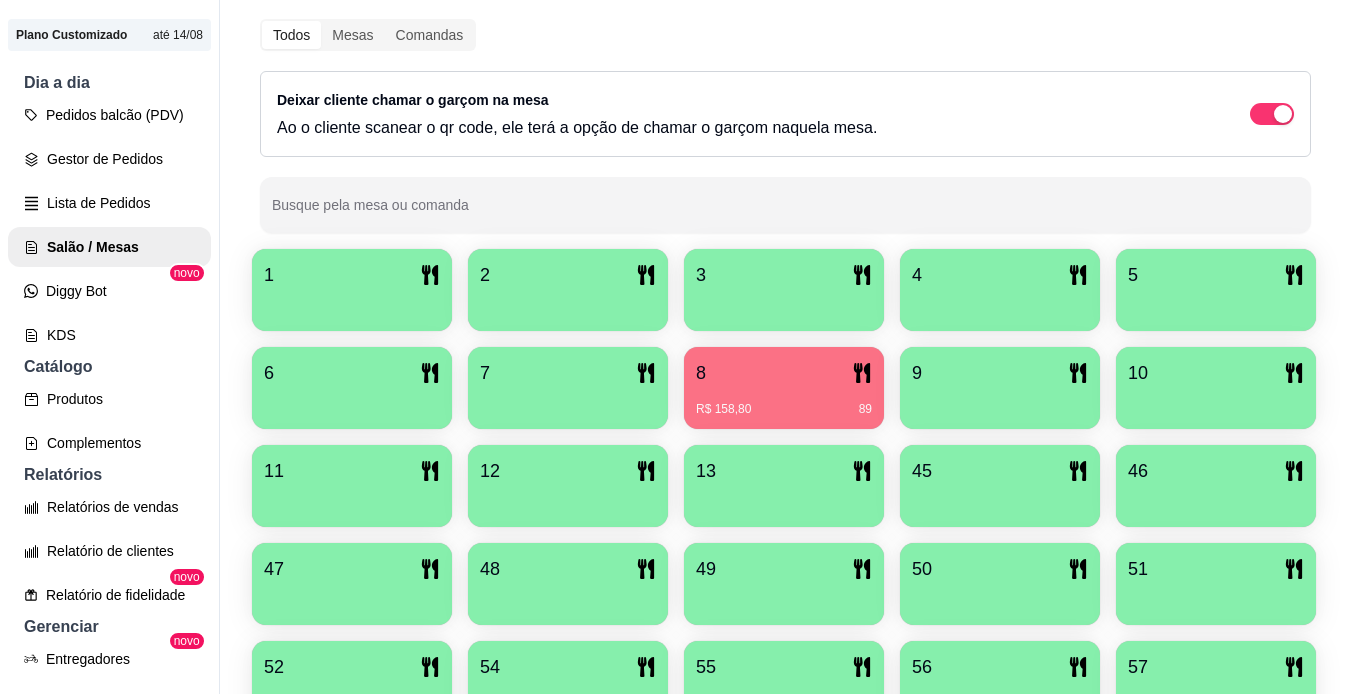 scroll, scrollTop: 227, scrollLeft: 0, axis: vertical 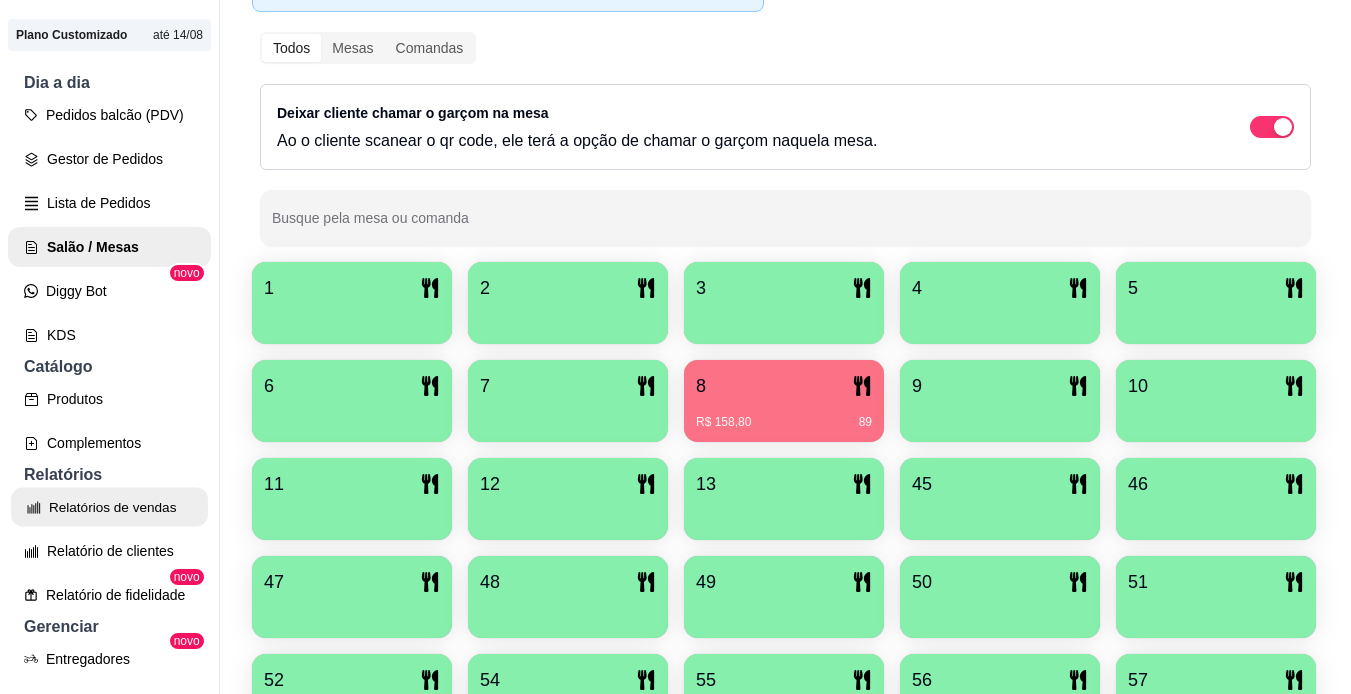 click on "Relatórios de vendas" at bounding box center (109, 507) 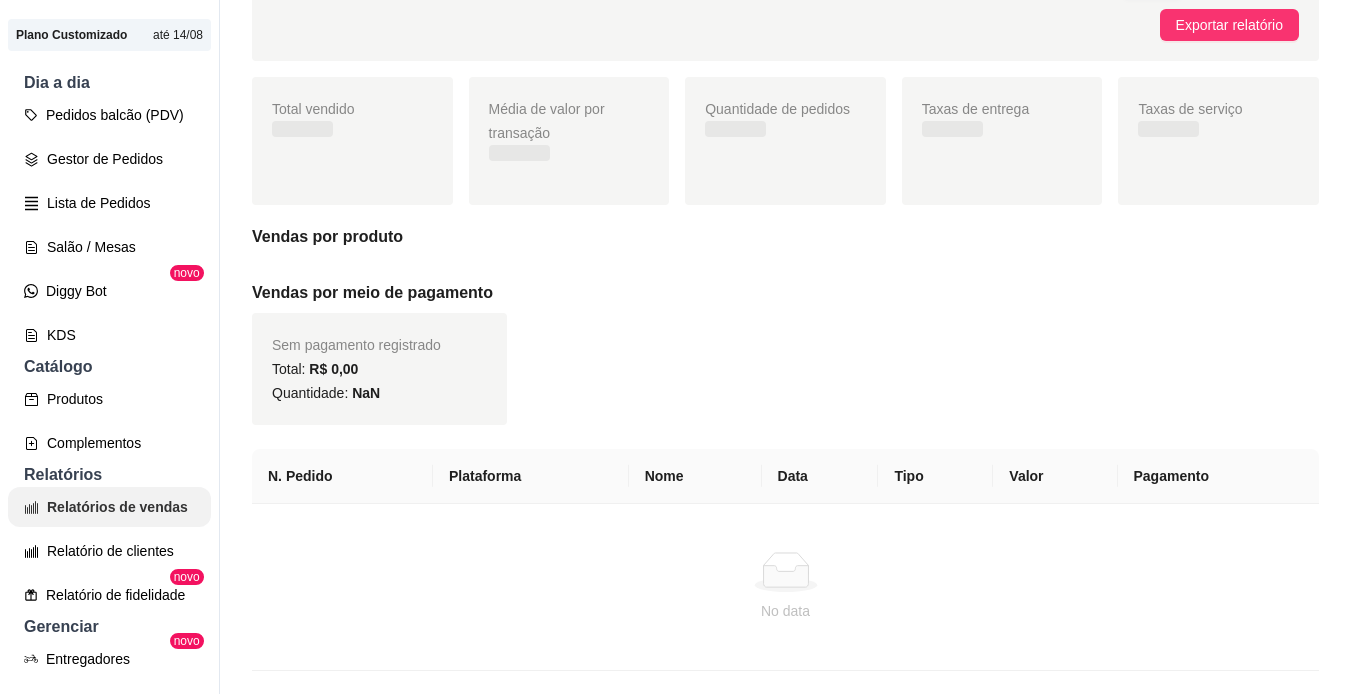 scroll, scrollTop: 0, scrollLeft: 0, axis: both 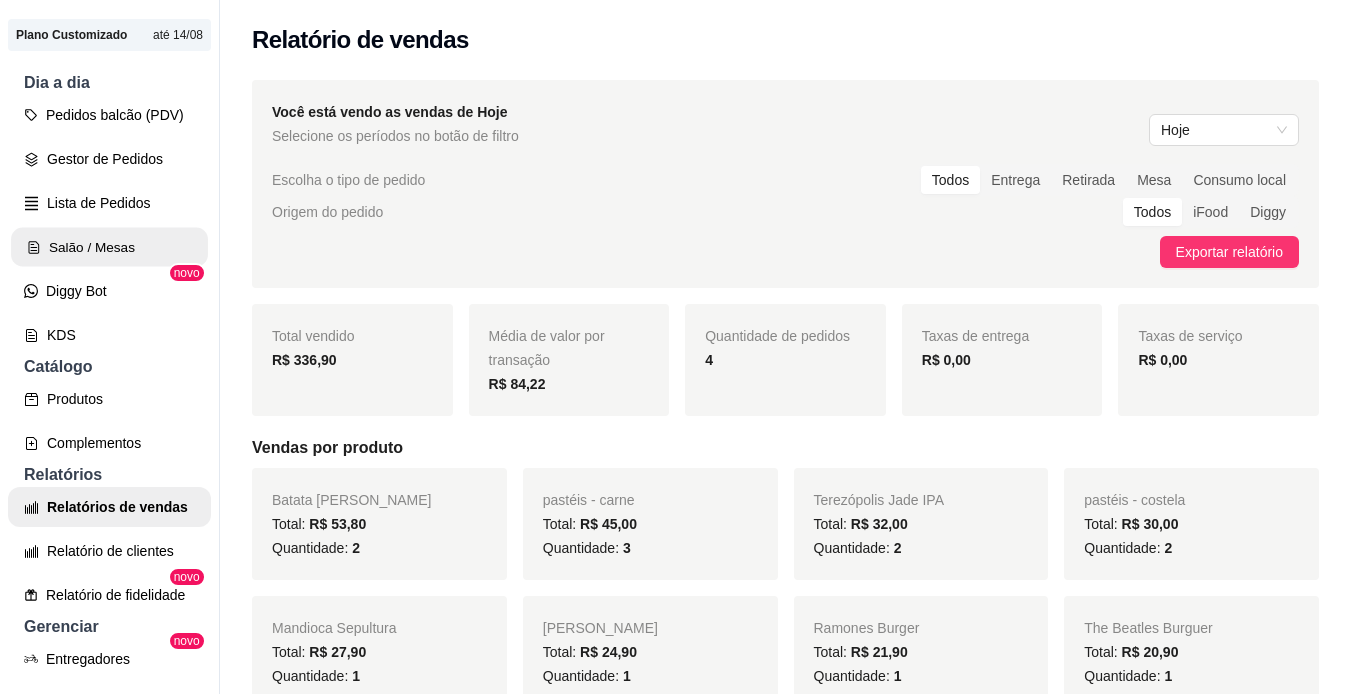 click on "Salão / Mesas" at bounding box center (109, 247) 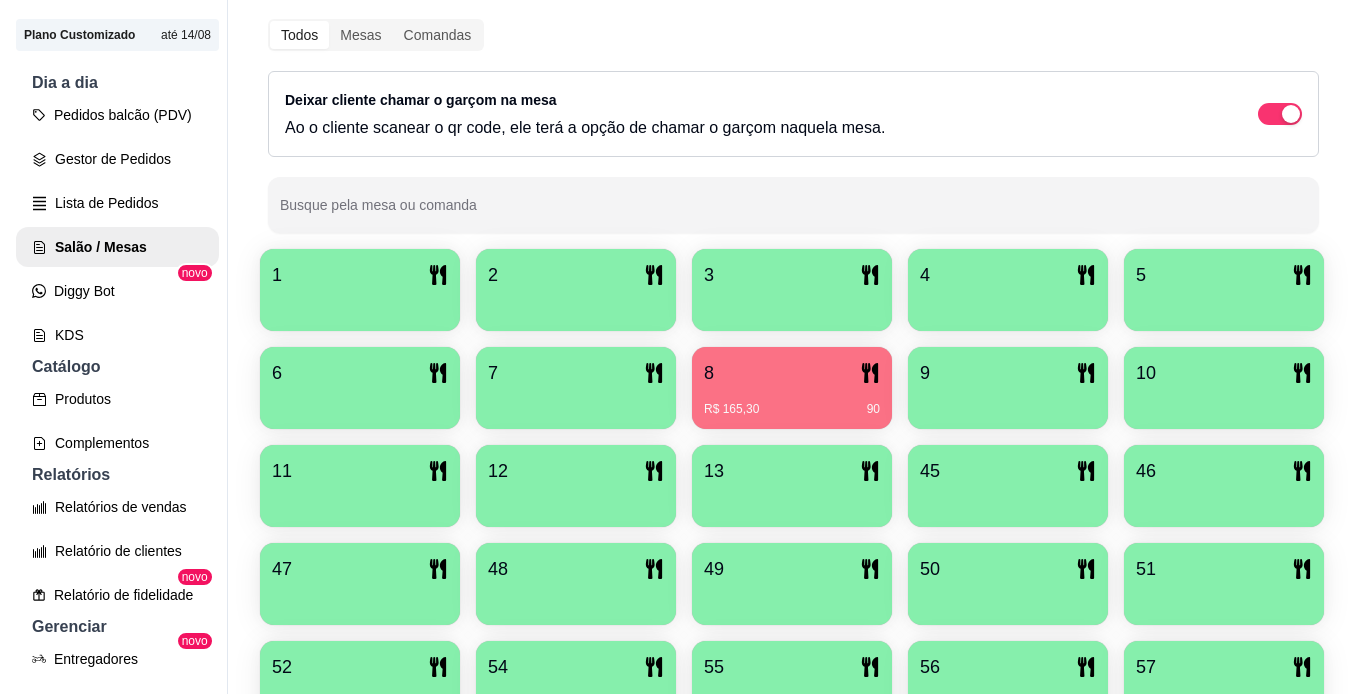 scroll, scrollTop: 280, scrollLeft: 0, axis: vertical 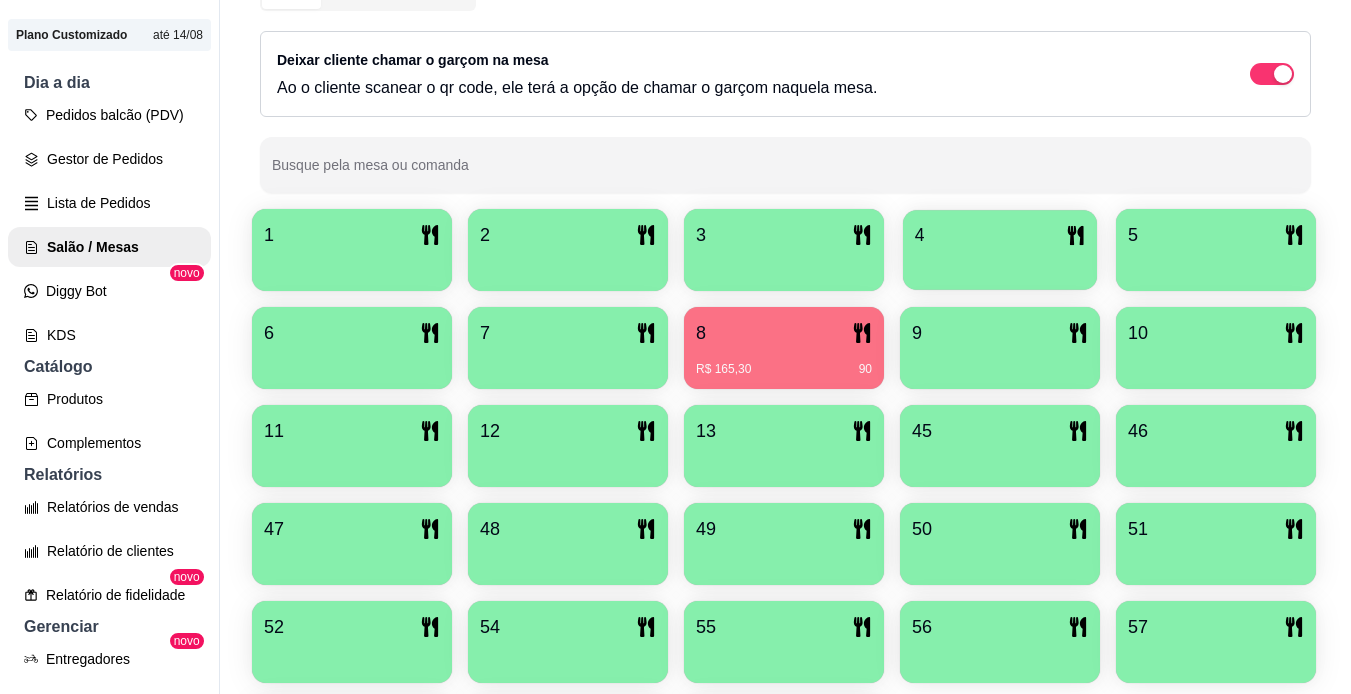 click on "4" at bounding box center (1000, 250) 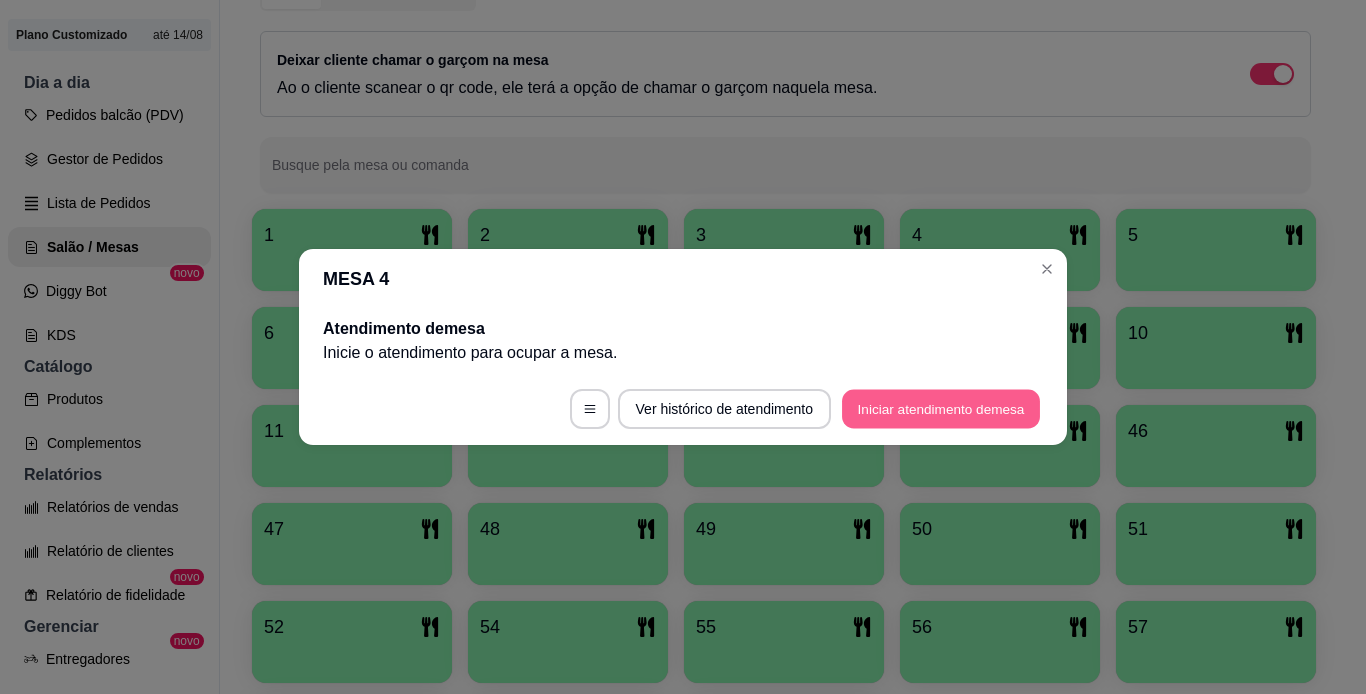 click on "Iniciar atendimento de  mesa" at bounding box center [941, 409] 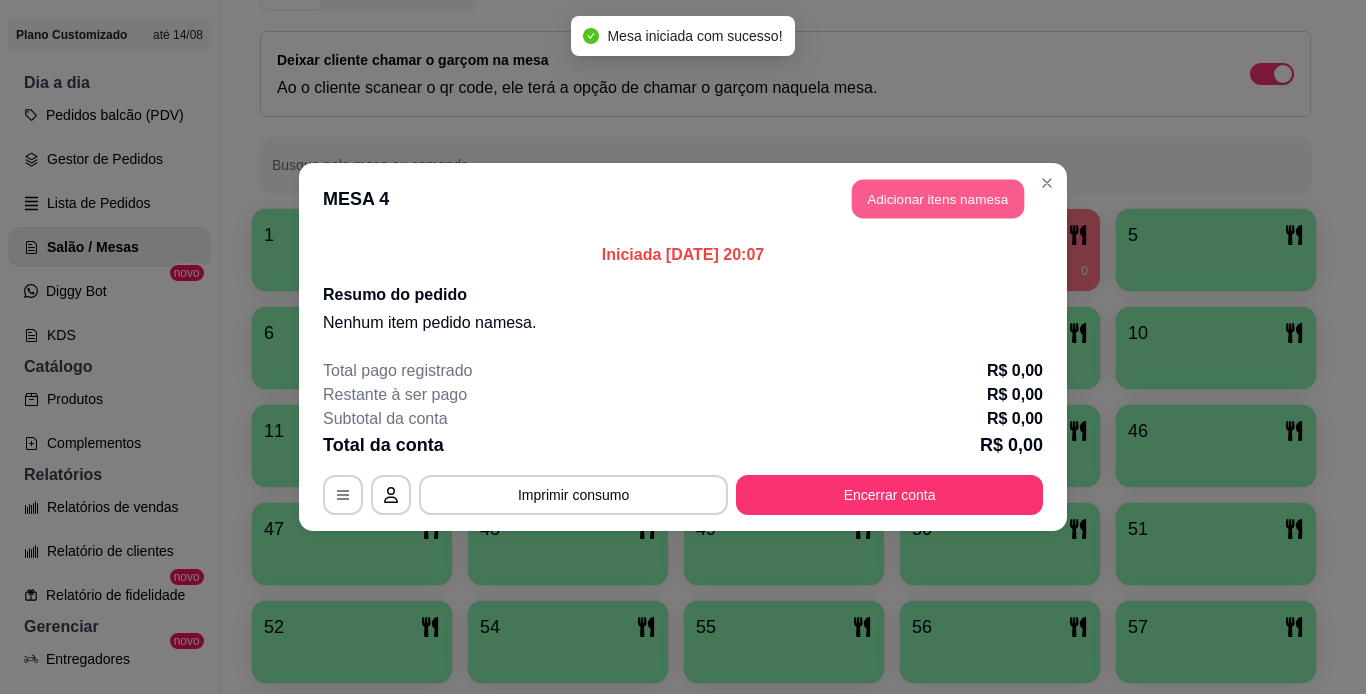 click on "Adicionar itens na  mesa" at bounding box center (938, 199) 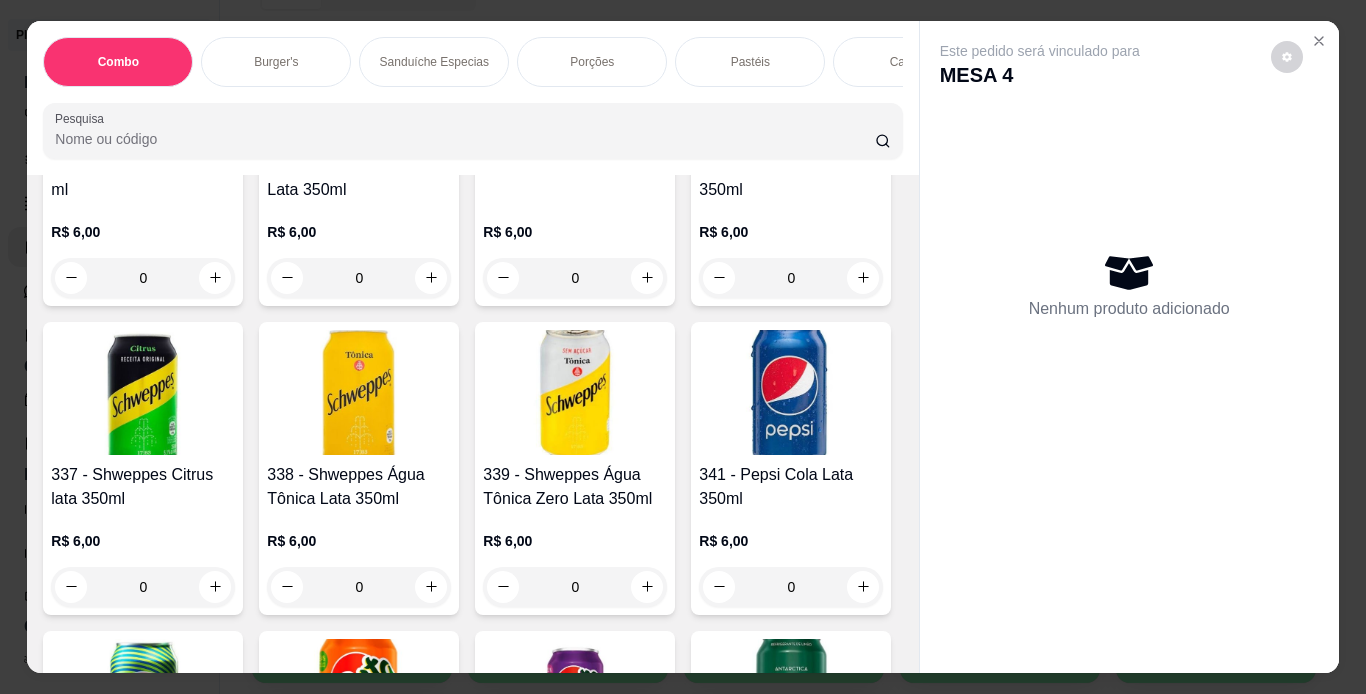 scroll, scrollTop: 8614, scrollLeft: 0, axis: vertical 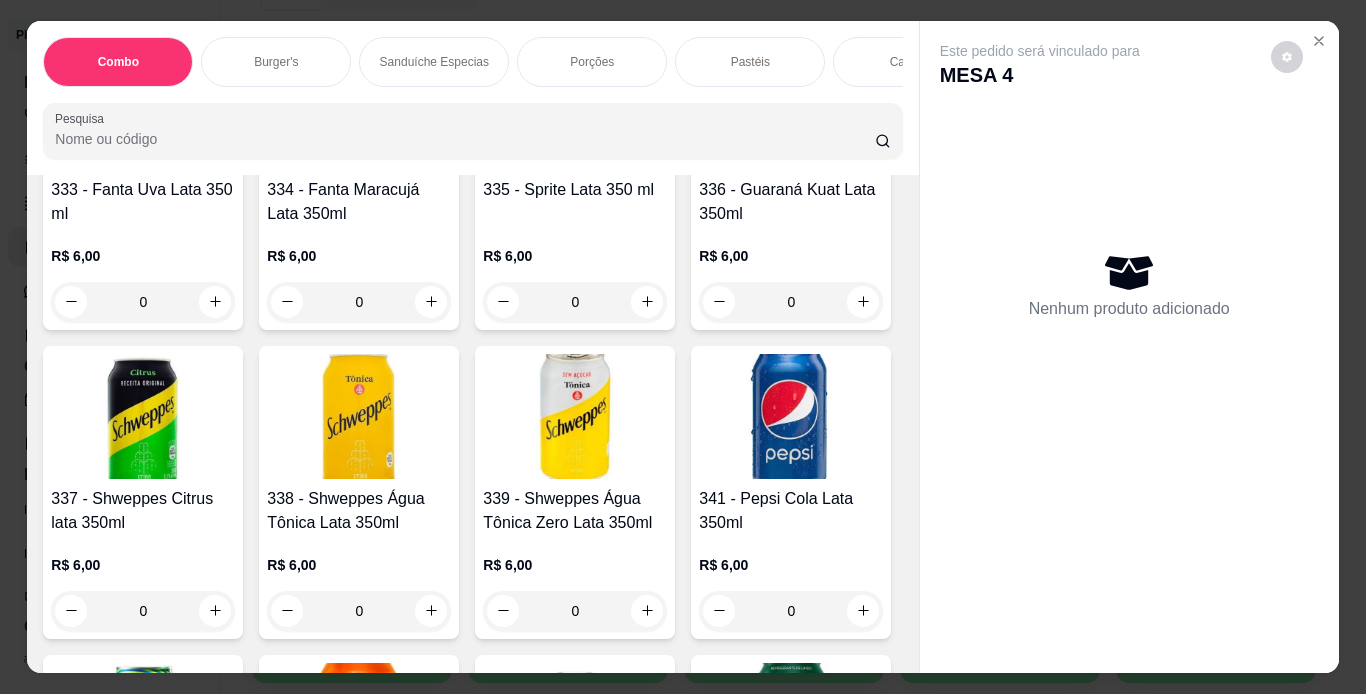 click 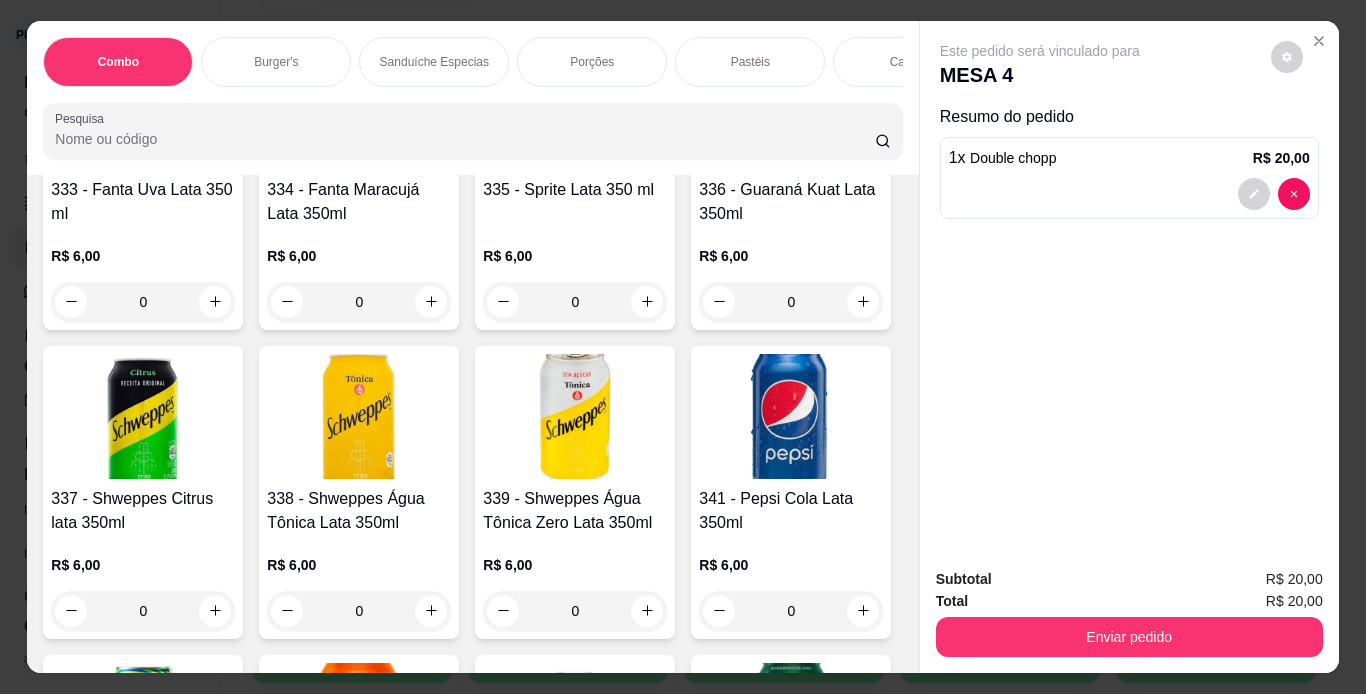 scroll, scrollTop: 8615, scrollLeft: 0, axis: vertical 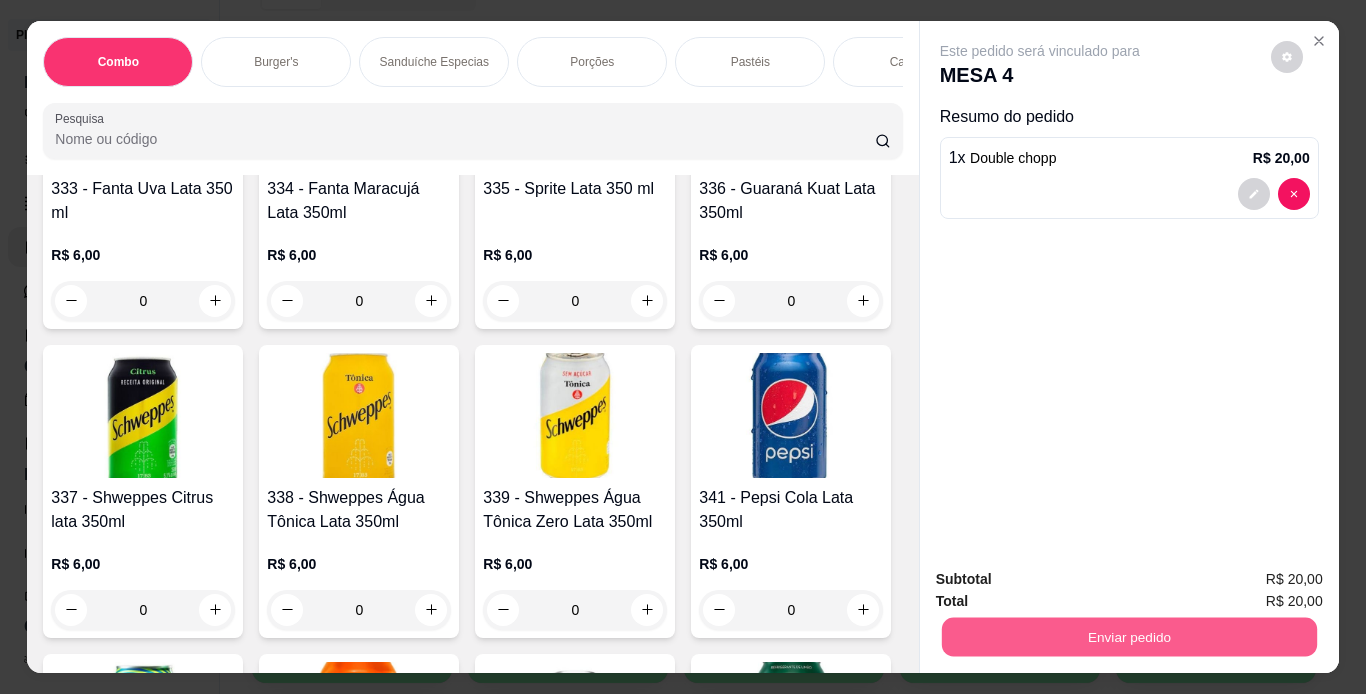 click on "Enviar pedido" at bounding box center (1128, 637) 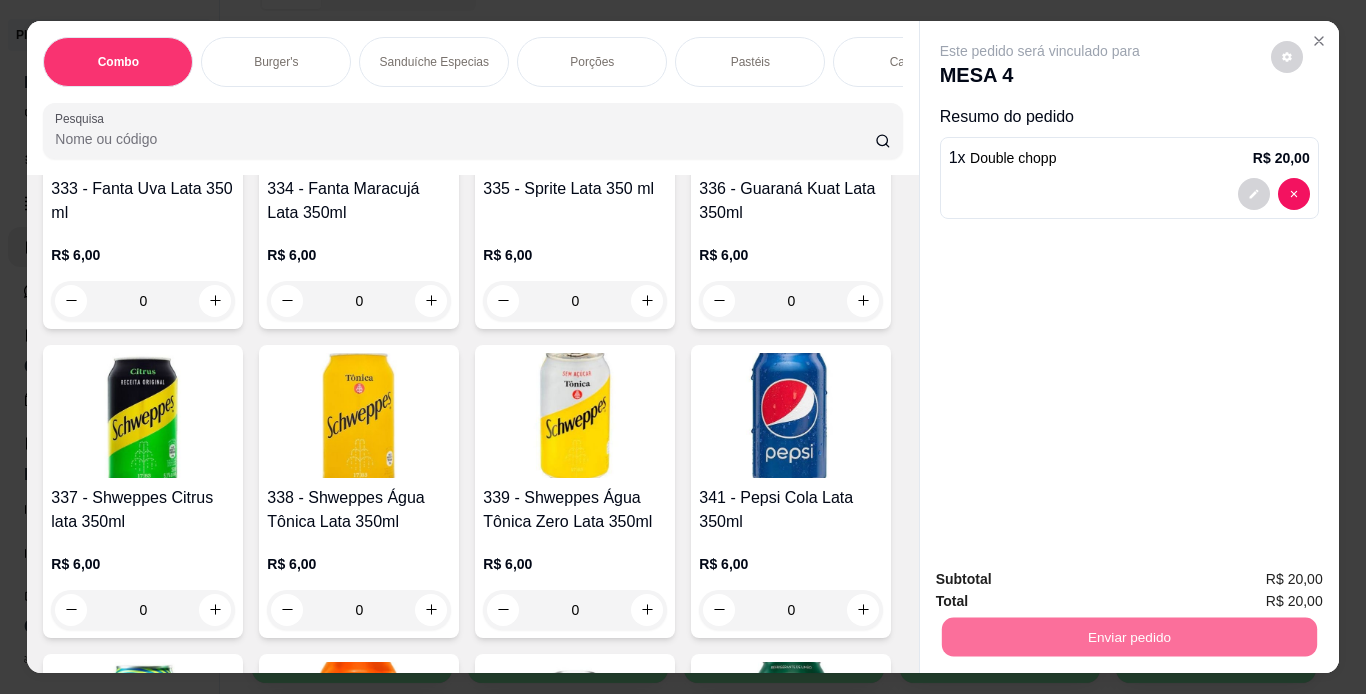 click on "Não registrar e enviar pedido" at bounding box center [1063, 581] 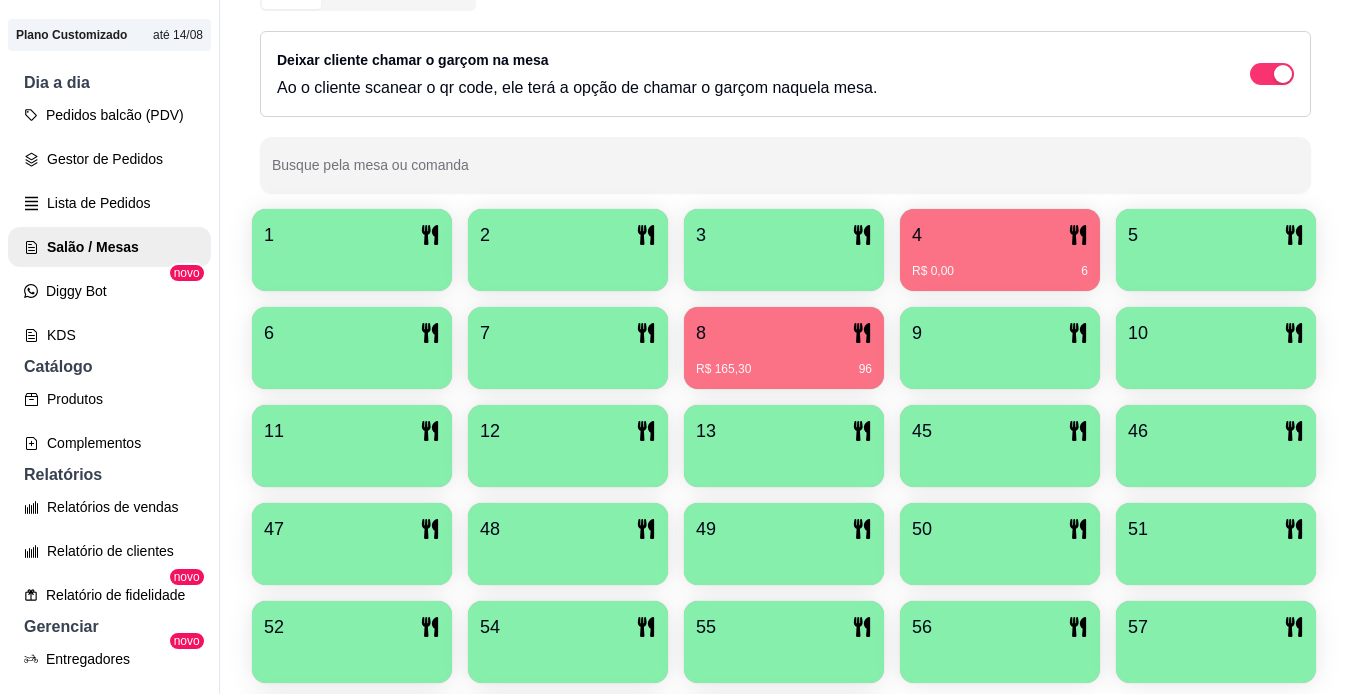 click on "R$ 0,00 6" at bounding box center [1000, 271] 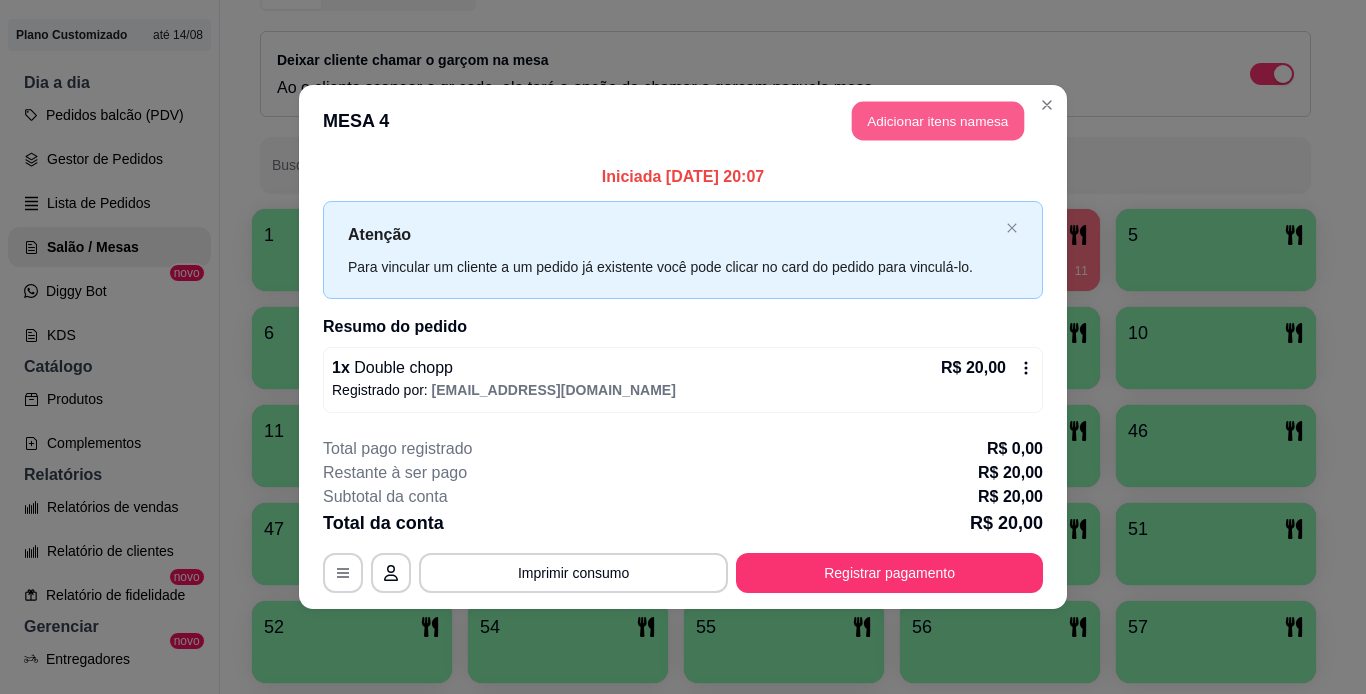 click on "Adicionar itens na  mesa" at bounding box center [938, 121] 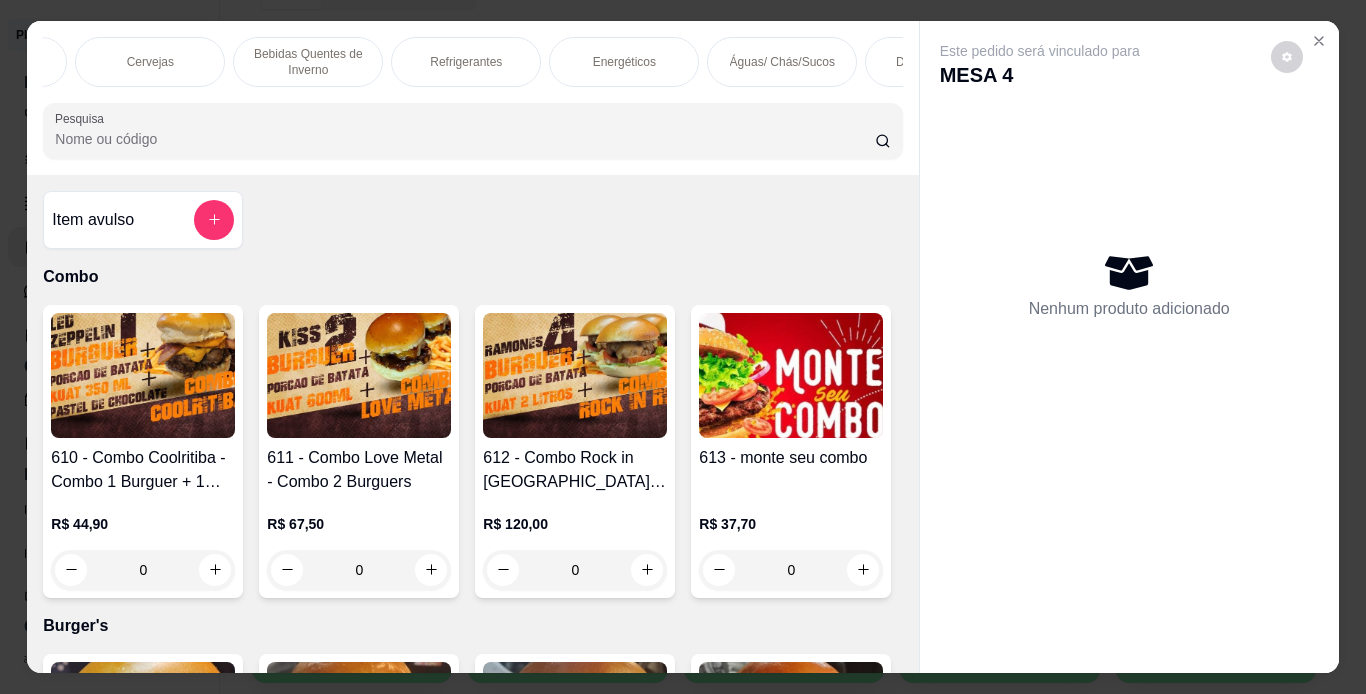 scroll, scrollTop: 0, scrollLeft: 2255, axis: horizontal 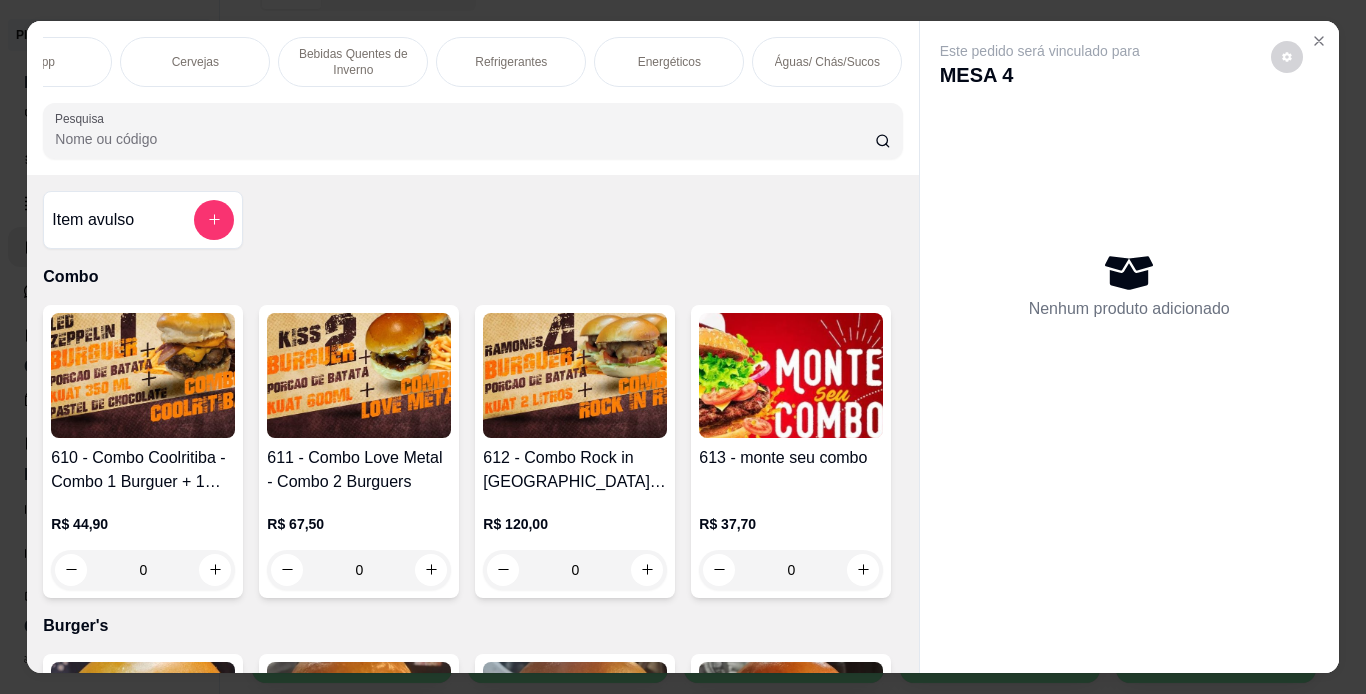 click on "Chopp" at bounding box center (37, 62) 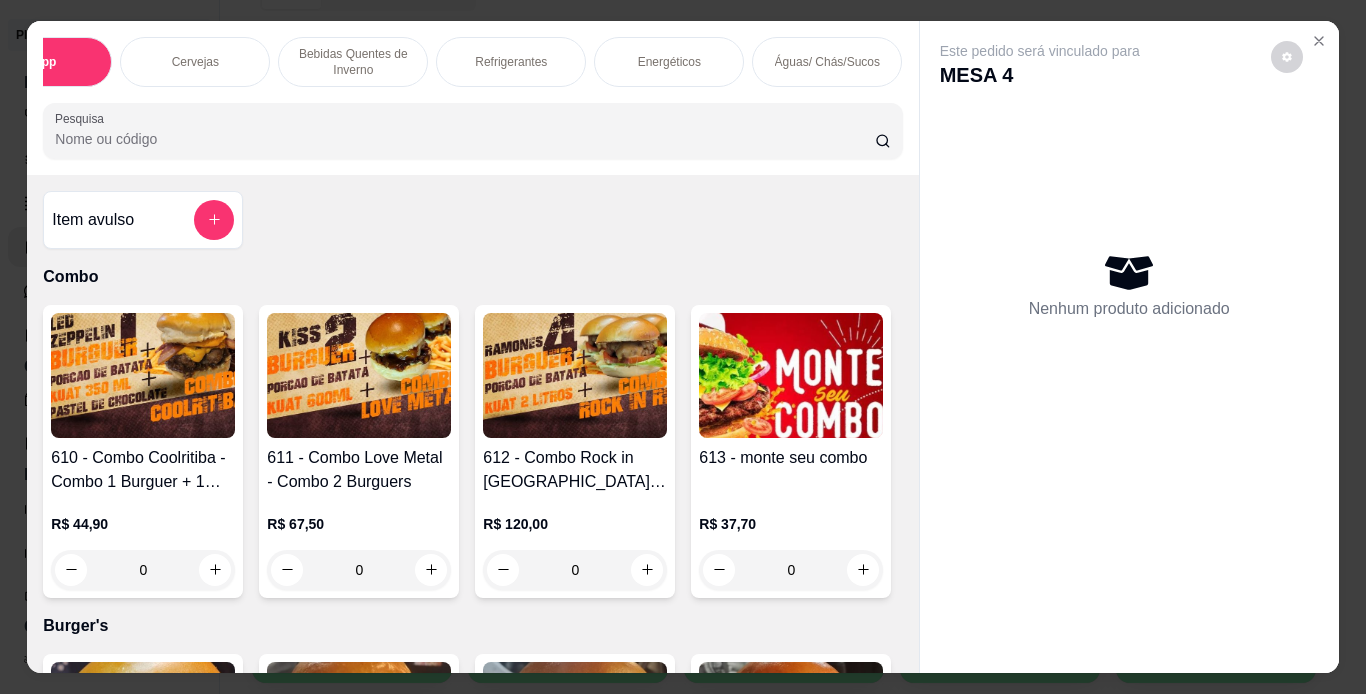 scroll, scrollTop: 7887, scrollLeft: 0, axis: vertical 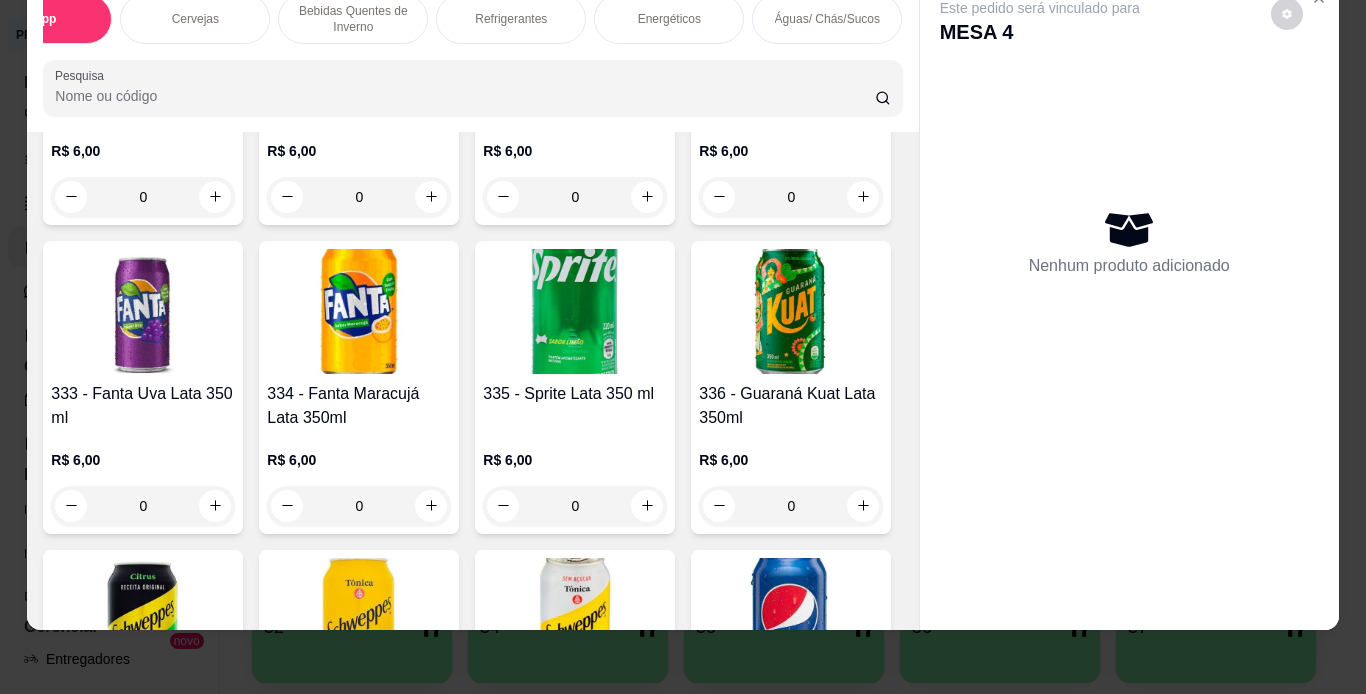 click at bounding box center [647, -1088] 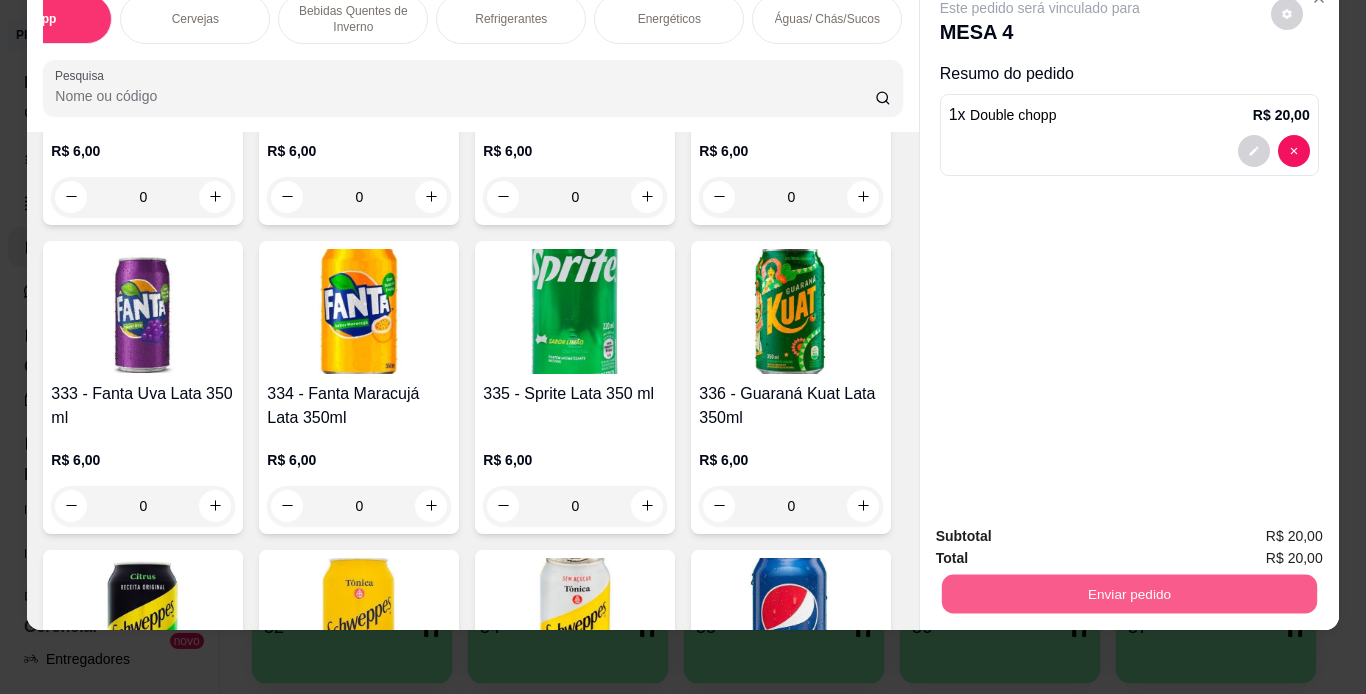 click on "Enviar pedido" at bounding box center (1128, 594) 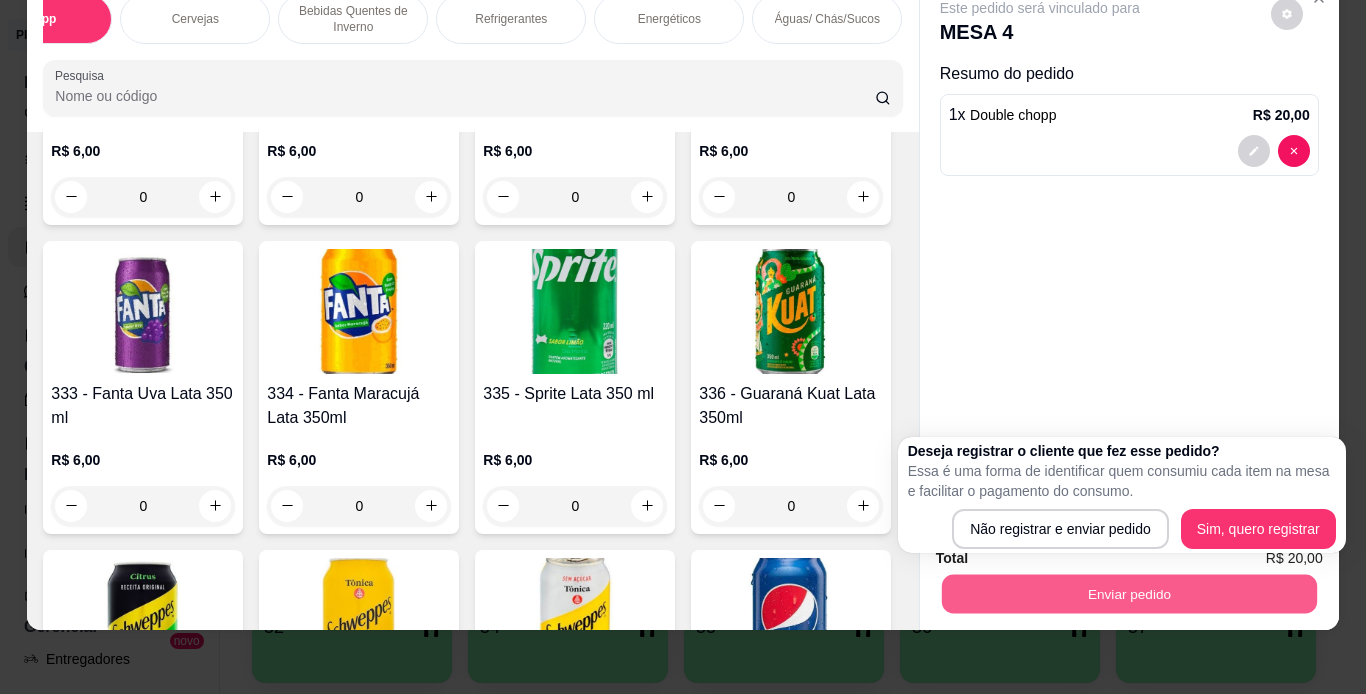 click on "Enviar pedido" at bounding box center (1128, 594) 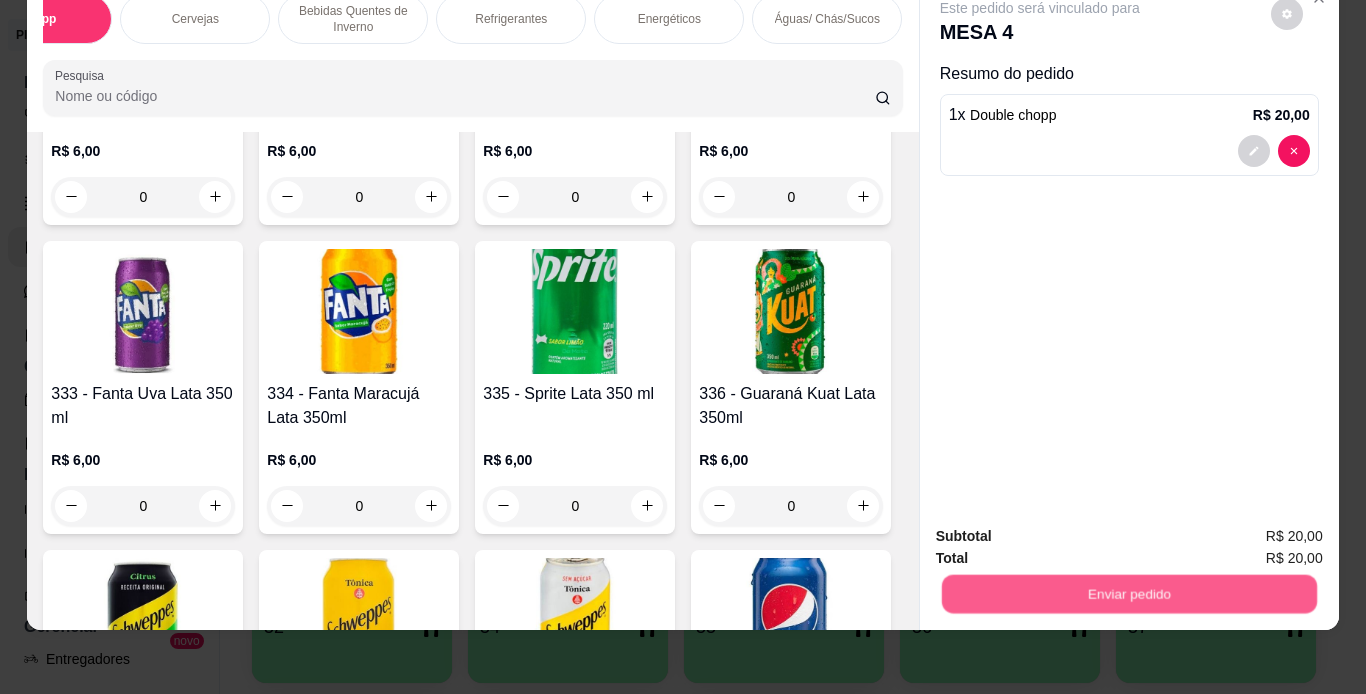 click on "Enviar pedido" at bounding box center [1128, 594] 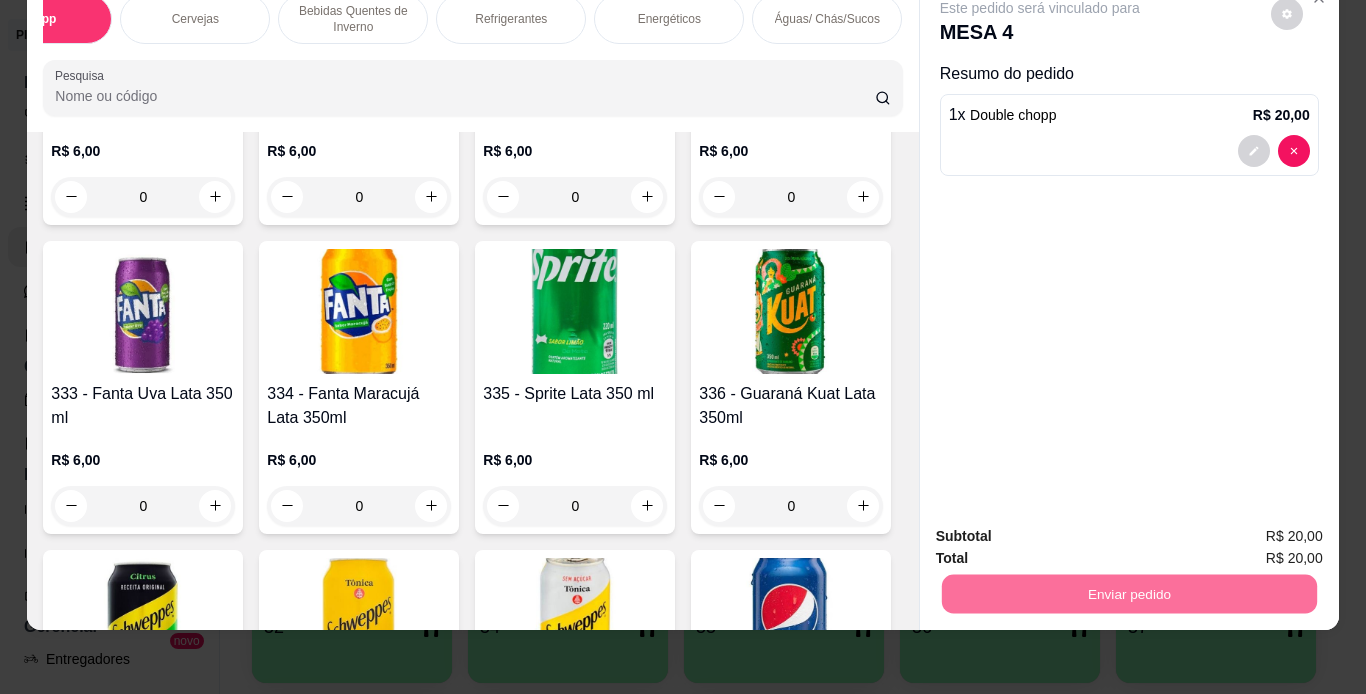 click on "Não registrar e enviar pedido" at bounding box center [1063, 529] 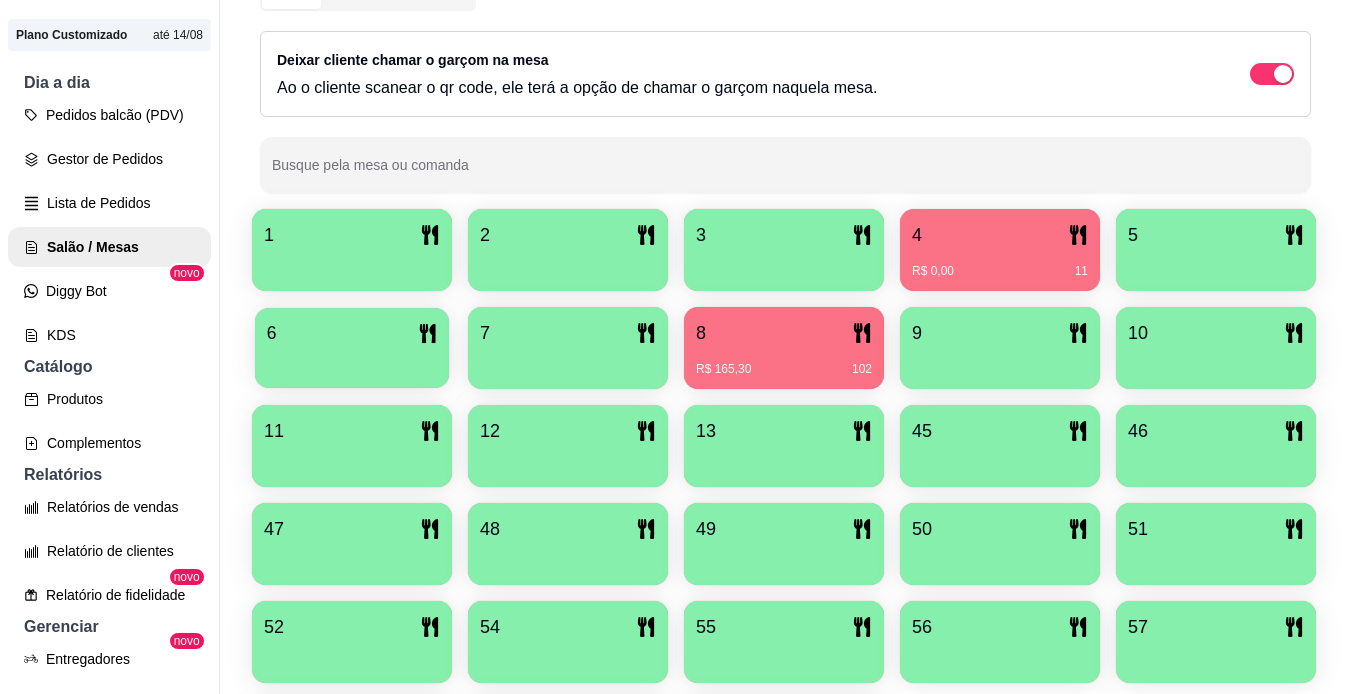 click at bounding box center (352, 361) 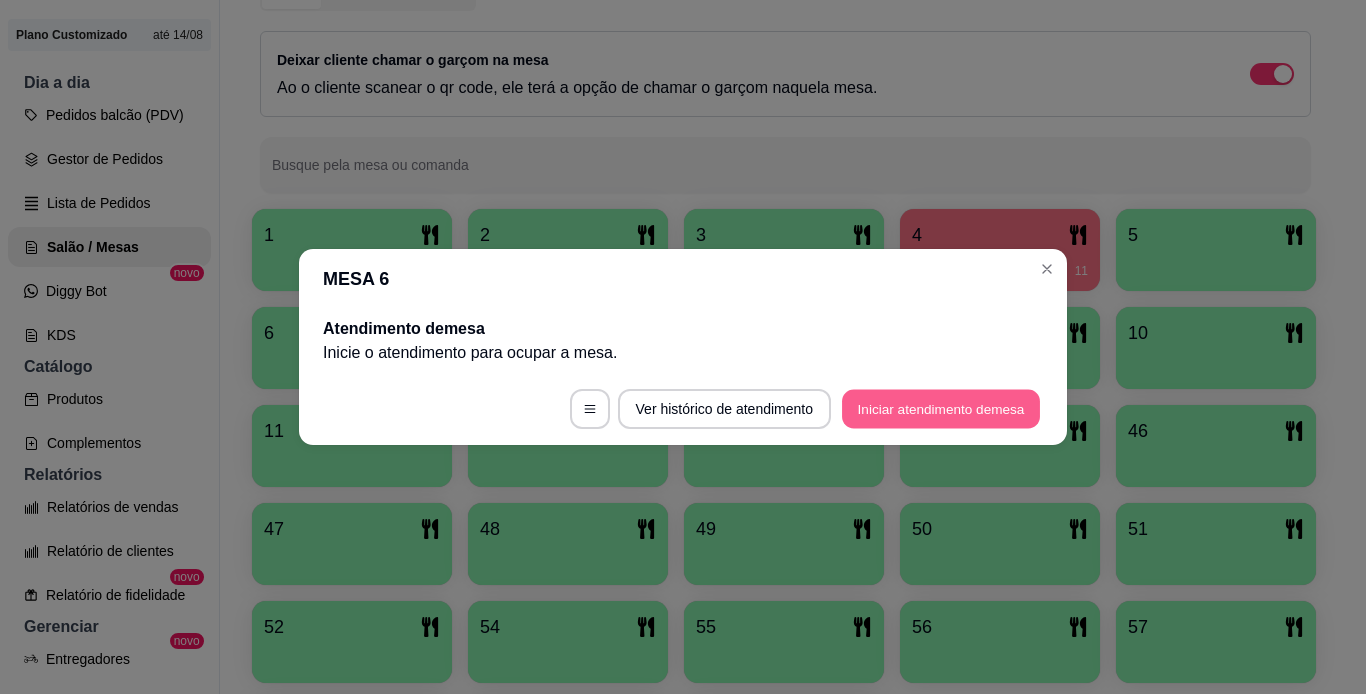click on "Iniciar atendimento de  mesa" at bounding box center [941, 409] 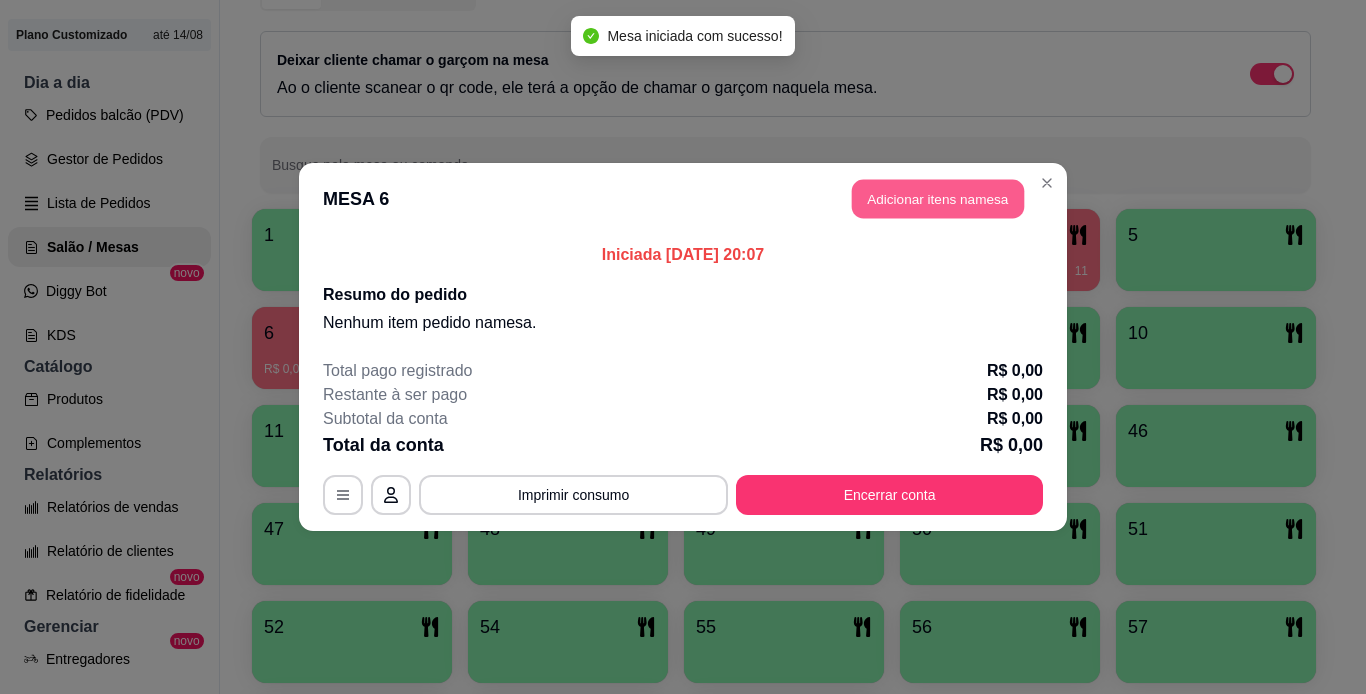 click on "Adicionar itens na  mesa" at bounding box center [938, 199] 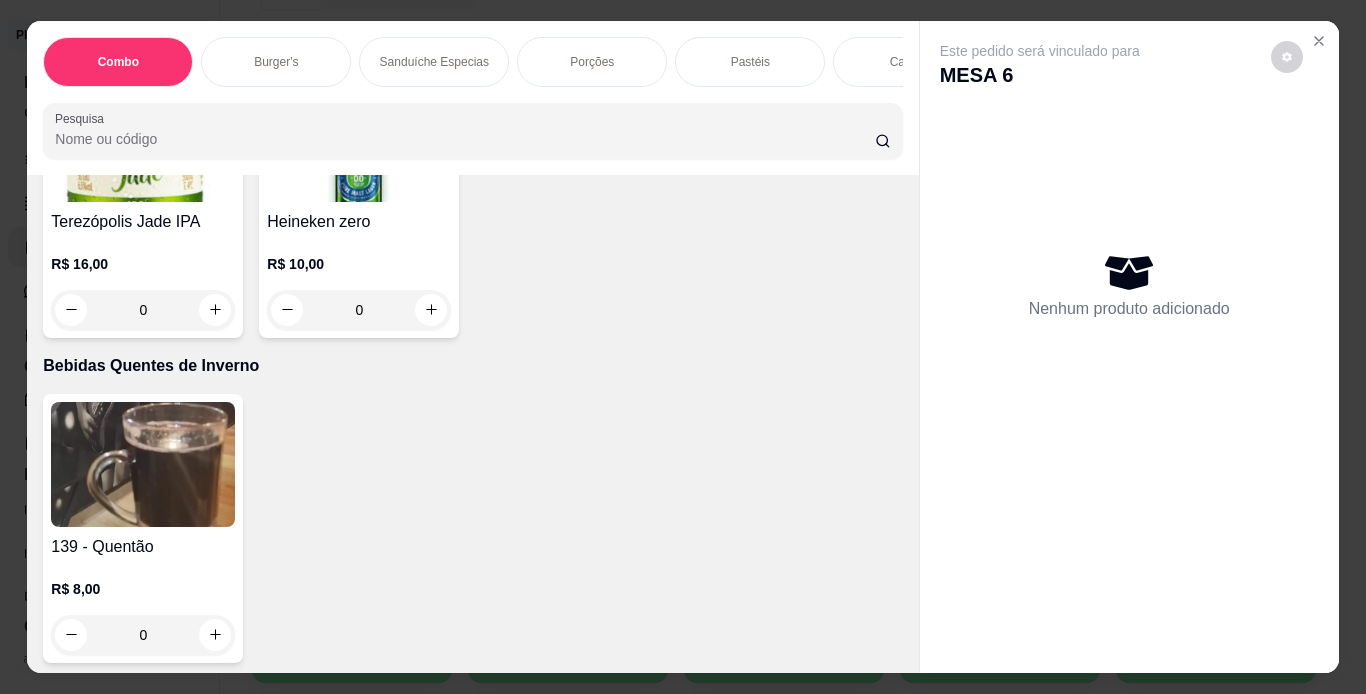 scroll, scrollTop: 8047, scrollLeft: 0, axis: vertical 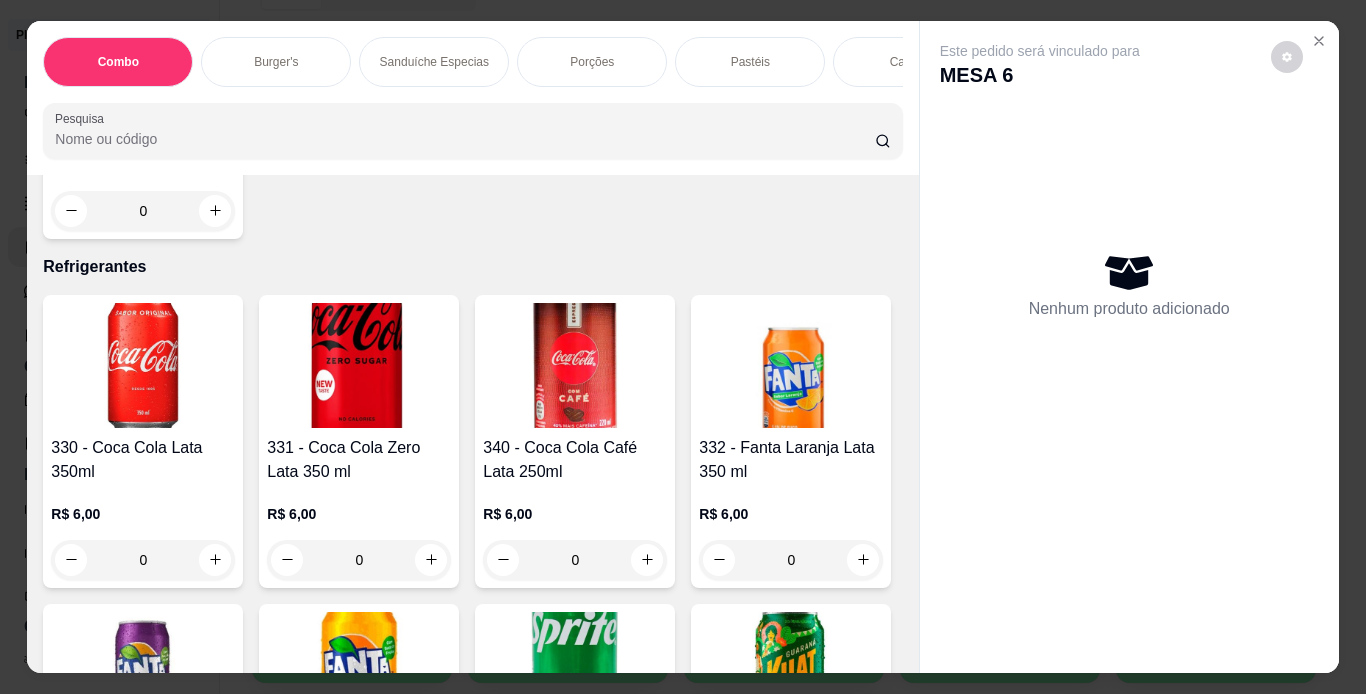 click 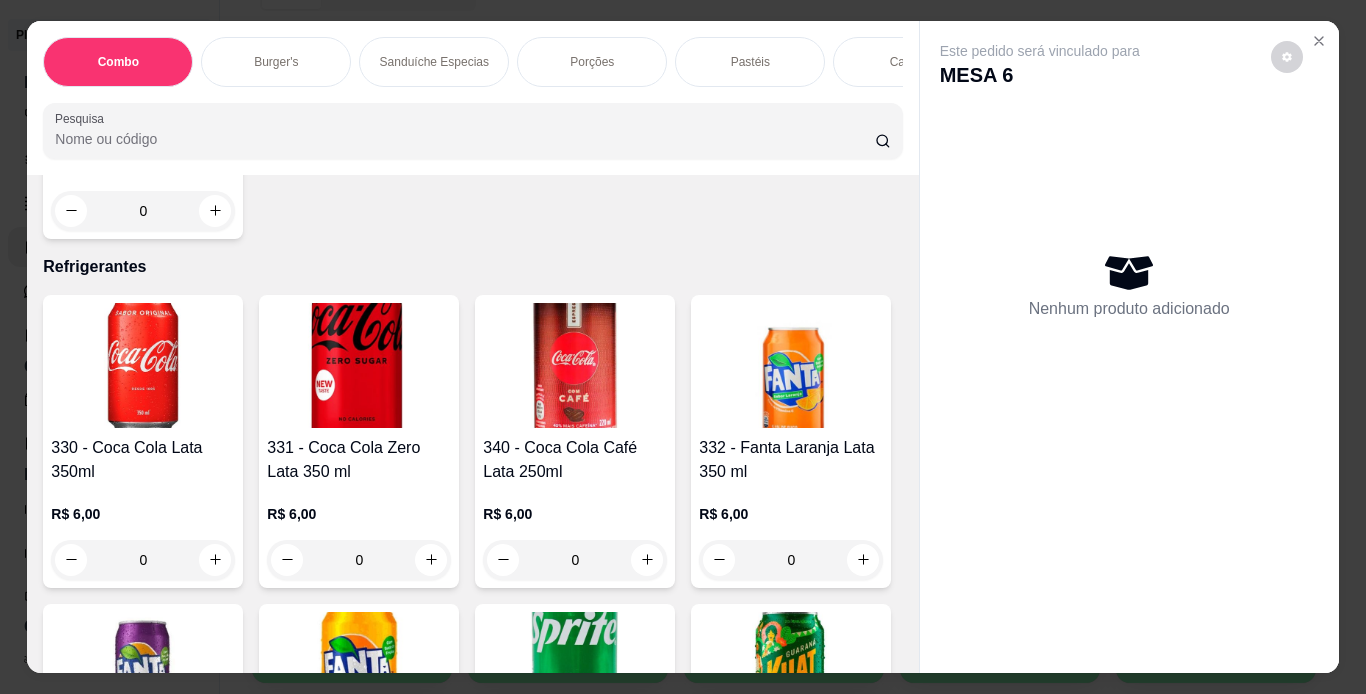 type on "1" 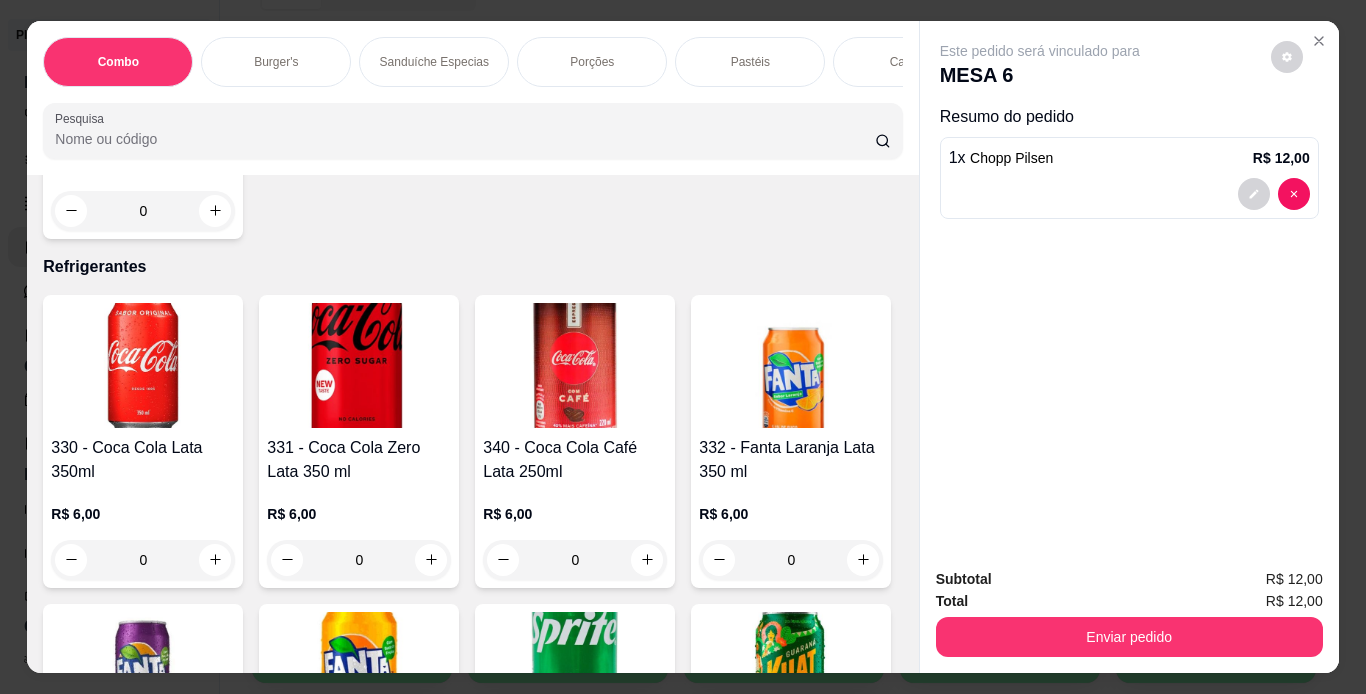 scroll, scrollTop: 8048, scrollLeft: 0, axis: vertical 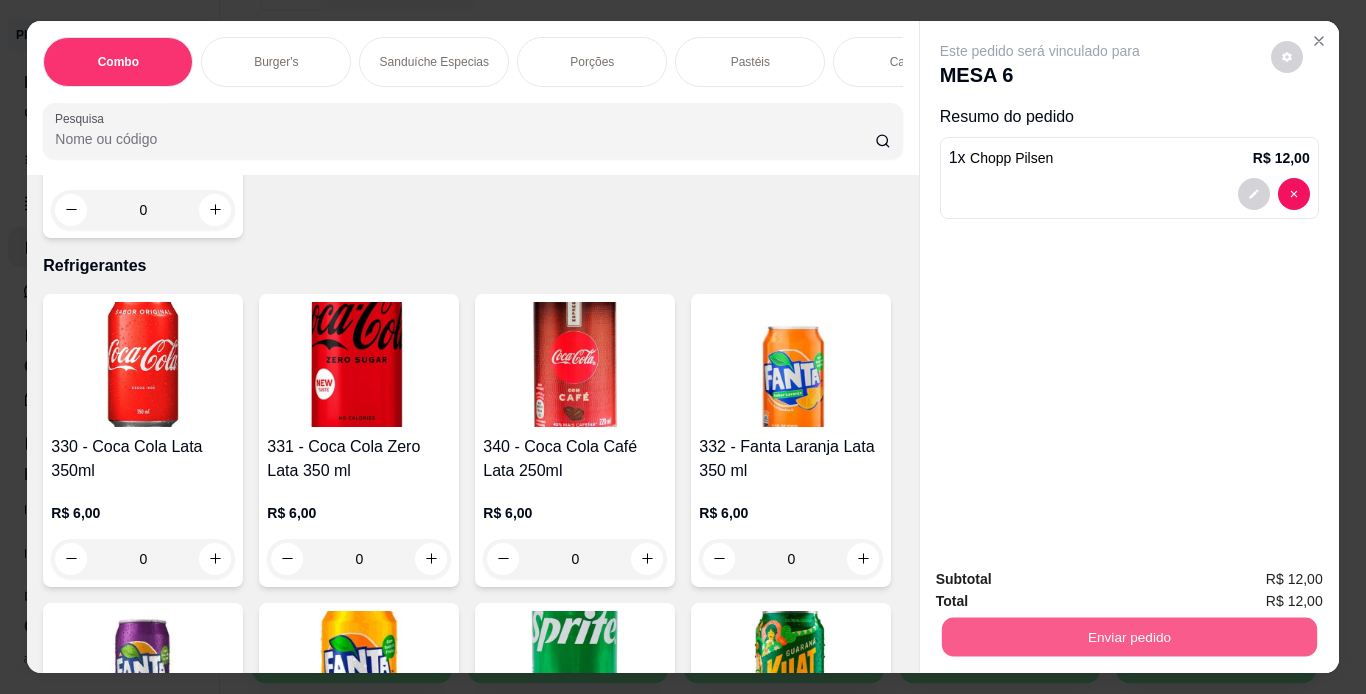 click on "Enviar pedido" at bounding box center [1128, 637] 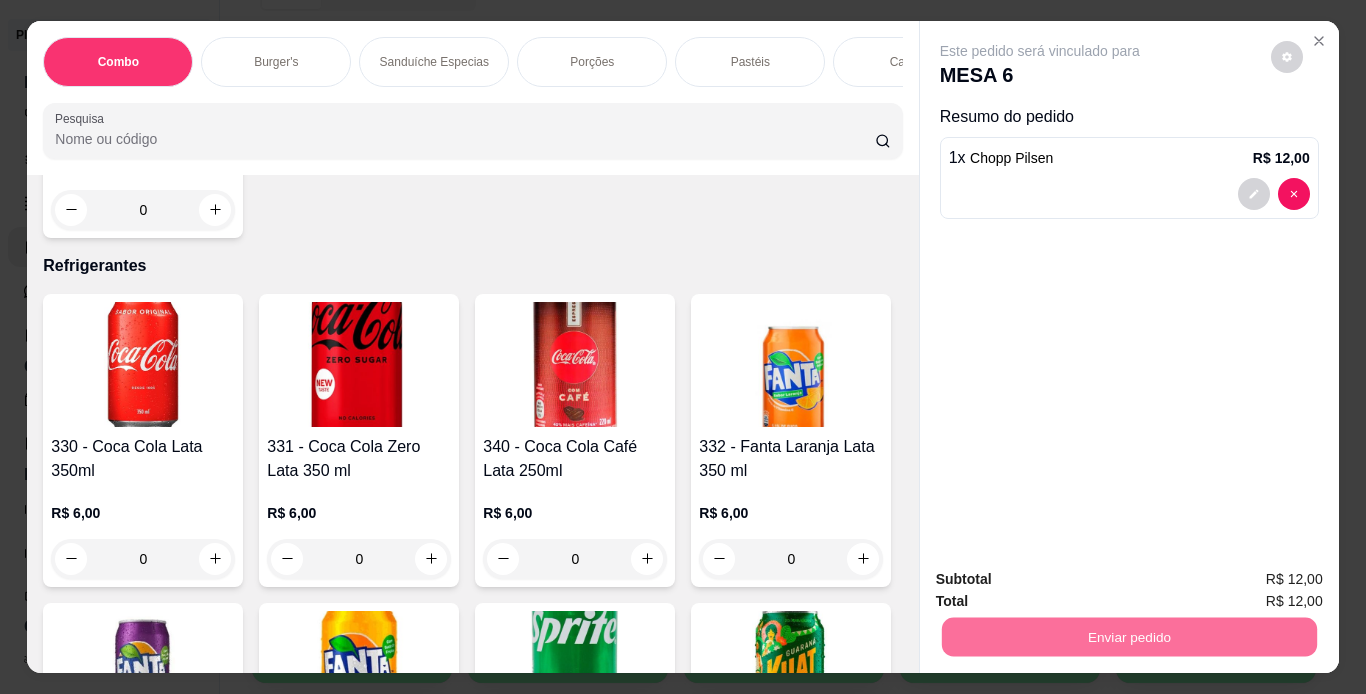 click on "Não registrar e enviar pedido" at bounding box center (1063, 580) 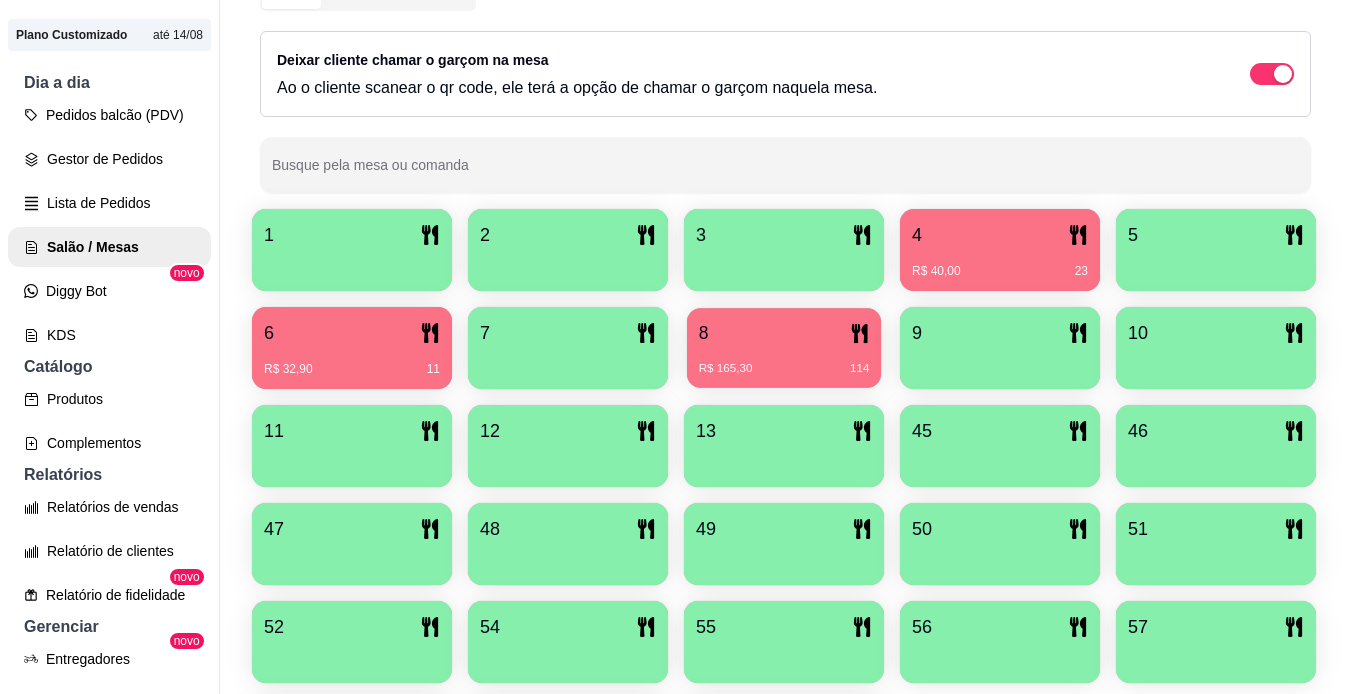 click on "8" at bounding box center (784, 333) 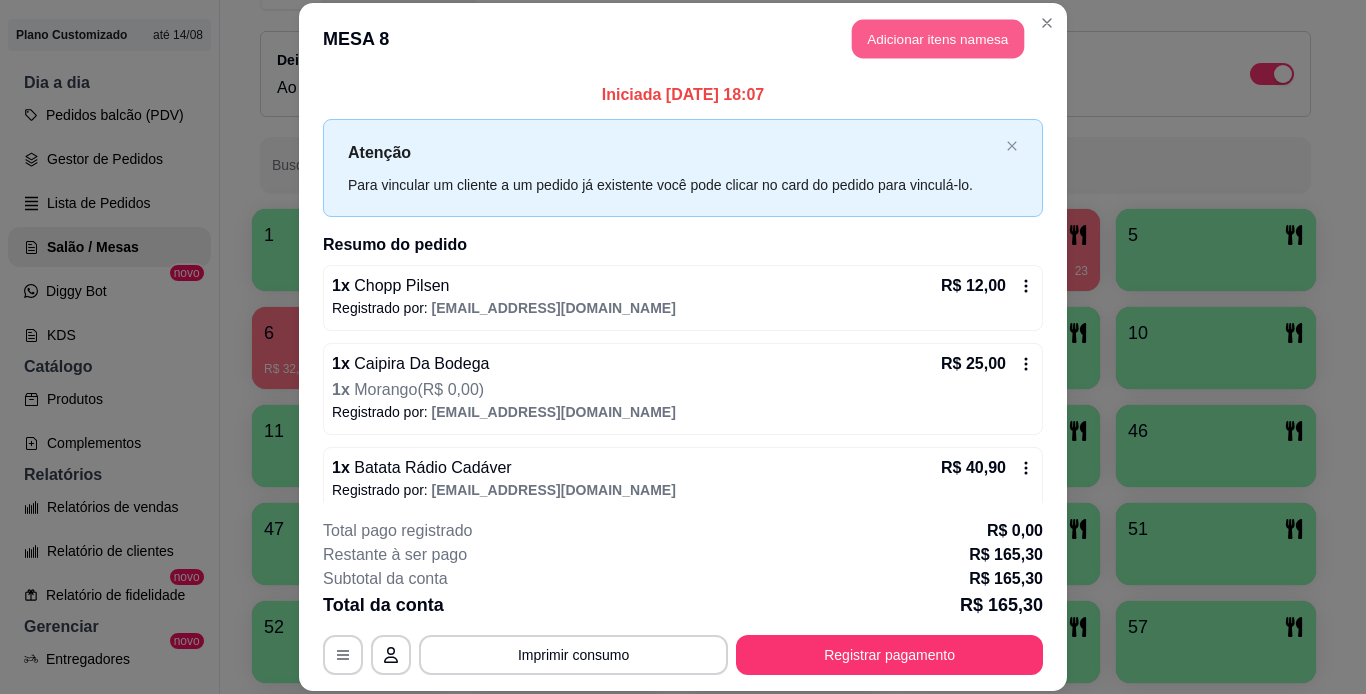 click on "Adicionar itens na  mesa" at bounding box center (938, 39) 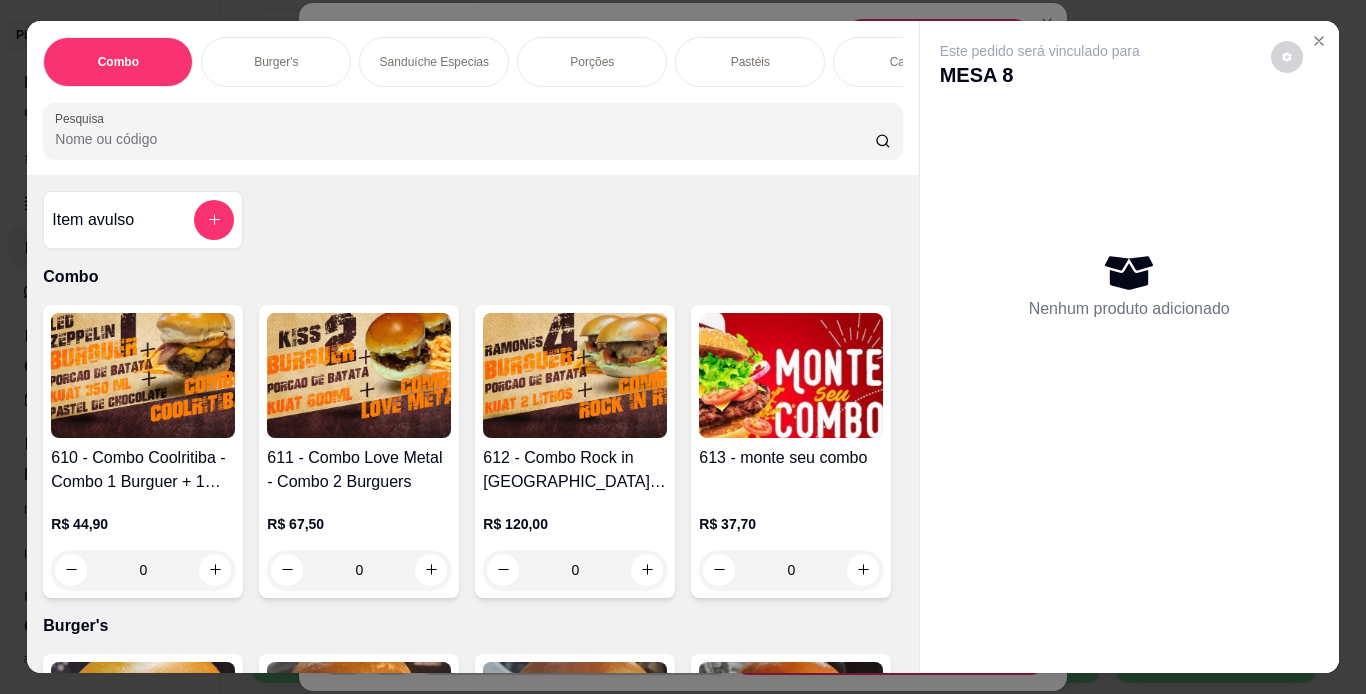 scroll, scrollTop: 51, scrollLeft: 0, axis: vertical 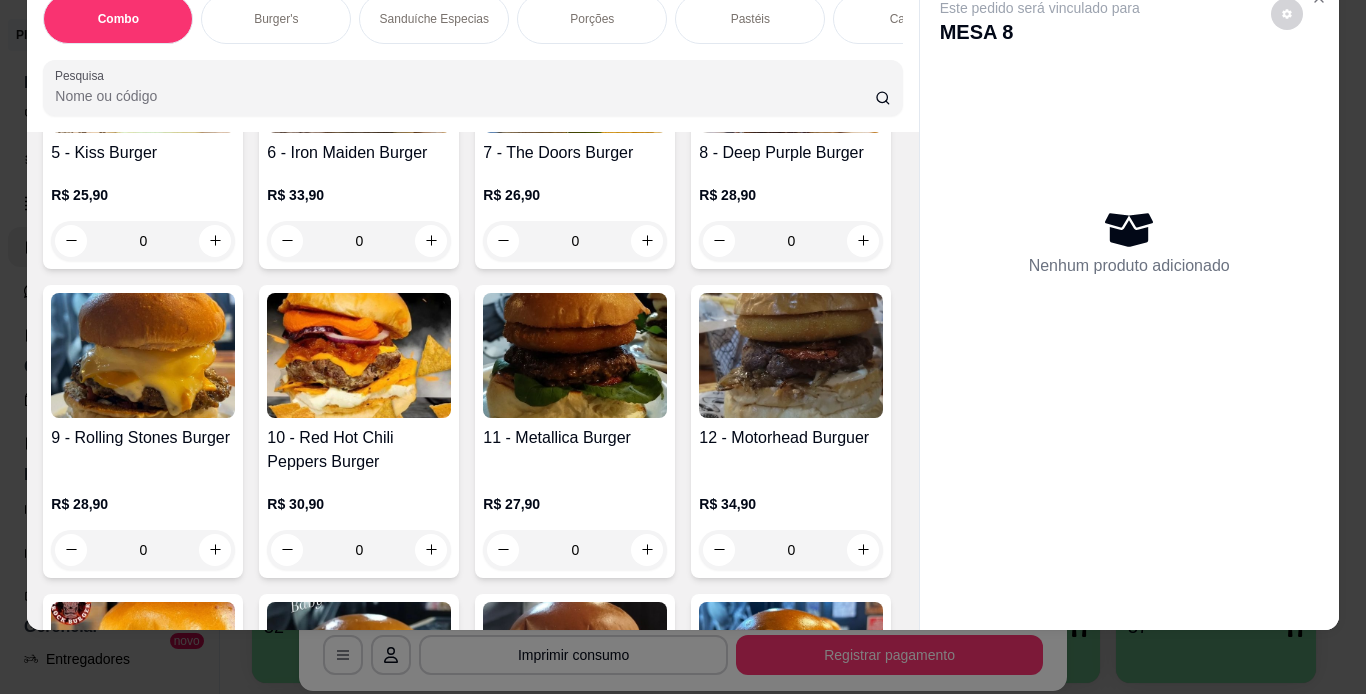 click on "0" at bounding box center [791, -44] 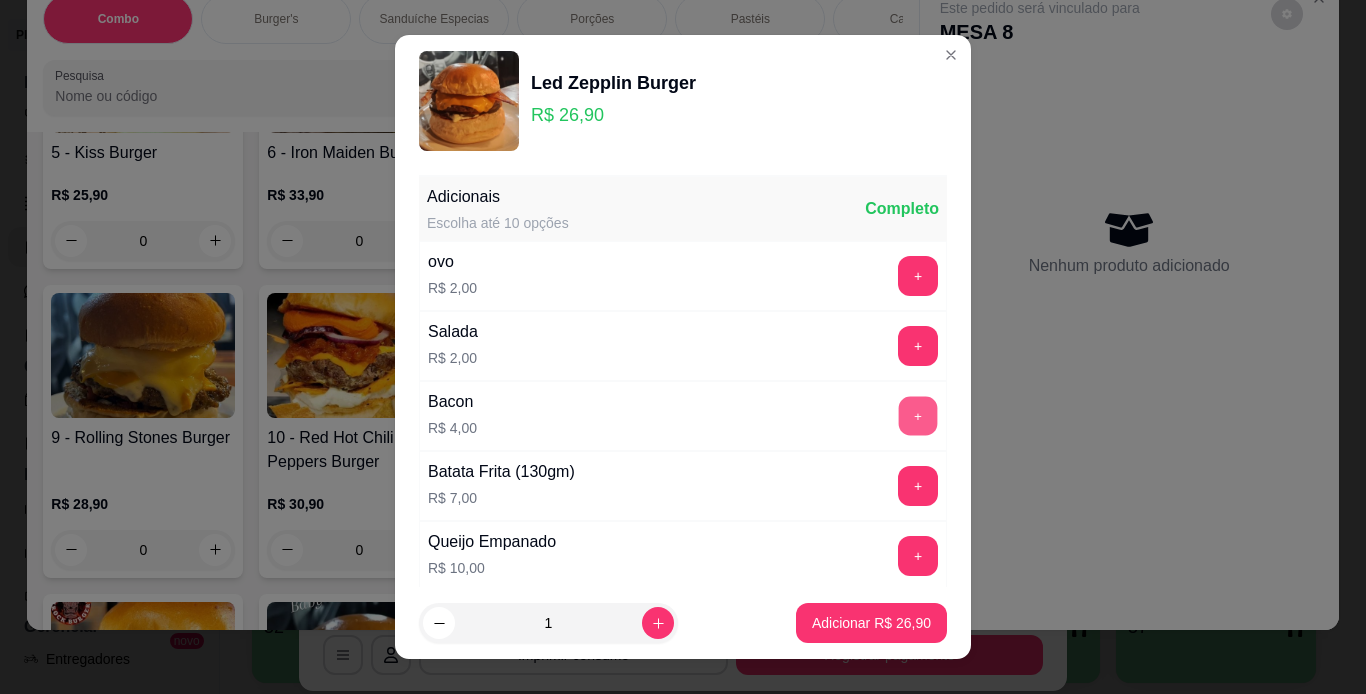click on "+" at bounding box center (918, 415) 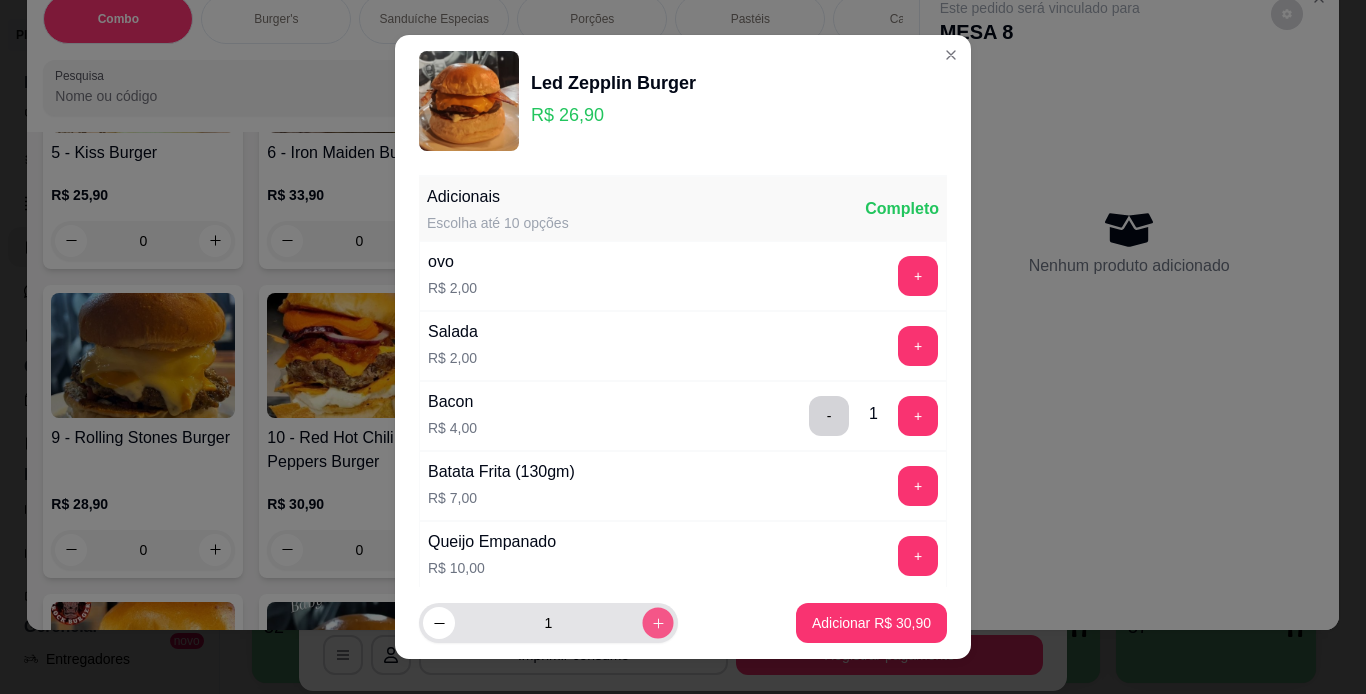 click 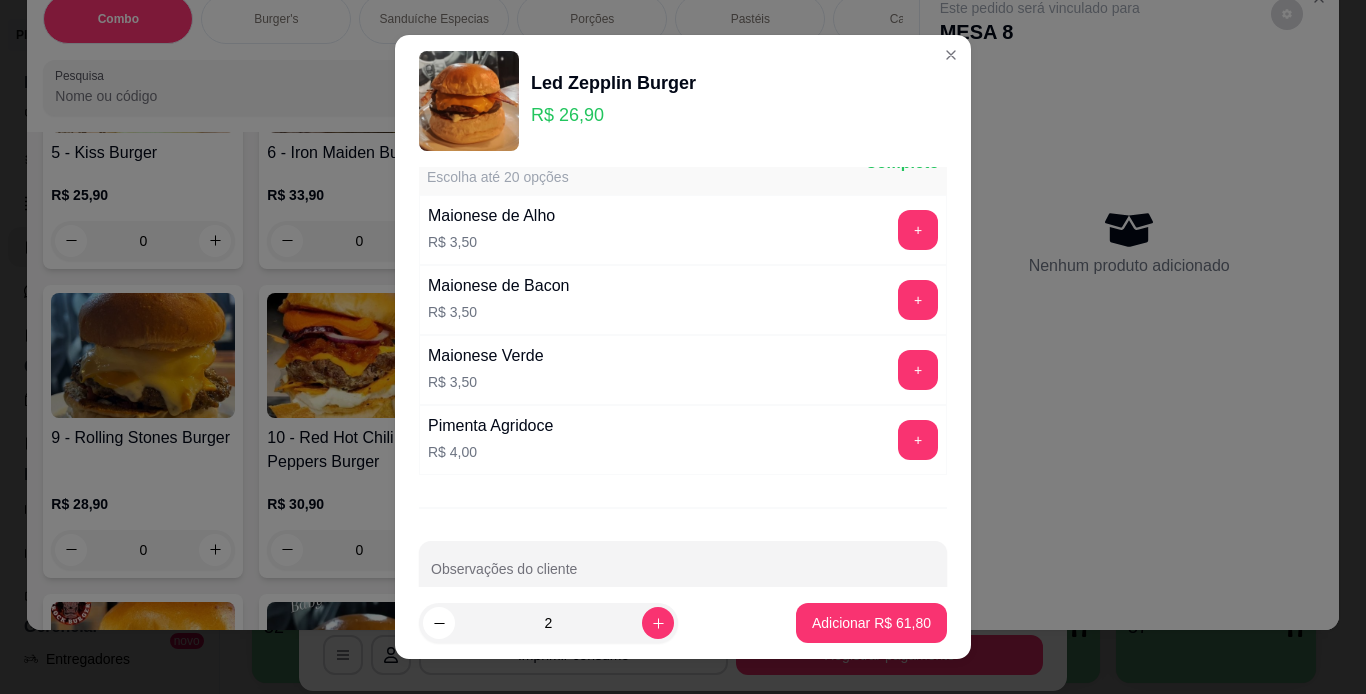 scroll, scrollTop: 841, scrollLeft: 0, axis: vertical 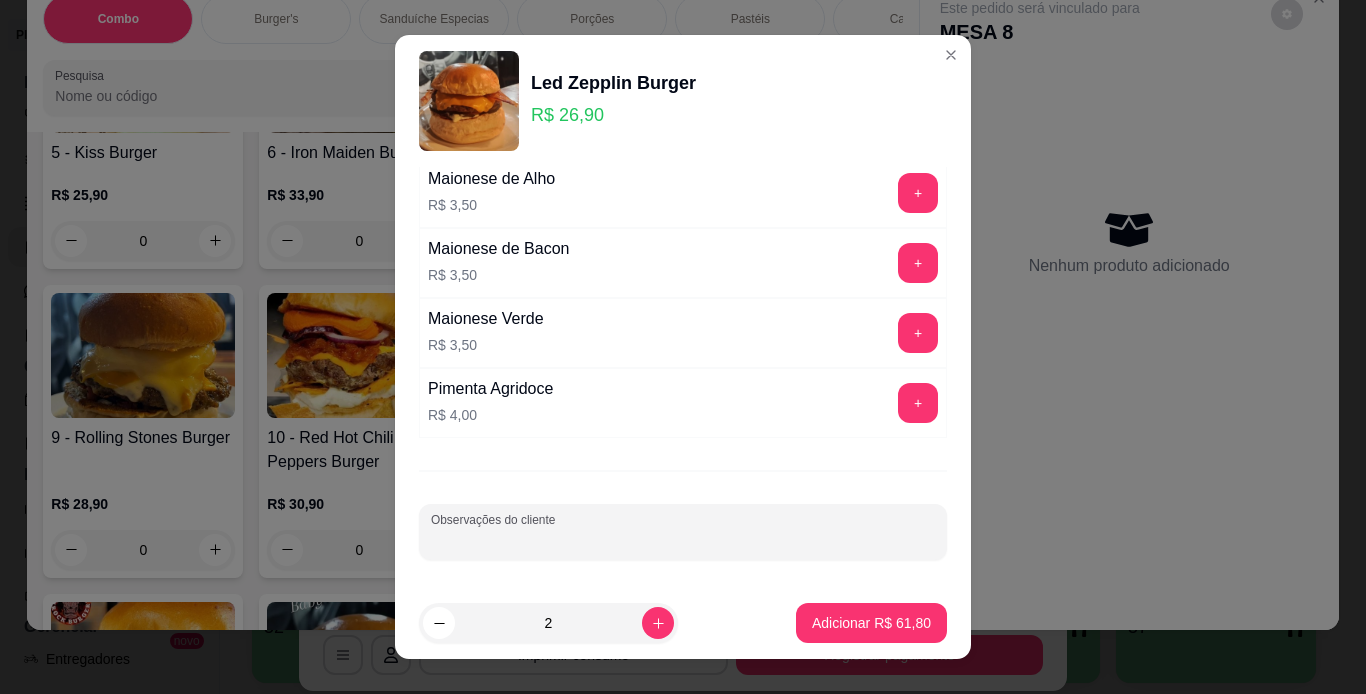 click on "Observações do cliente" at bounding box center (683, 540) 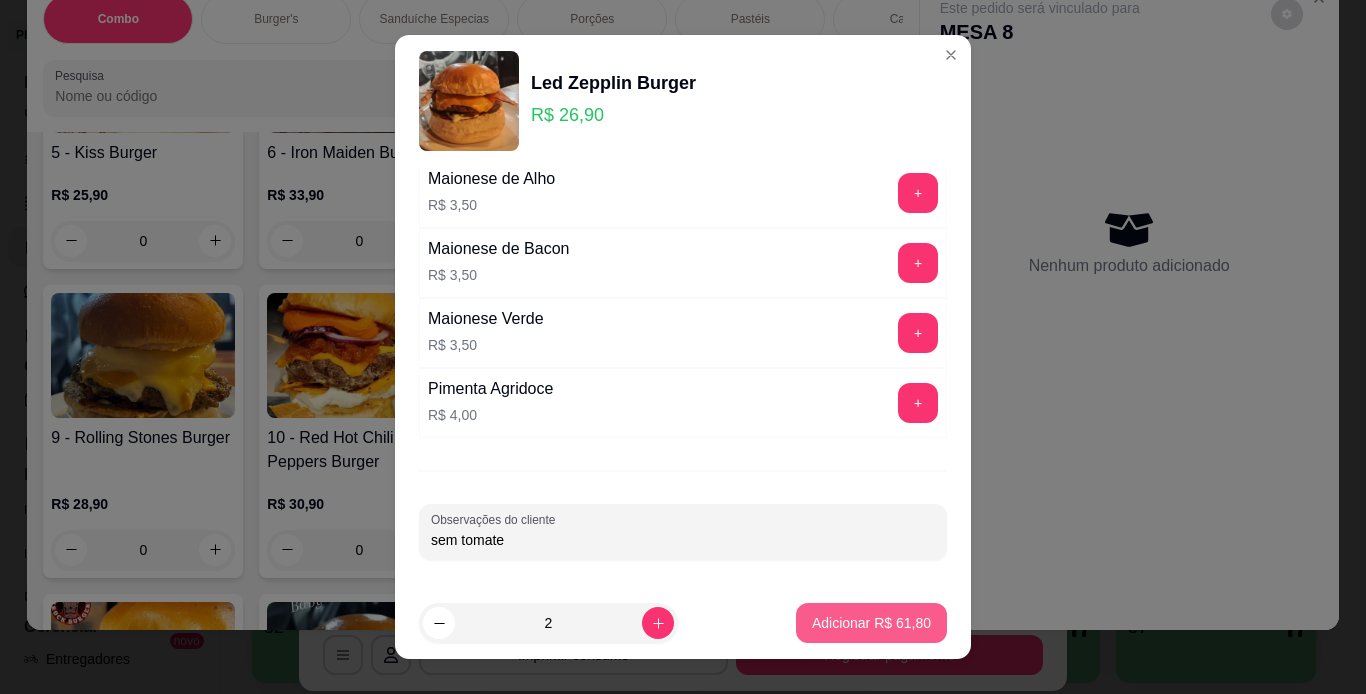 type on "sem tomate" 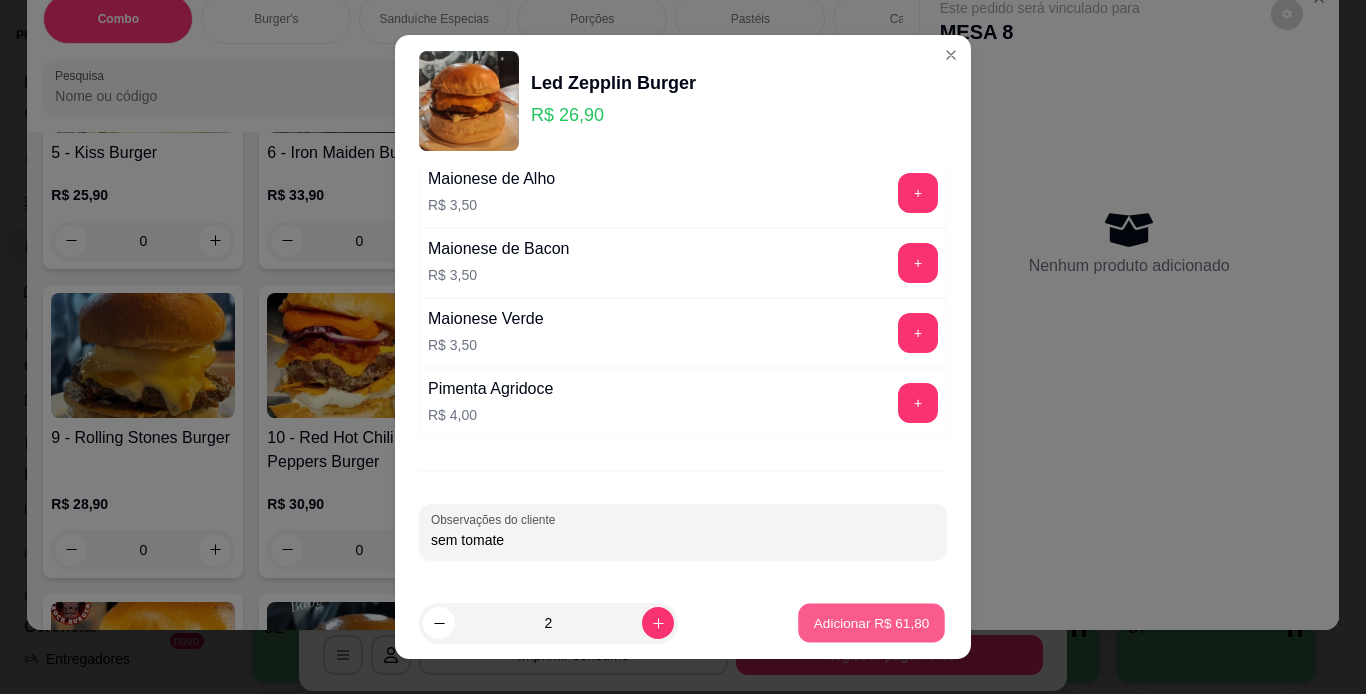click on "Adicionar   R$ 61,80" at bounding box center (872, 623) 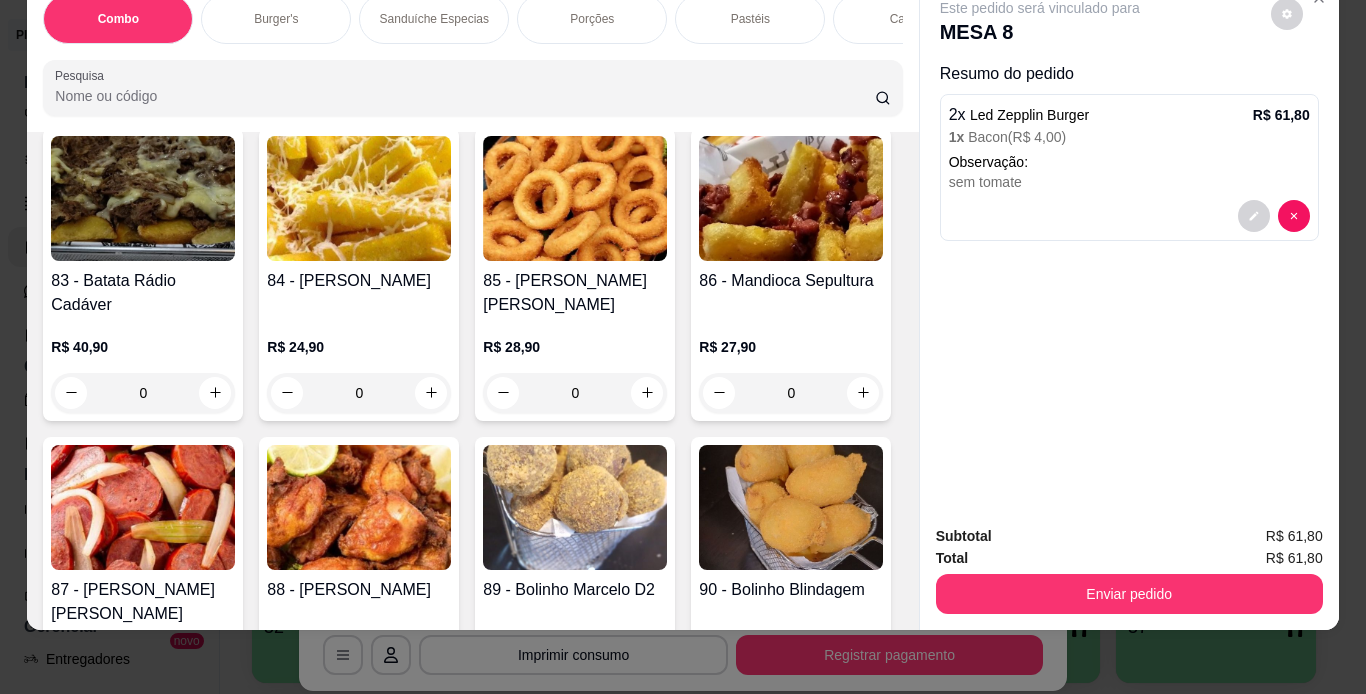 scroll, scrollTop: 3120, scrollLeft: 0, axis: vertical 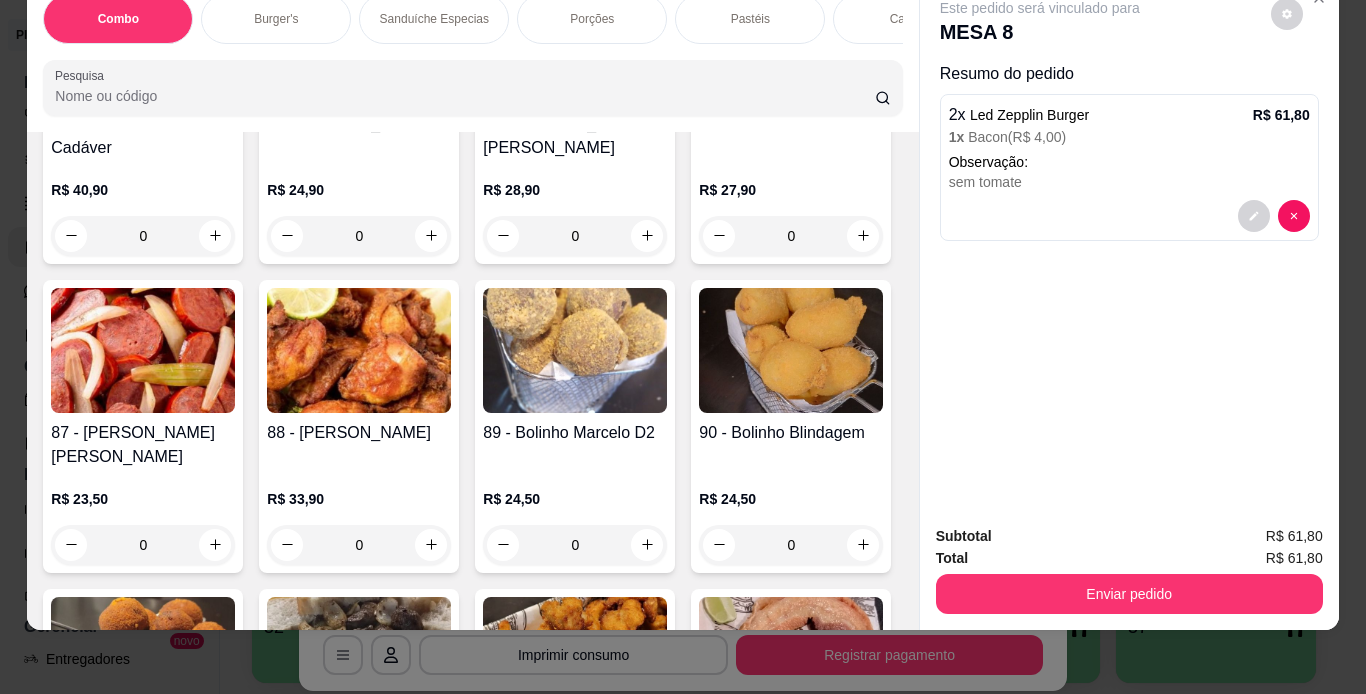 click 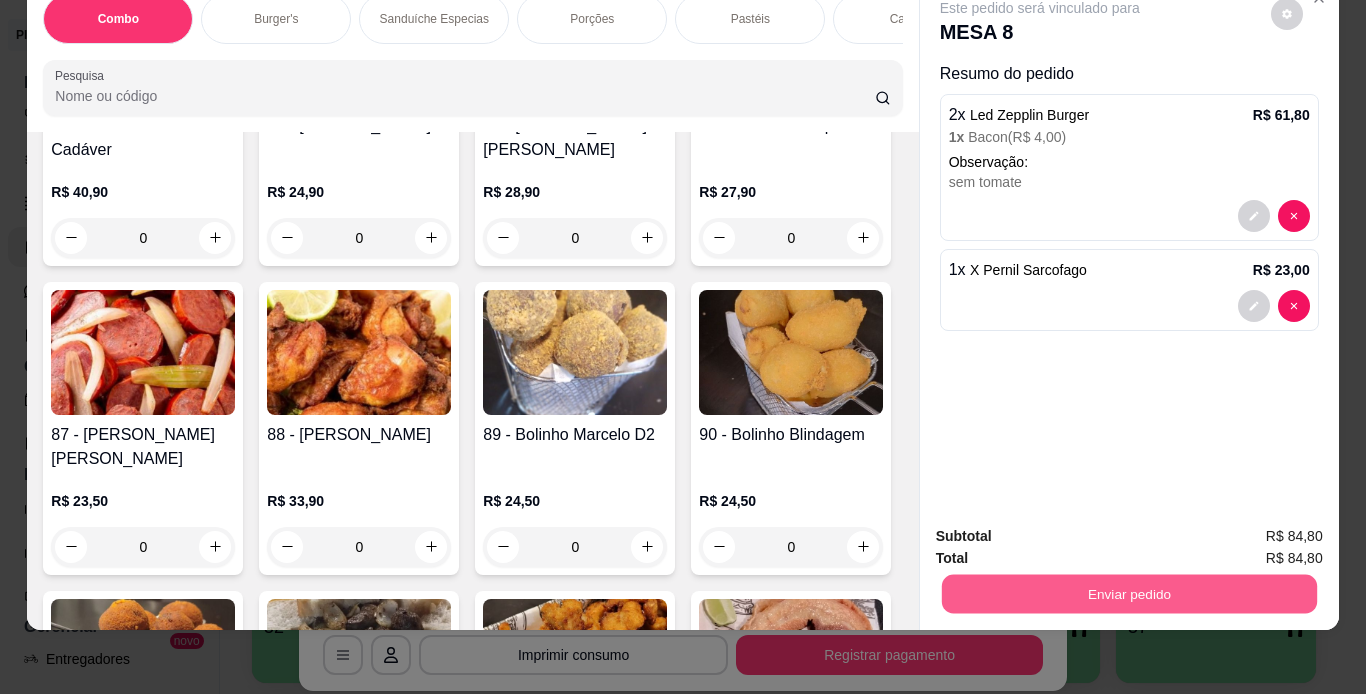 click on "Enviar pedido" at bounding box center (1128, 594) 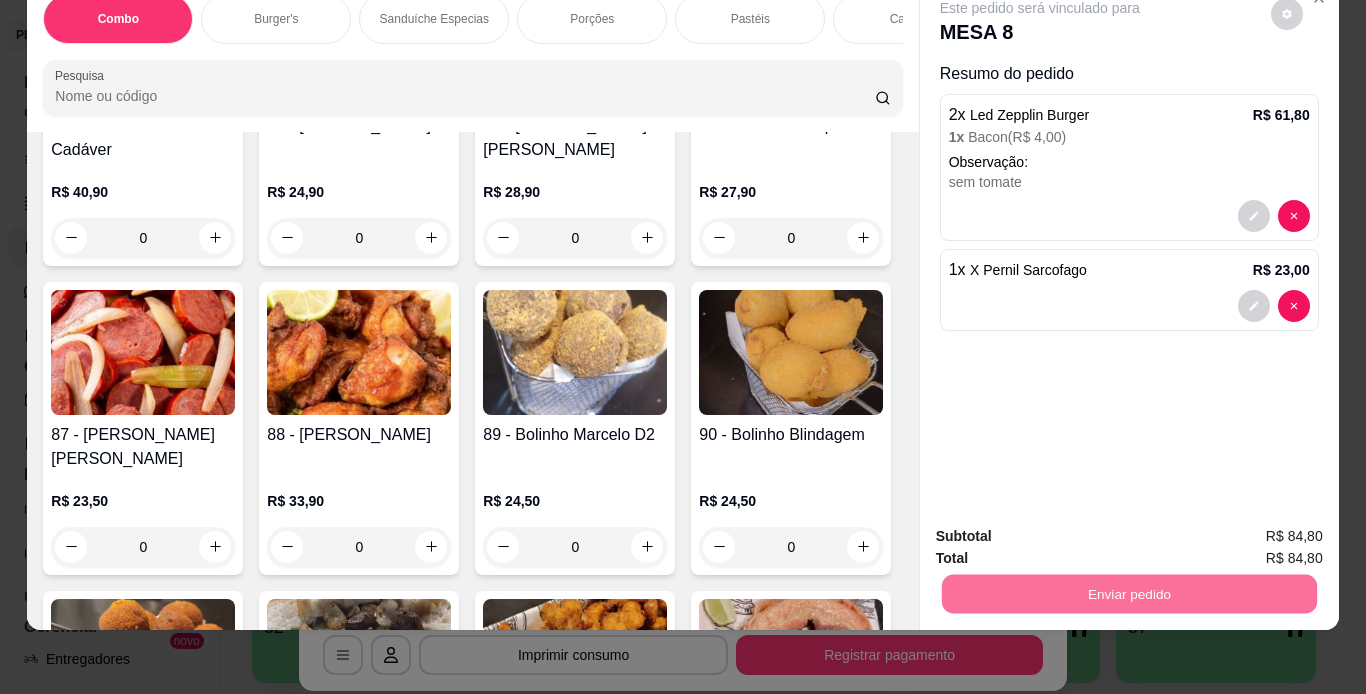click on "Não registrar e enviar pedido" at bounding box center [1063, 529] 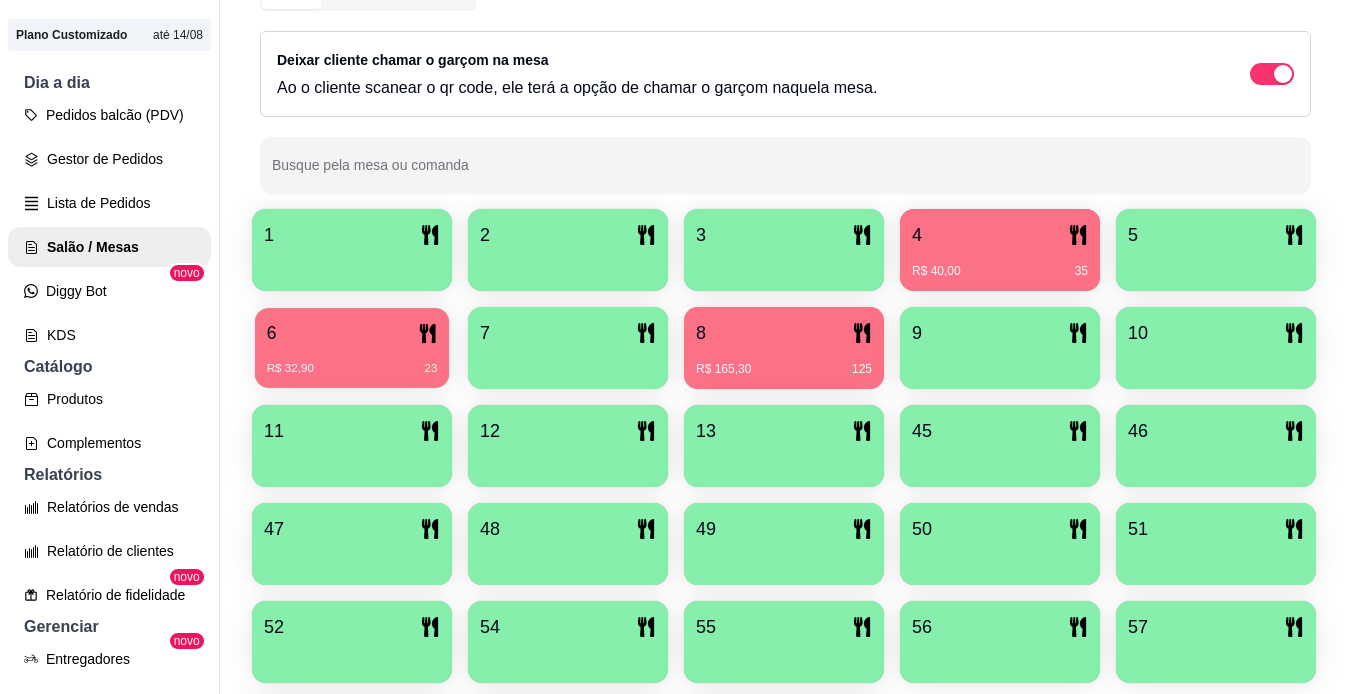 click on "R$ 32,90 23" at bounding box center [352, 369] 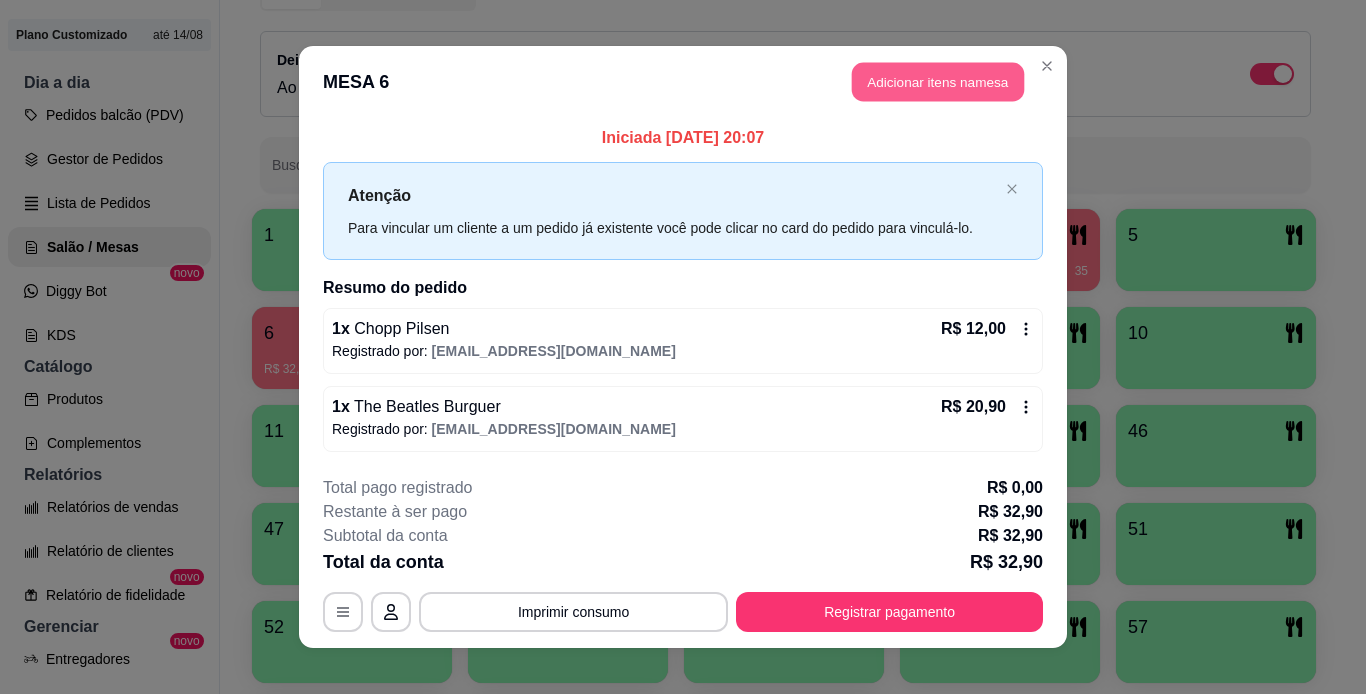 click on "Adicionar itens na  mesa" at bounding box center (938, 82) 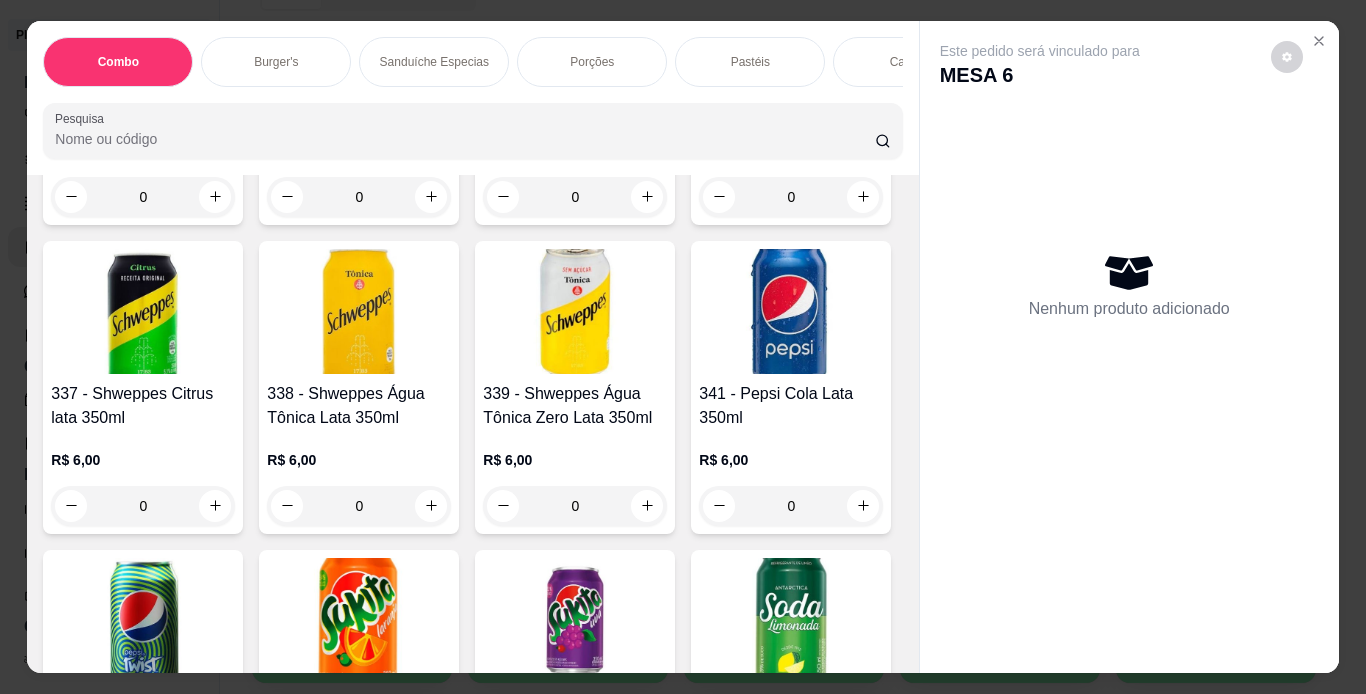 scroll, scrollTop: 8694, scrollLeft: 0, axis: vertical 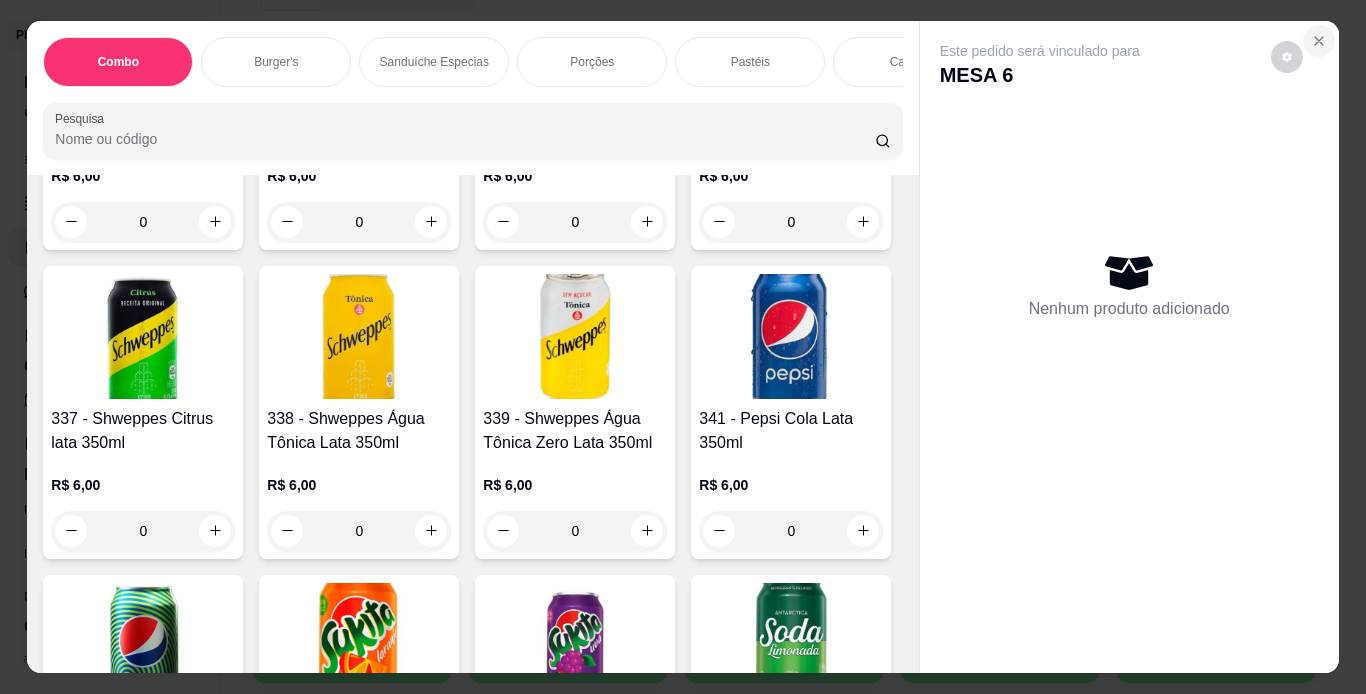 click 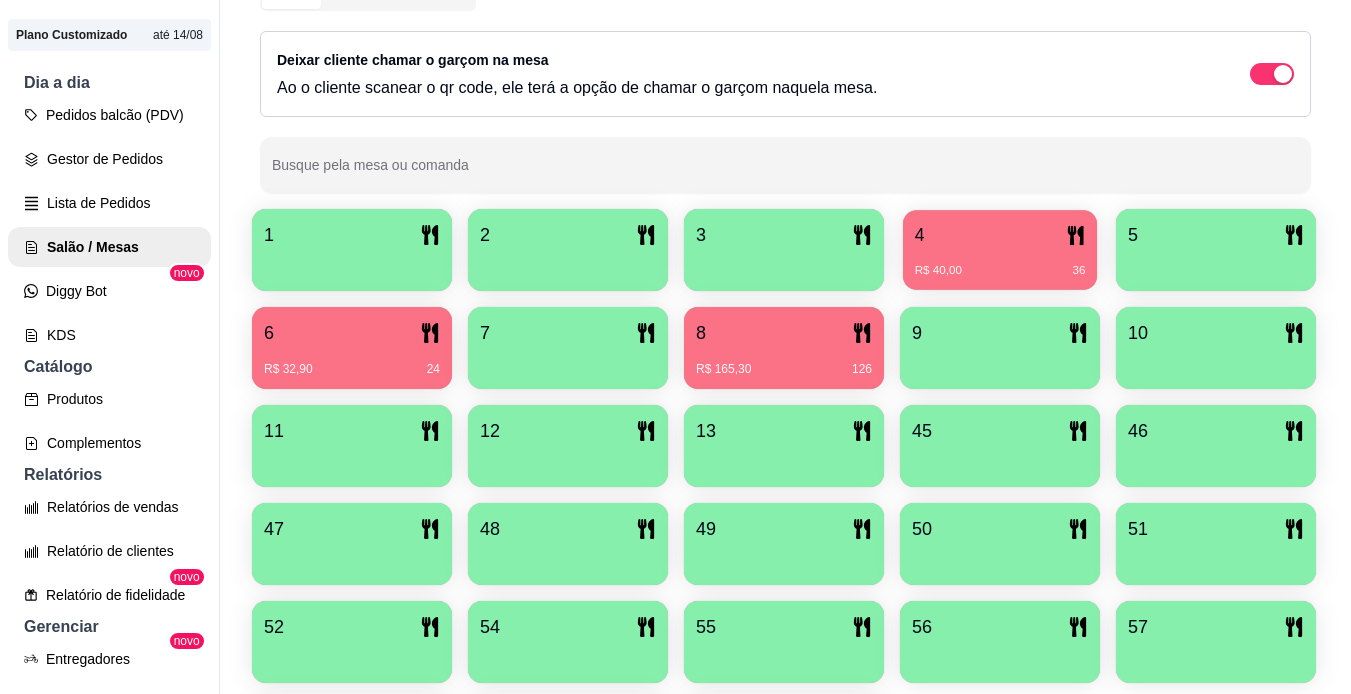 click on "4" at bounding box center [1000, 235] 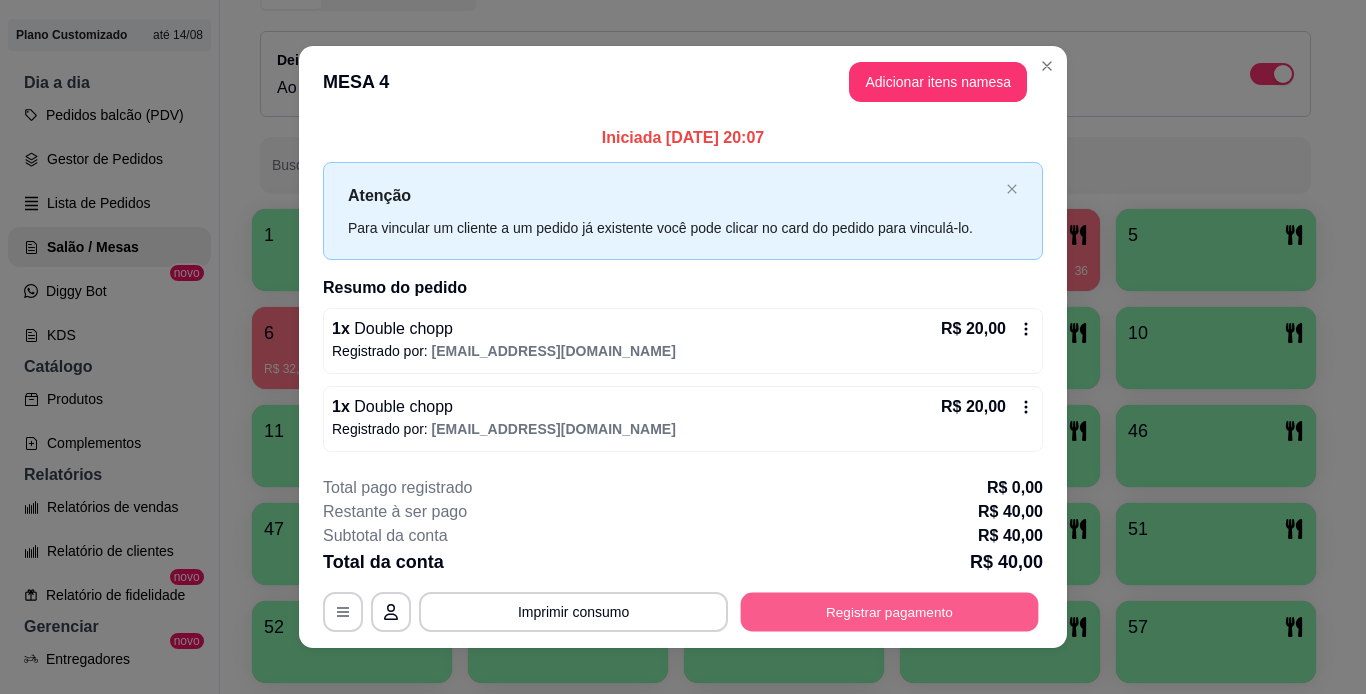 click on "Registrar pagamento" at bounding box center (890, 611) 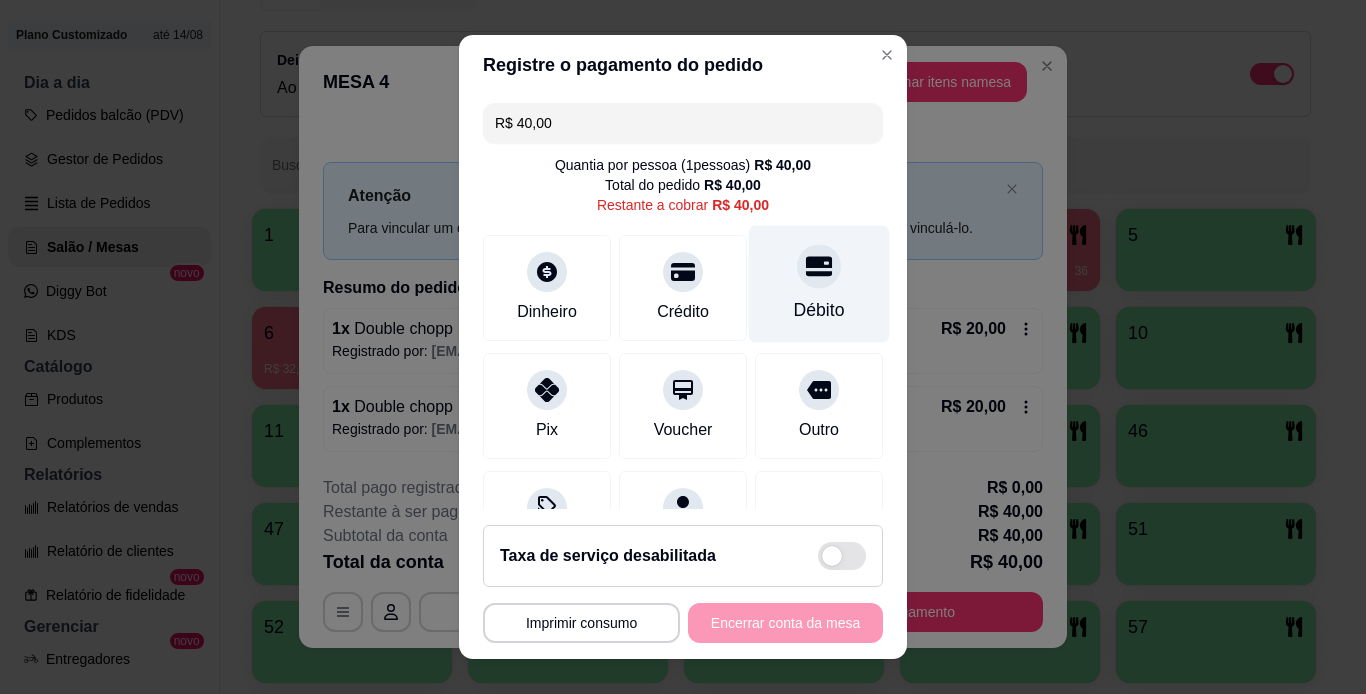 click at bounding box center (819, 266) 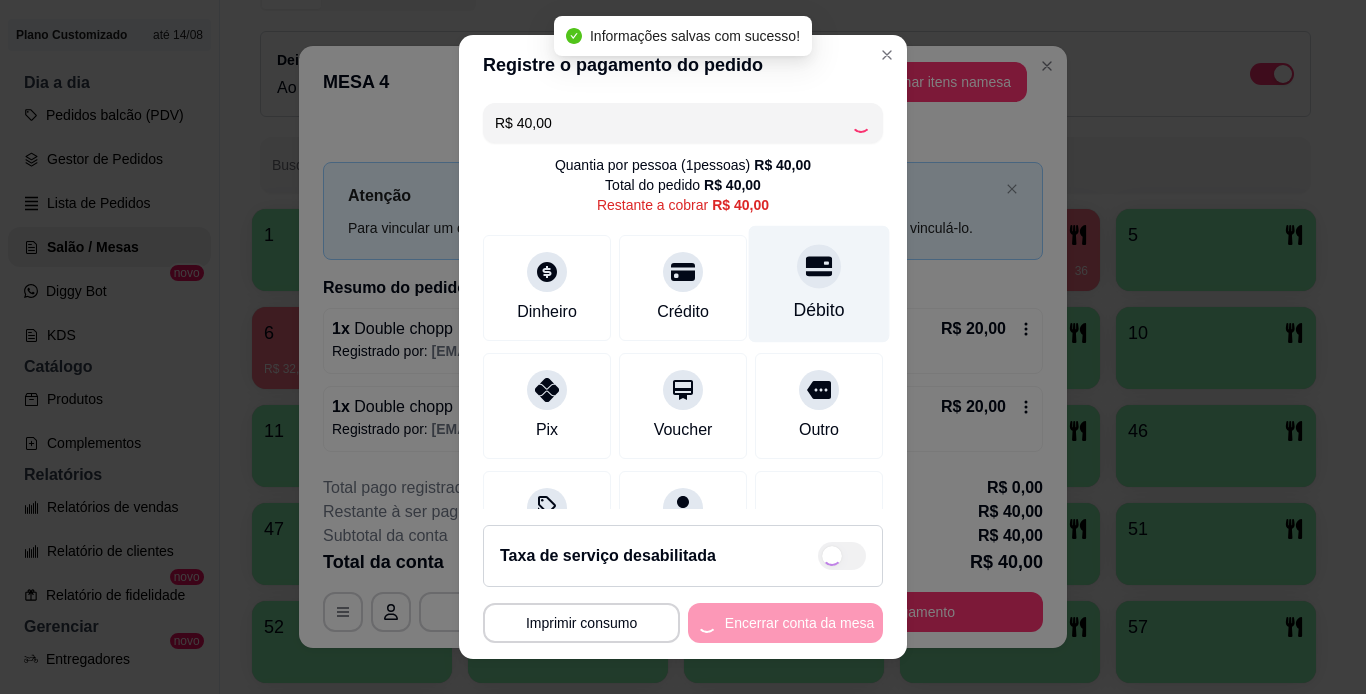 type on "R$ 0,00" 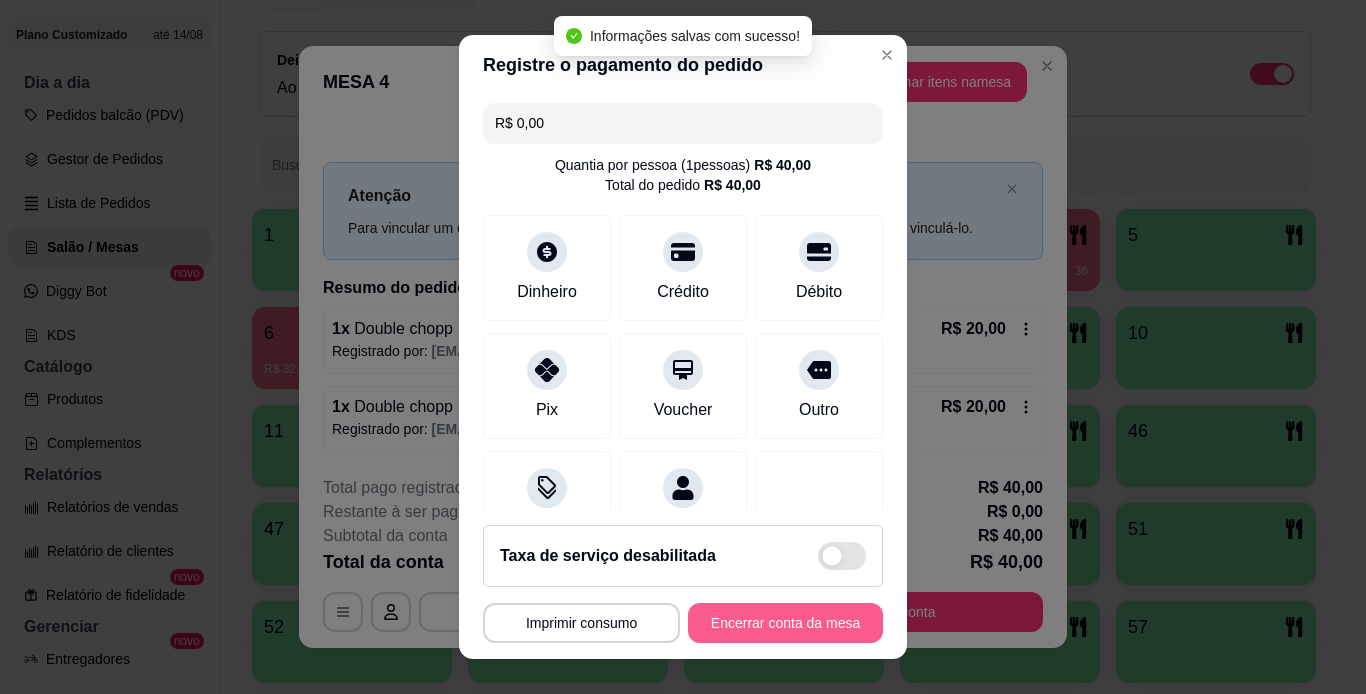 click on "Encerrar conta da mesa" at bounding box center [785, 623] 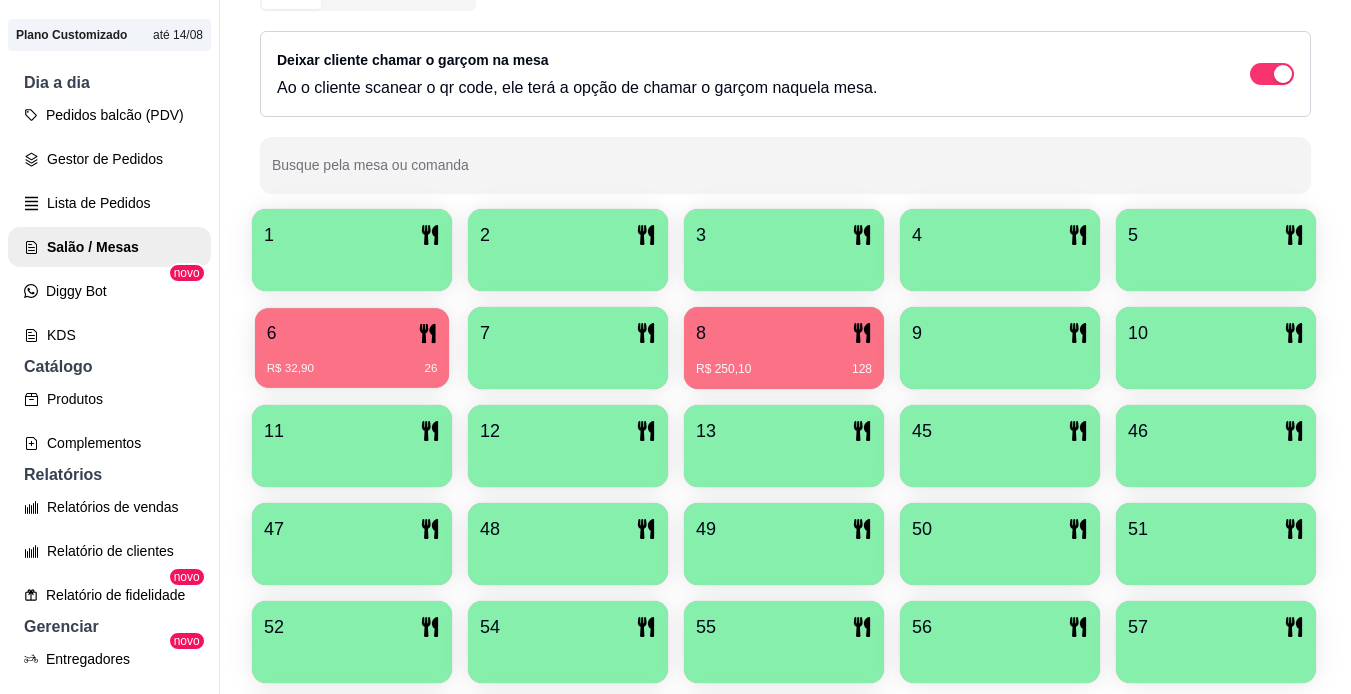 click on "R$ 32,90 26" at bounding box center [352, 361] 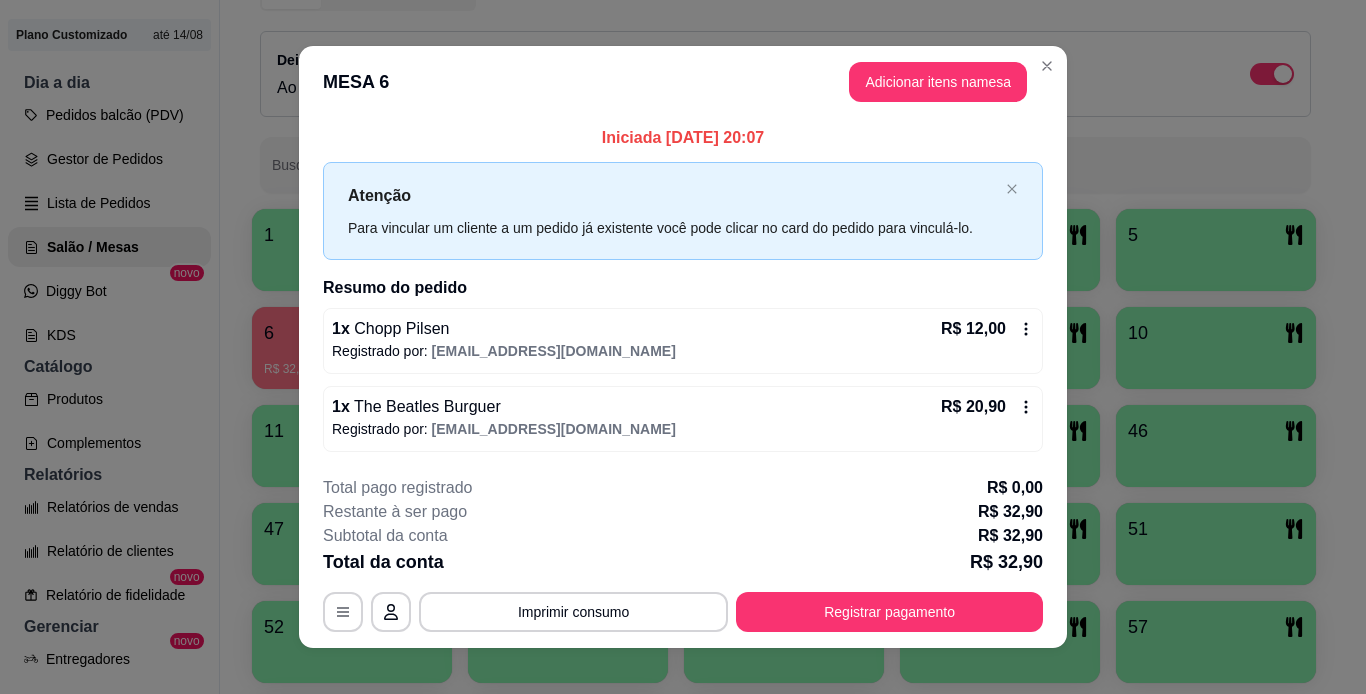 click 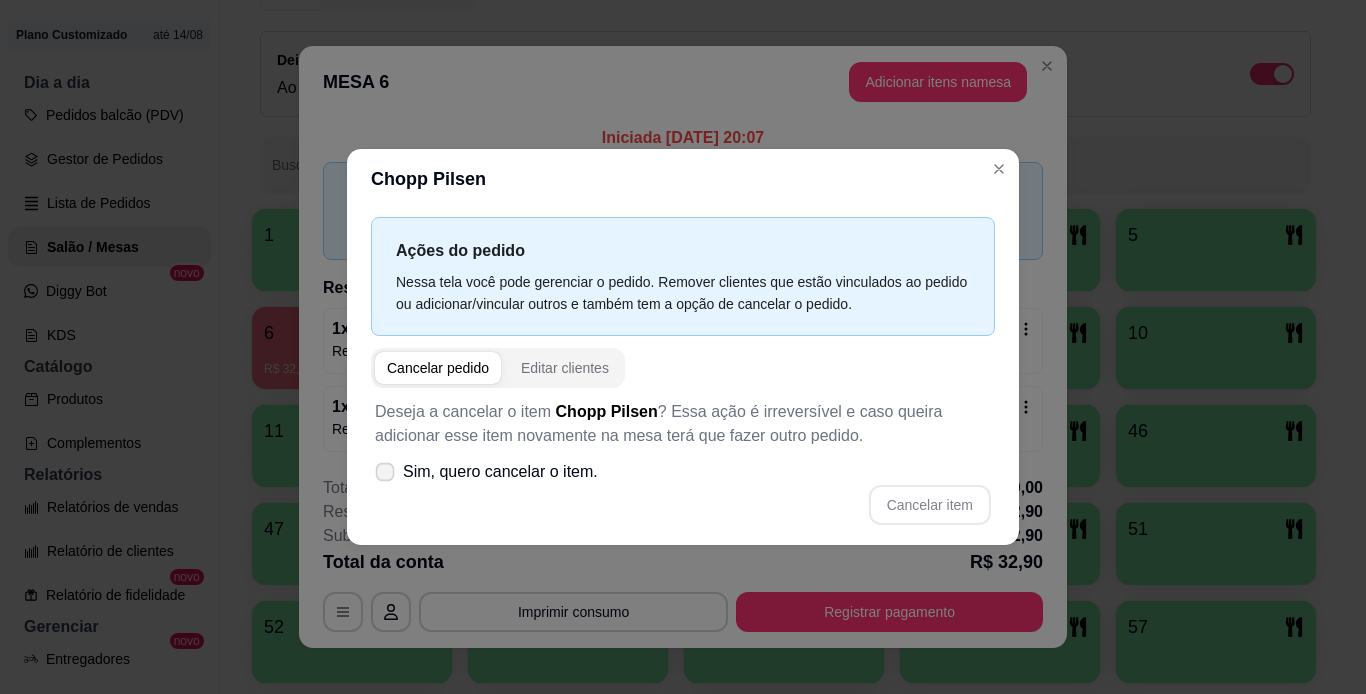 click on "Sim, quero cancelar o item." at bounding box center (486, 472) 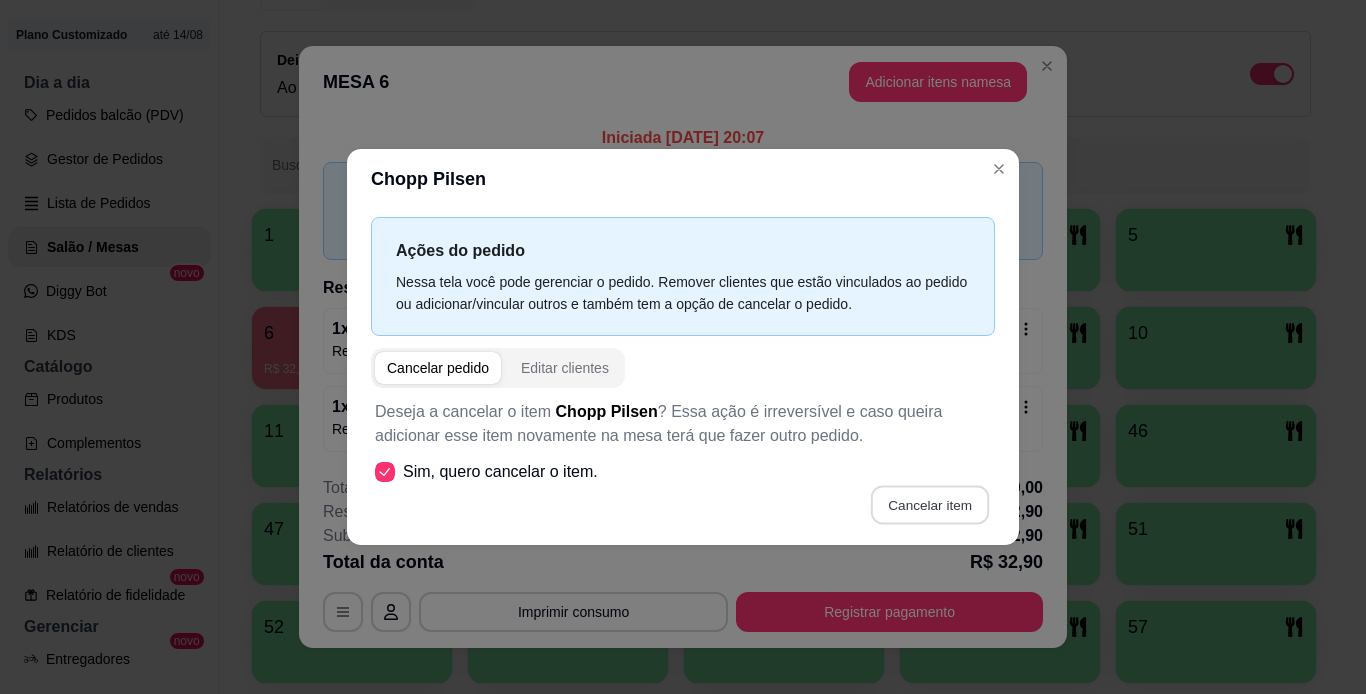 click on "Cancelar item" at bounding box center [929, 505] 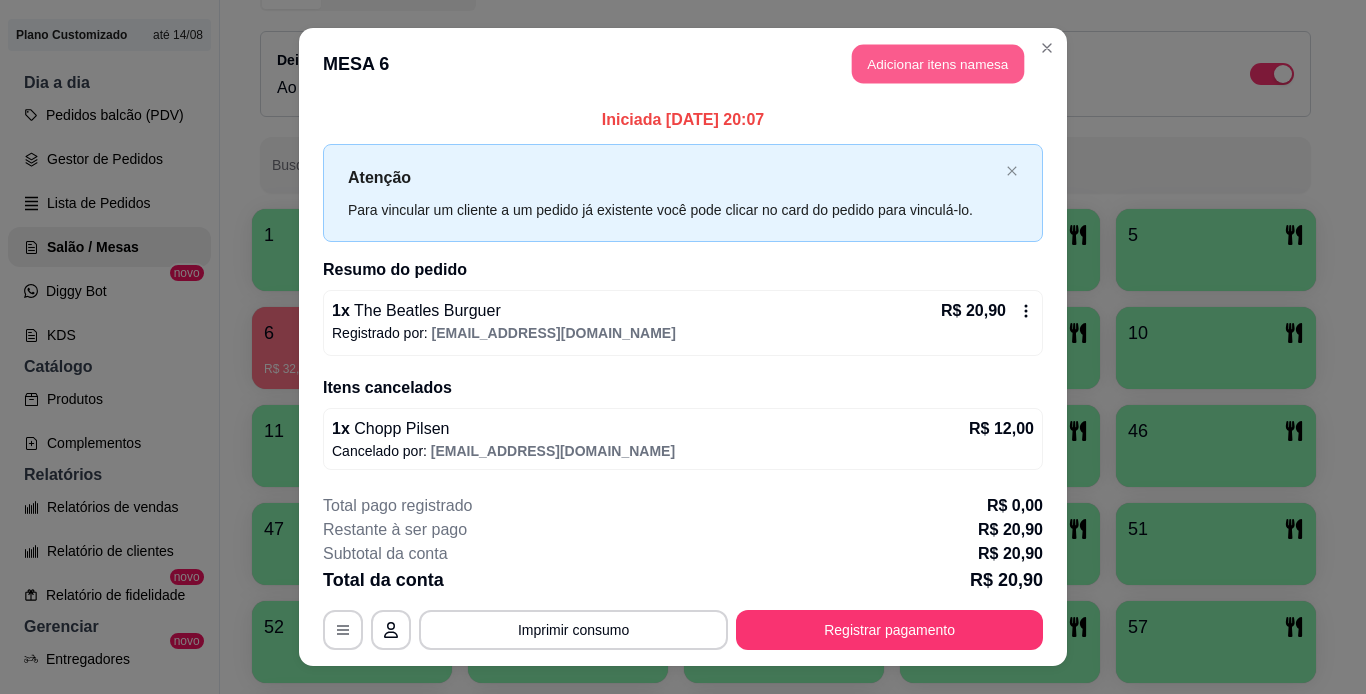 click on "Adicionar itens na  mesa" at bounding box center (938, 64) 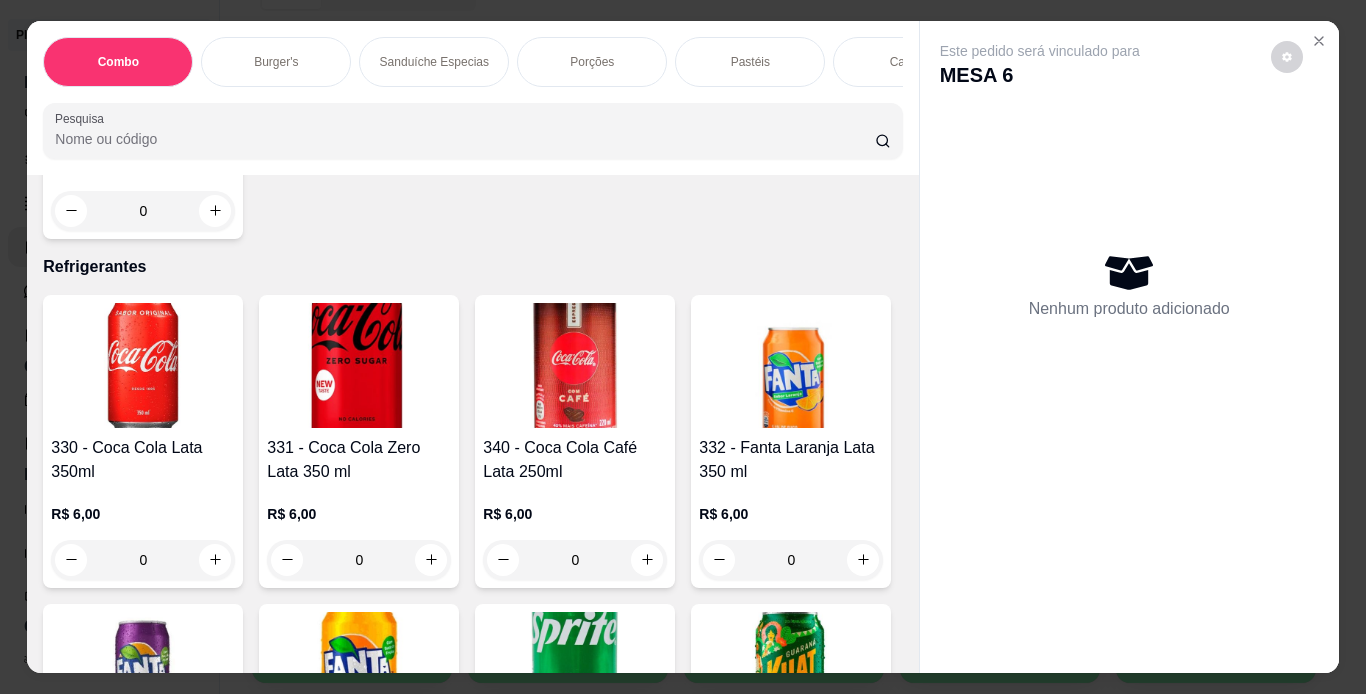scroll, scrollTop: 8470, scrollLeft: 0, axis: vertical 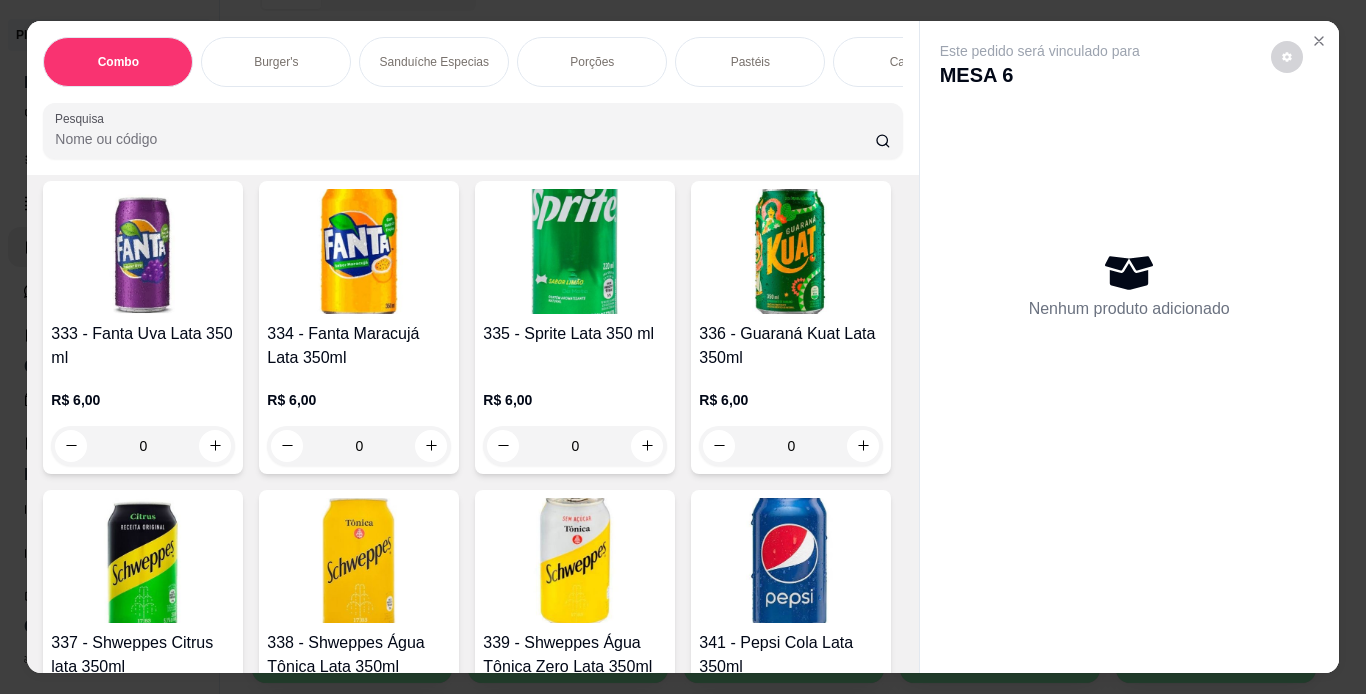 click at bounding box center [647, -1148] 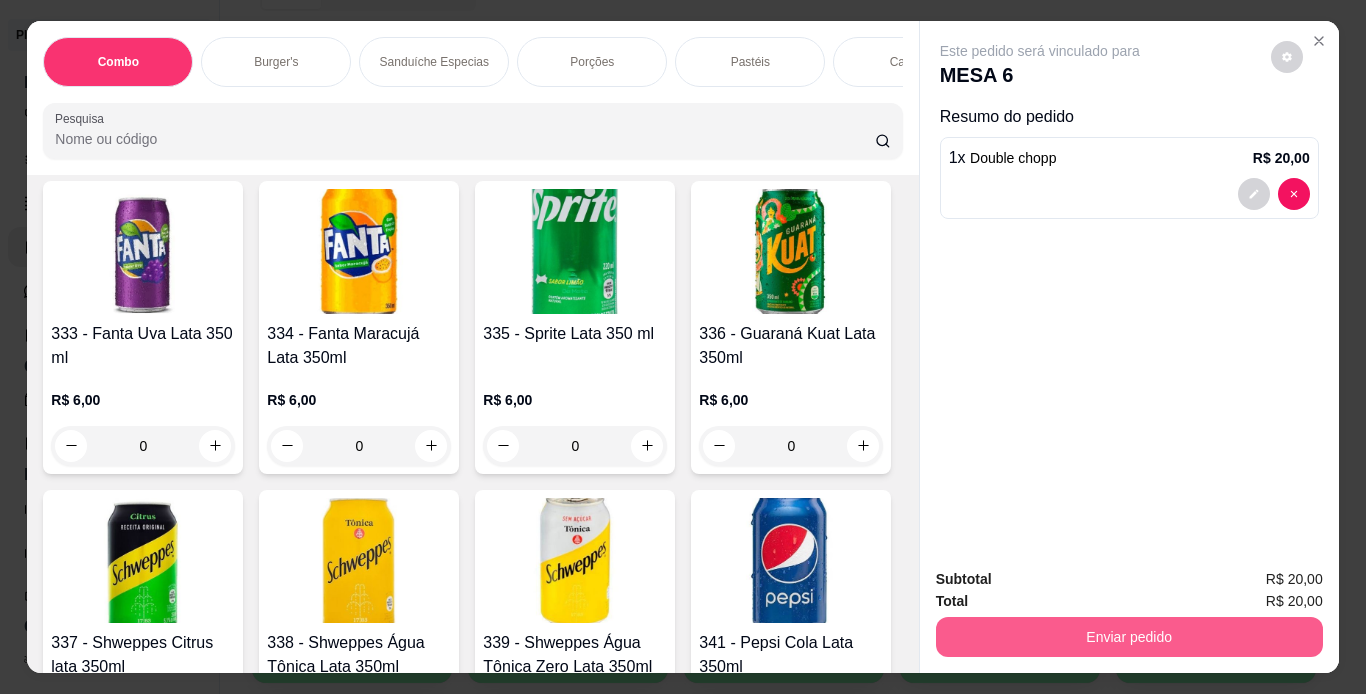 click on "Enviar pedido" at bounding box center [1129, 637] 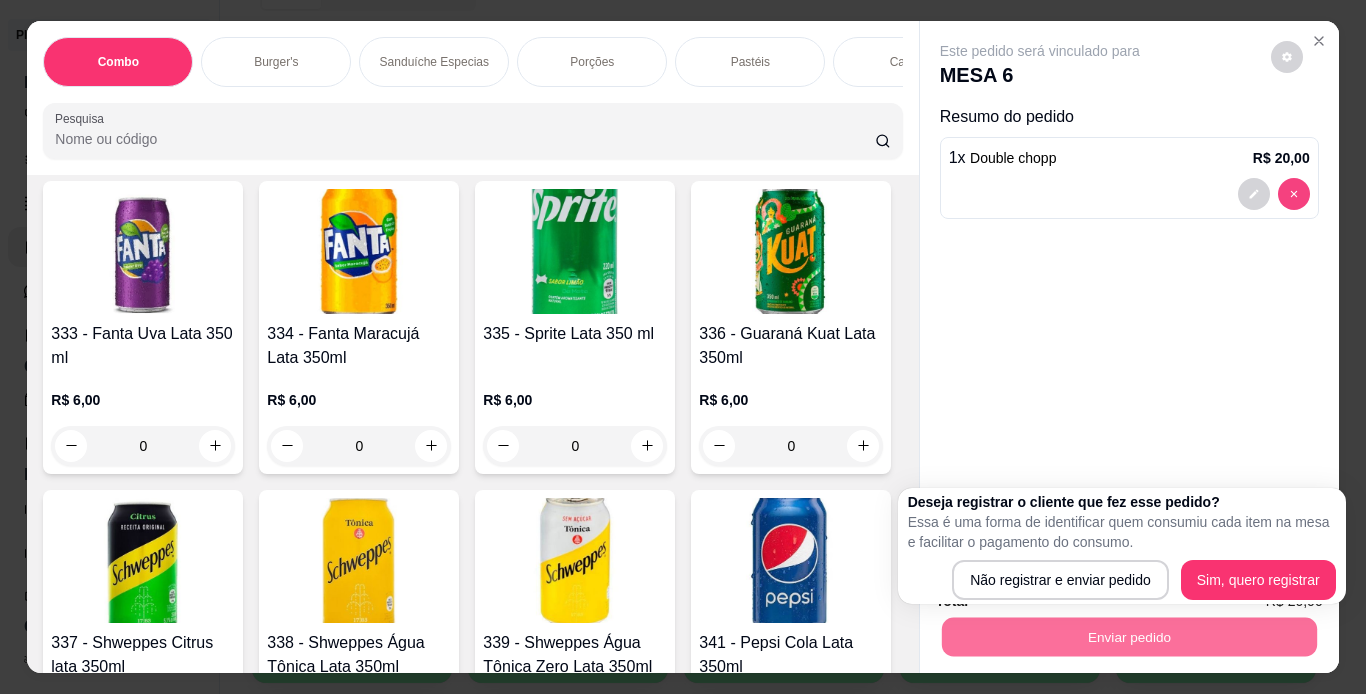 click at bounding box center (1294, 194) 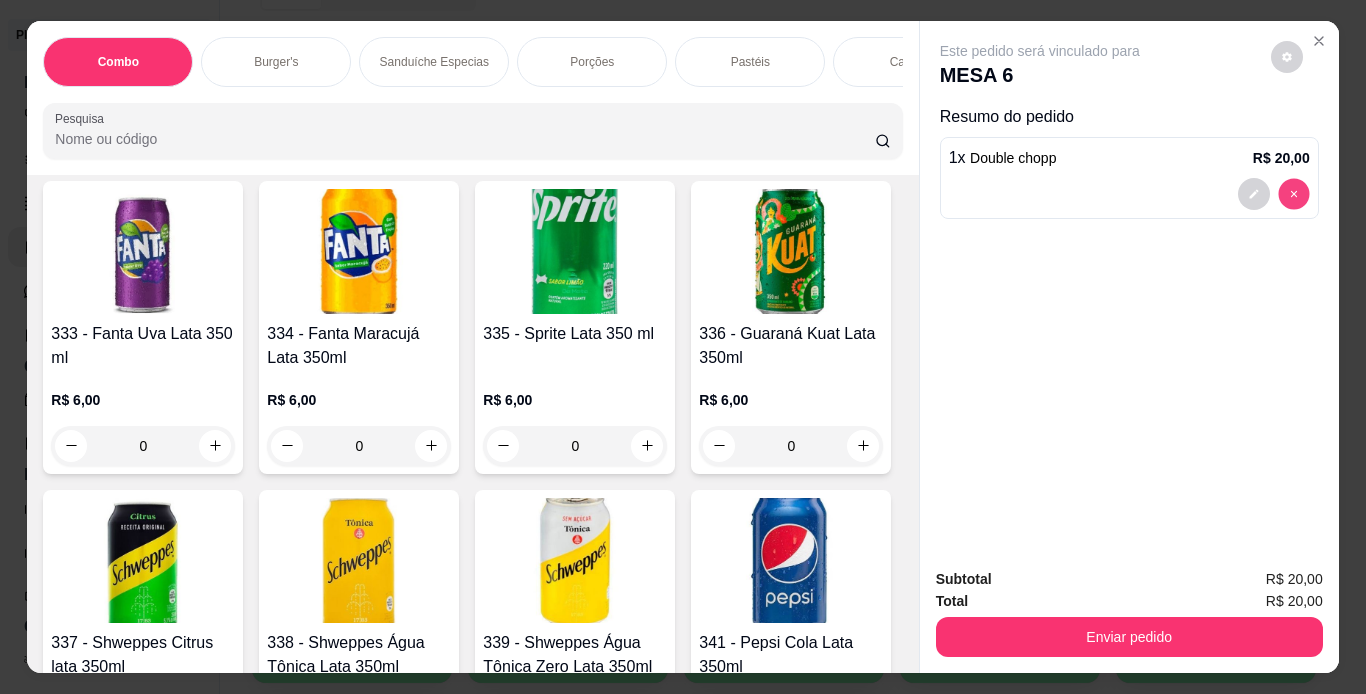 type on "0" 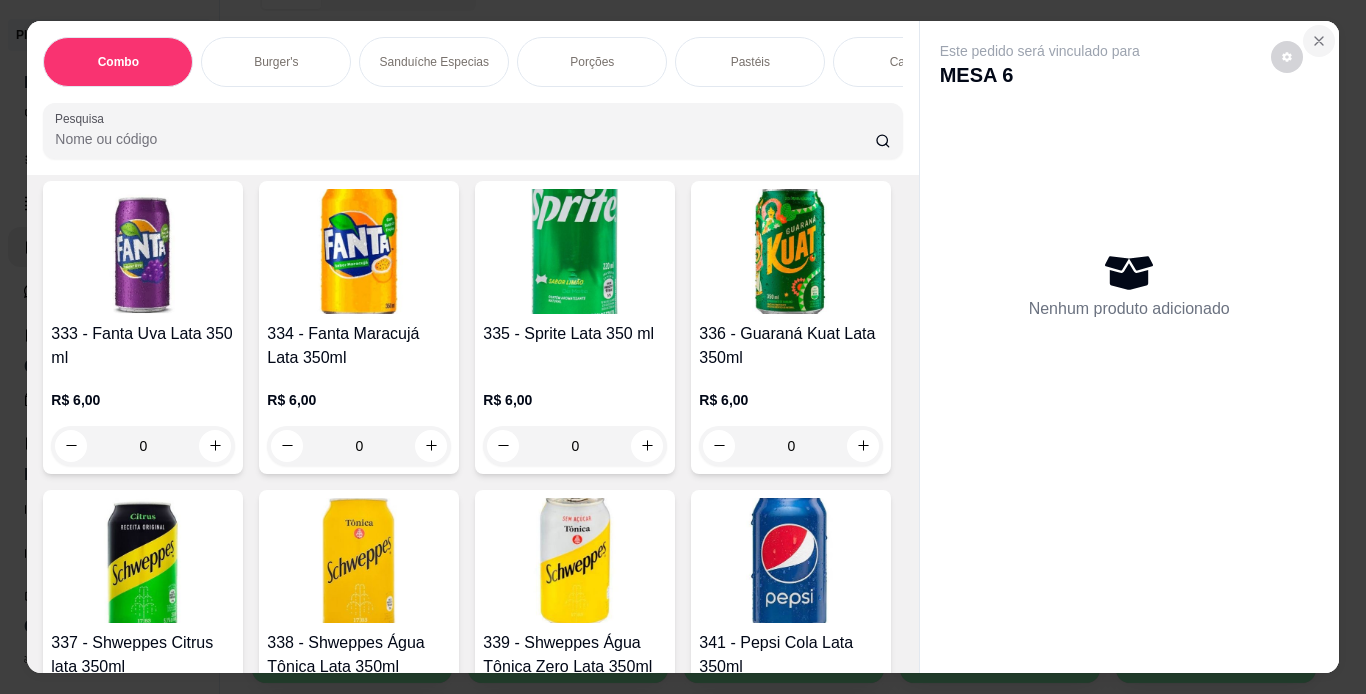 click 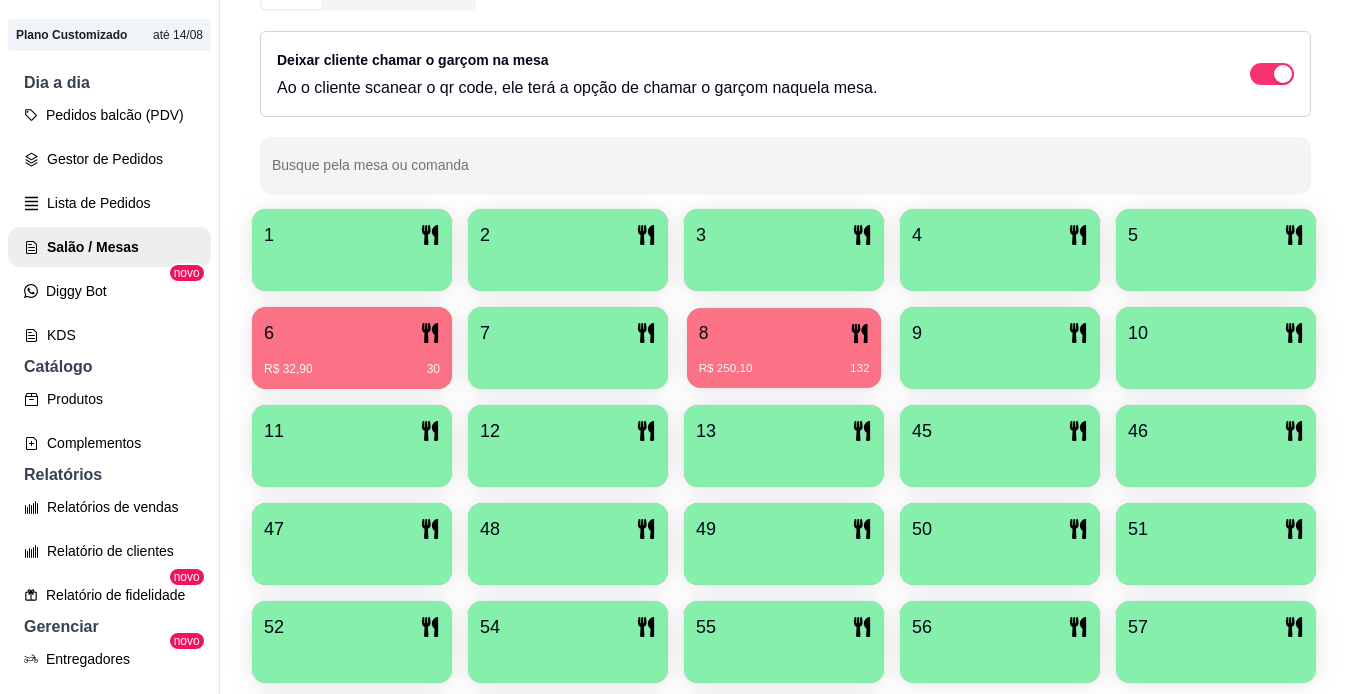 click on "8" at bounding box center (784, 333) 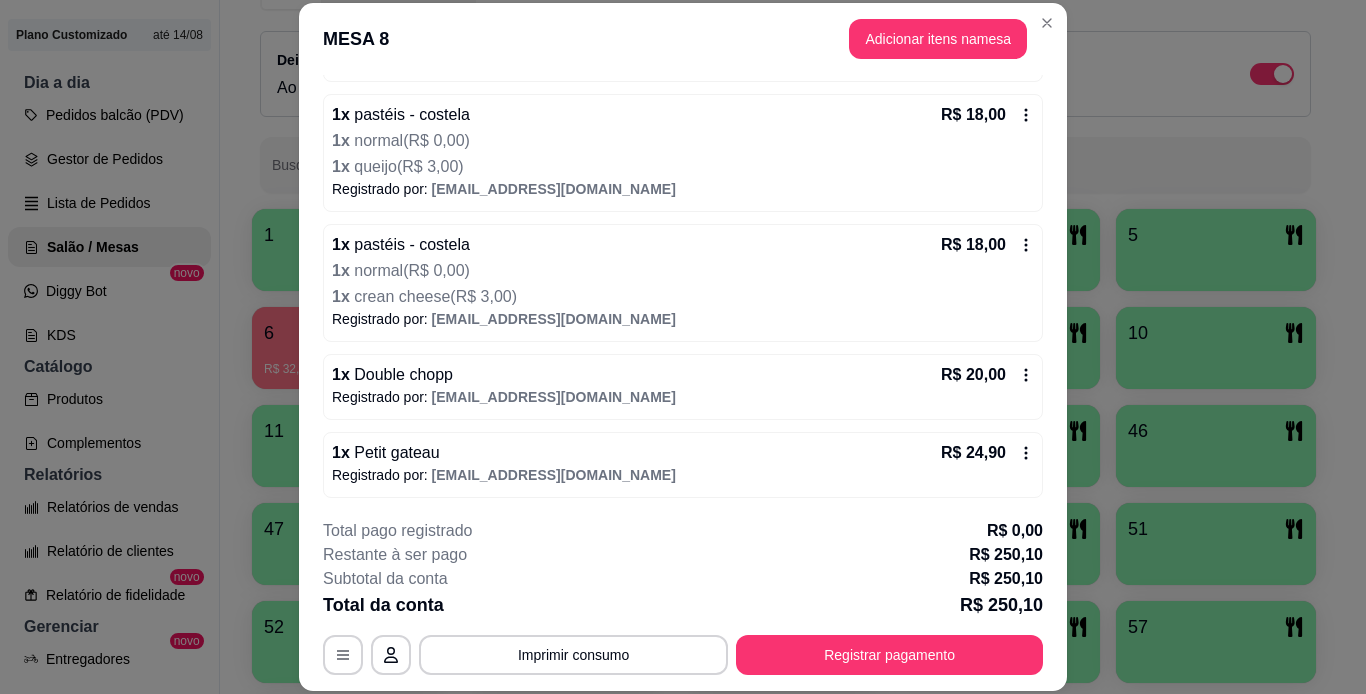 scroll, scrollTop: 560, scrollLeft: 0, axis: vertical 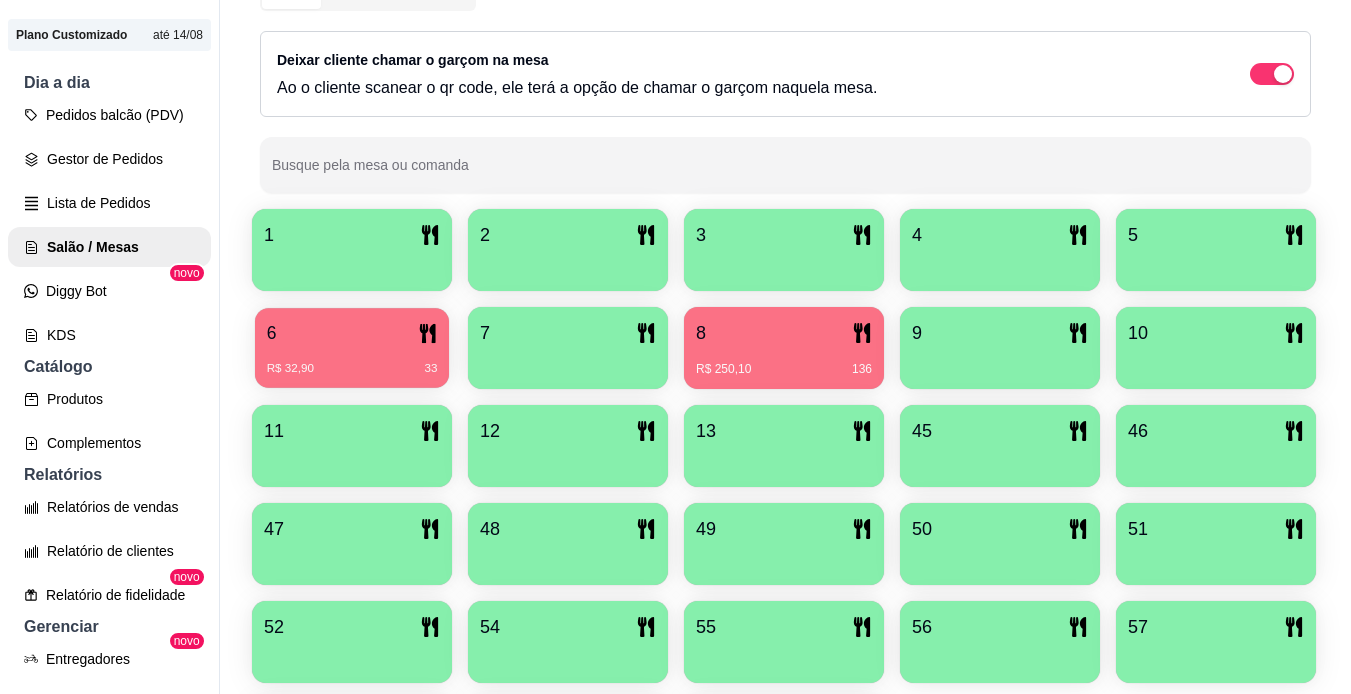 click on "6" at bounding box center [352, 333] 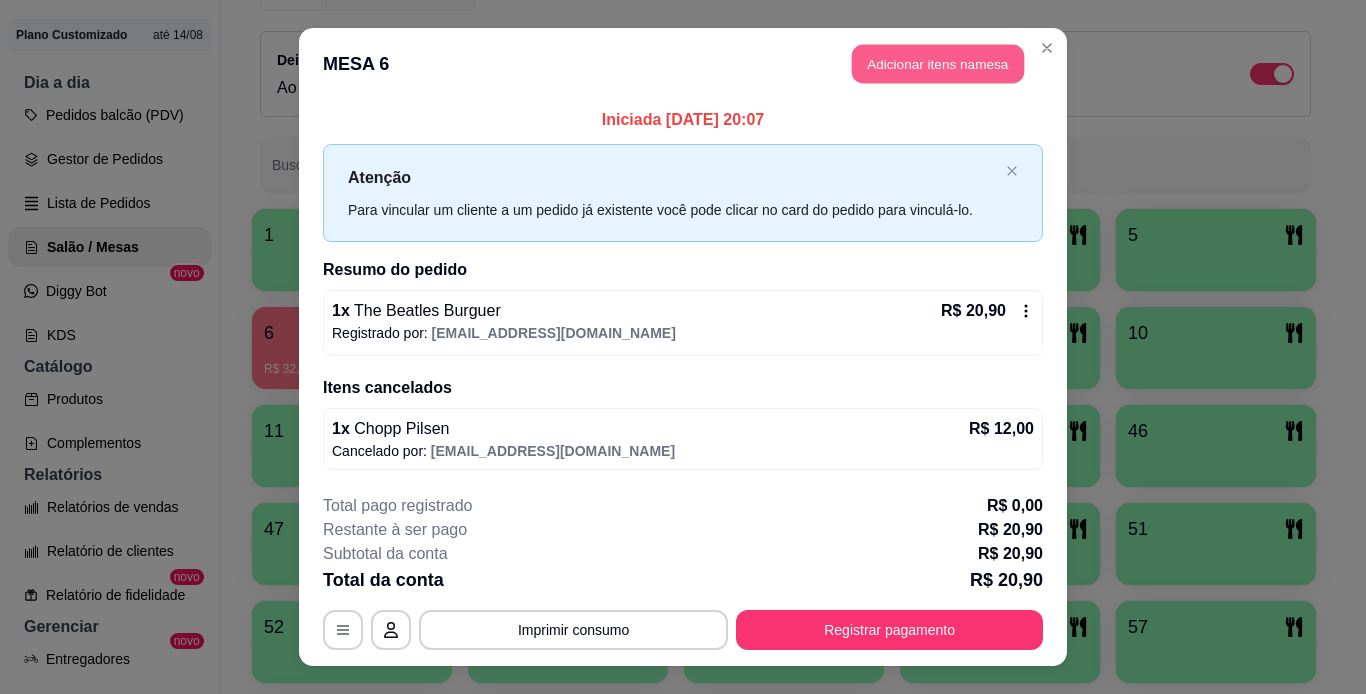 click on "Adicionar itens na  mesa" at bounding box center [938, 64] 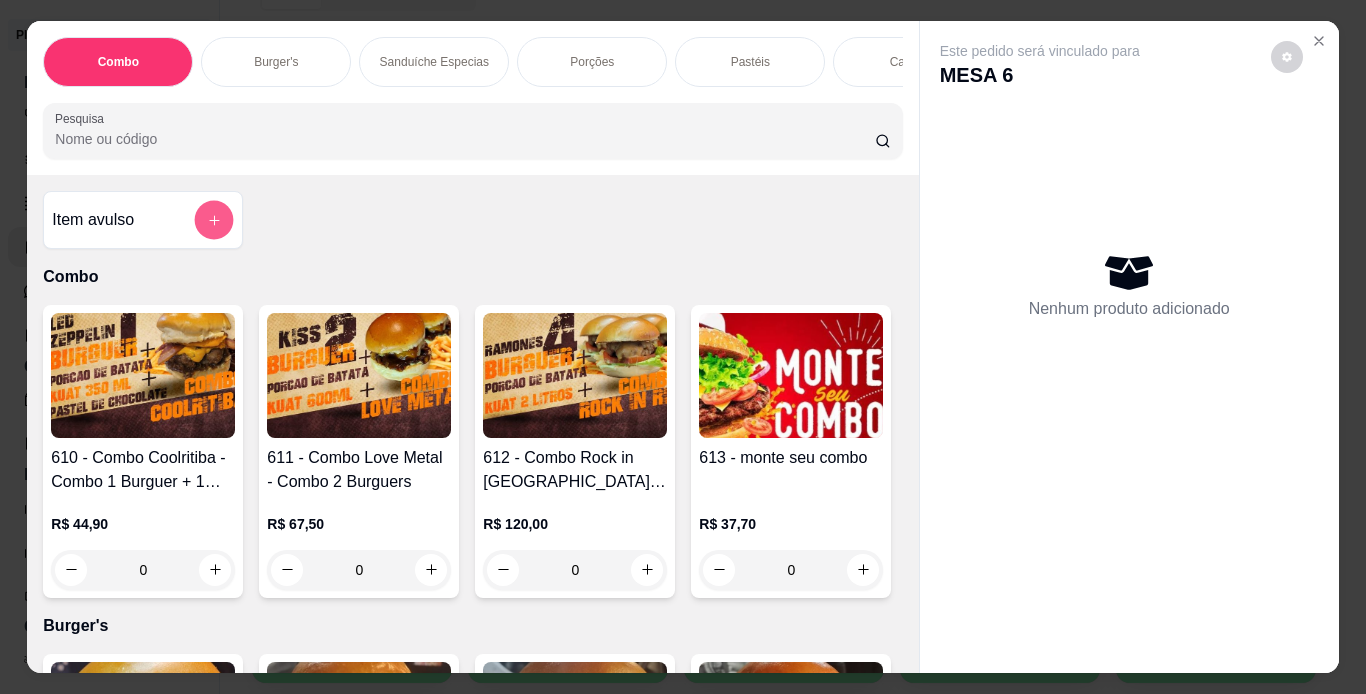 click at bounding box center (214, 219) 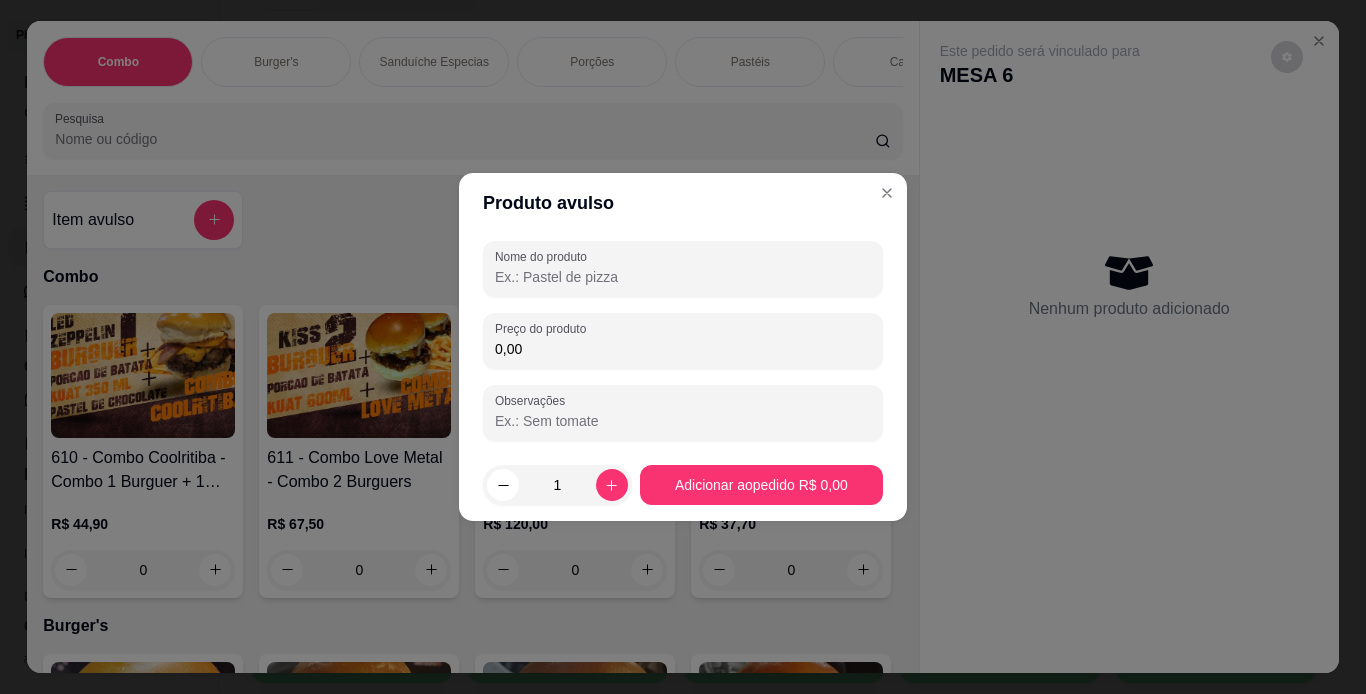 click on "Nome do produto" at bounding box center [683, 277] 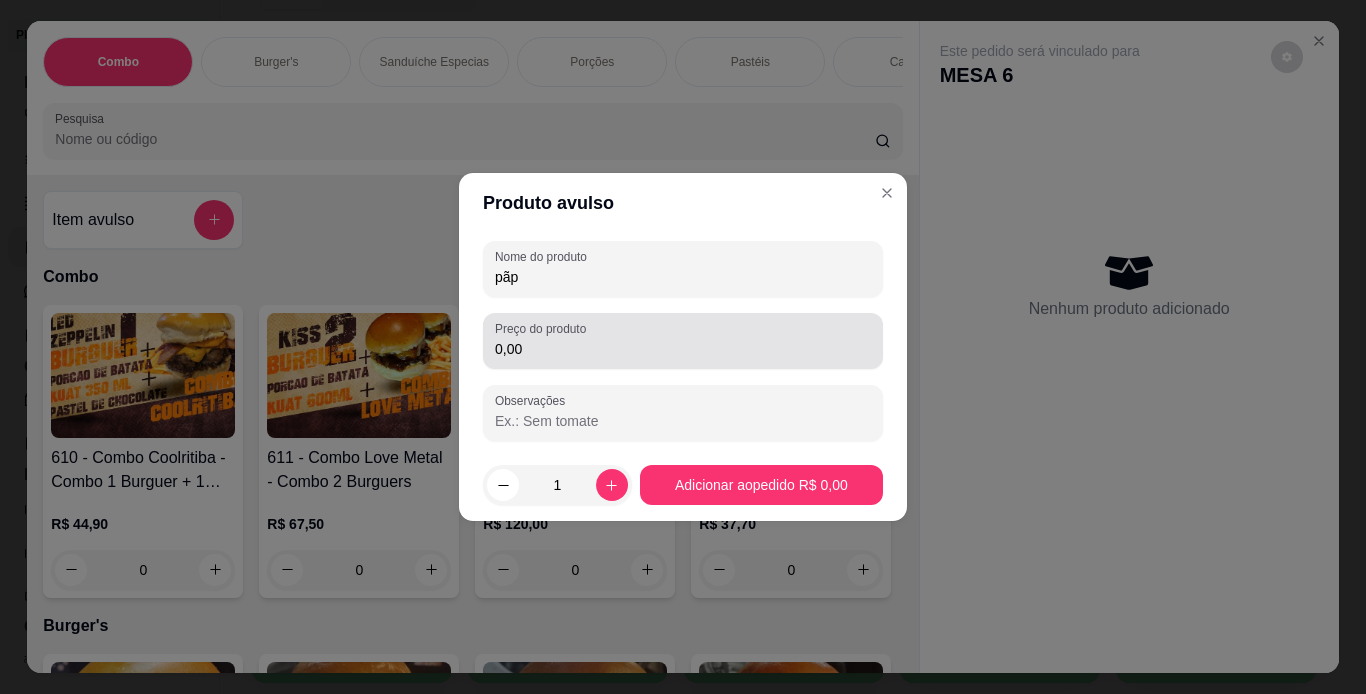 type on "pãp" 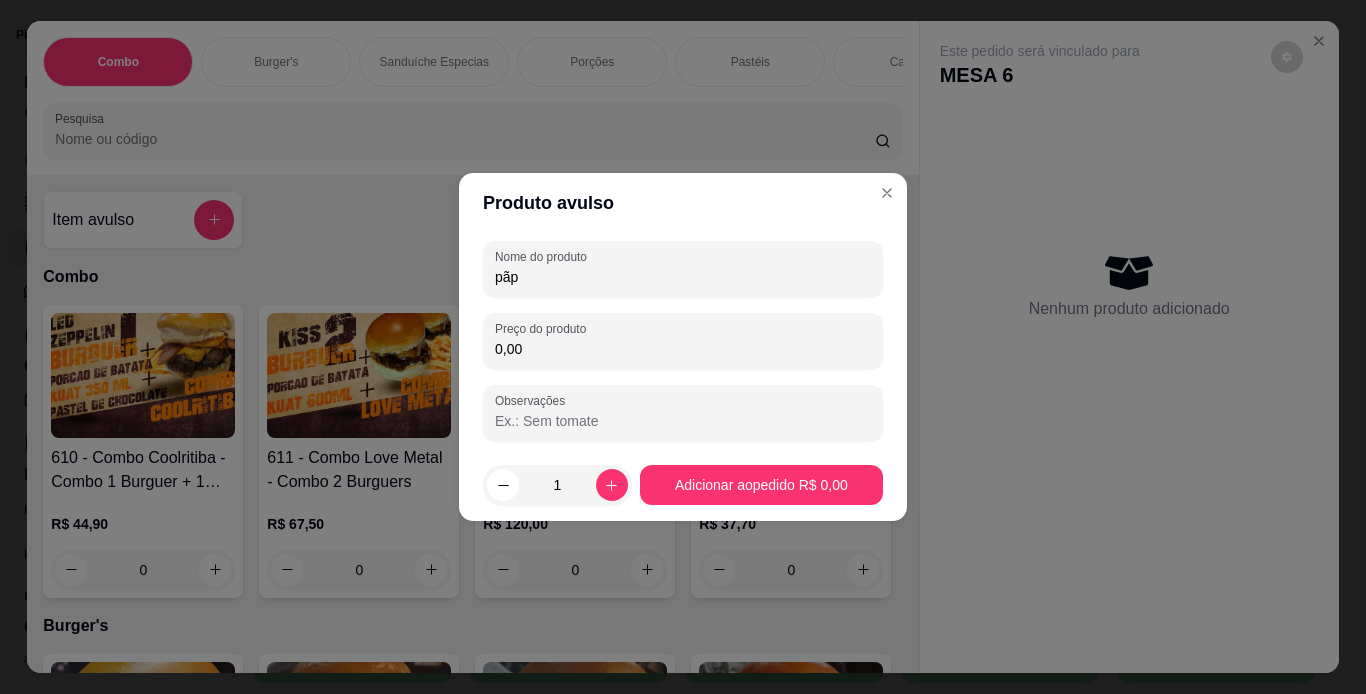 click on "0,00" at bounding box center [683, 349] 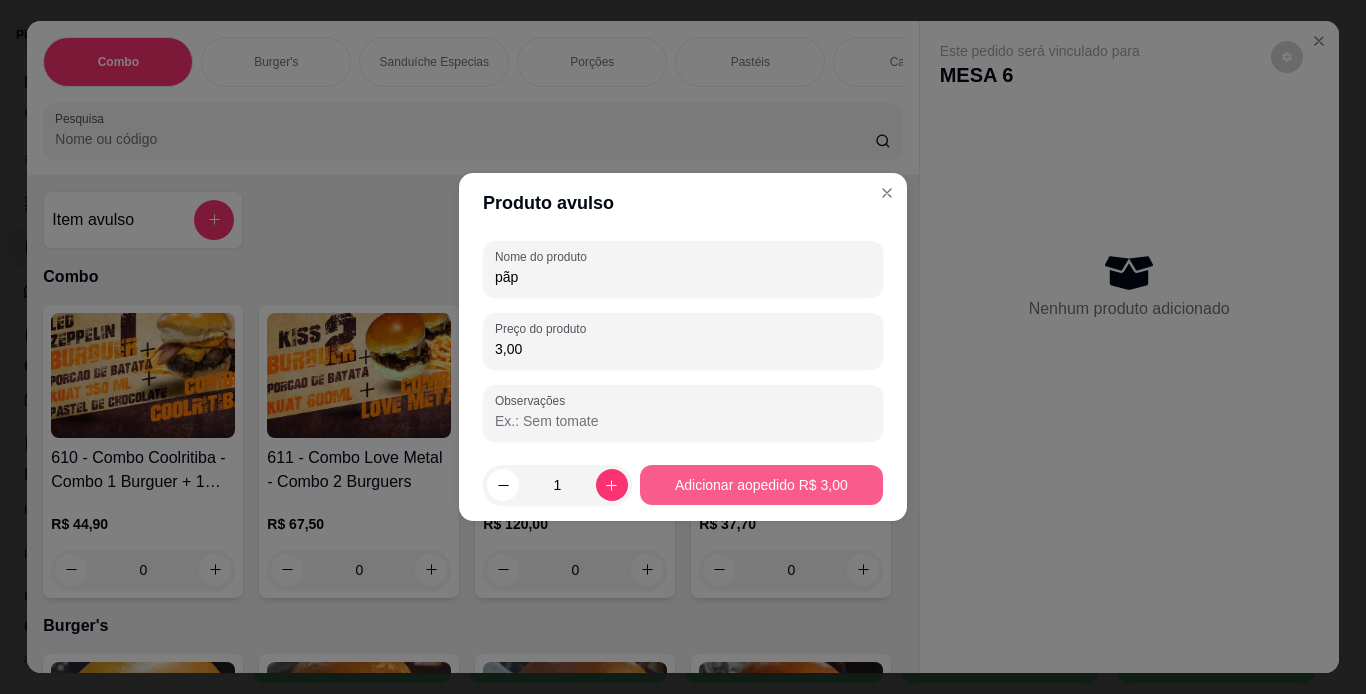 type on "3,00" 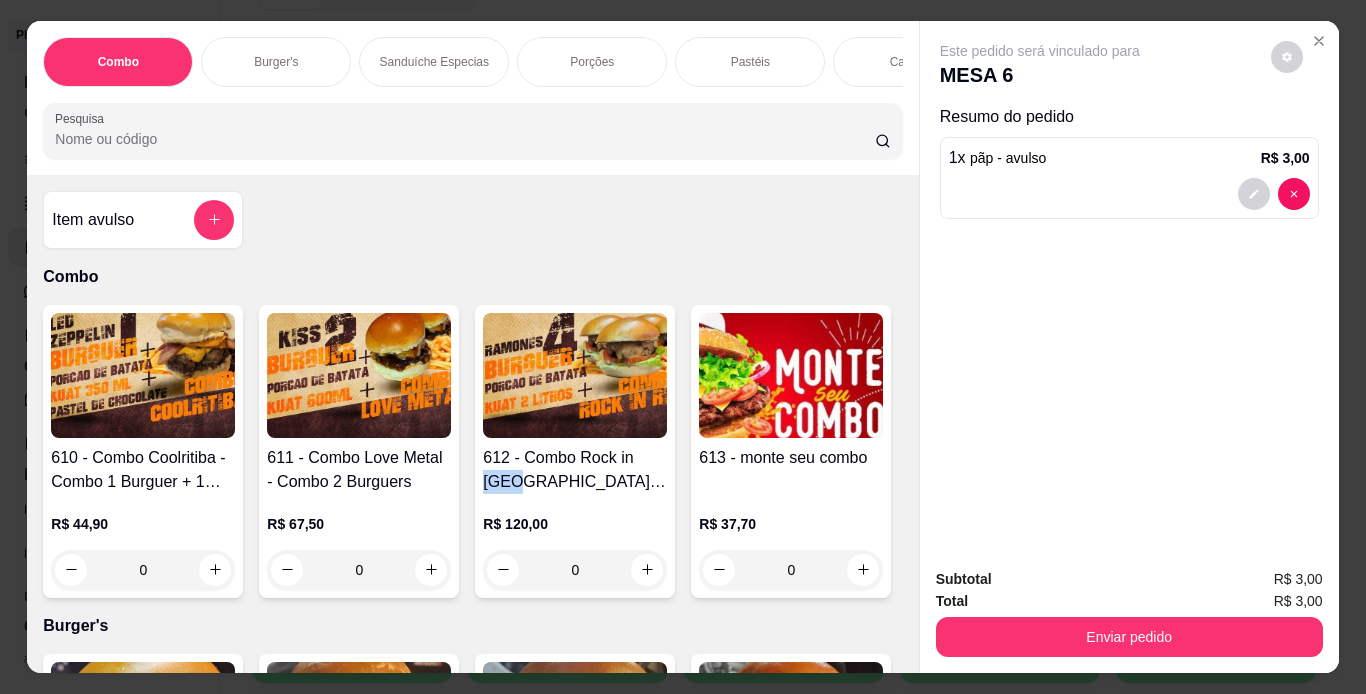 click on "610 - Combo Coolritiba - Combo 1 Burguer + 1 Pastel   R$ 44,90 0 611 - Combo Love Metal - Combo 2 Burguers   R$ 67,50 0 612 - Combo Rock in [GEOGRAPHIC_DATA] - Combo 4 Burguers   R$ 120,00 0 613 - monte seu combo    R$ 37,70 0" at bounding box center (472, 451) 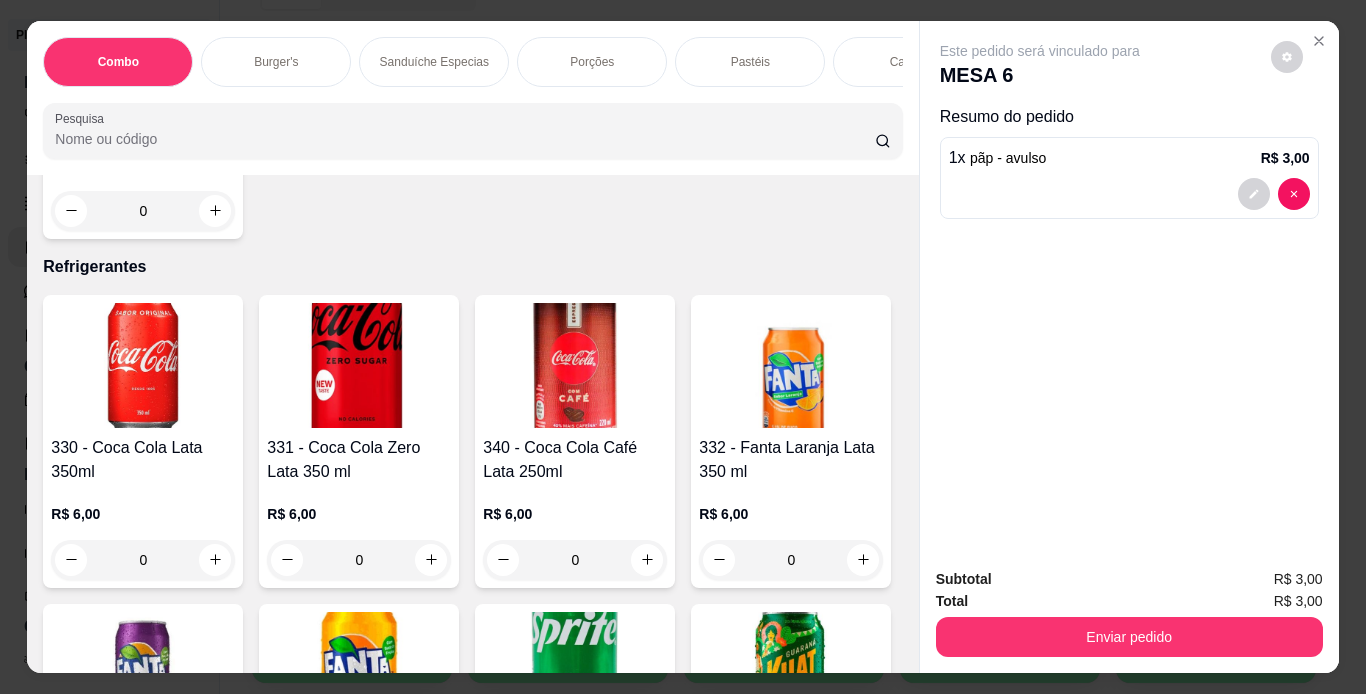 scroll, scrollTop: 8470, scrollLeft: 0, axis: vertical 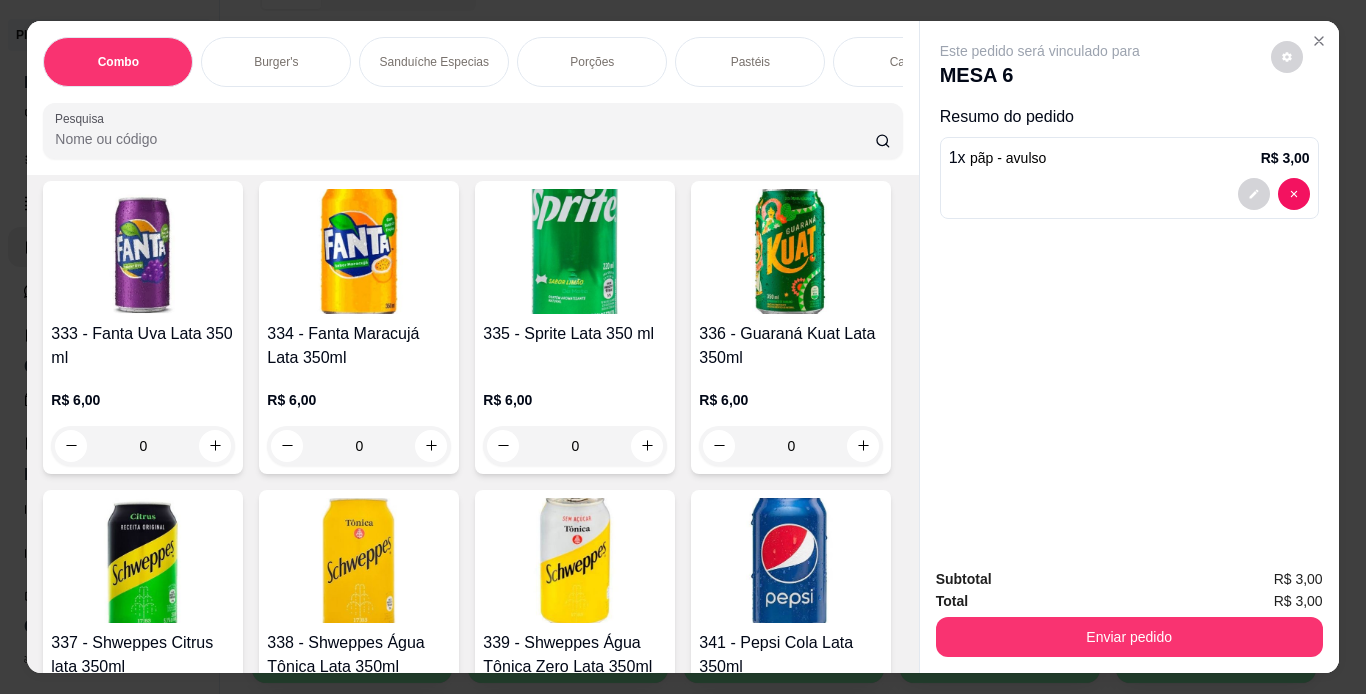 click 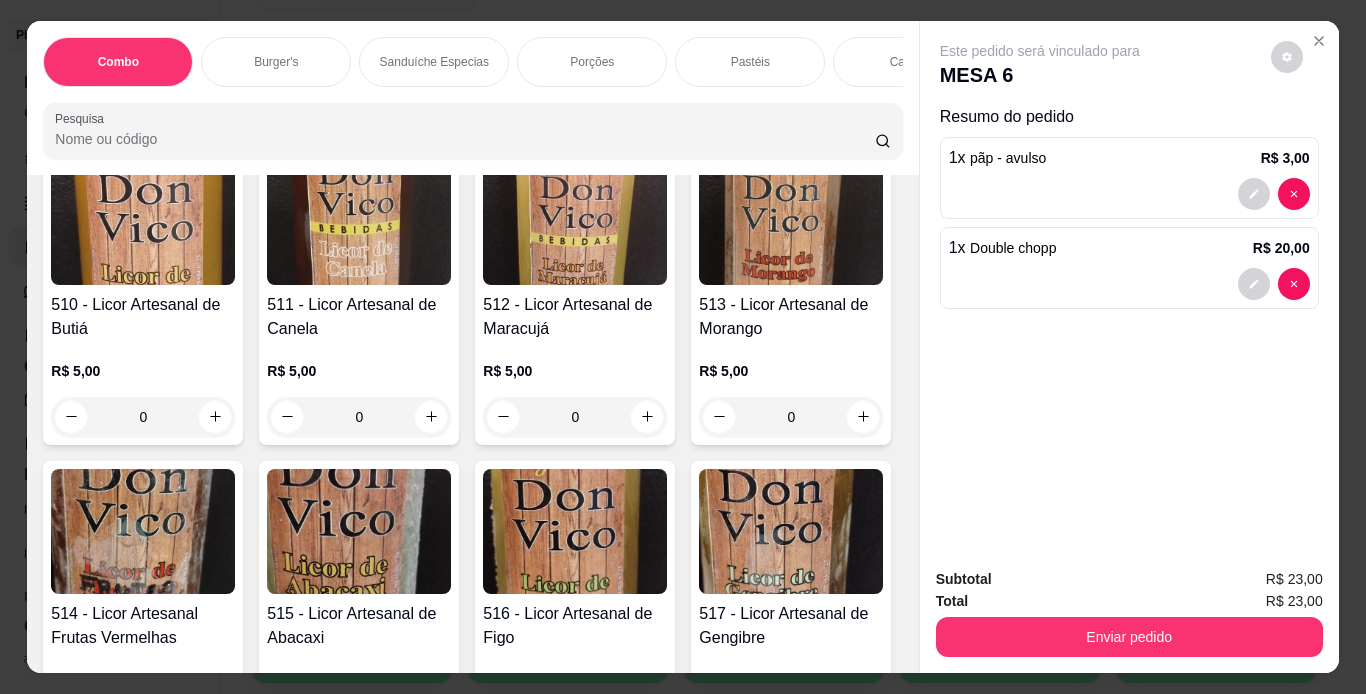 scroll, scrollTop: 13552, scrollLeft: 0, axis: vertical 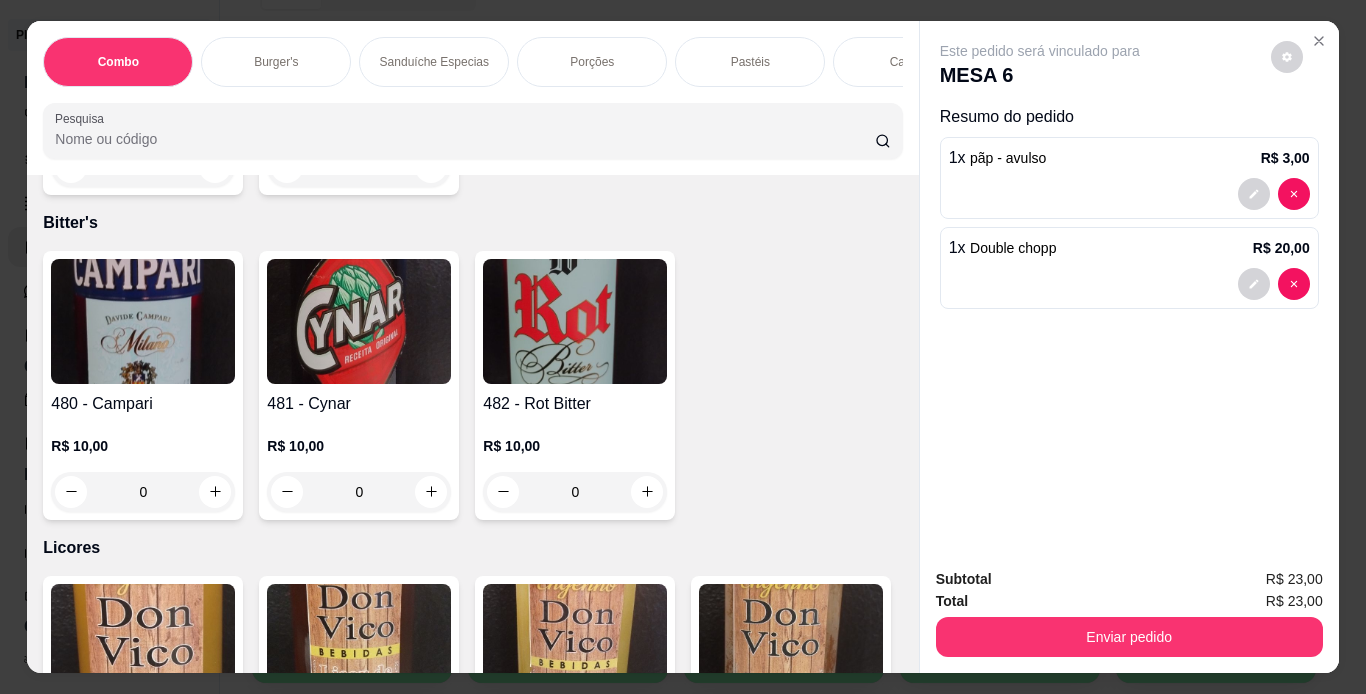 click on "0" at bounding box center (359, -1783) 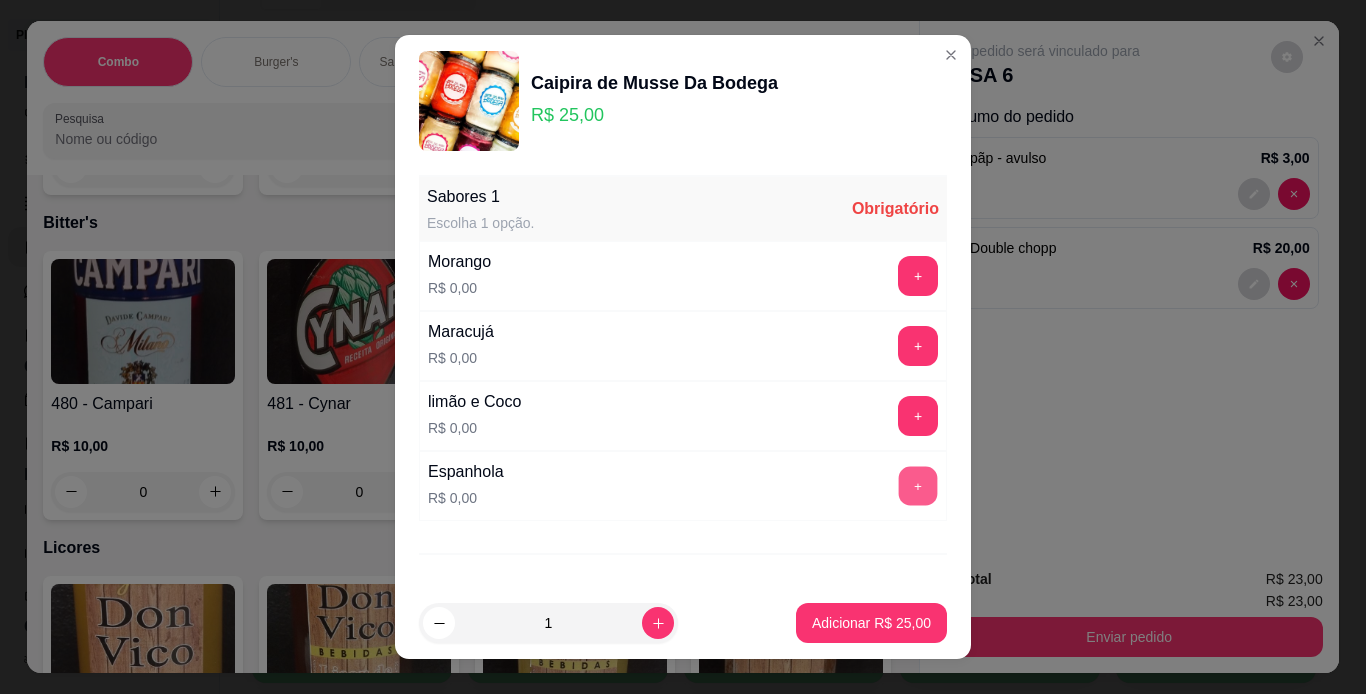 click on "+" at bounding box center (918, 485) 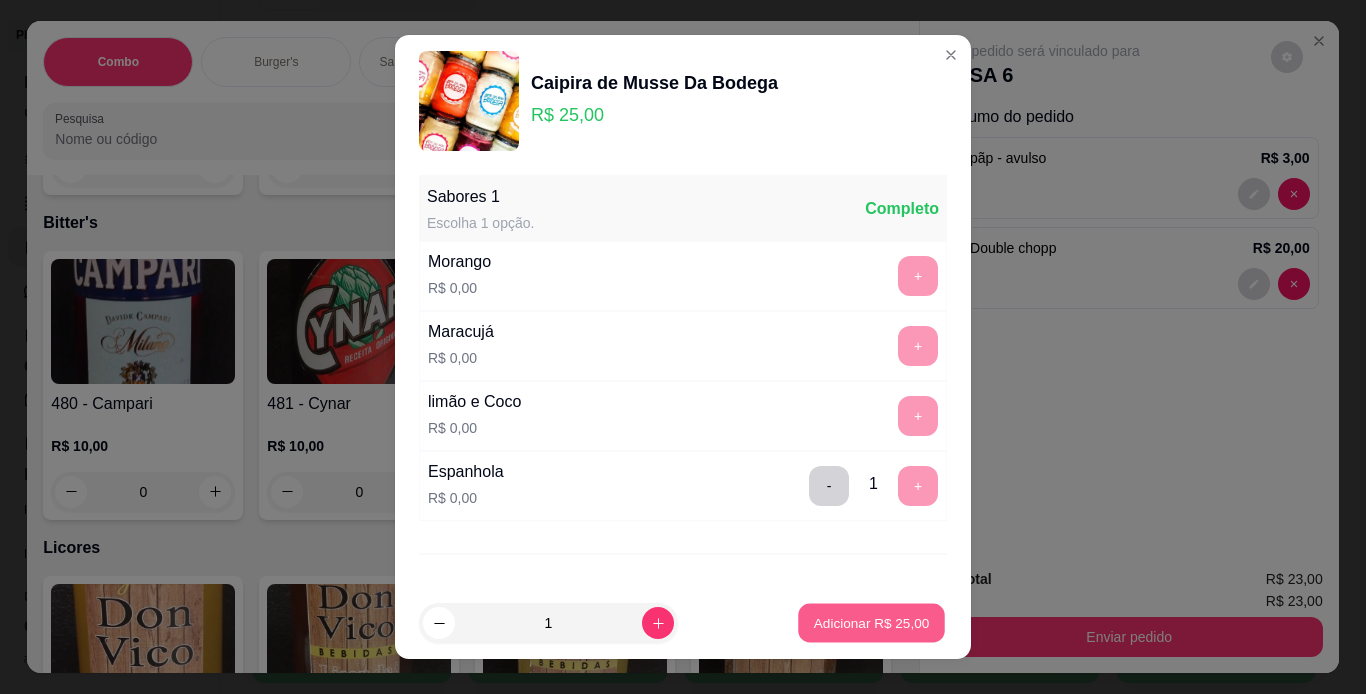 click on "Adicionar   R$ 25,00" at bounding box center [872, 623] 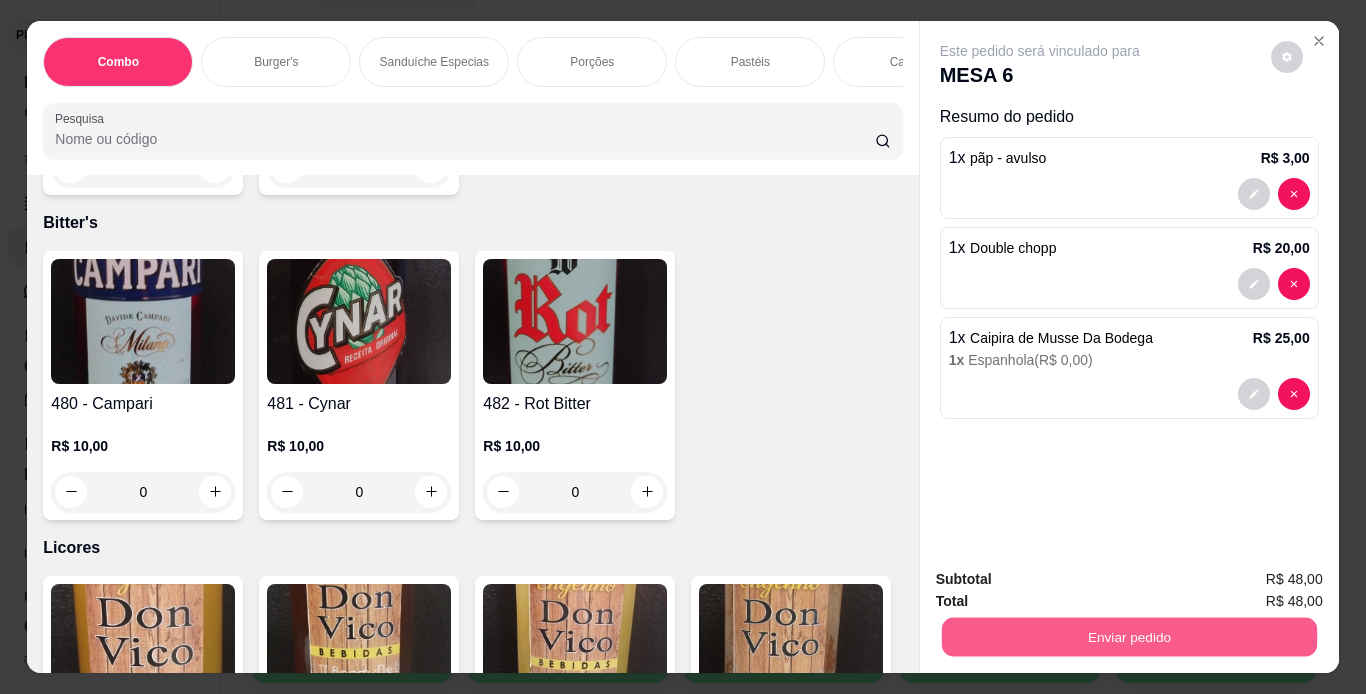click on "Enviar pedido" at bounding box center (1128, 637) 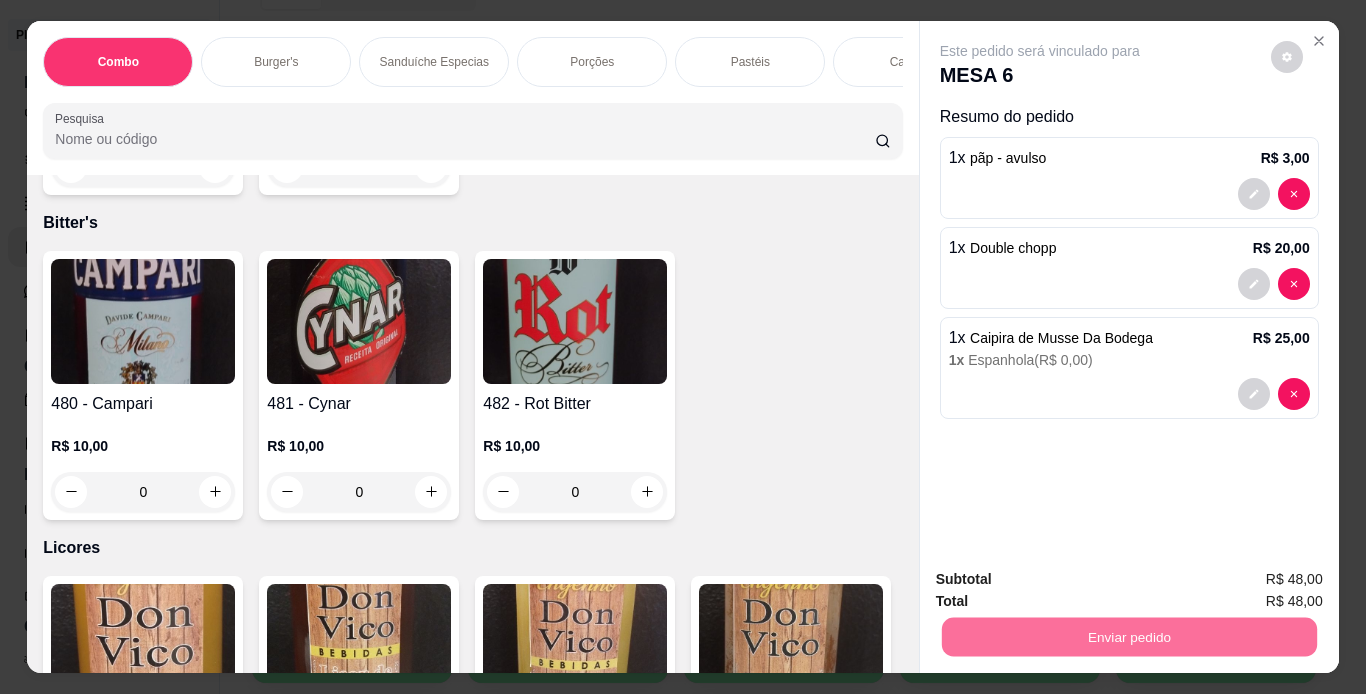 click on "Não registrar e enviar pedido" at bounding box center [1063, 580] 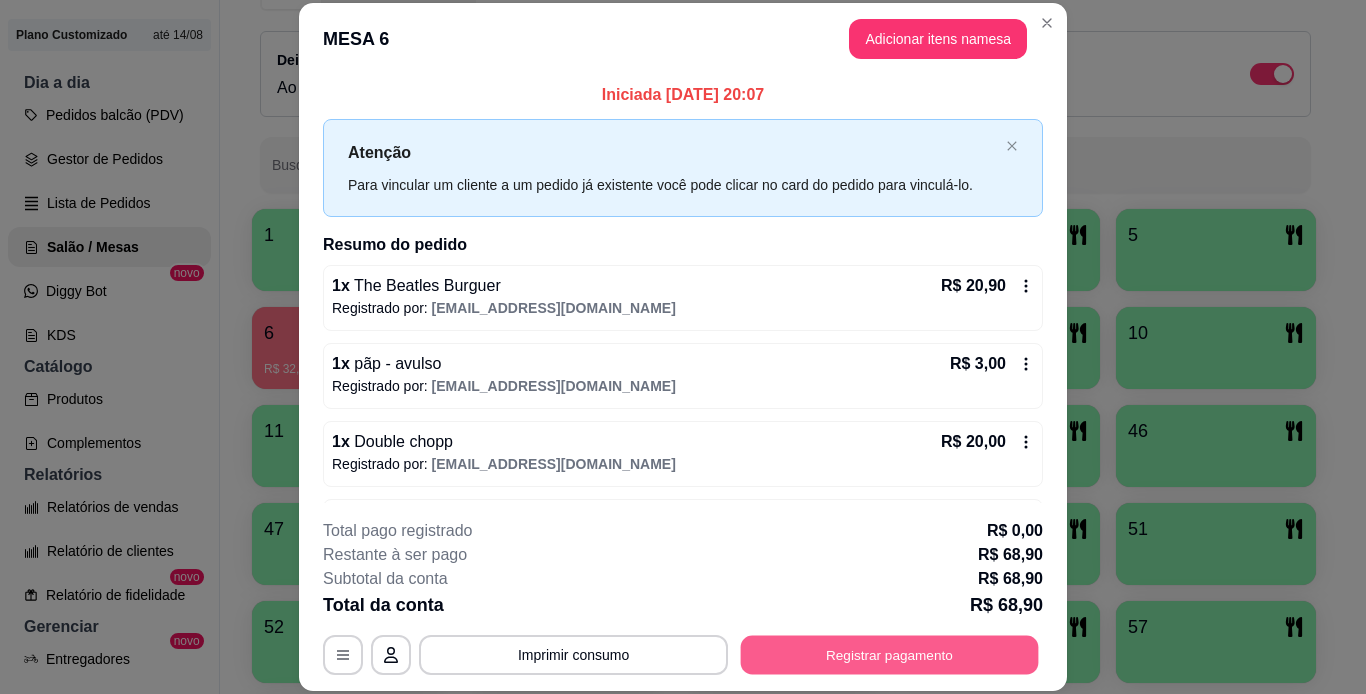 click on "Registrar pagamento" at bounding box center (890, 654) 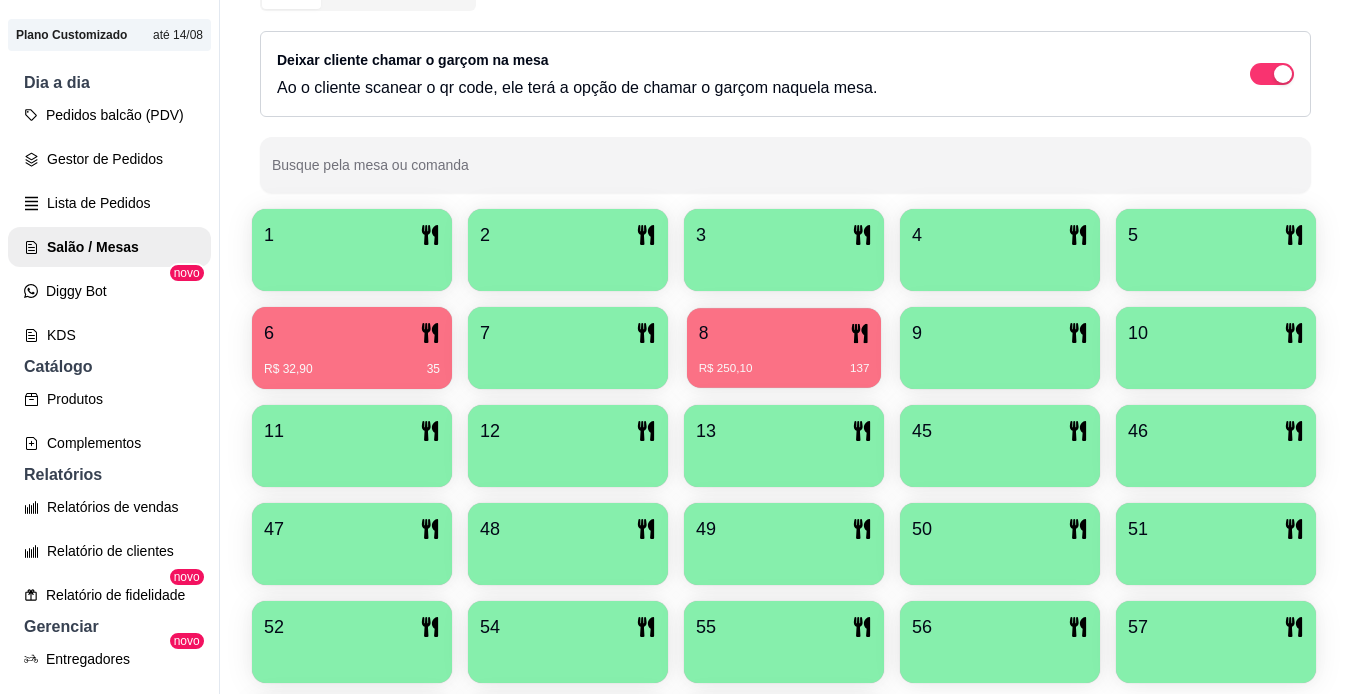 click on "8" at bounding box center [784, 333] 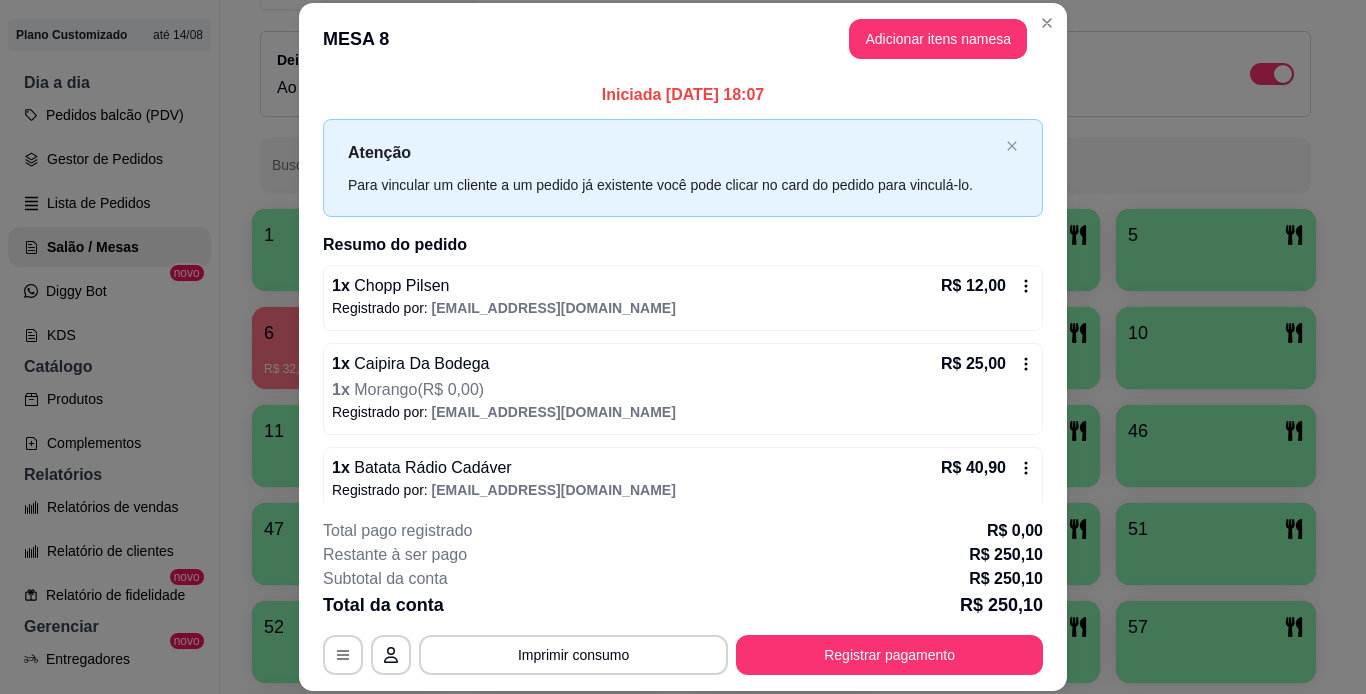 click on "**********" at bounding box center (683, 597) 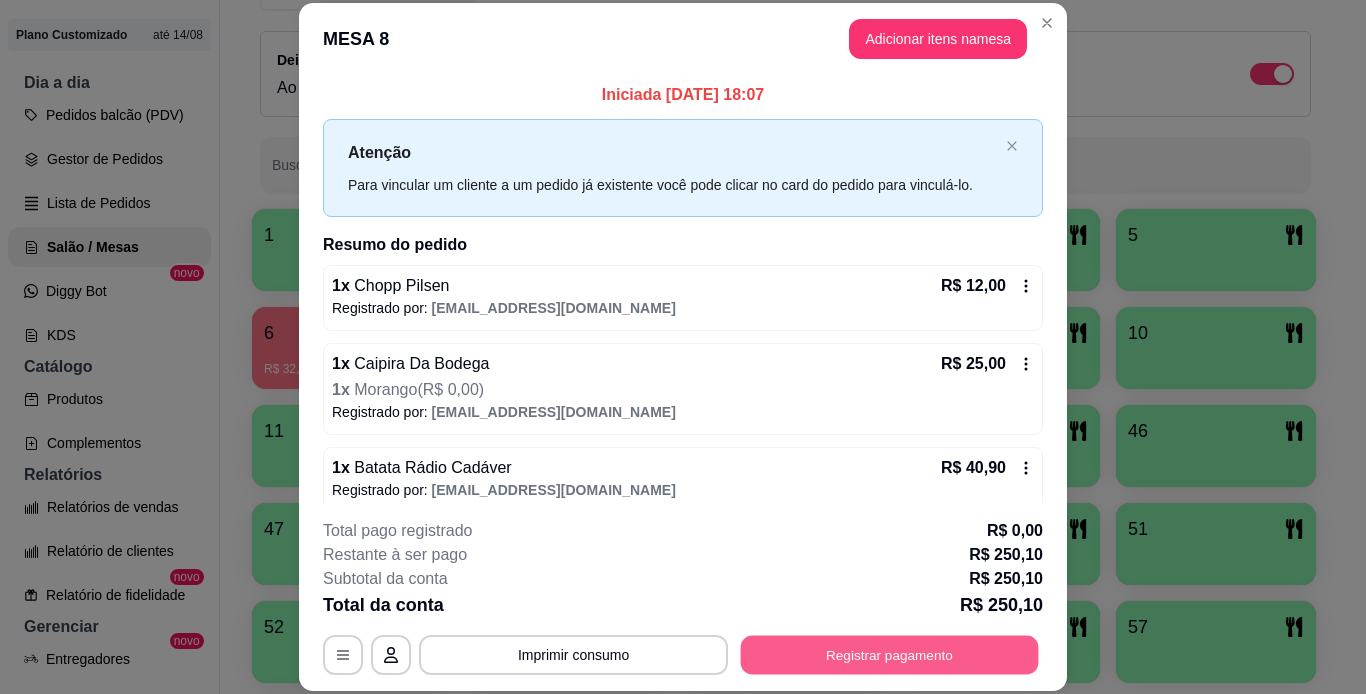 click on "Registrar pagamento" at bounding box center [890, 654] 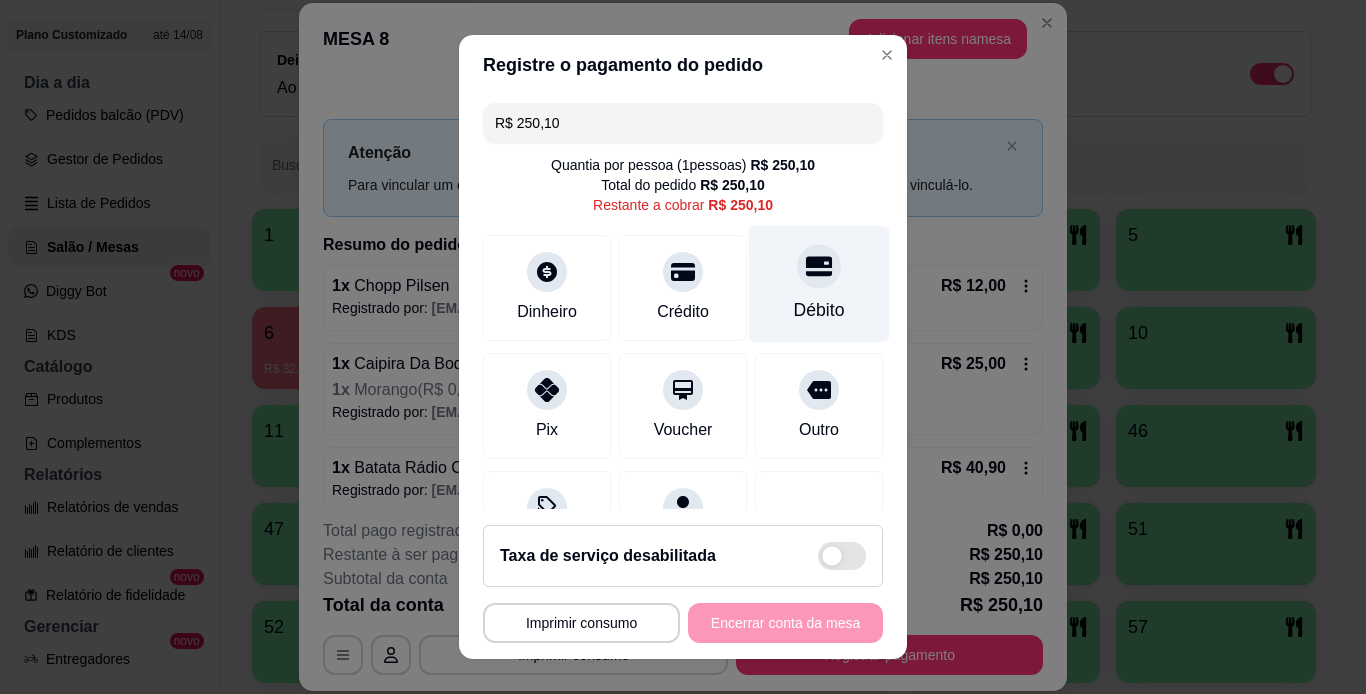 click on "Débito" at bounding box center (819, 310) 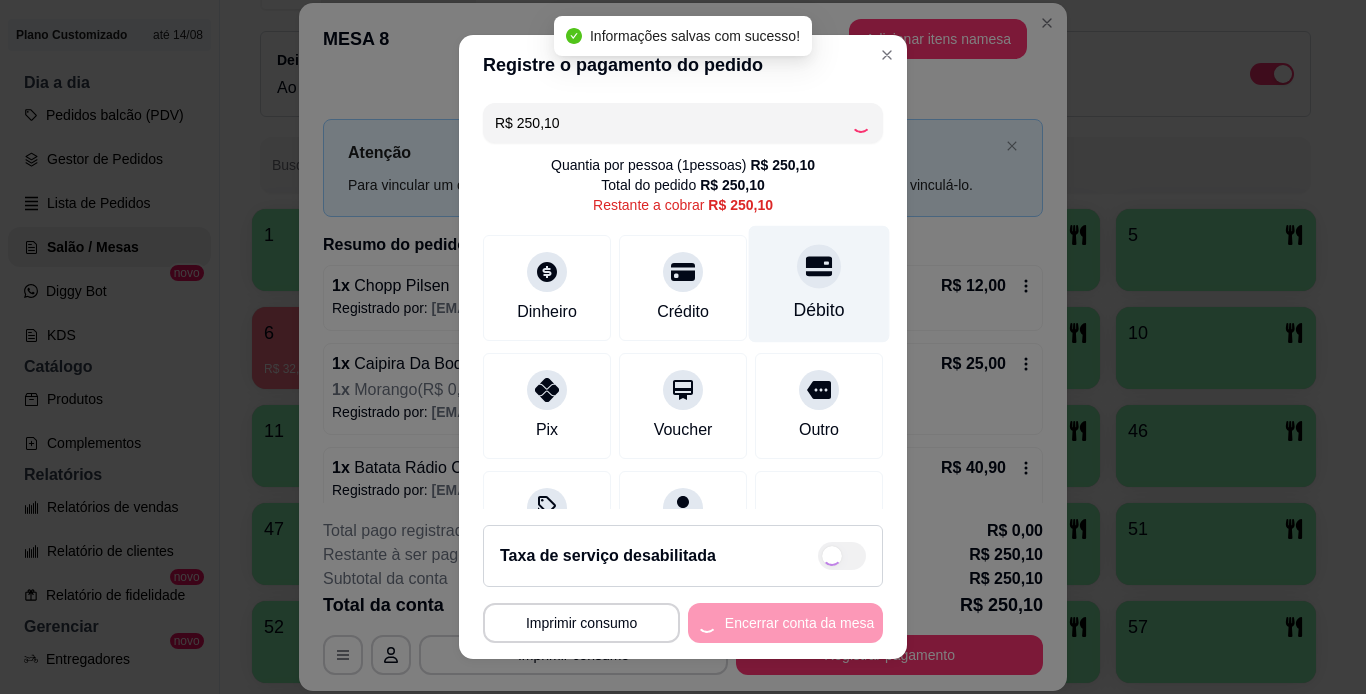 type on "R$ 0,00" 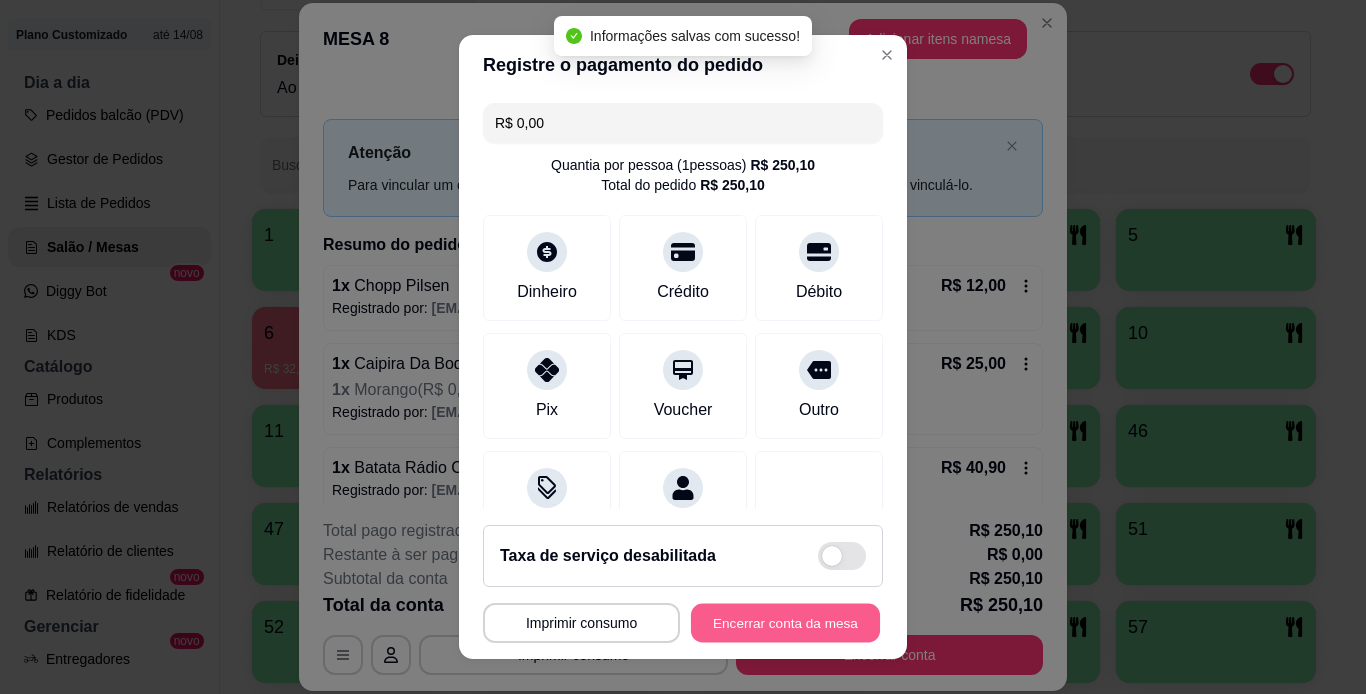 click on "Encerrar conta da mesa" at bounding box center [785, 623] 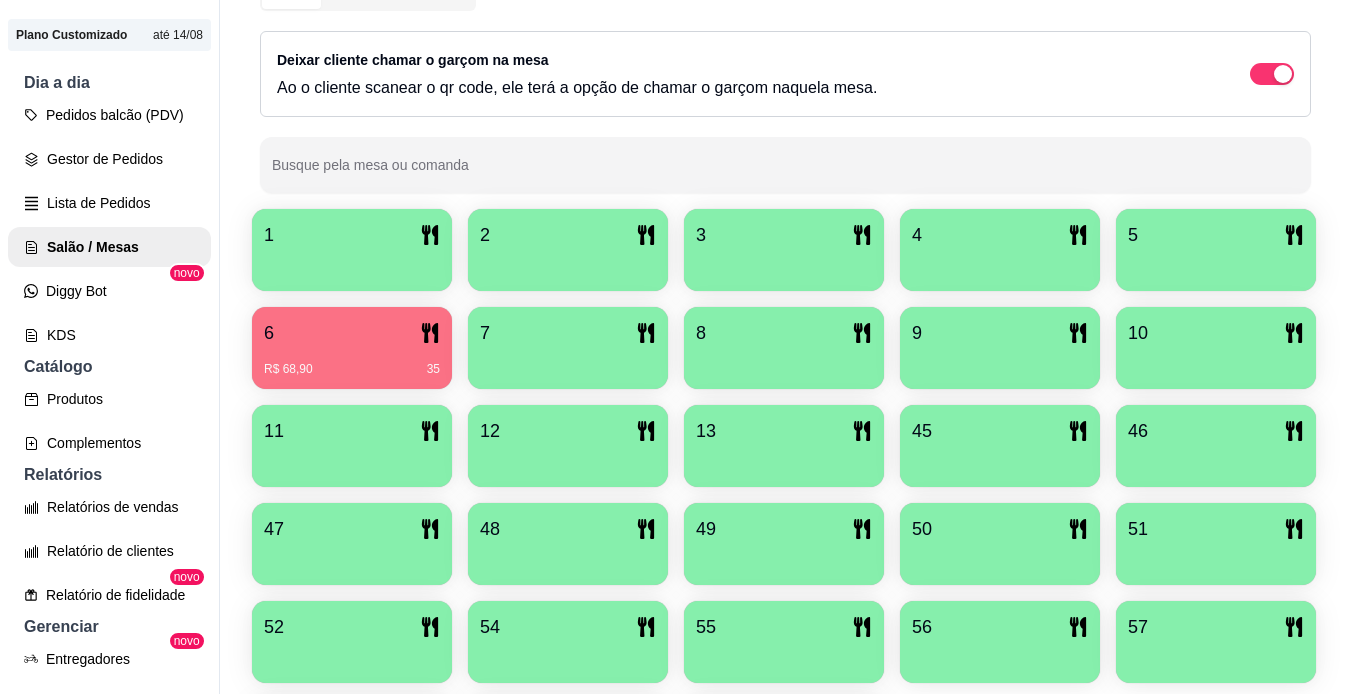 click on "1 2 3 4 5 6 R$ 68,90 35 7 8 9 10 11 12 13 45 46 47 48 49 50 51 52 54 55 56 57 58 59 60" at bounding box center [785, 495] 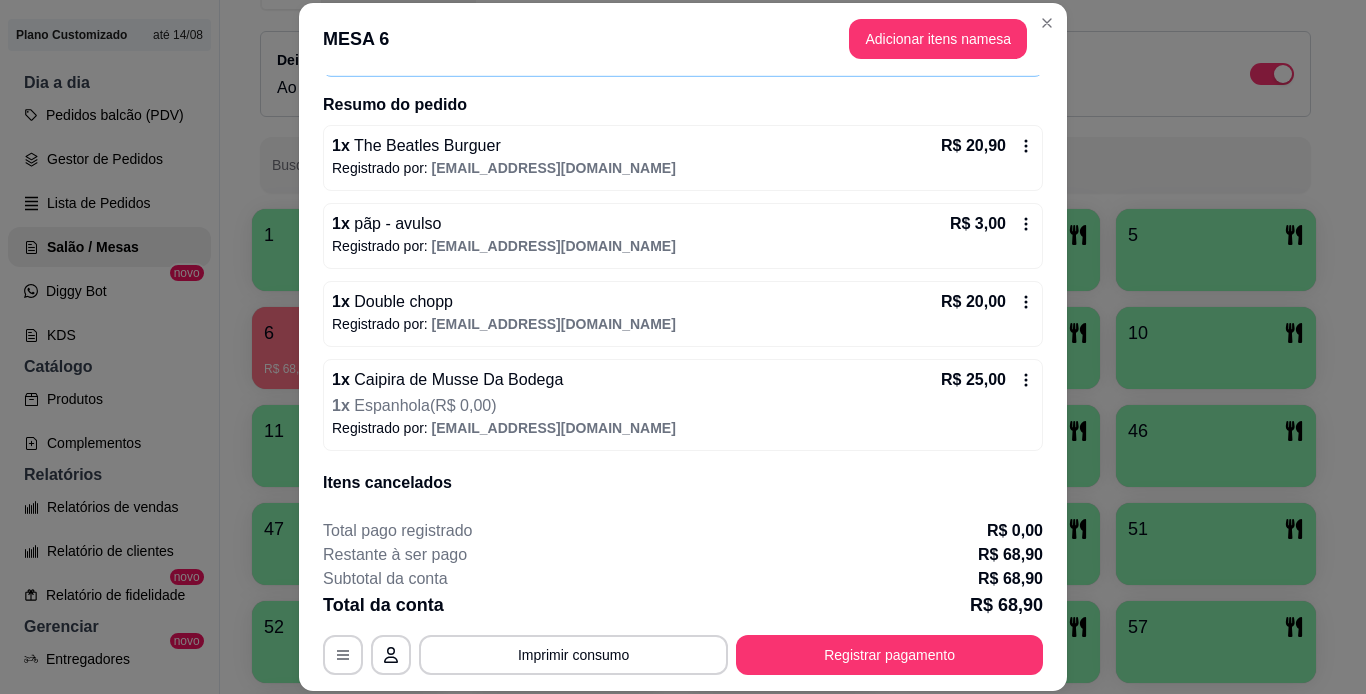 scroll, scrollTop: 156, scrollLeft: 0, axis: vertical 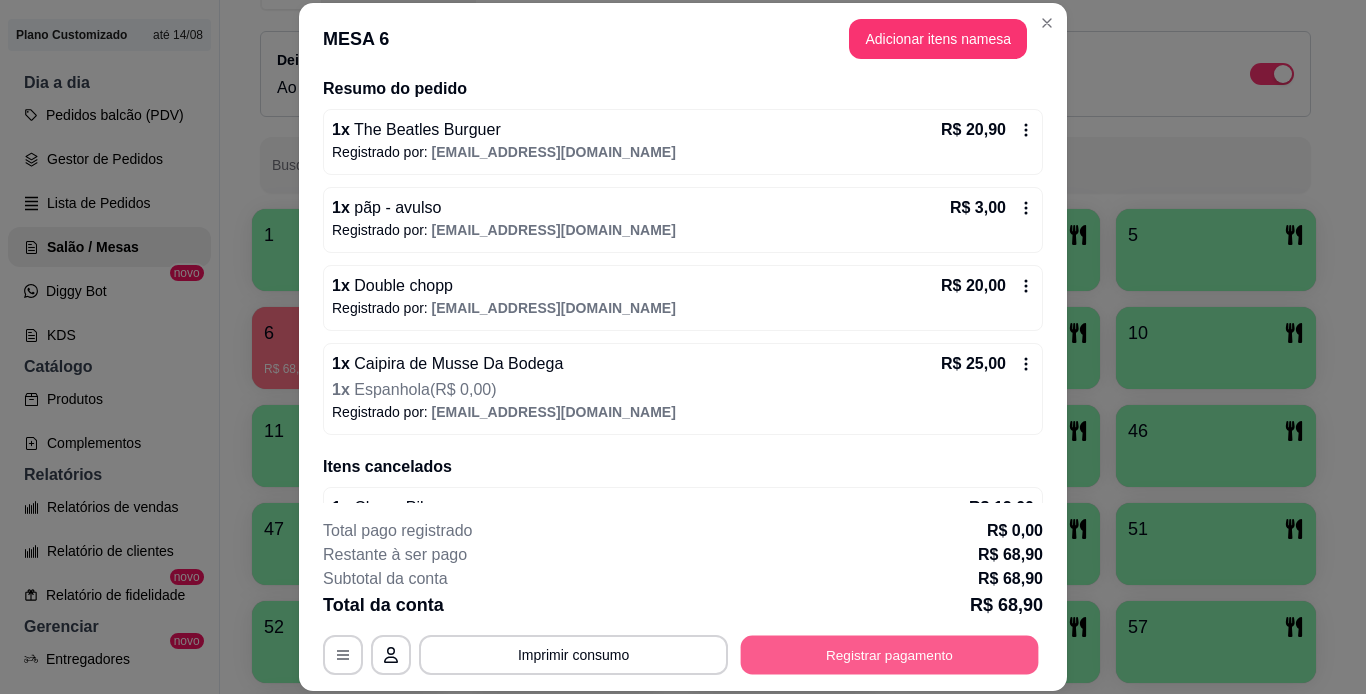click on "Registrar pagamento" at bounding box center [890, 654] 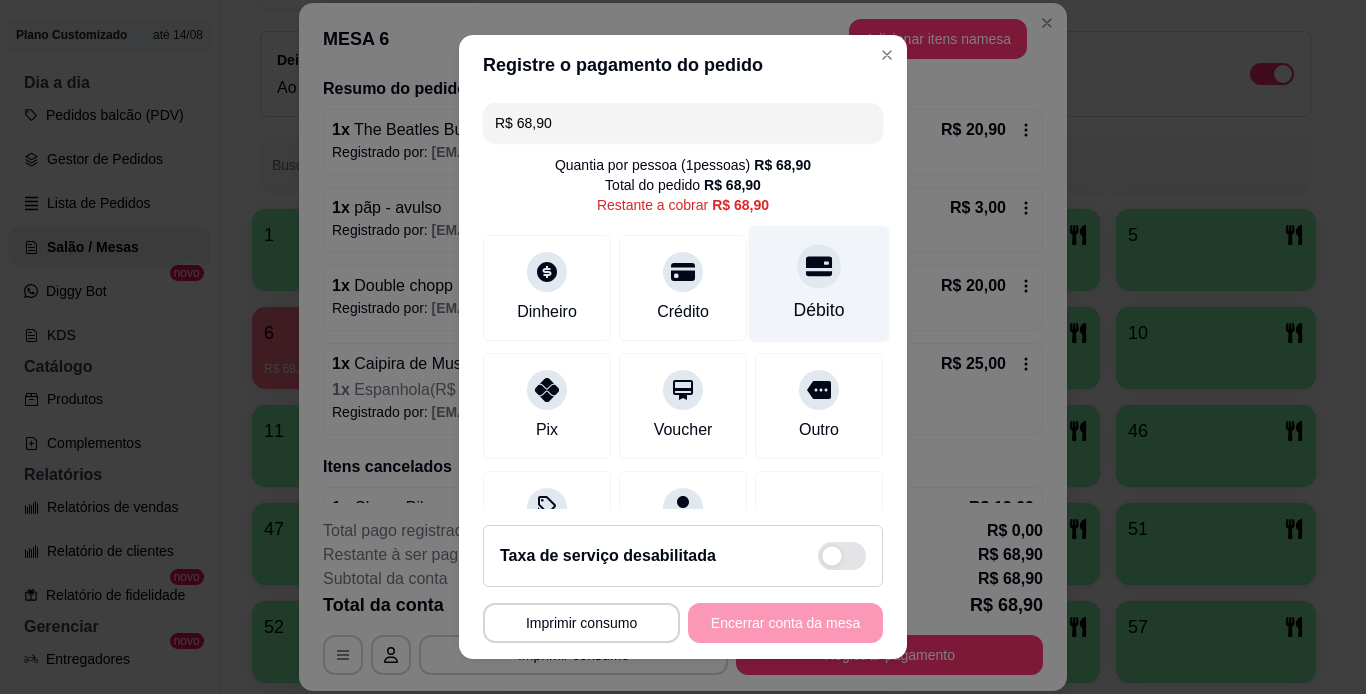 click on "Débito" at bounding box center (819, 283) 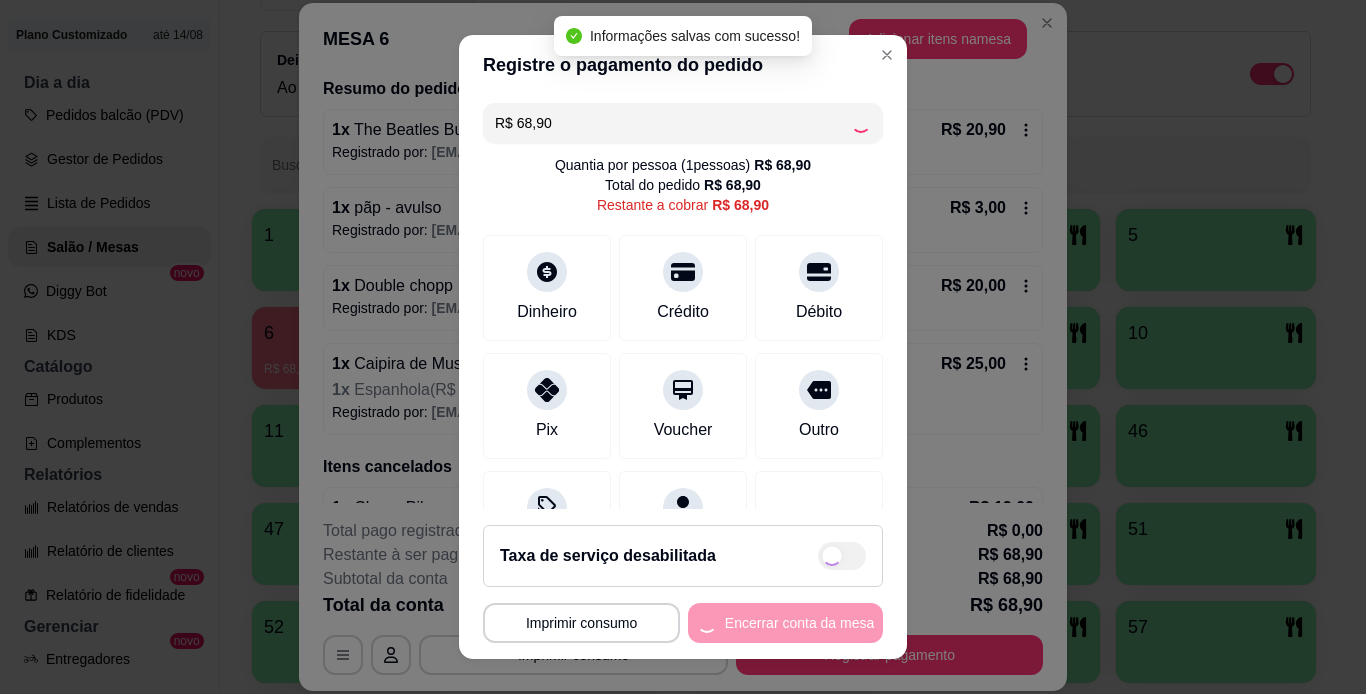 type on "R$ 0,00" 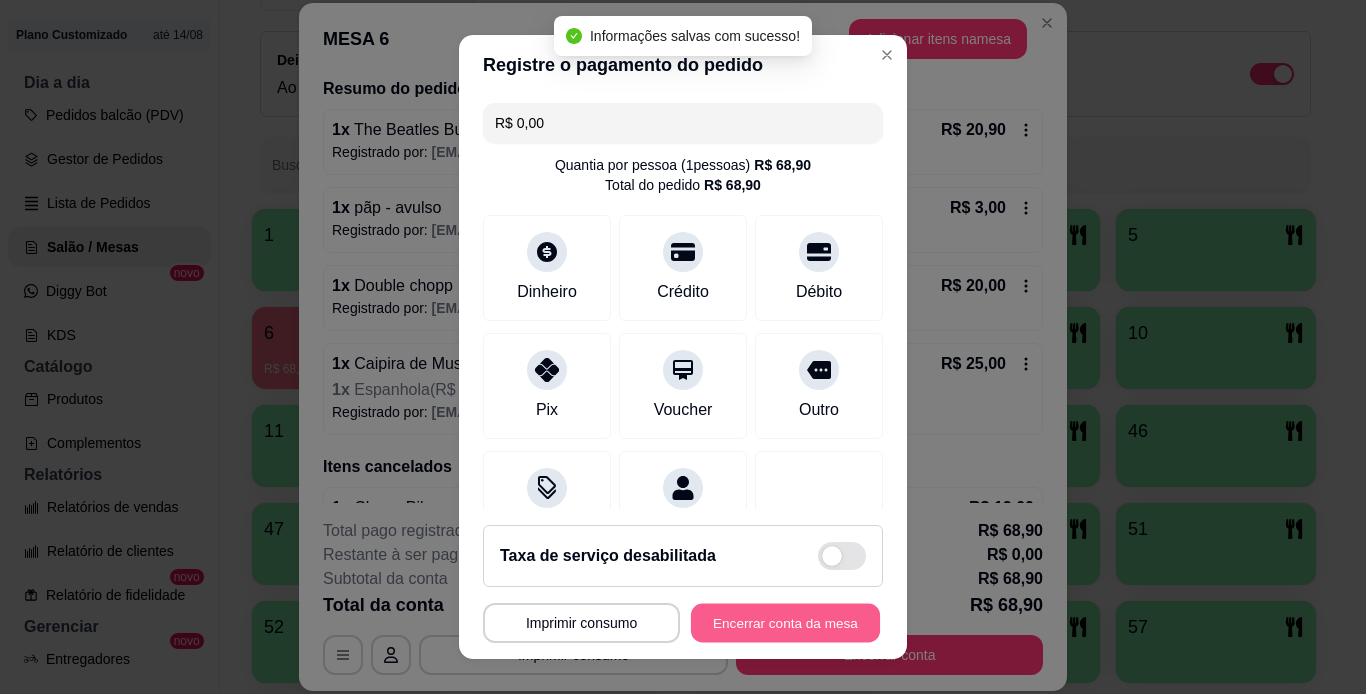 click on "Encerrar conta da mesa" at bounding box center [785, 623] 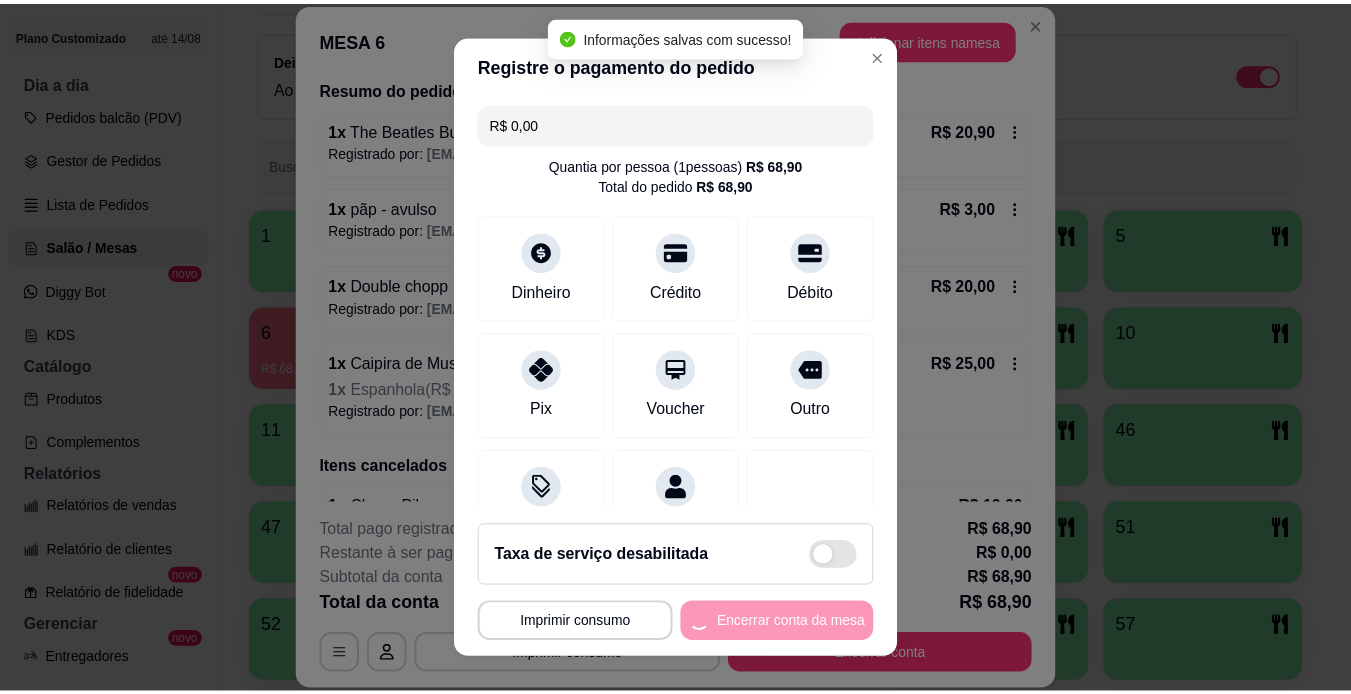 scroll, scrollTop: 0, scrollLeft: 0, axis: both 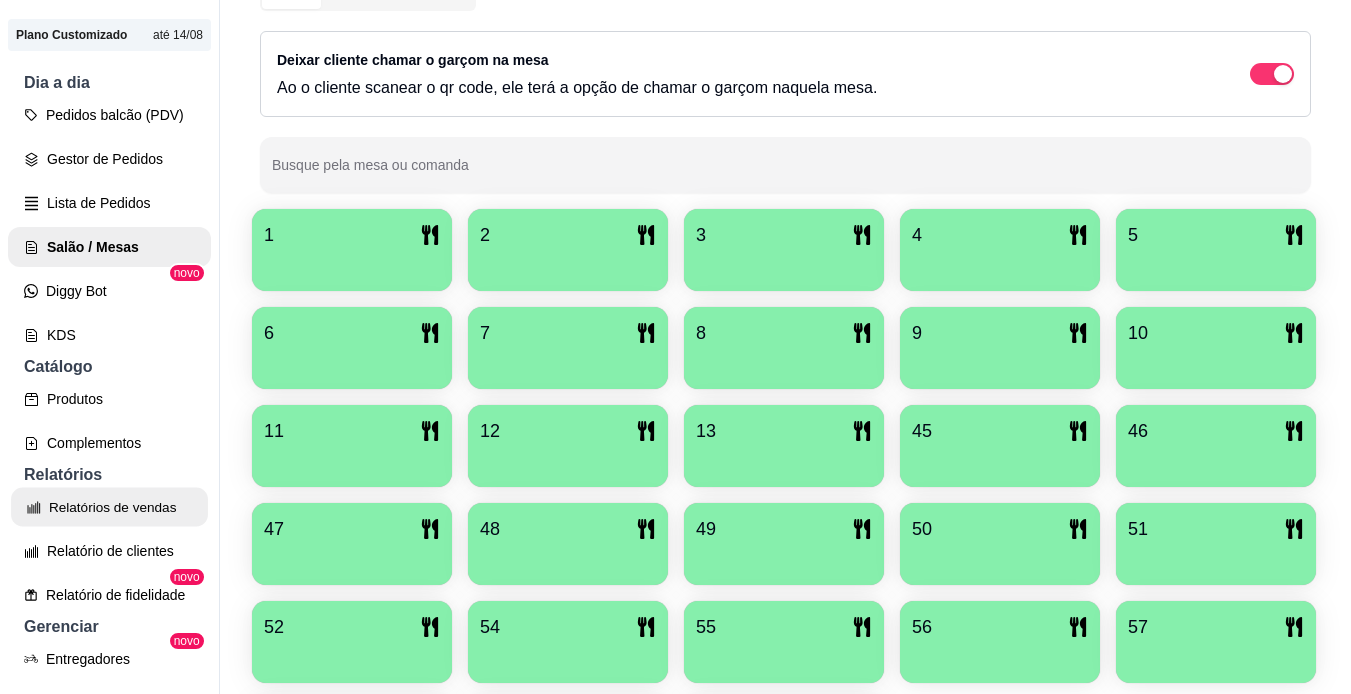 click on "Relatórios de vendas" at bounding box center [109, 507] 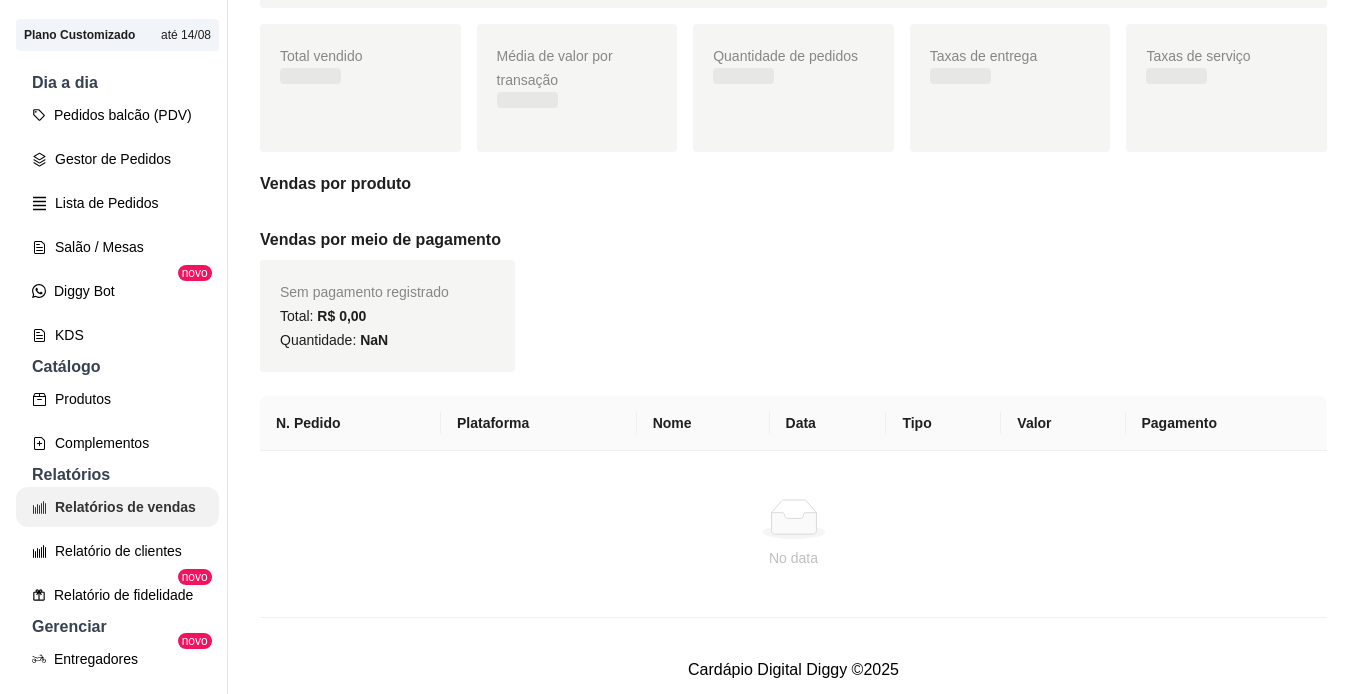 scroll, scrollTop: 0, scrollLeft: 0, axis: both 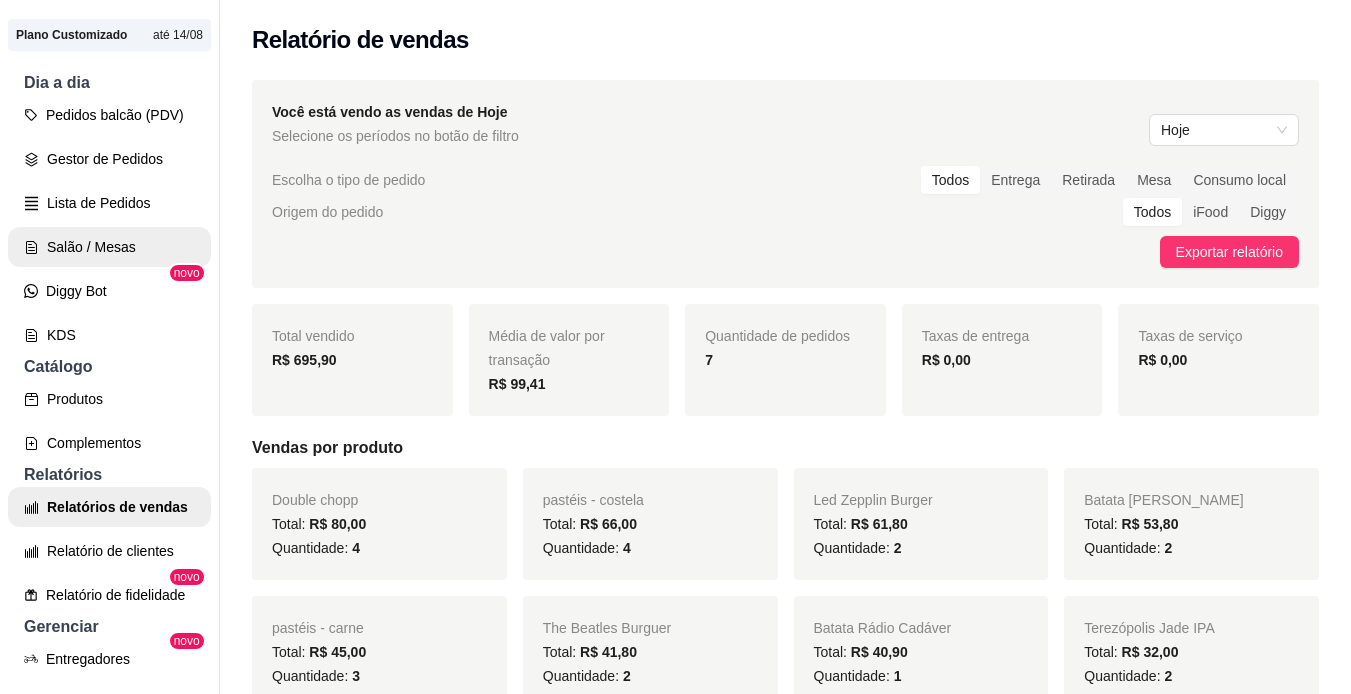 click on "Salão / Mesas" at bounding box center [109, 247] 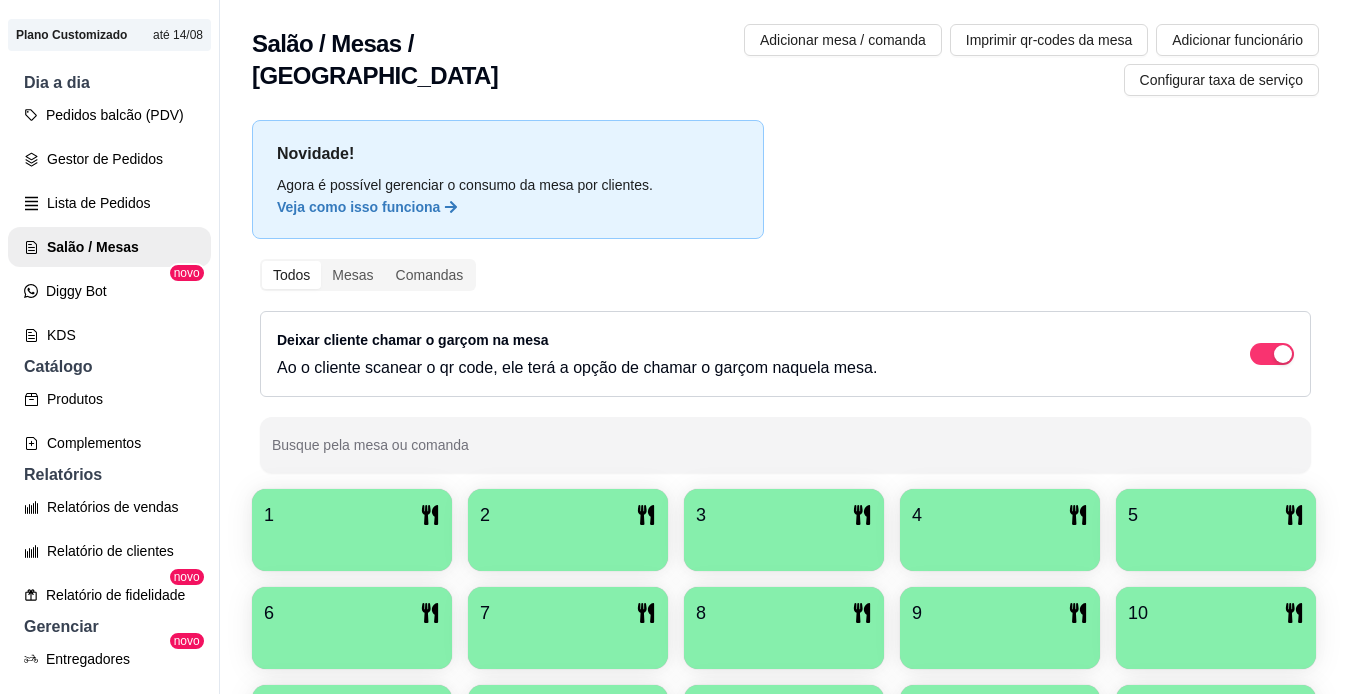 click on "8" at bounding box center (784, 628) 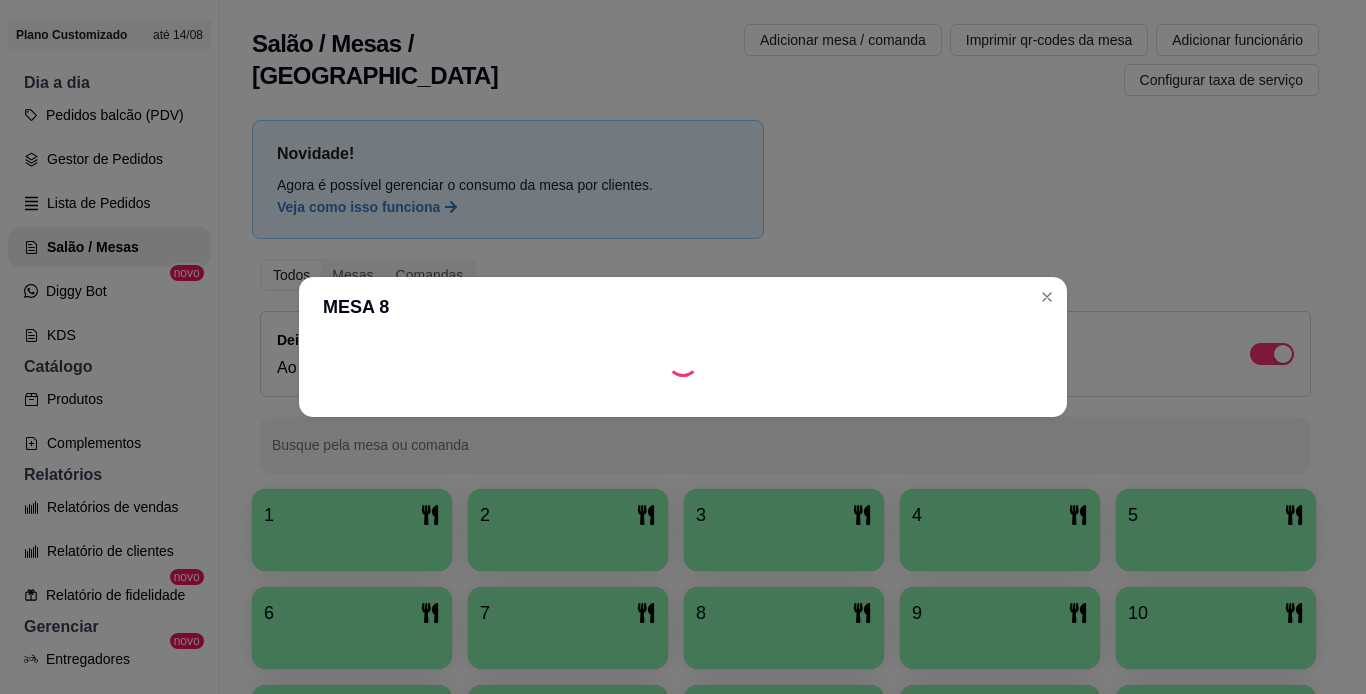 click at bounding box center [683, 401] 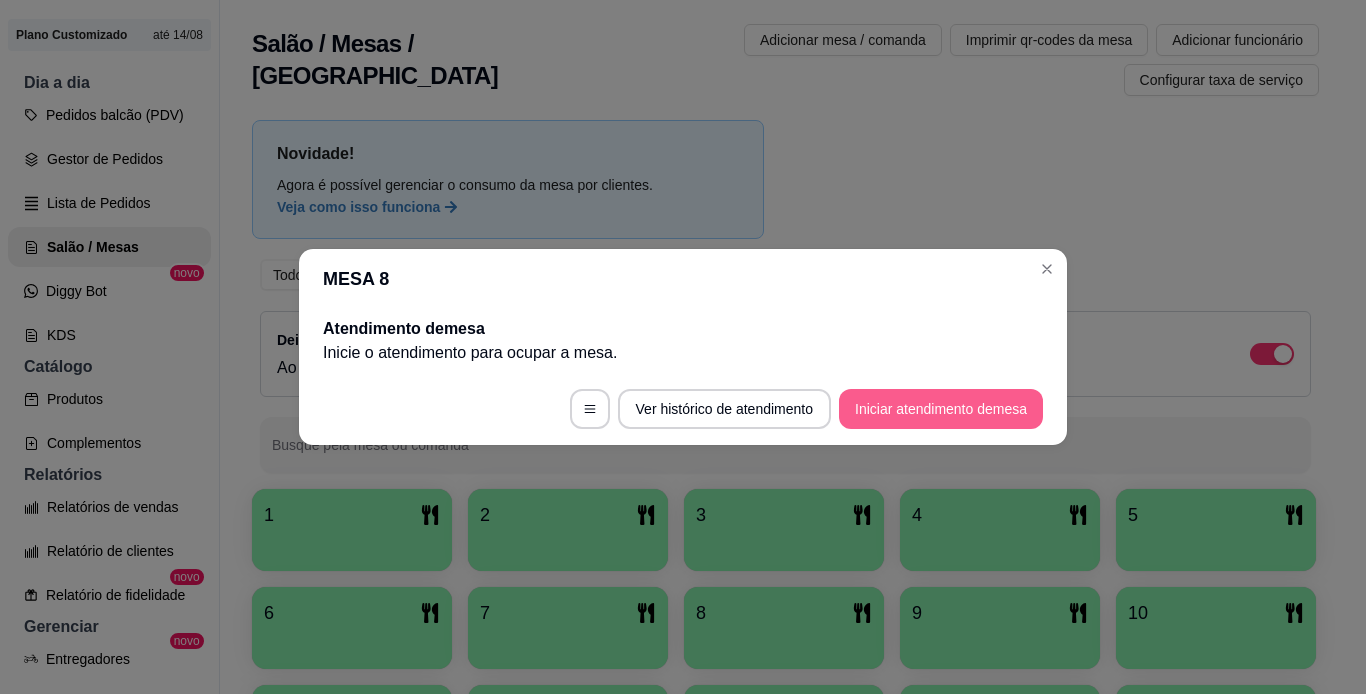 click on "Iniciar atendimento de  mesa" at bounding box center (941, 409) 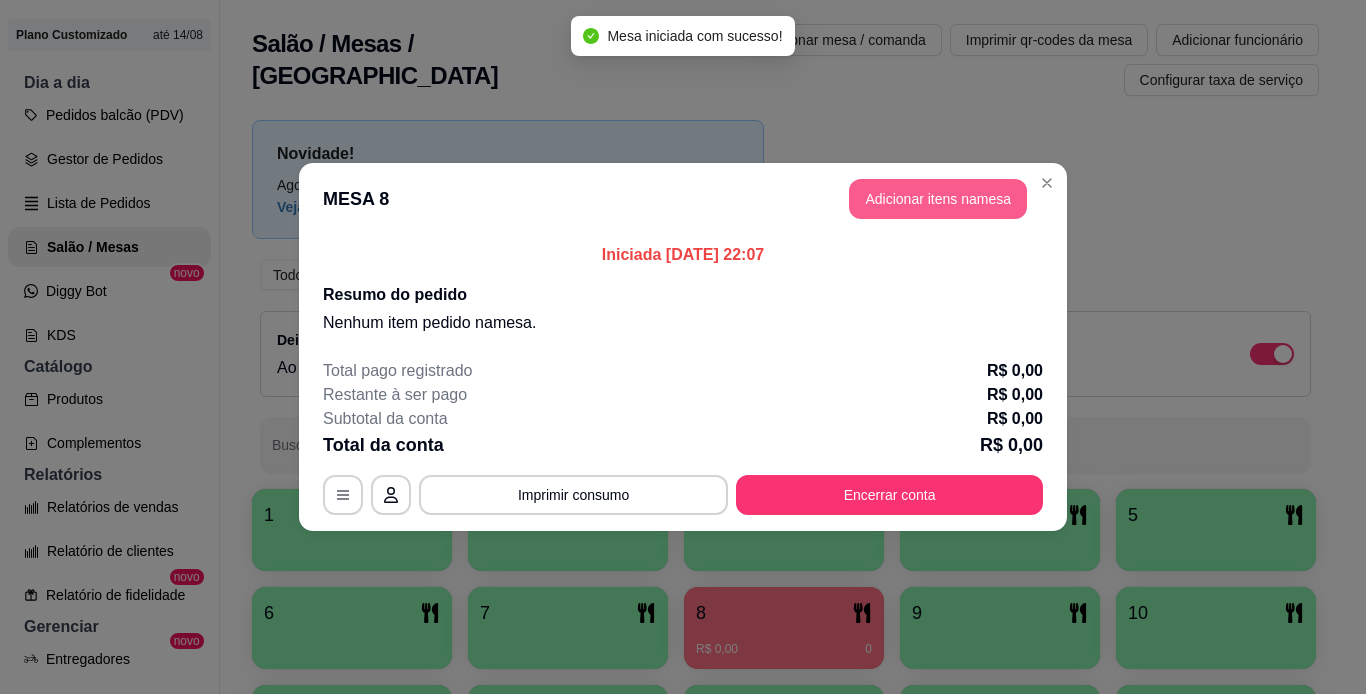 click on "Adicionar itens na  mesa" at bounding box center [938, 199] 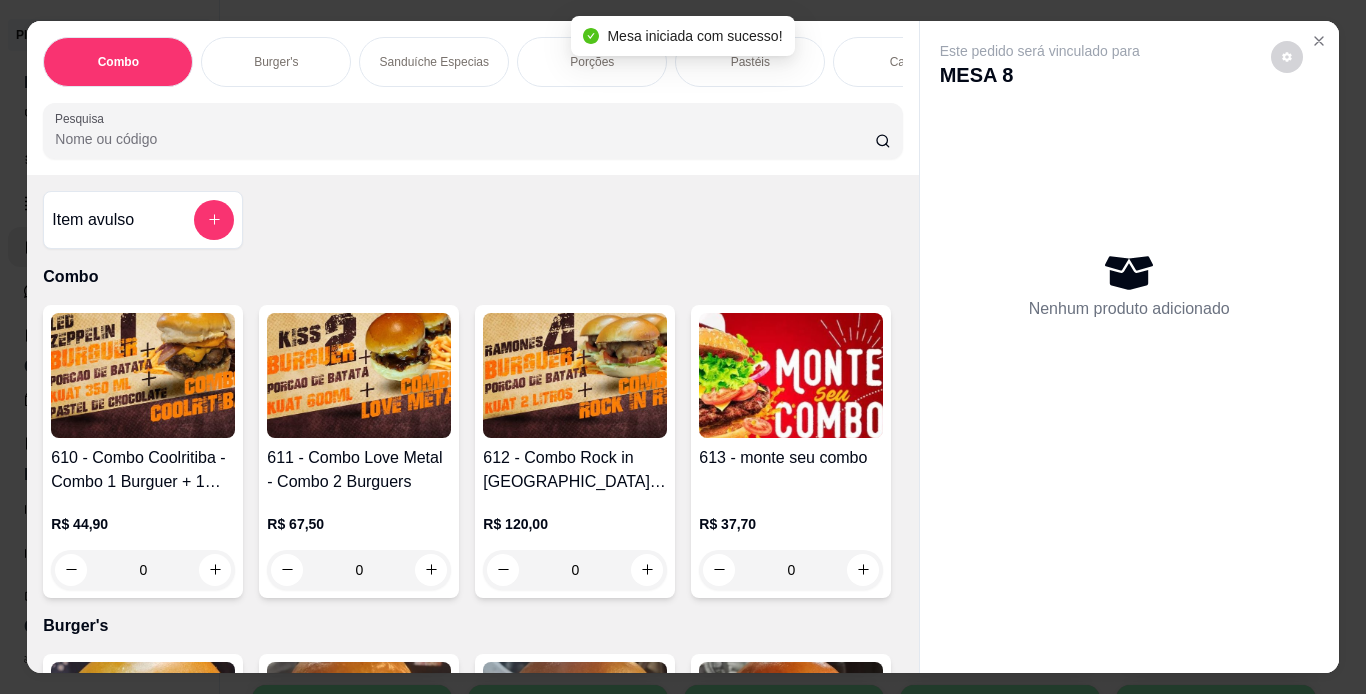 click on "Burger's" at bounding box center (276, 62) 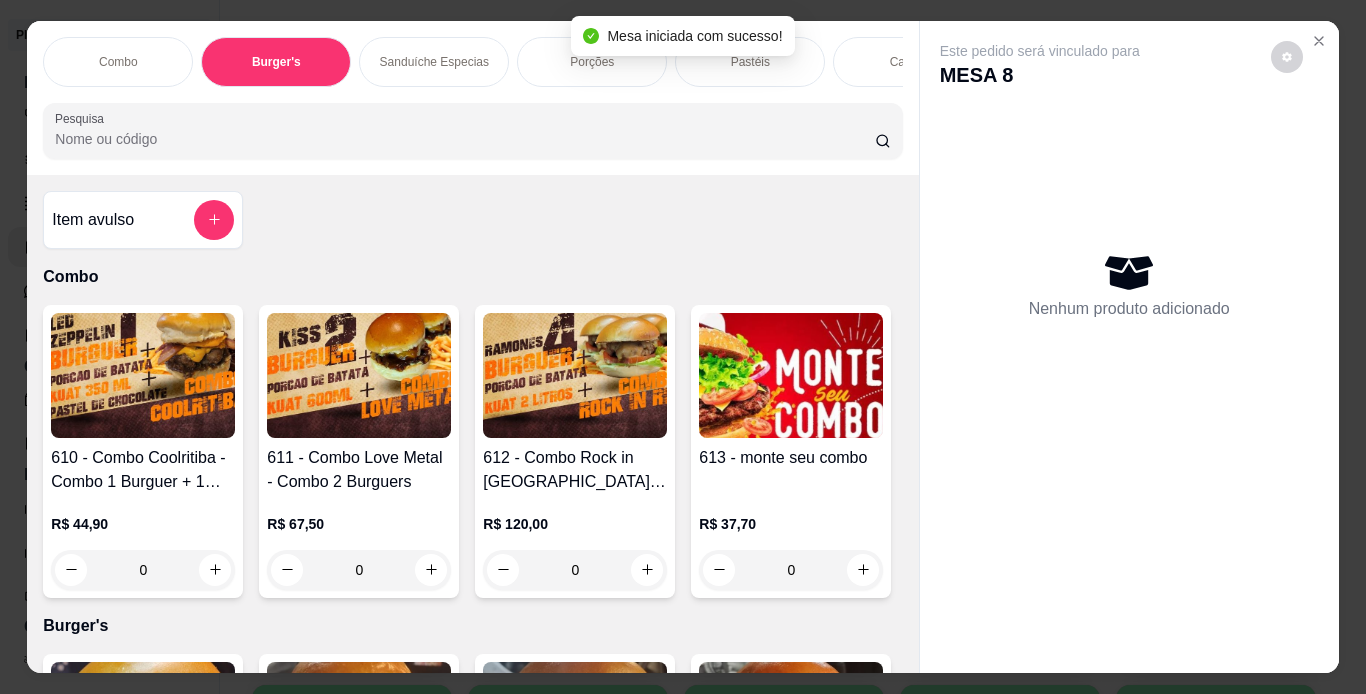 scroll, scrollTop: 724, scrollLeft: 0, axis: vertical 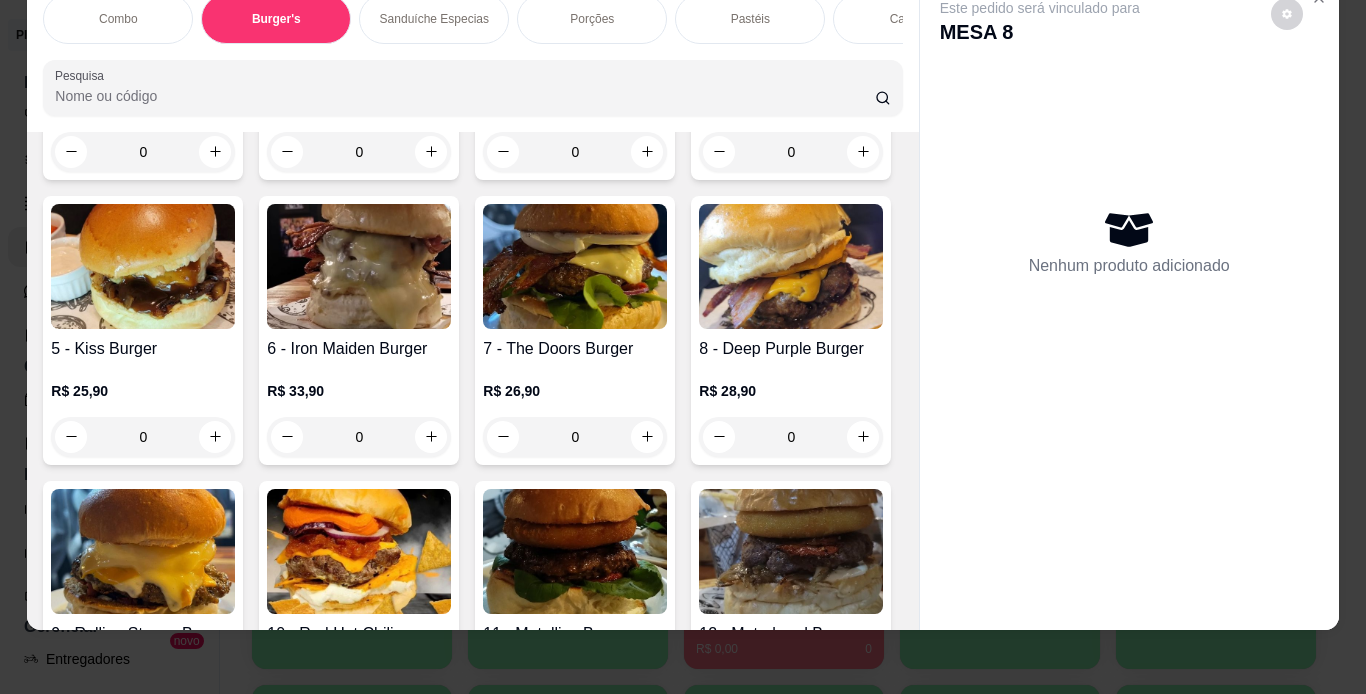 click at bounding box center (359, -43) 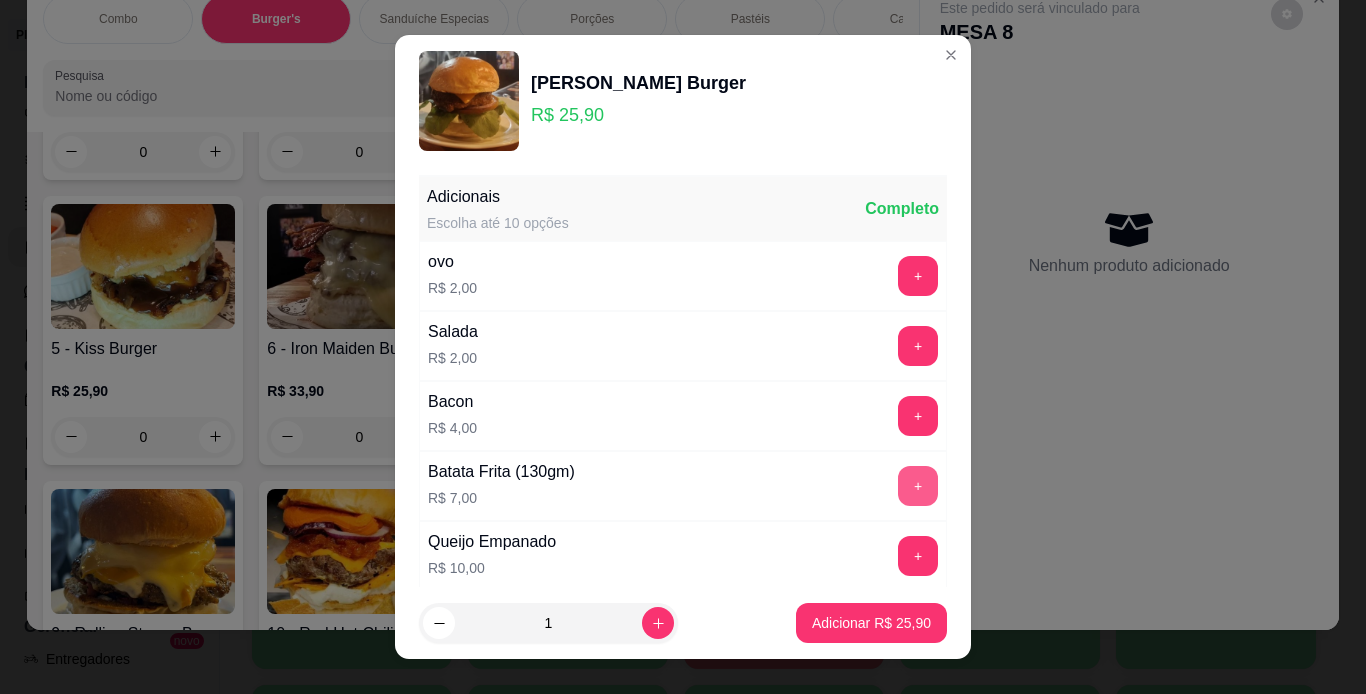 click on "+" at bounding box center (918, 486) 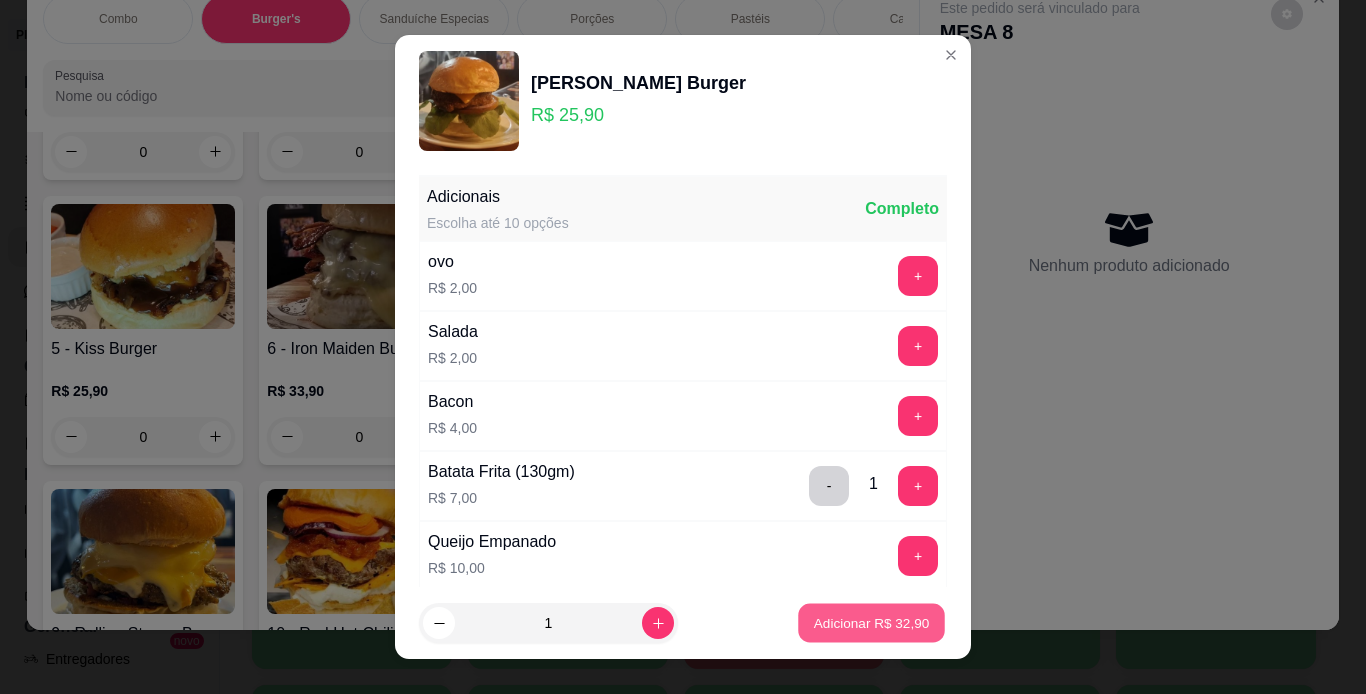 click on "Adicionar   R$ 32,90" at bounding box center [872, 623] 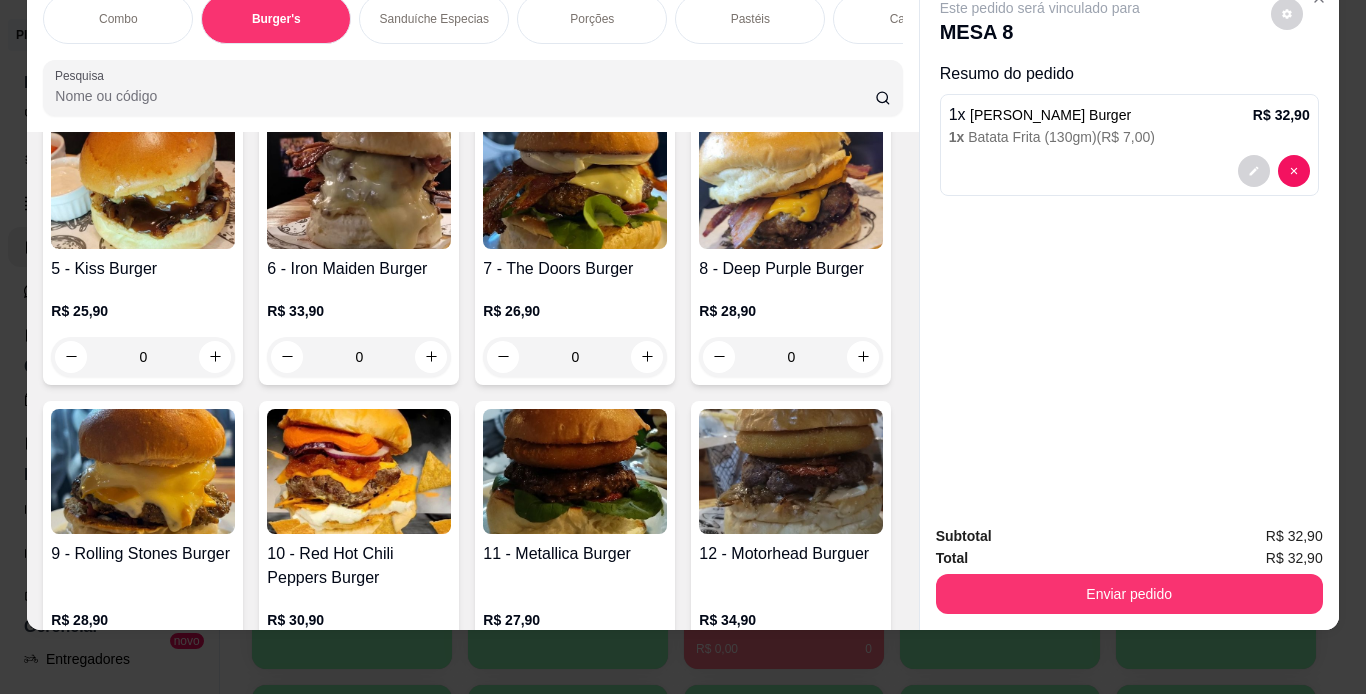 scroll, scrollTop: 844, scrollLeft: 0, axis: vertical 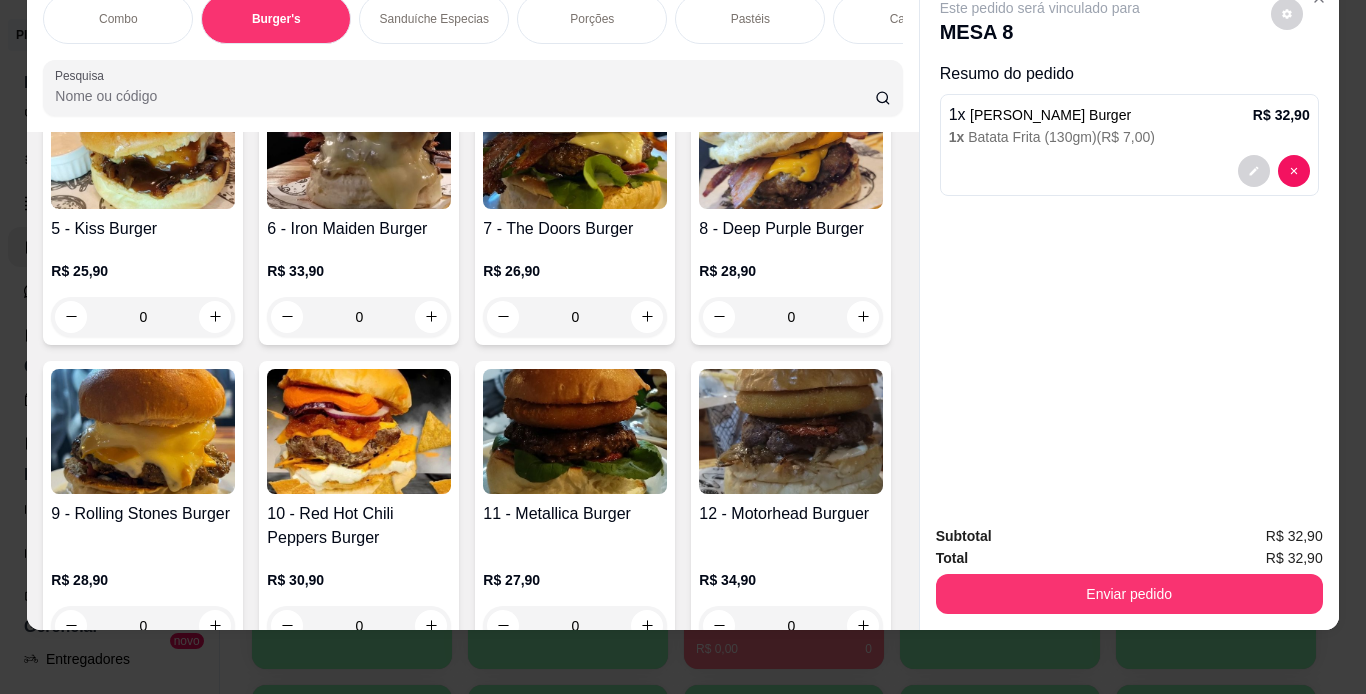 click at bounding box center [791, -163] 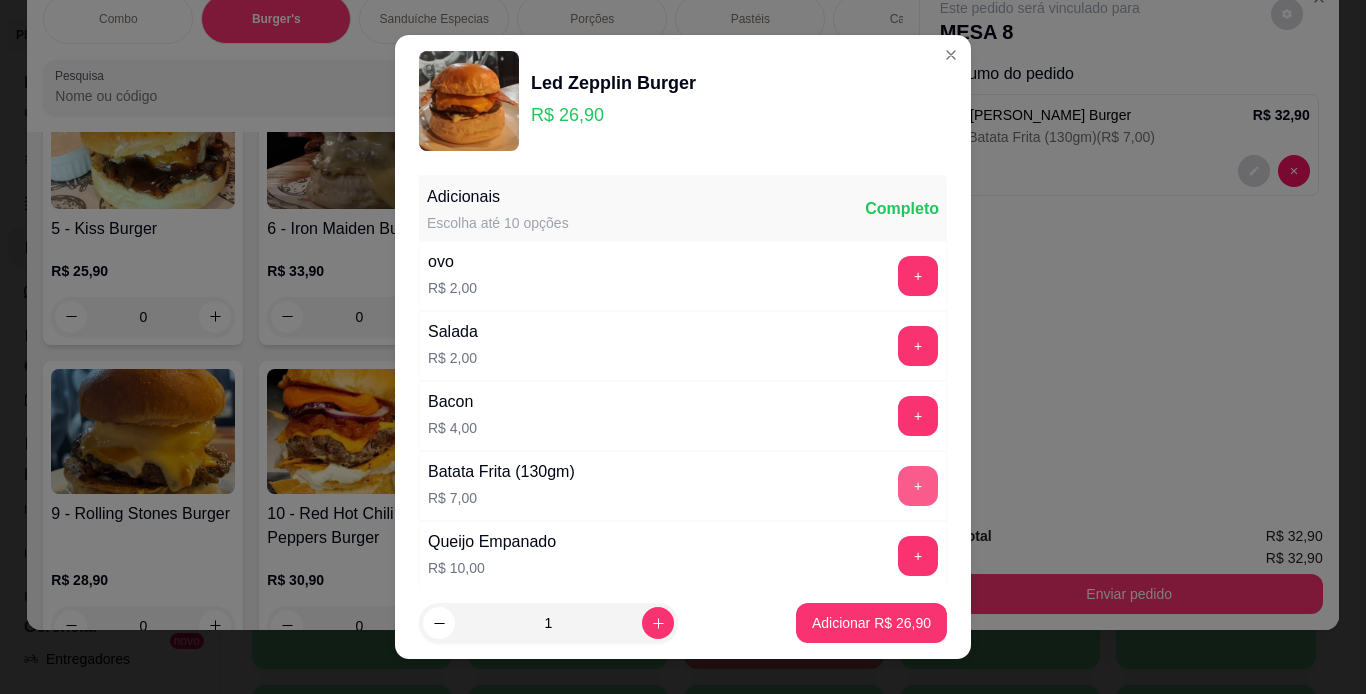 click on "+" at bounding box center (918, 486) 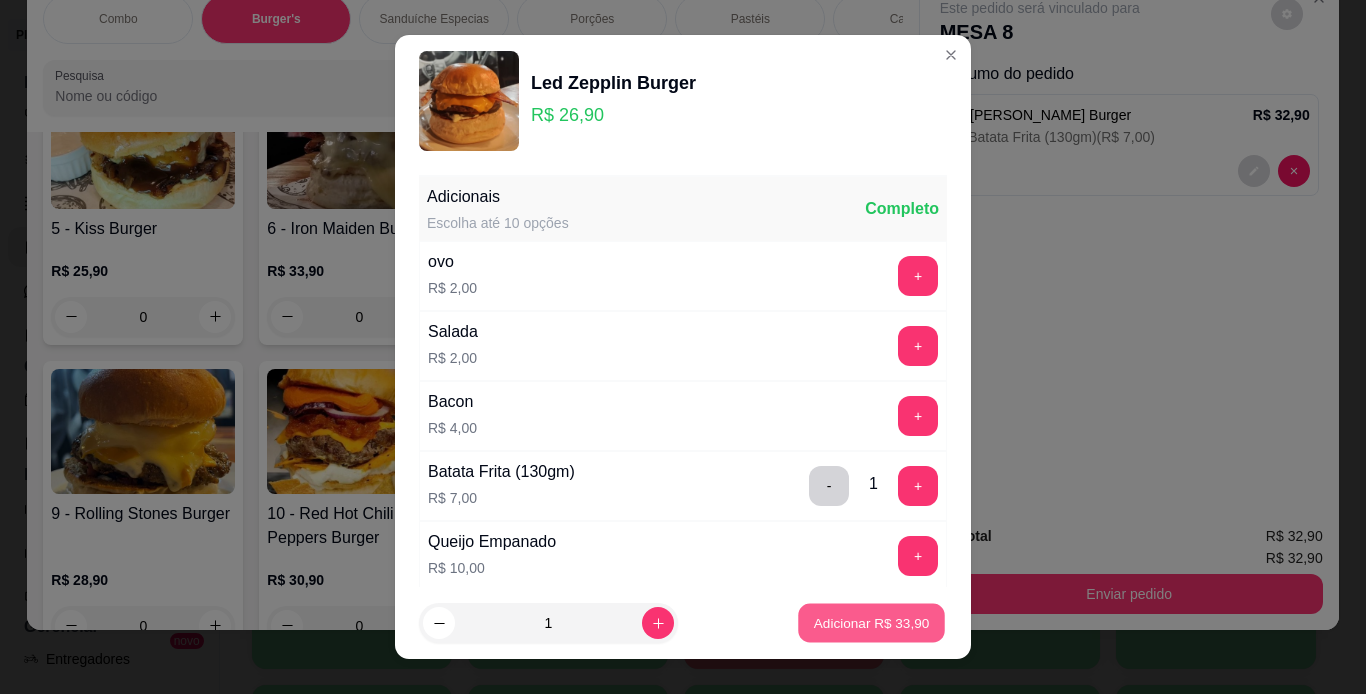 click on "Adicionar   R$ 33,90" at bounding box center [872, 623] 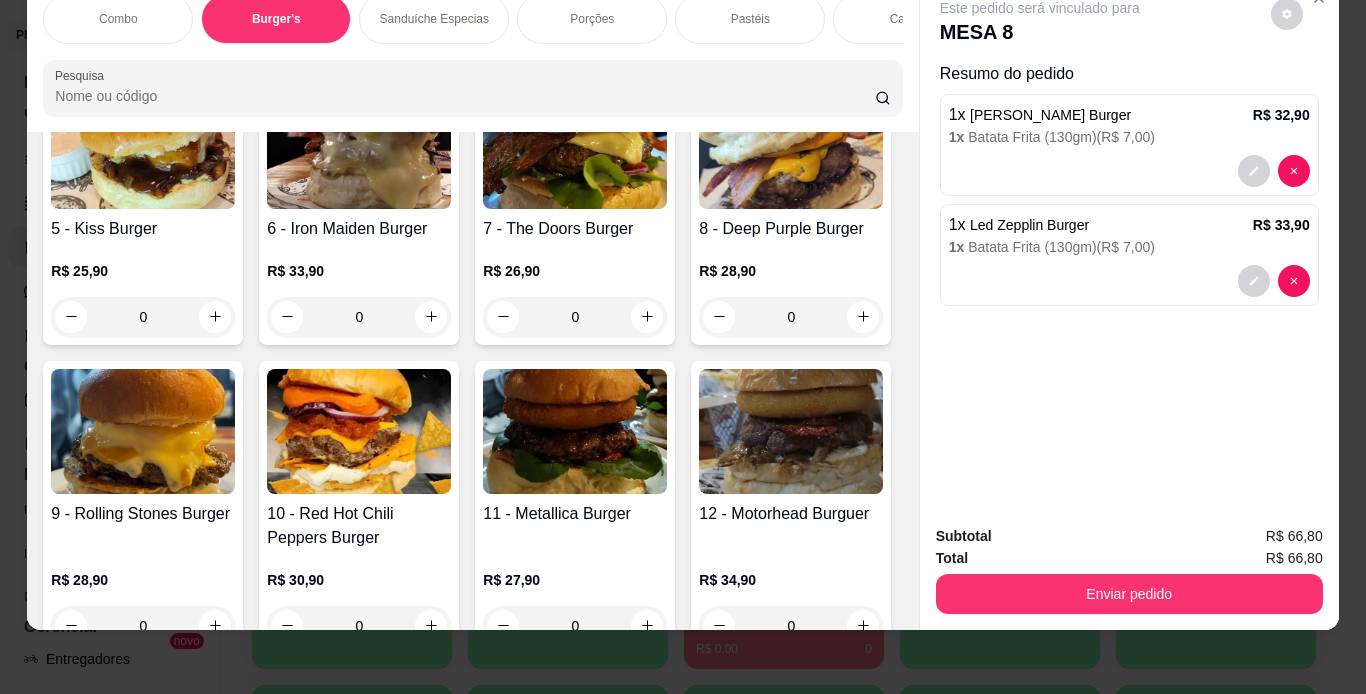 scroll, scrollTop: 0, scrollLeft: 752, axis: horizontal 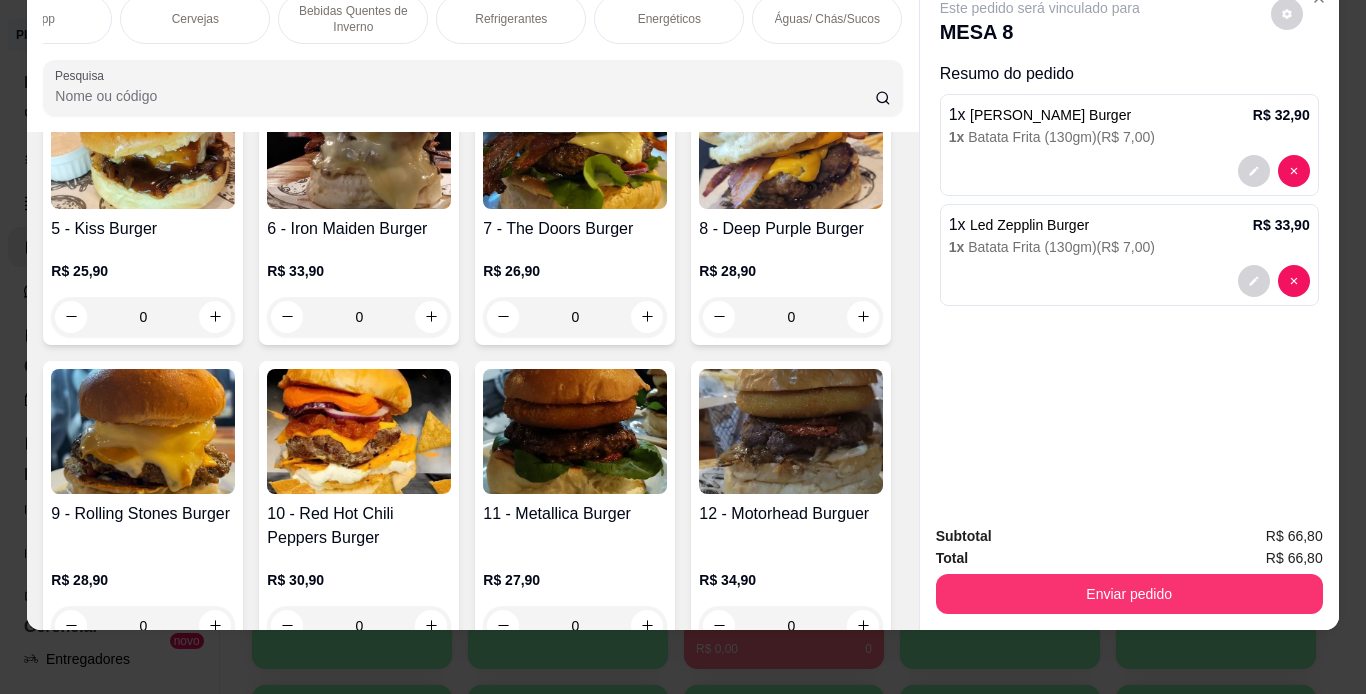 click on "Refrigerantes" at bounding box center [511, 19] 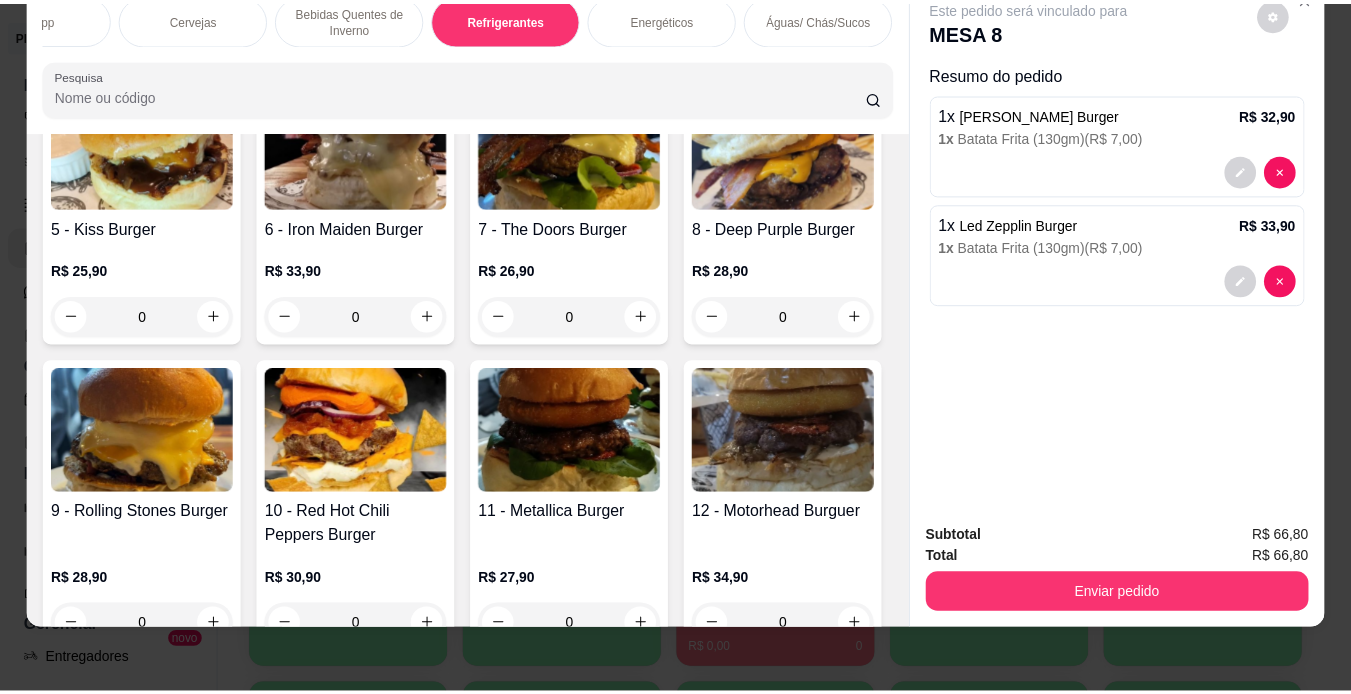 scroll, scrollTop: 9765, scrollLeft: 0, axis: vertical 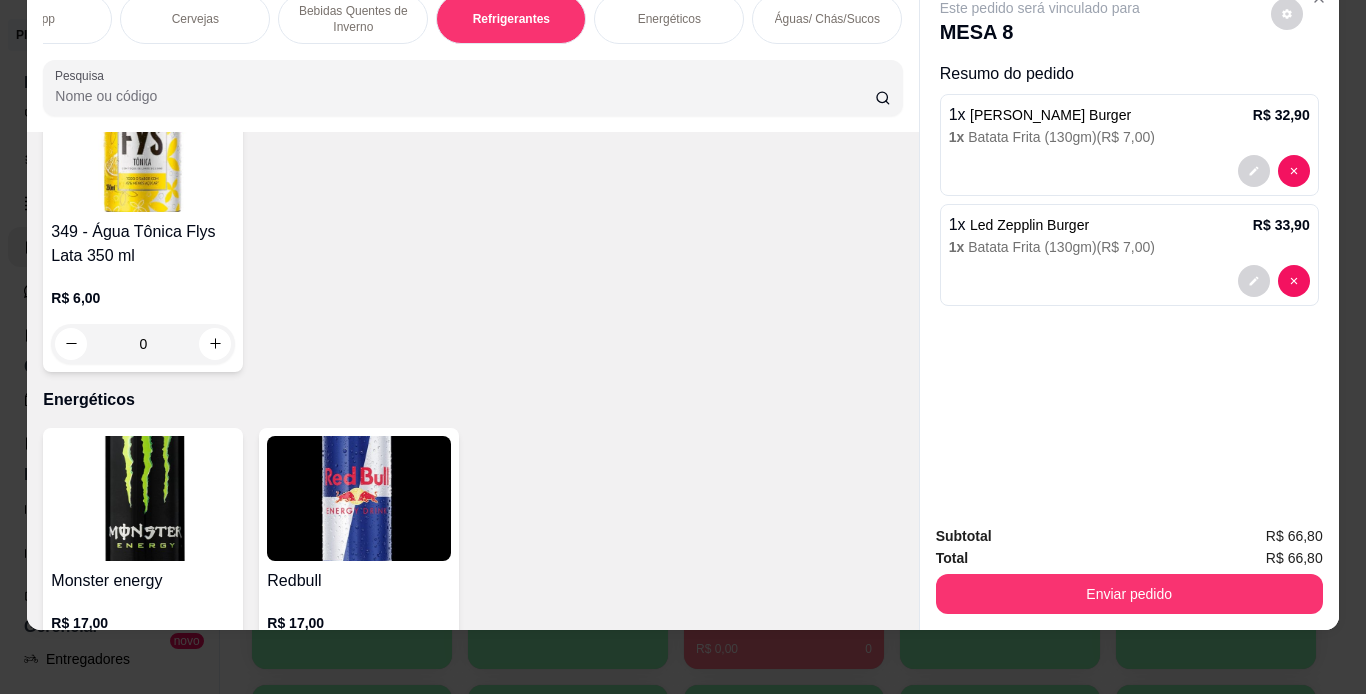 click at bounding box center [143, -1396] 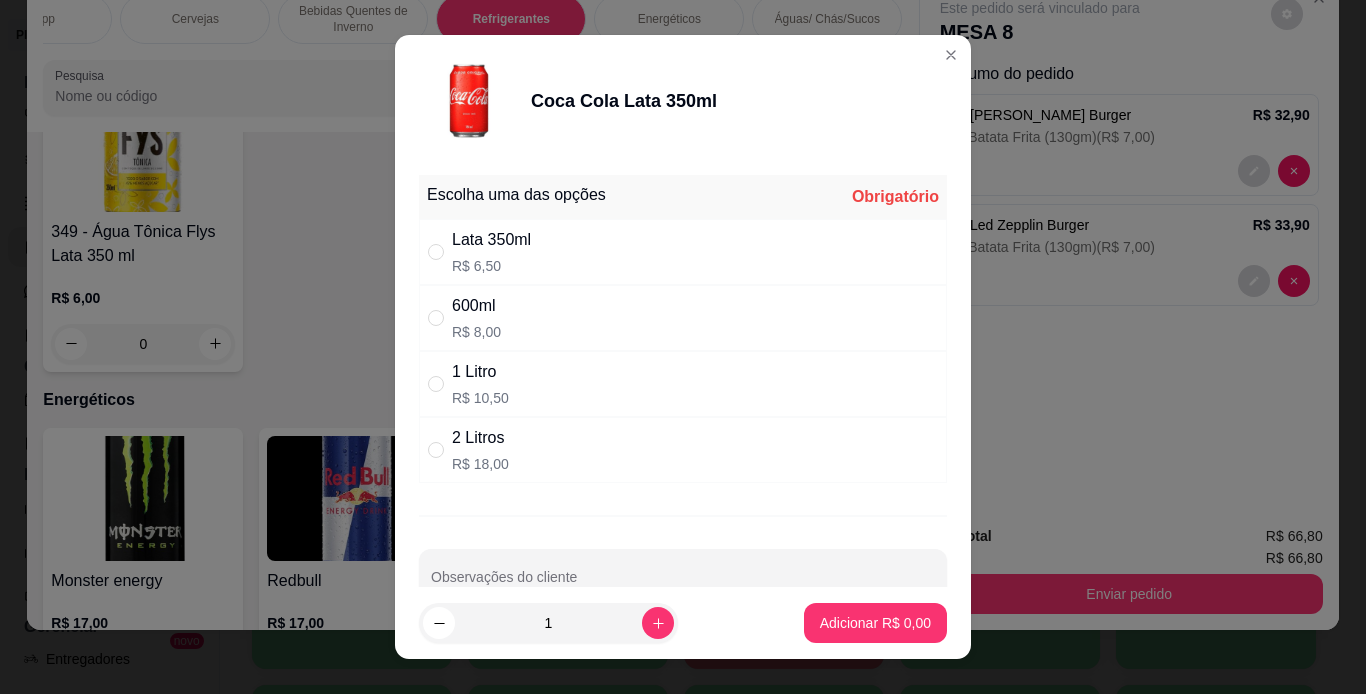 click on "600ml R$ 8,00" at bounding box center (683, 318) 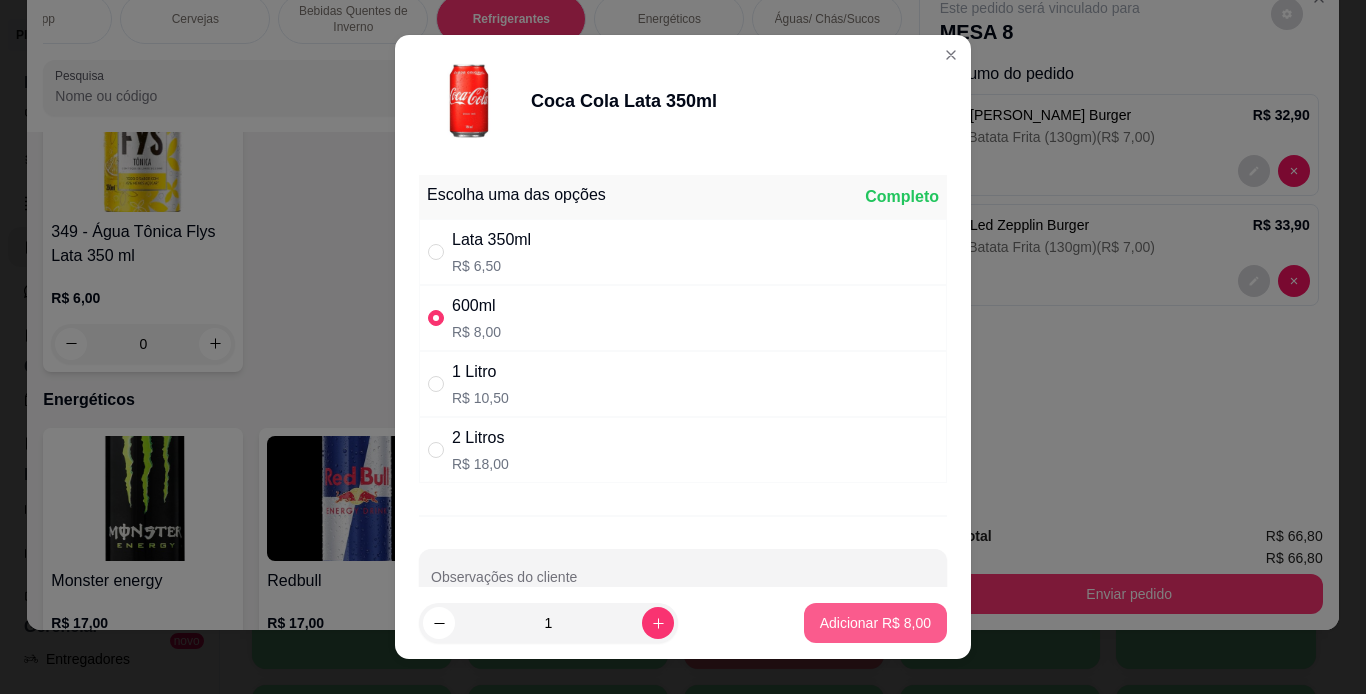 click on "Adicionar   R$ 8,00" at bounding box center [875, 623] 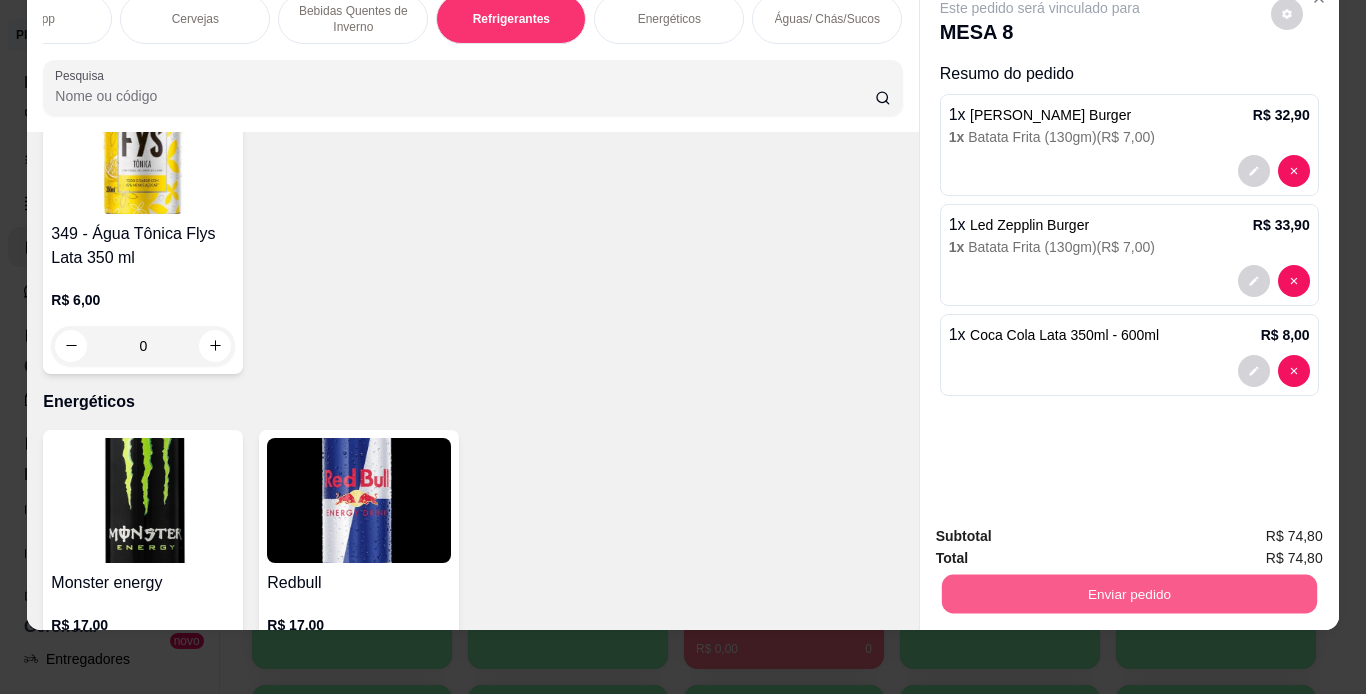 click on "Enviar pedido" at bounding box center [1128, 594] 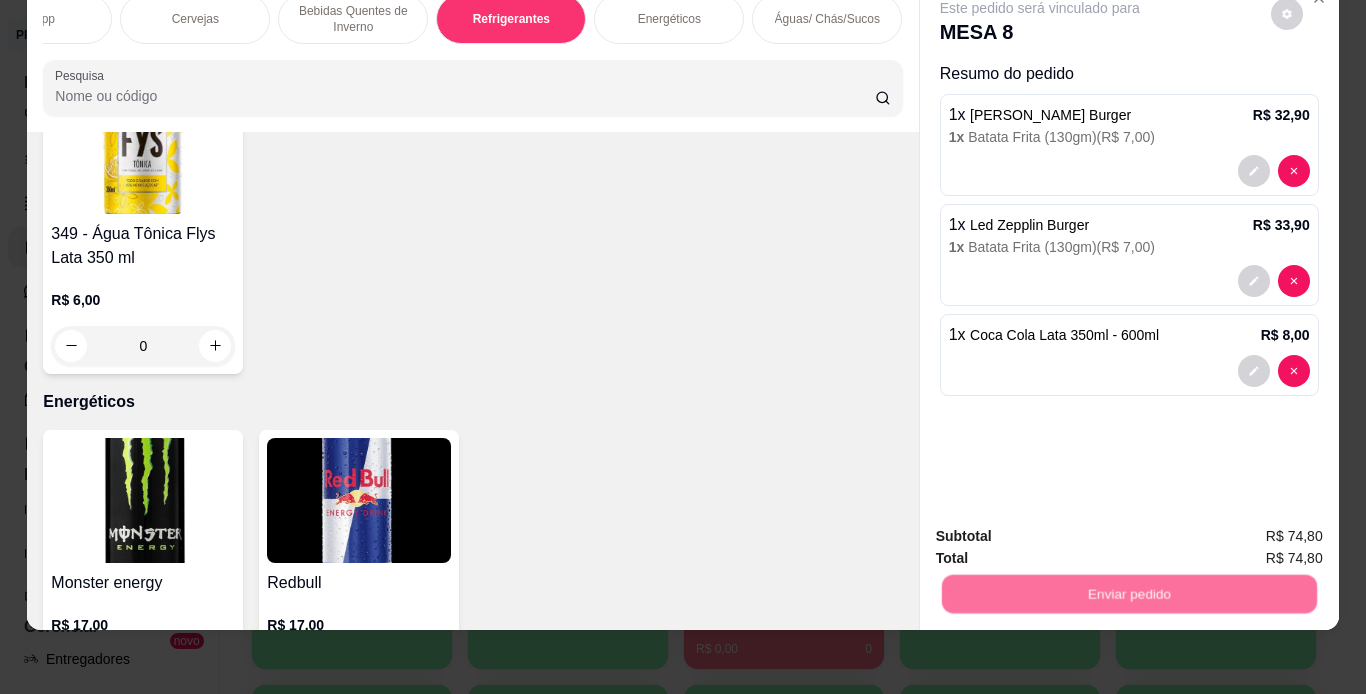 click on "Não registrar e enviar pedido" at bounding box center [1063, 529] 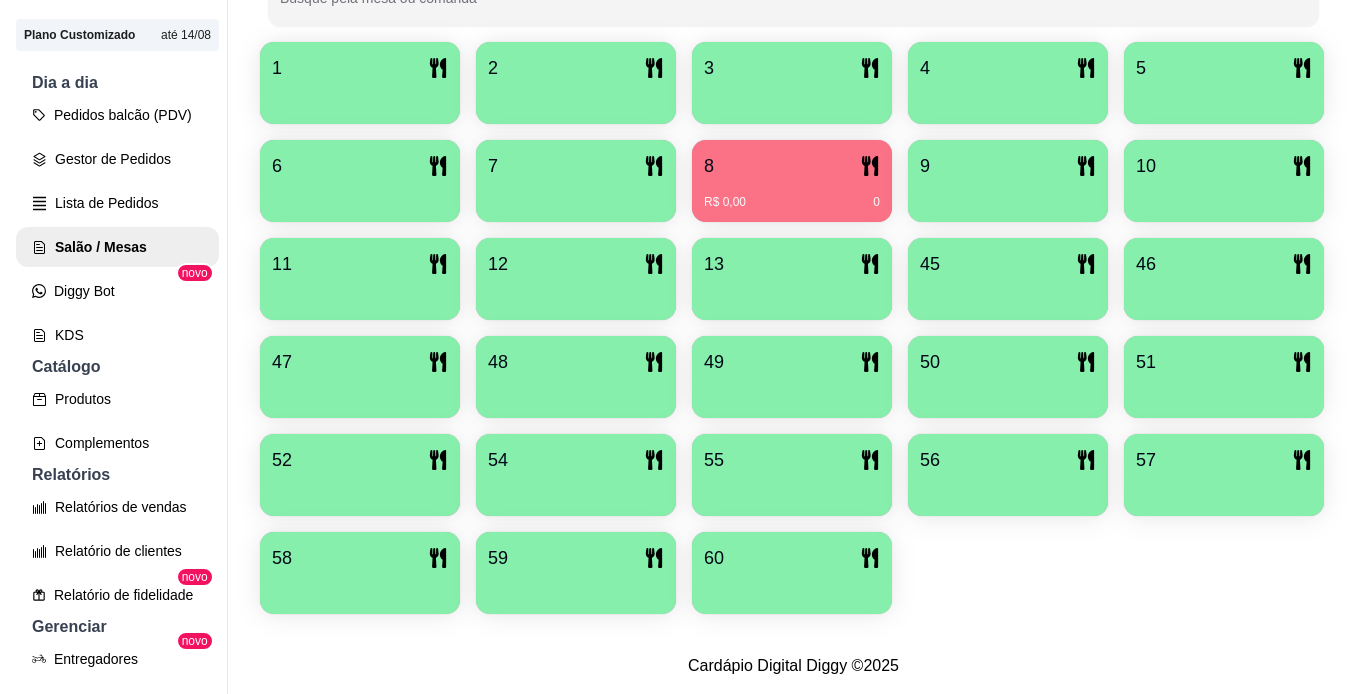 scroll, scrollTop: 560, scrollLeft: 0, axis: vertical 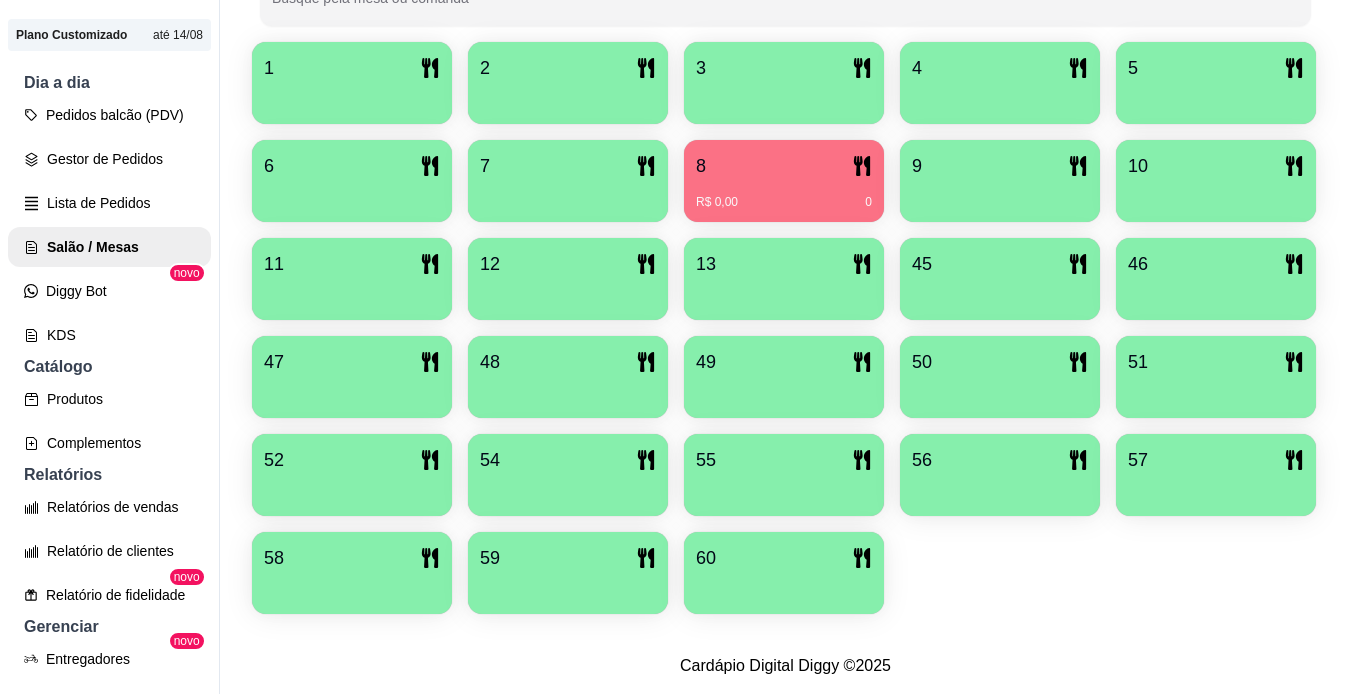 click at bounding box center [784, 587] 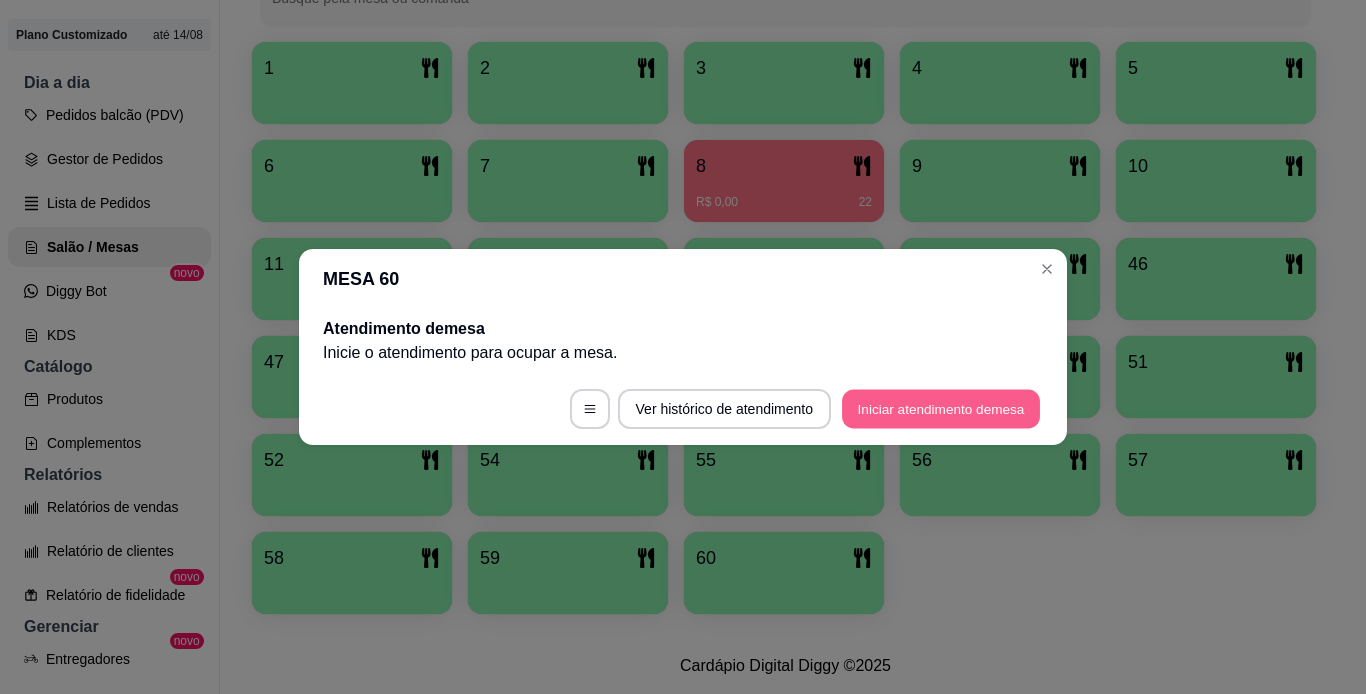 click on "Iniciar atendimento de  mesa" at bounding box center (941, 409) 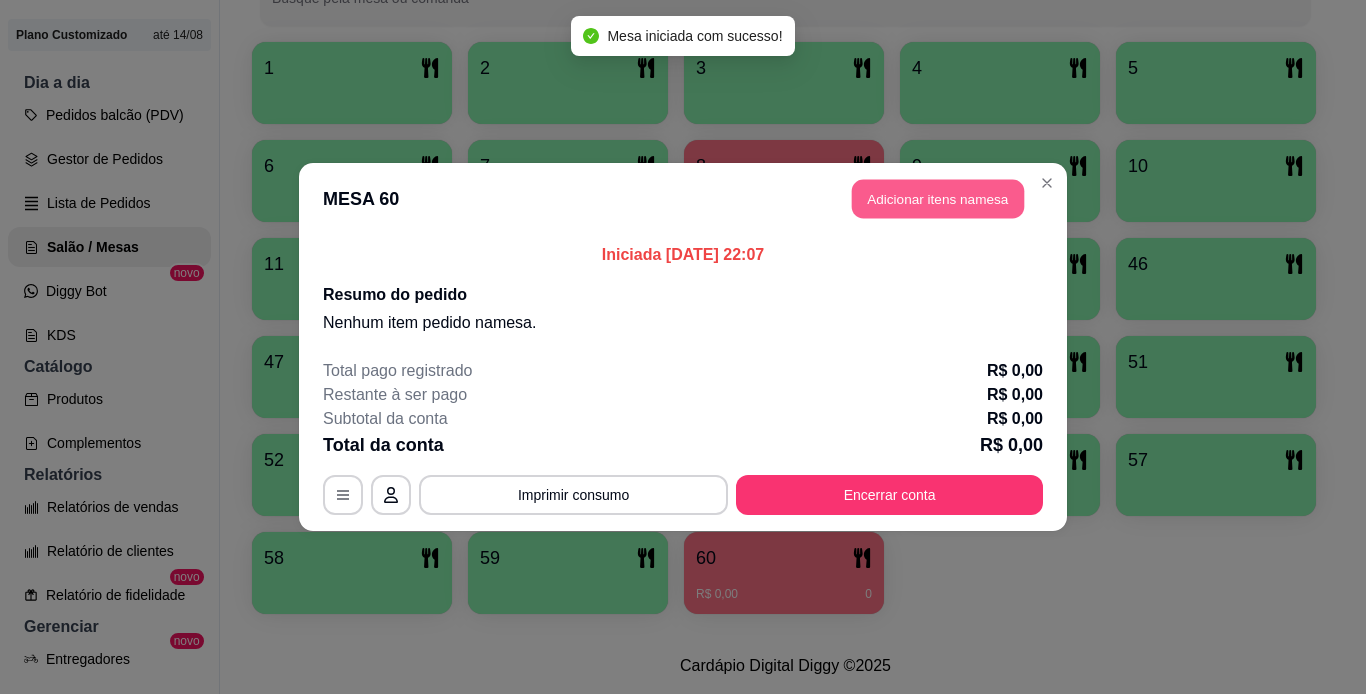 click on "Adicionar itens na  mesa" at bounding box center (938, 199) 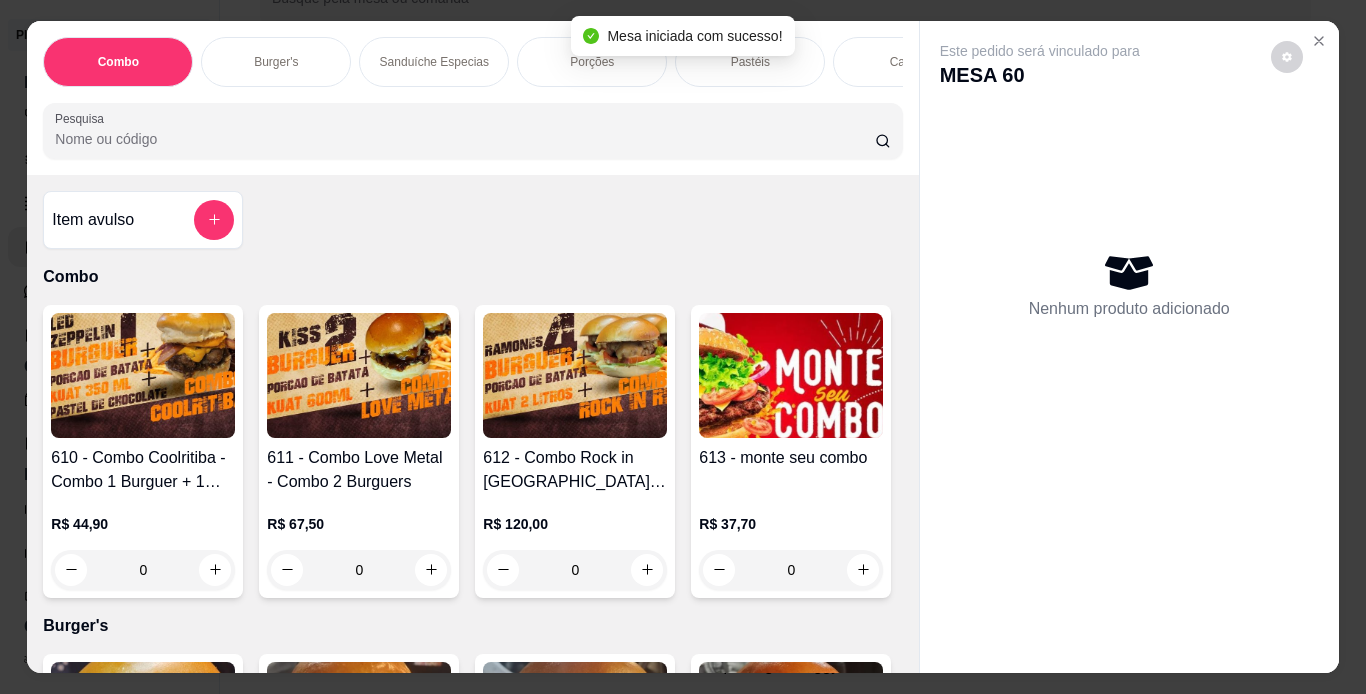 click on "Burger's" at bounding box center (276, 62) 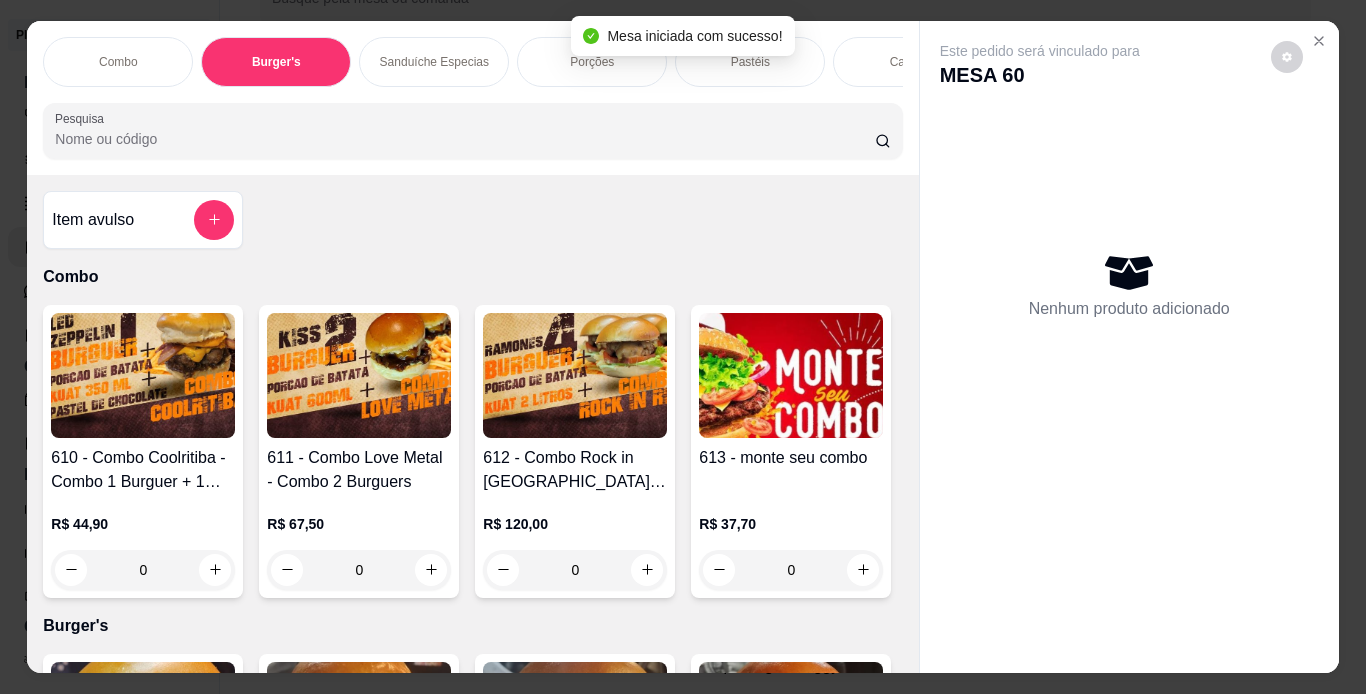 scroll, scrollTop: 724, scrollLeft: 0, axis: vertical 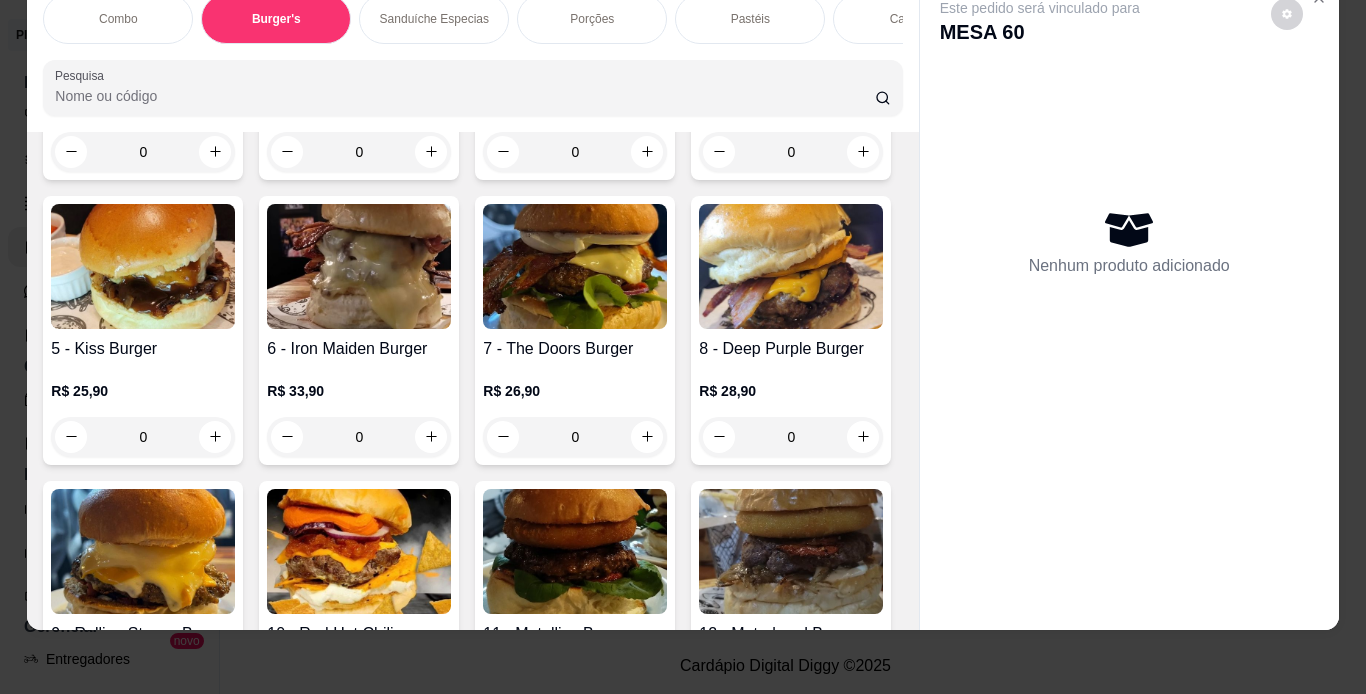 click on "0" at bounding box center [143, 152] 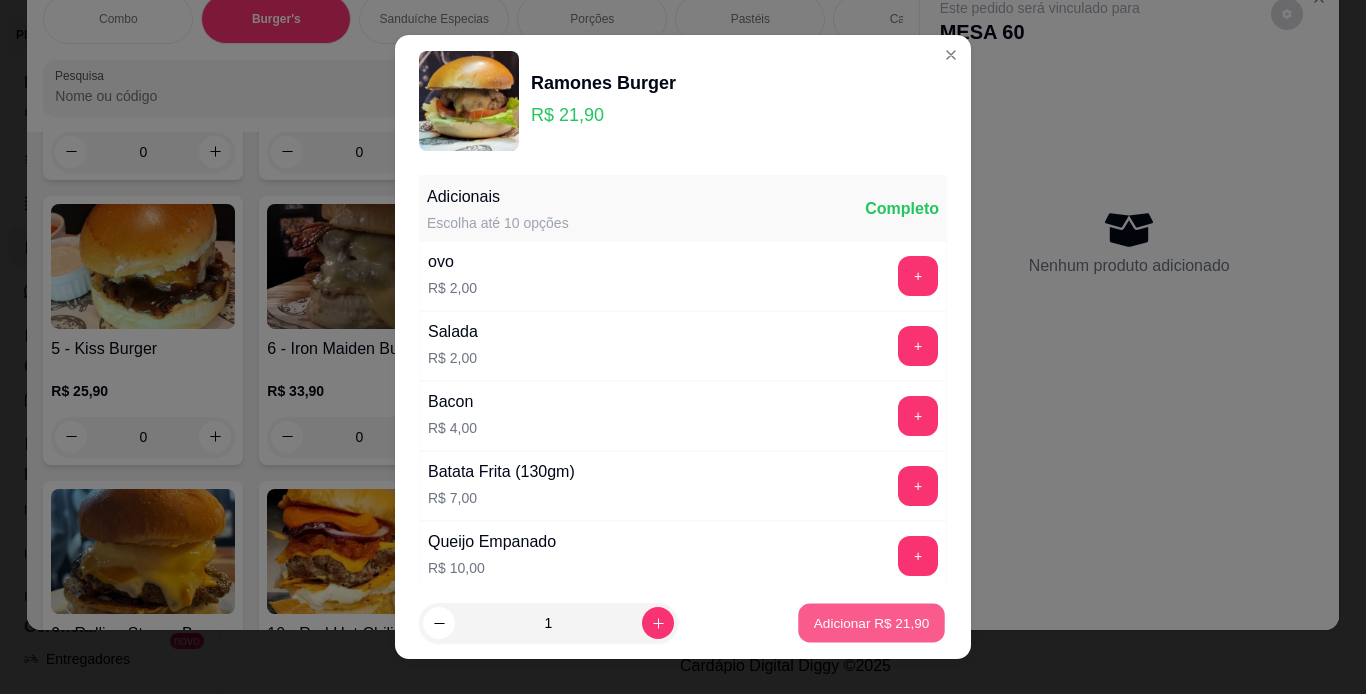 click on "Adicionar   R$ 21,90" at bounding box center [872, 623] 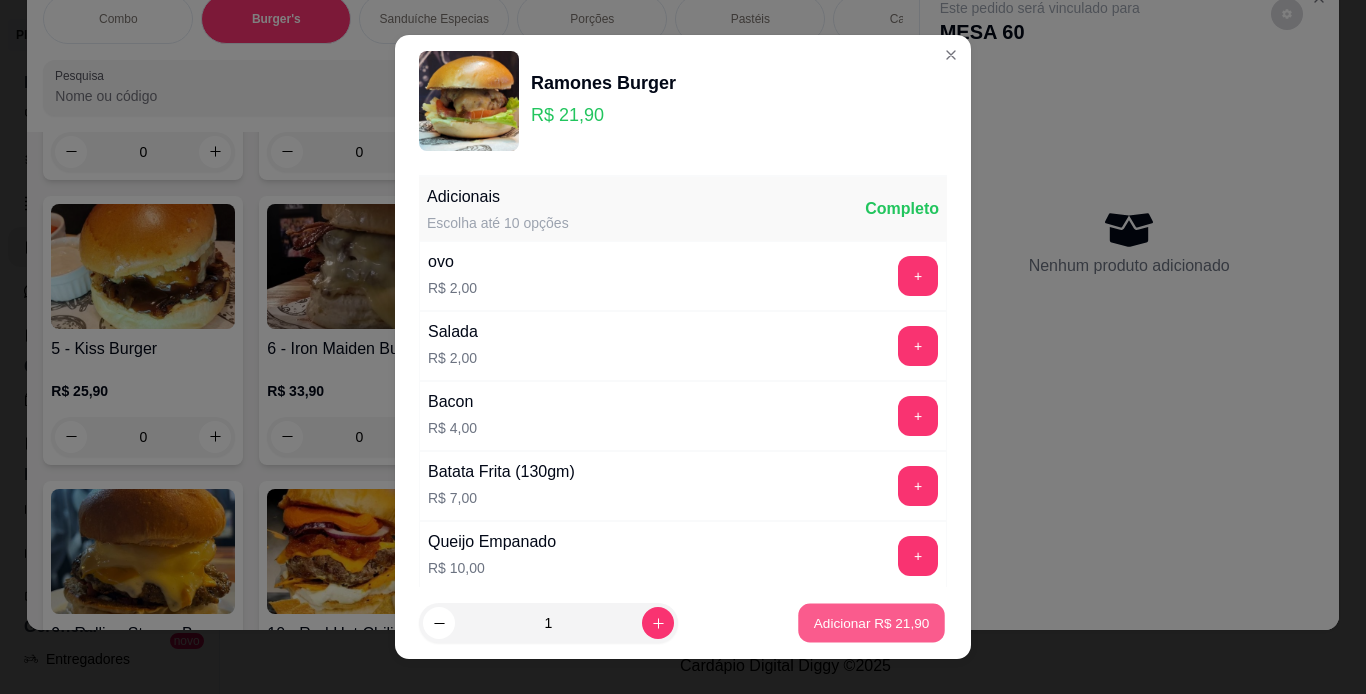 type on "1" 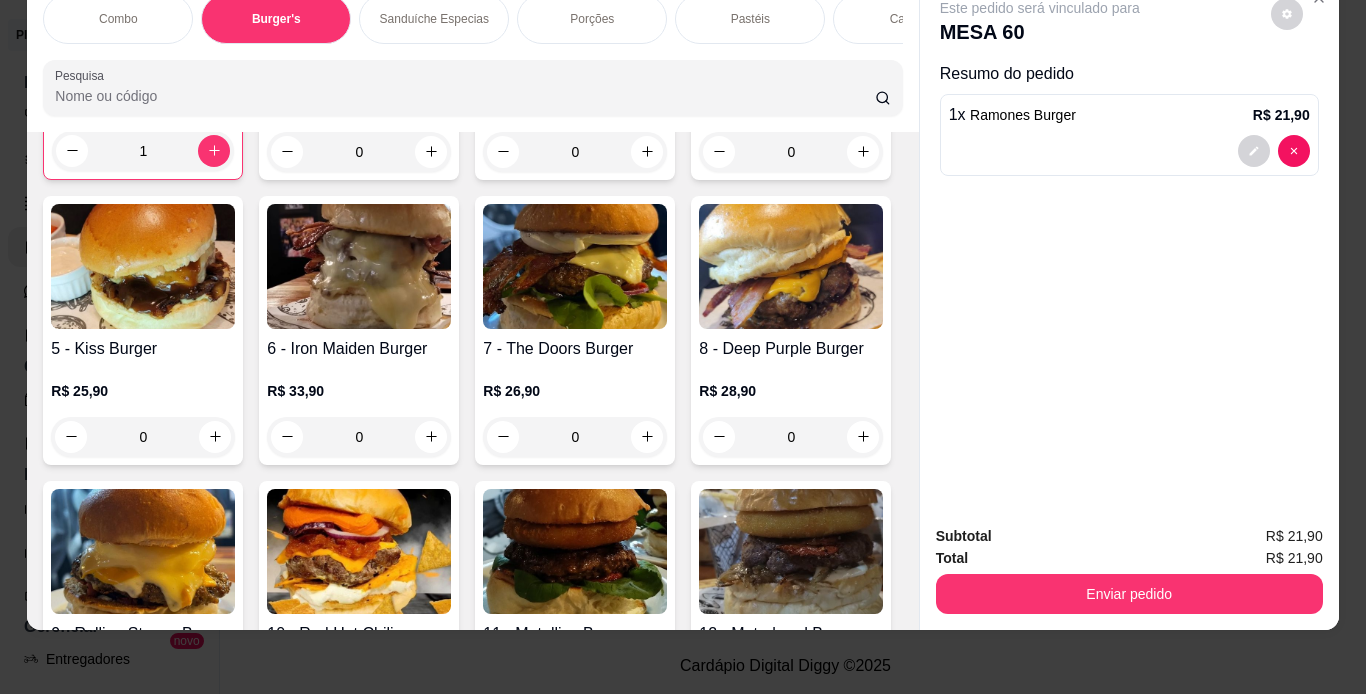 click on "Porções" at bounding box center [592, 19] 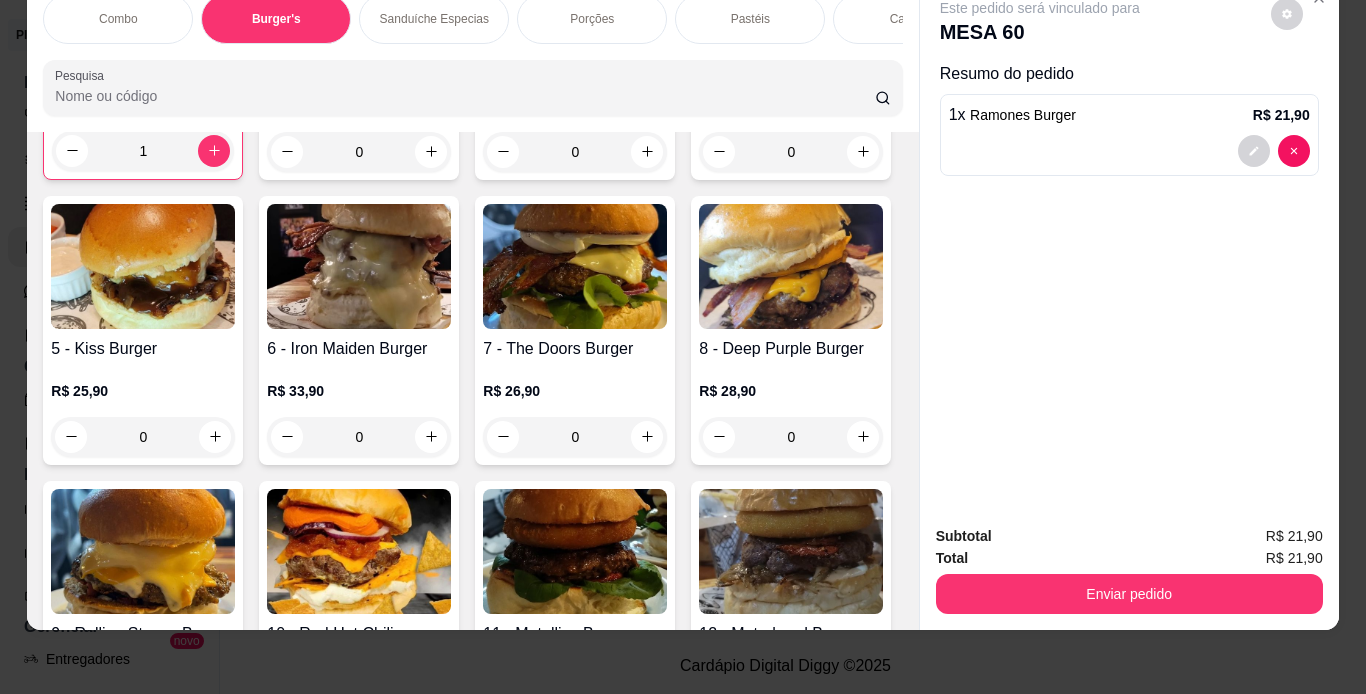 scroll, scrollTop: 3443, scrollLeft: 0, axis: vertical 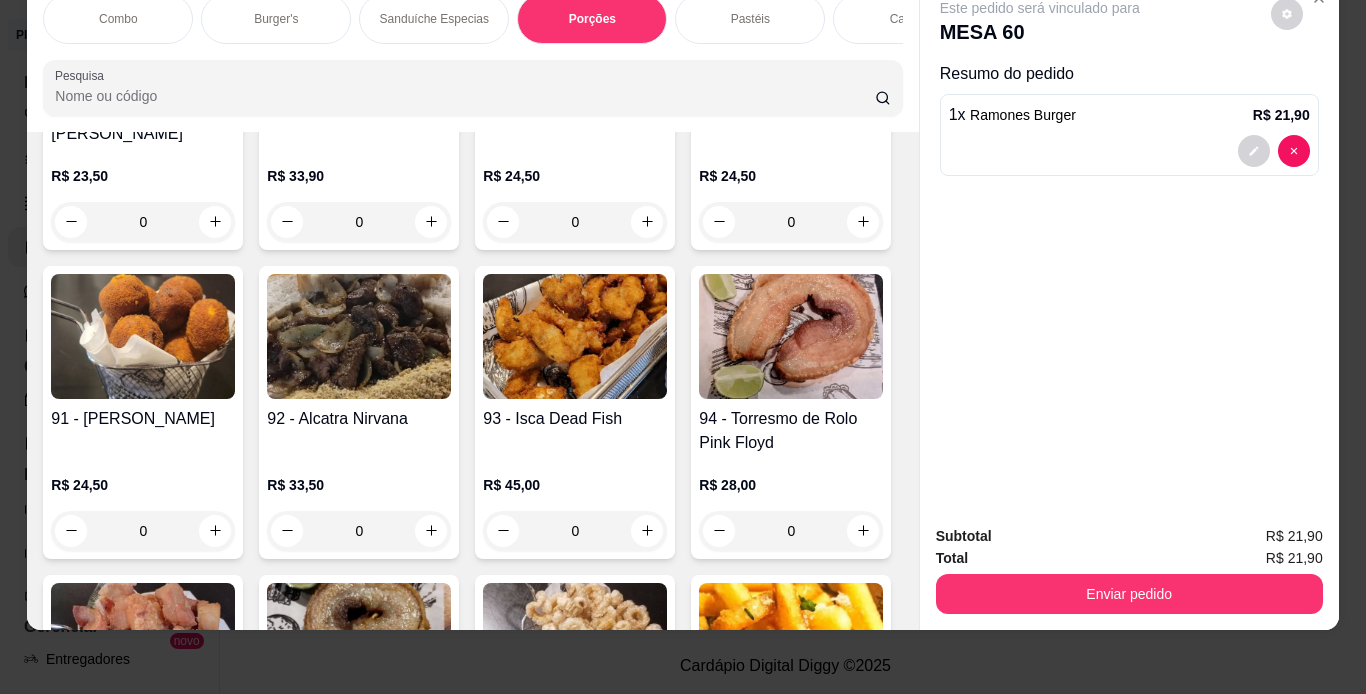 click at bounding box center [143, -591] 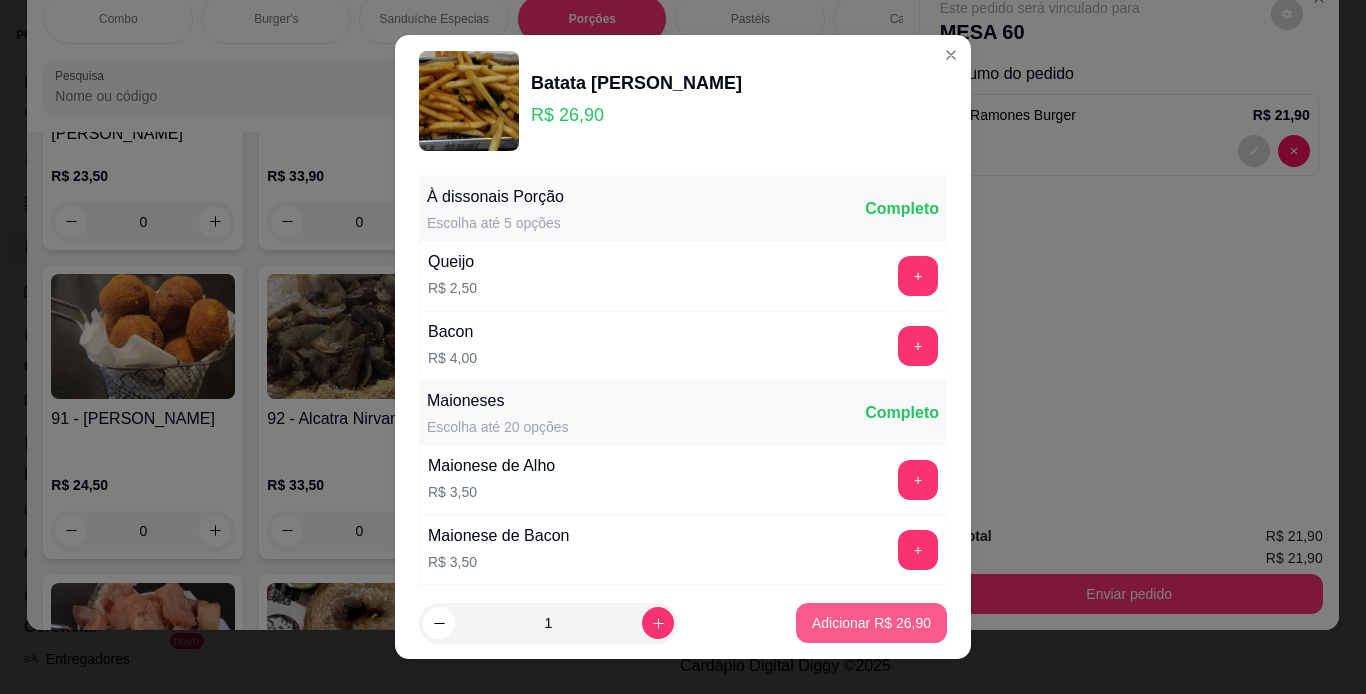 click on "Adicionar   R$ 26,90" at bounding box center (871, 623) 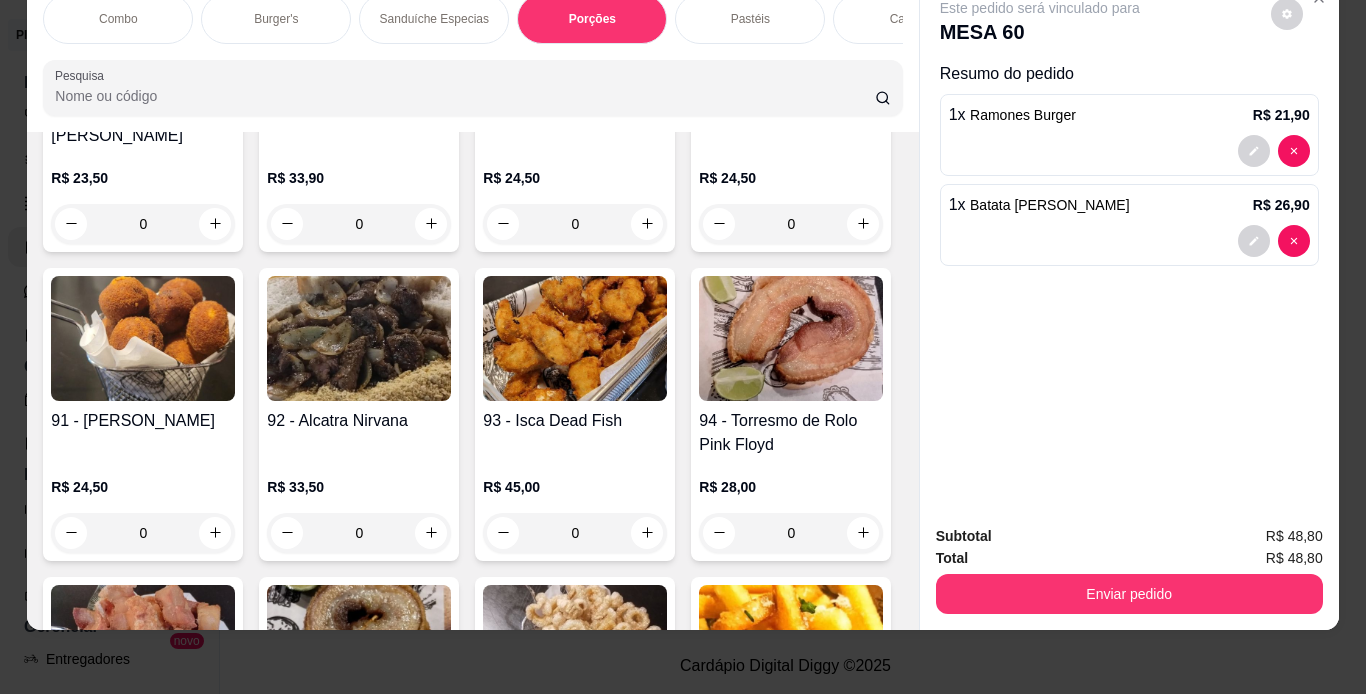 type on "1" 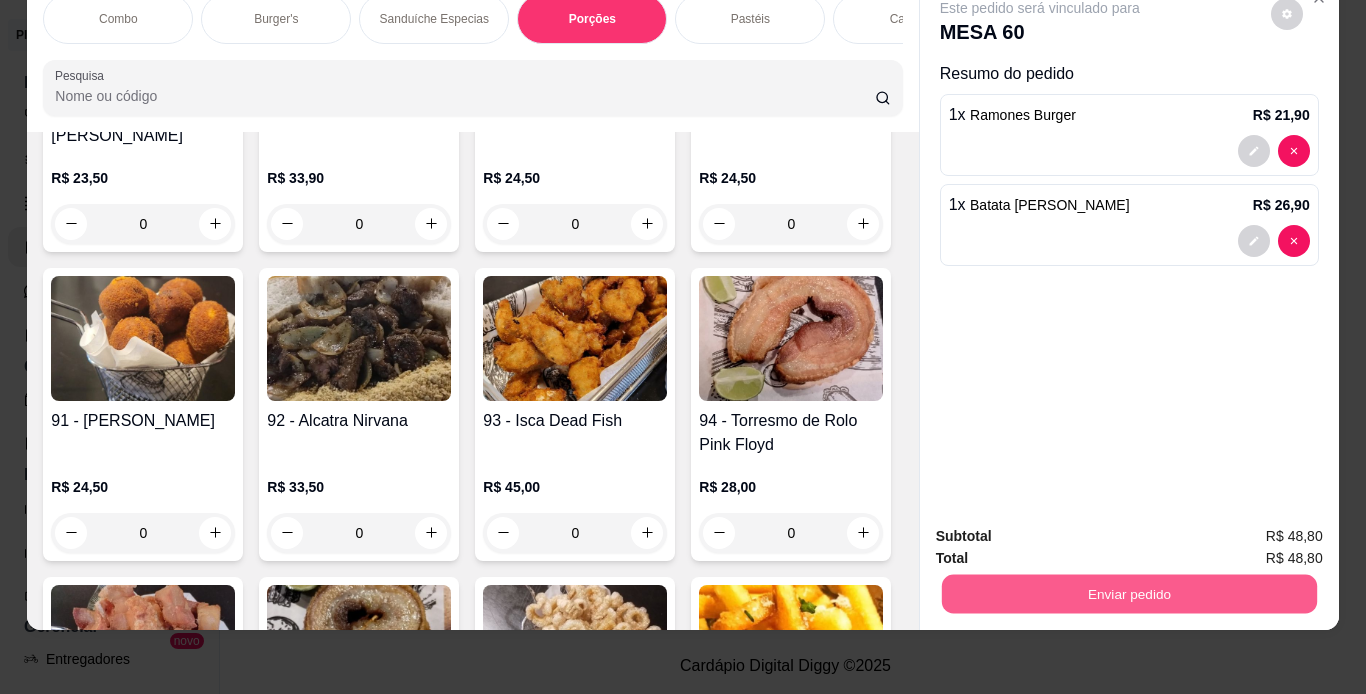 click on "Enviar pedido" at bounding box center (1128, 594) 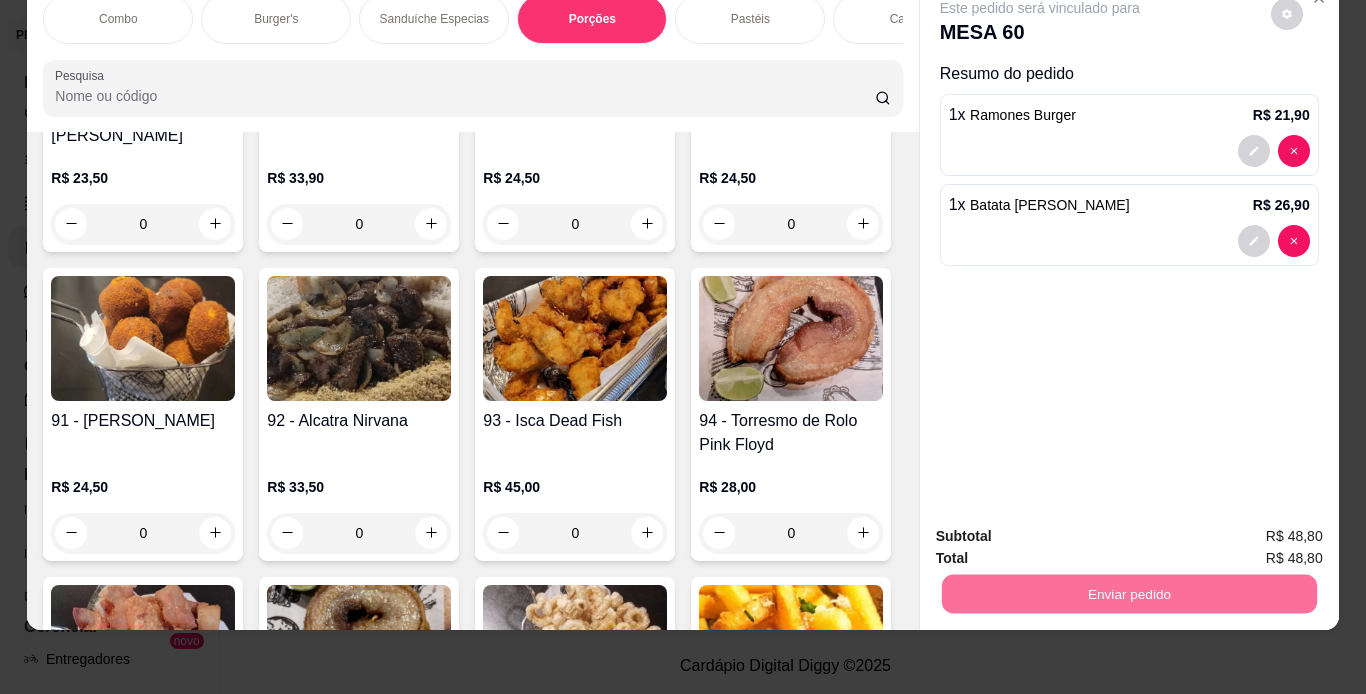 click on "Não registrar e enviar pedido" at bounding box center (1063, 530) 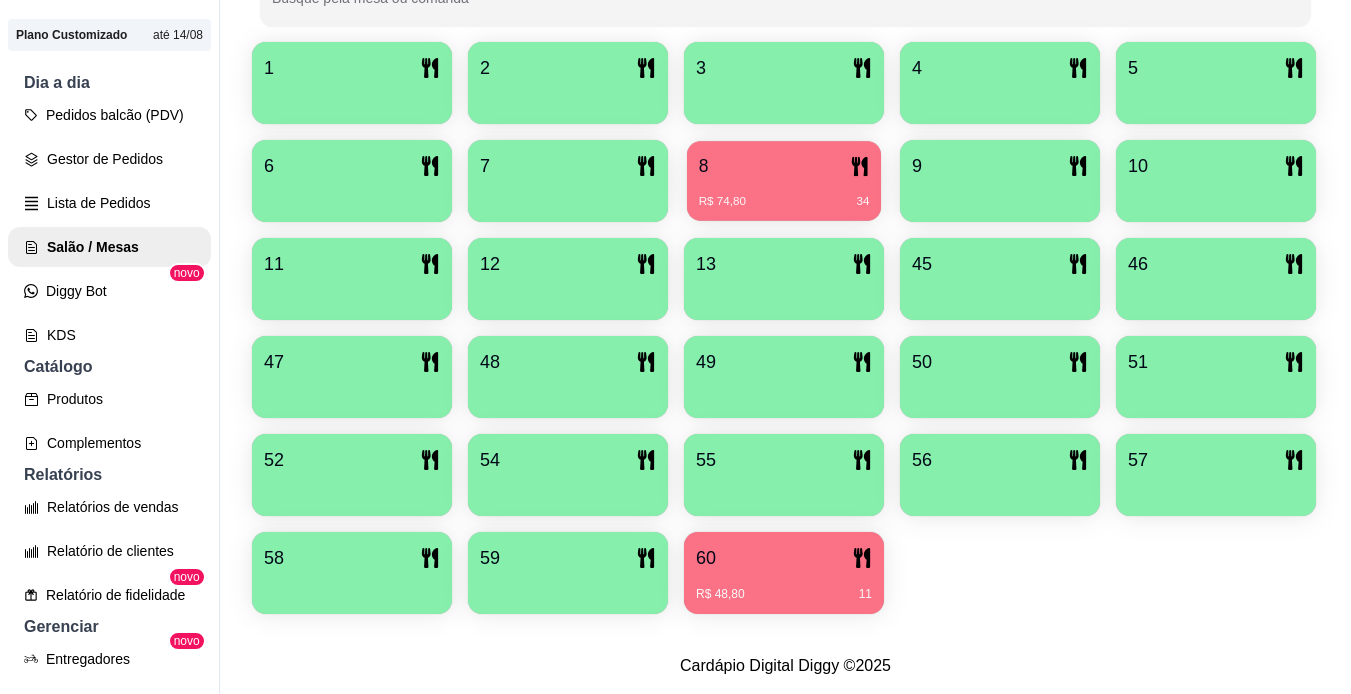 click on "8" at bounding box center [784, 166] 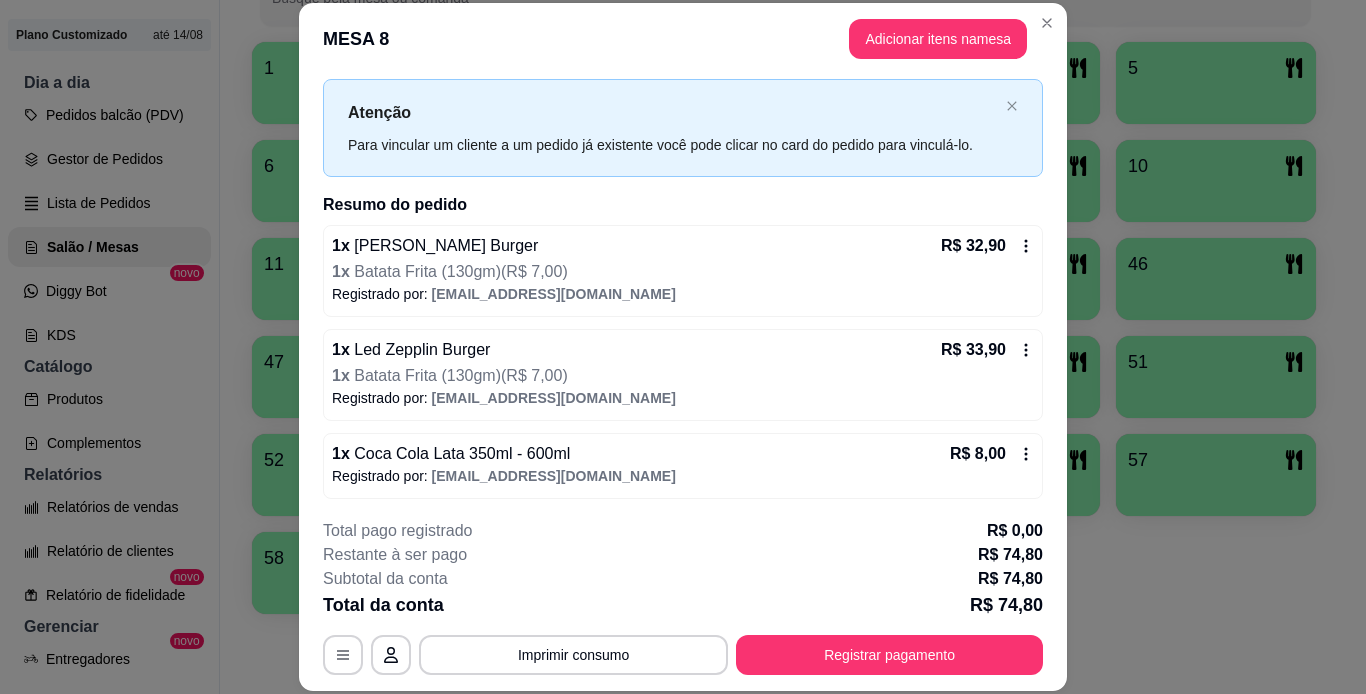 scroll, scrollTop: 44, scrollLeft: 0, axis: vertical 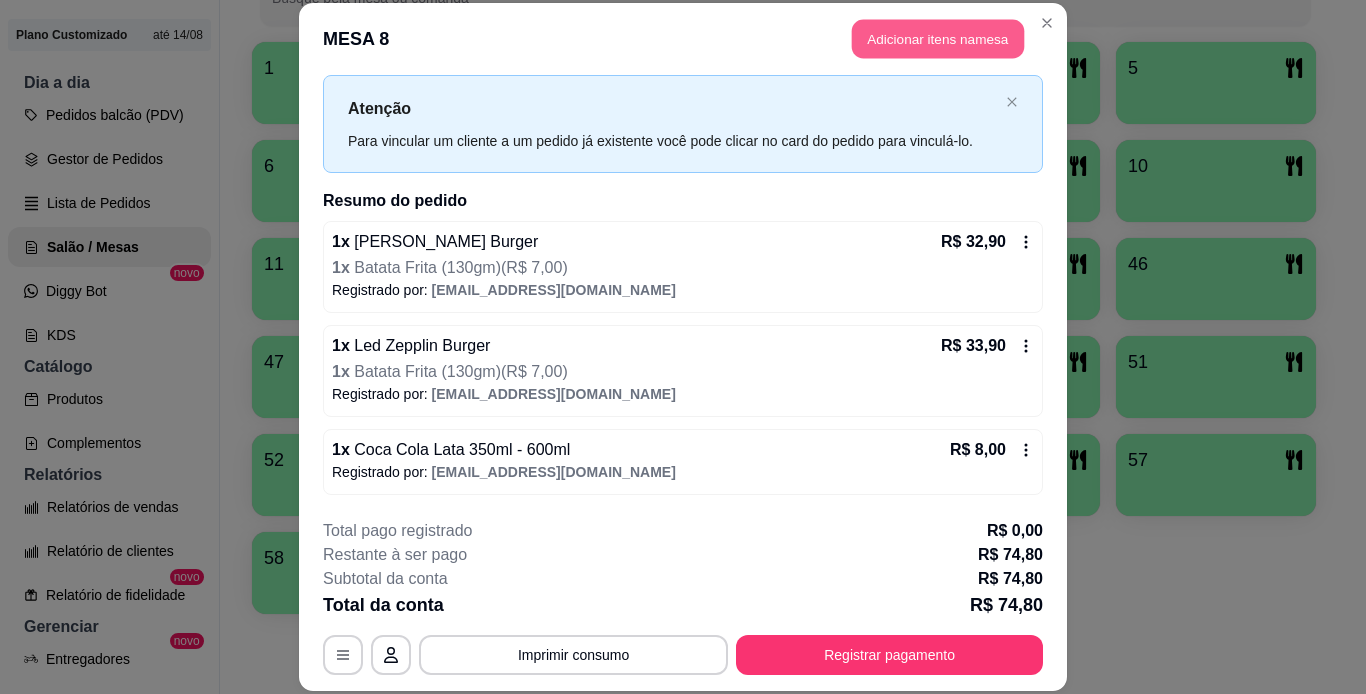 click on "Adicionar itens na  mesa" at bounding box center (938, 39) 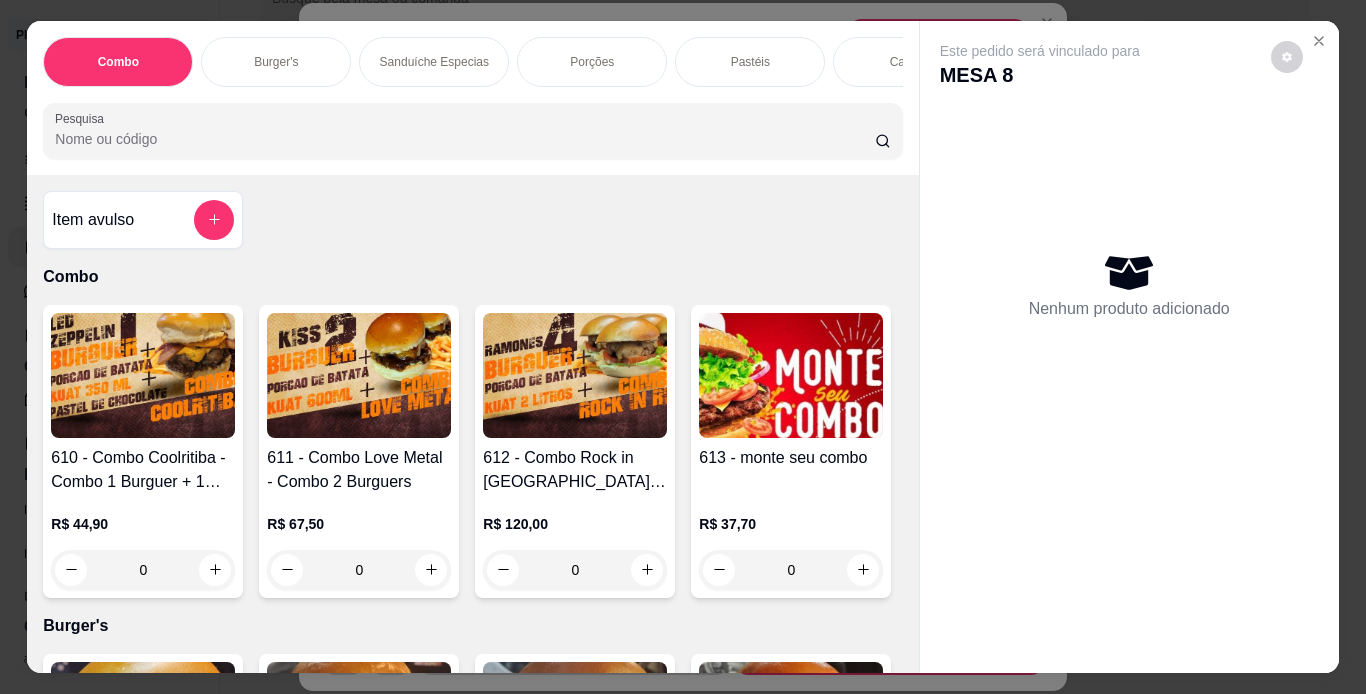 scroll, scrollTop: 424, scrollLeft: 0, axis: vertical 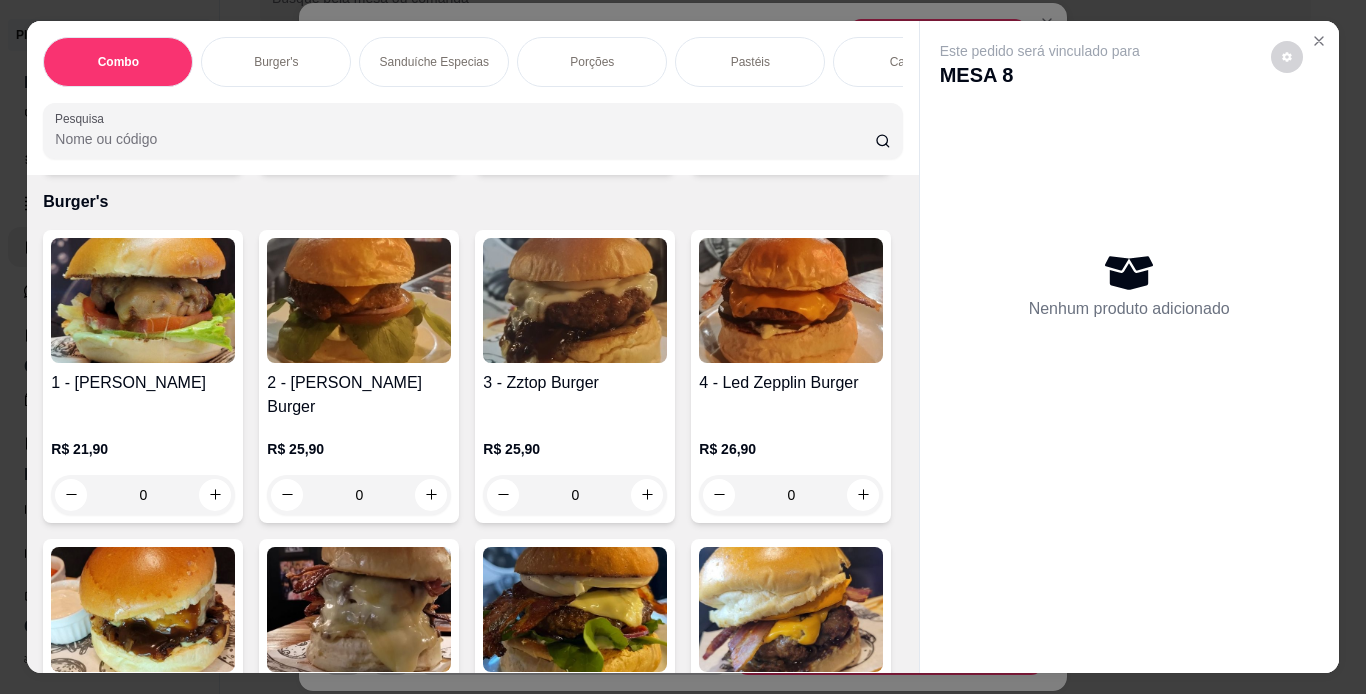 click on "Item avulso Combo  610 - Combo Coolritiba - Combo 1 Burguer + 1 Pastel   R$ 44,90 0 611 - Combo Love Metal - Combo 2 Burguers   R$ 67,50 0 612 - Combo Rock in [GEOGRAPHIC_DATA] - Combo 4 Burguers   R$ 120,00 0 613 - monte seu combo    R$ 37,70 0 Burger's  1 - Ramones Burger    R$ 21,90 0 2 - [PERSON_NAME] Burger   R$ 25,90 0 3 - Zztop Burger    R$ 25,90 0 4 - Led Zepplin Burger    R$ 26,90 0 5 - Kiss Burger    R$ 25,90 0 6 - Iron Maiden Burger    R$ 33,90 0 7 - The Doors Burger    R$ 26,90 0 8 - Deep Purple Burger   R$ 28,90 0 9 - Rolling Stones Burger   R$ 28,90 0 10 - Red Hot Chili Peppers Burger   R$ 30,90 0 11 - Metallica Burger    R$ 27,90 0 12 - Motorhead Burguer    R$ 34,90 0 13 - [PERSON_NAME]   R$ 25,90 0 14 - Baby Metal Burger   R$ 15,90 0 15 - The Sex Pistol's Burger   R$ 23,90 0 16 - Queen Burger   R$ 22,90 0 17 - The Beatles Burguer    R$ 20,90 0 18 - Thin Lizzy Burger    R$ 33,90 0 19 - Ac/Dc Burguer    R$ 39,90 0 20 - 22 - Guns N' Roses   R$ 22,90 0 21 - The Clash   R$ 32,90 0   0" at bounding box center [472, 424] 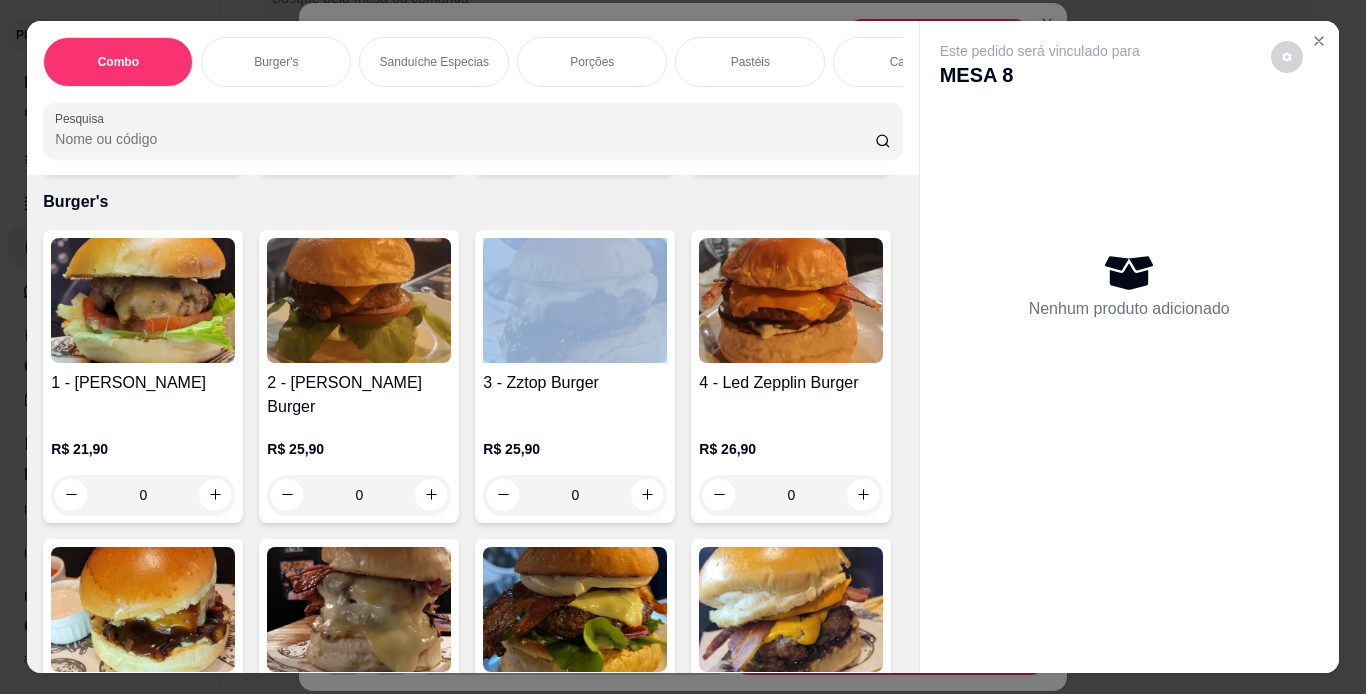 click on "Item avulso Combo  610 - Combo Coolritiba - Combo 1 Burguer + 1 Pastel   R$ 44,90 0 611 - Combo Love Metal - Combo 2 Burguers   R$ 67,50 0 612 - Combo Rock in [GEOGRAPHIC_DATA] - Combo 4 Burguers   R$ 120,00 0 613 - monte seu combo    R$ 37,70 0 Burger's  1 - Ramones Burger    R$ 21,90 0 2 - [PERSON_NAME] Burger   R$ 25,90 0 3 - Zztop Burger    R$ 25,90 0 4 - Led Zepplin Burger    R$ 26,90 0 5 - Kiss Burger    R$ 25,90 0 6 - Iron Maiden Burger    R$ 33,90 0 7 - The Doors Burger    R$ 26,90 0 8 - Deep Purple Burger   R$ 28,90 0 9 - Rolling Stones Burger   R$ 28,90 0 10 - Red Hot Chili Peppers Burger   R$ 30,90 0 11 - Metallica Burger    R$ 27,90 0 12 - Motorhead Burguer    R$ 34,90 0 13 - [PERSON_NAME]   R$ 25,90 0 14 - Baby Metal Burger   R$ 15,90 0 15 - The Sex Pistol's Burger   R$ 23,90 0 16 - Queen Burger   R$ 22,90 0 17 - The Beatles Burguer    R$ 20,90 0 18 - Thin Lizzy Burger    R$ 33,90 0 19 - Ac/Dc Burguer    R$ 39,90 0 20 - 22 - Guns N' Roses   R$ 22,90 0 21 - The Clash   R$ 32,90 0   0" at bounding box center (472, 424) 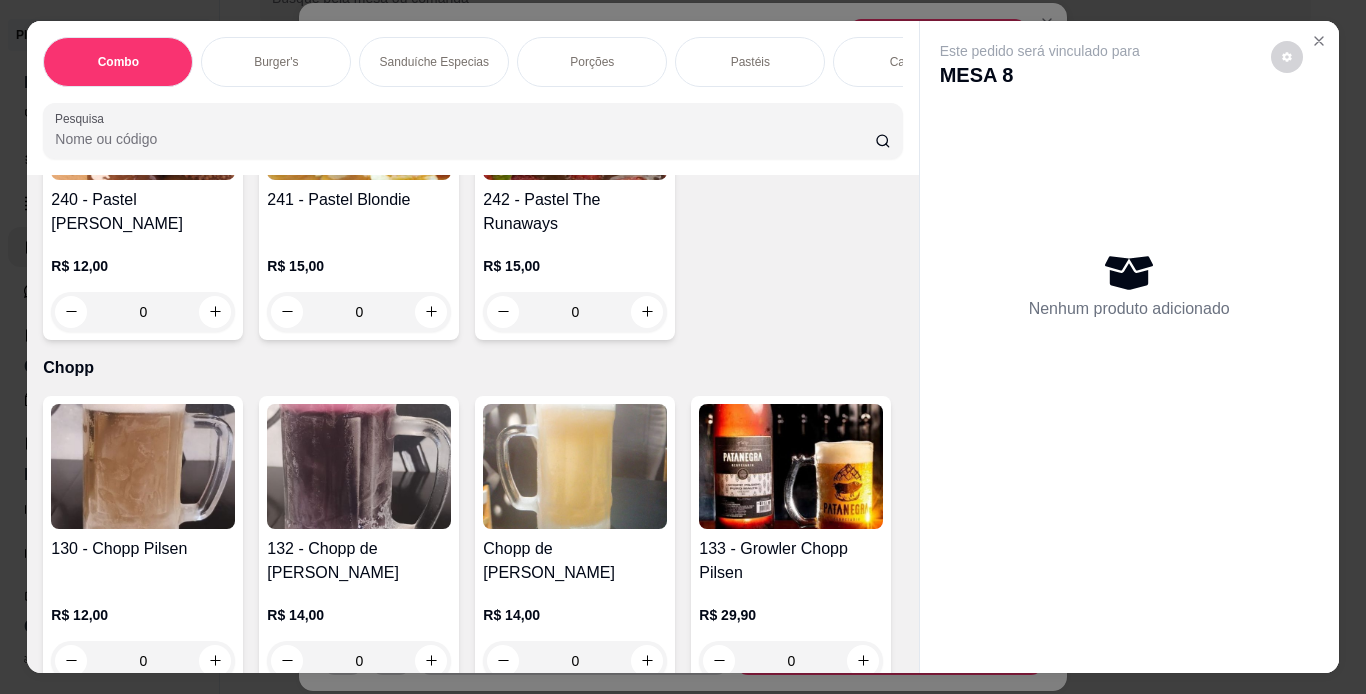 scroll, scrollTop: 6776, scrollLeft: 0, axis: vertical 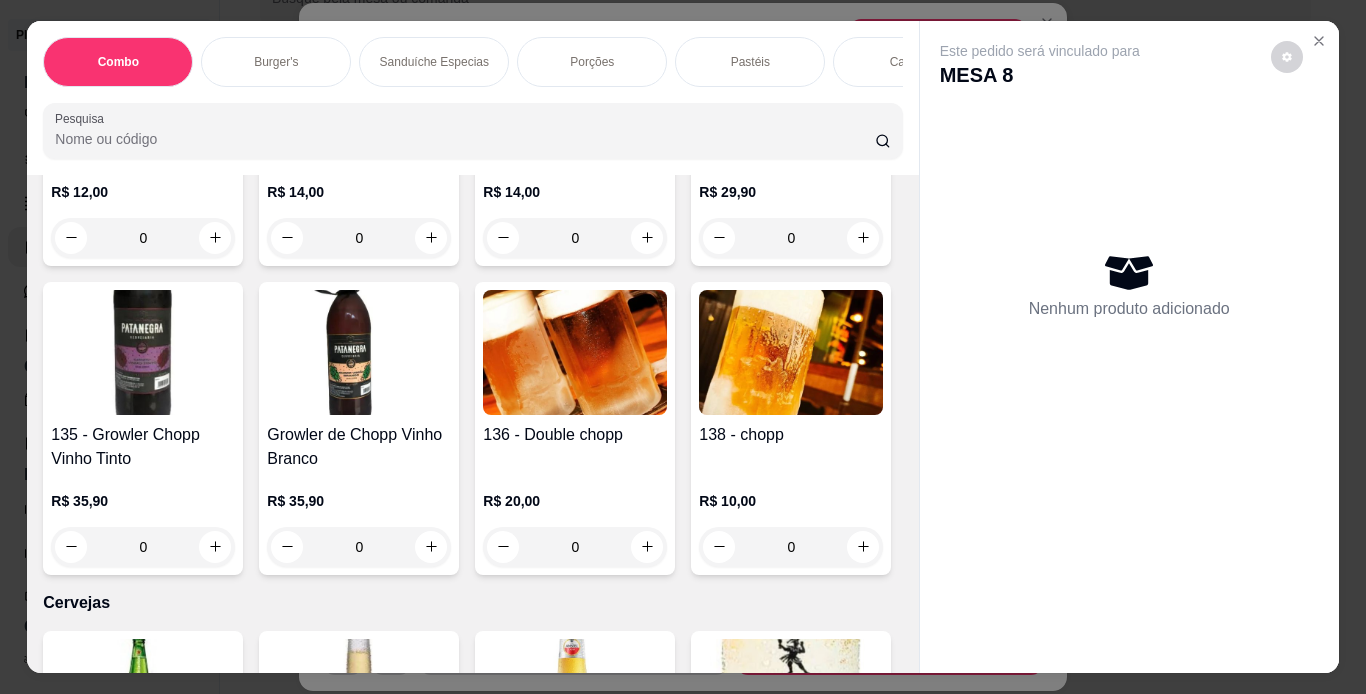 click 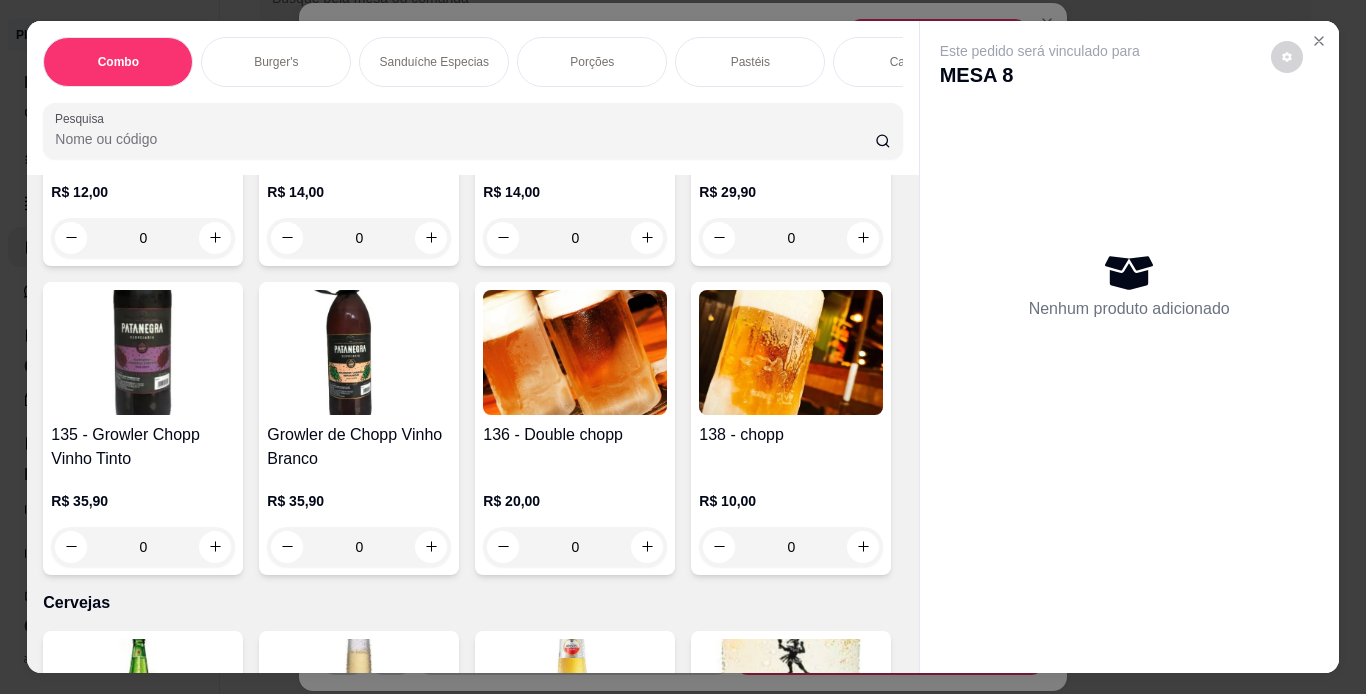 type on "1" 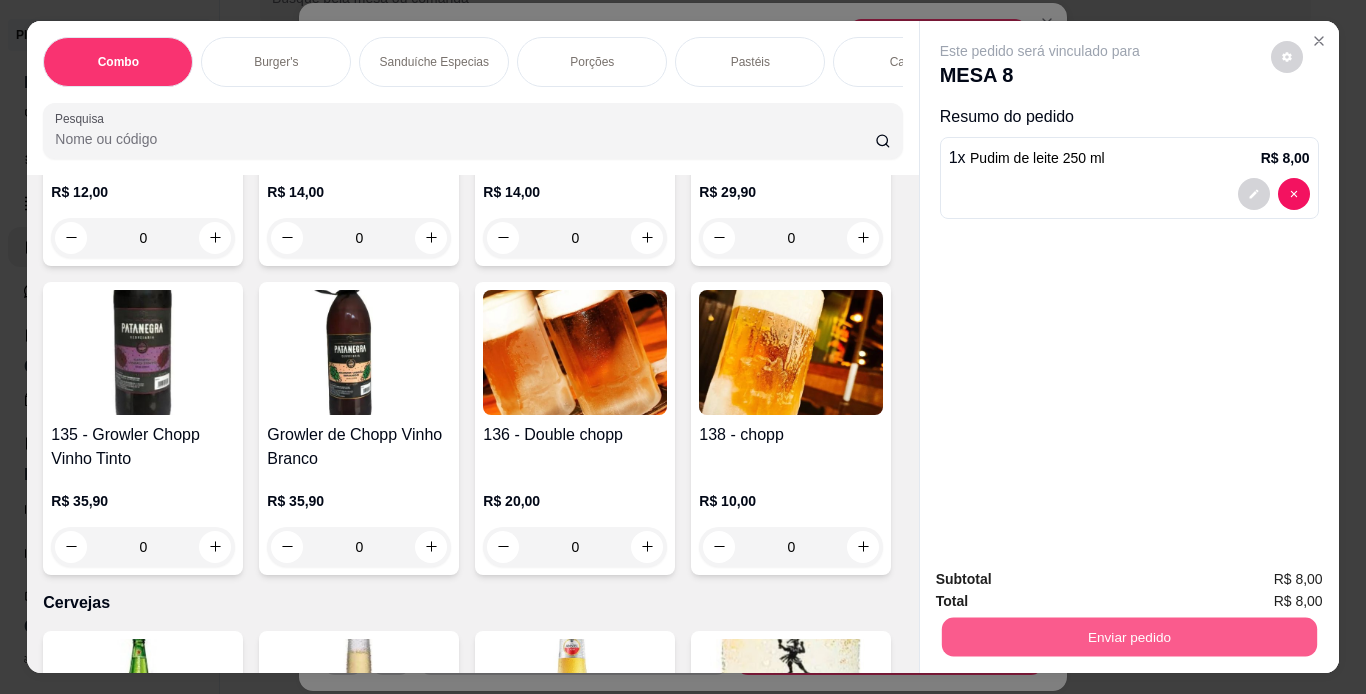 click on "Enviar pedido" at bounding box center [1128, 637] 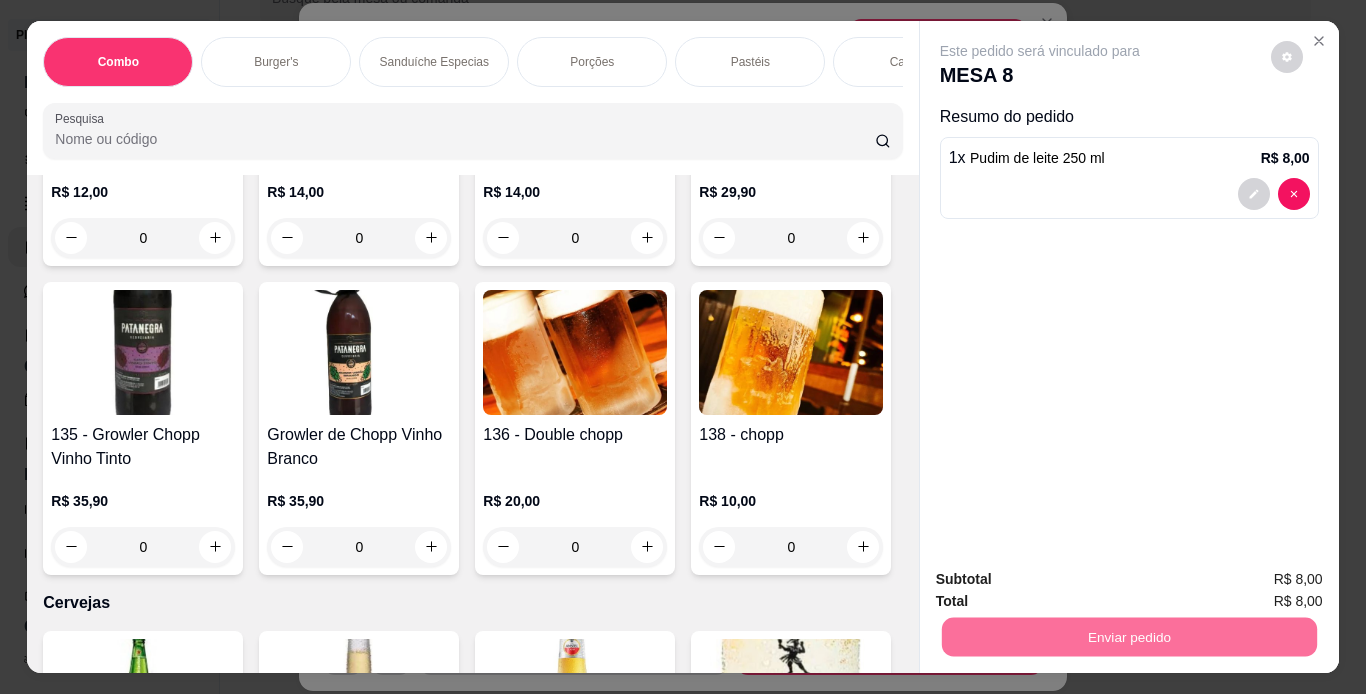 click on "Não registrar e enviar pedido" at bounding box center (1063, 580) 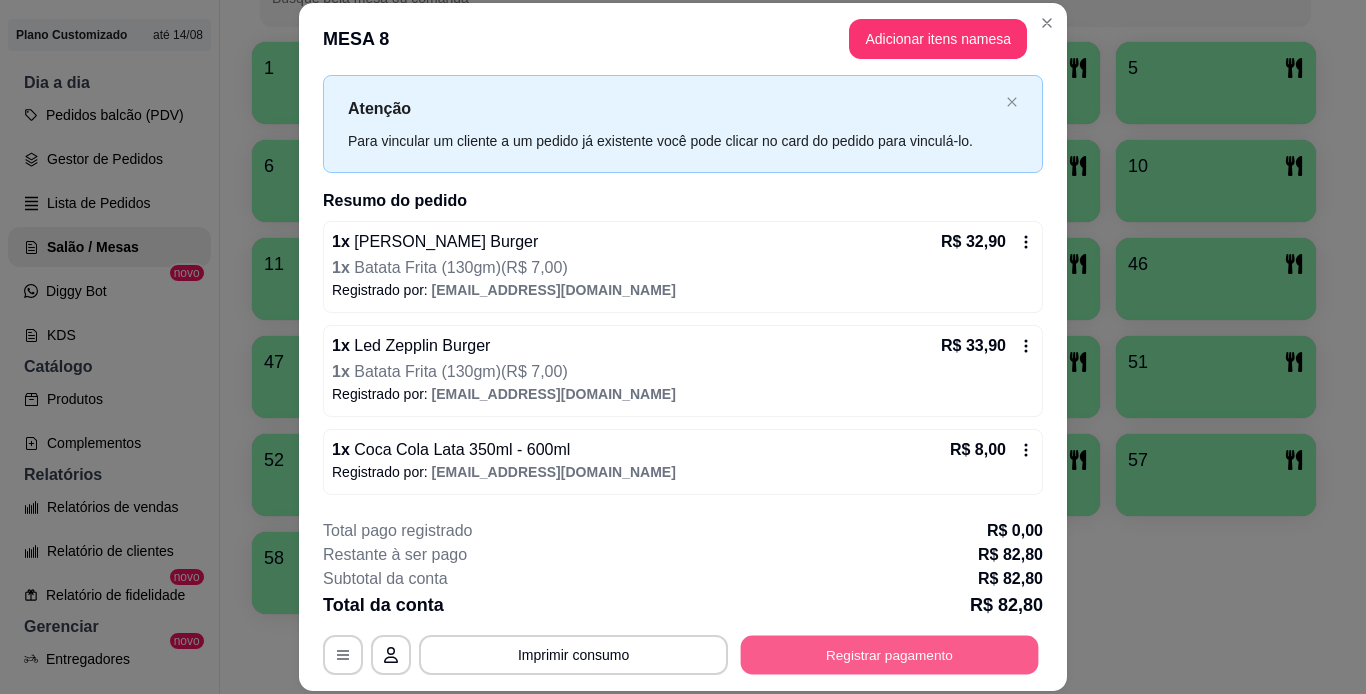 click on "Registrar pagamento" at bounding box center [890, 654] 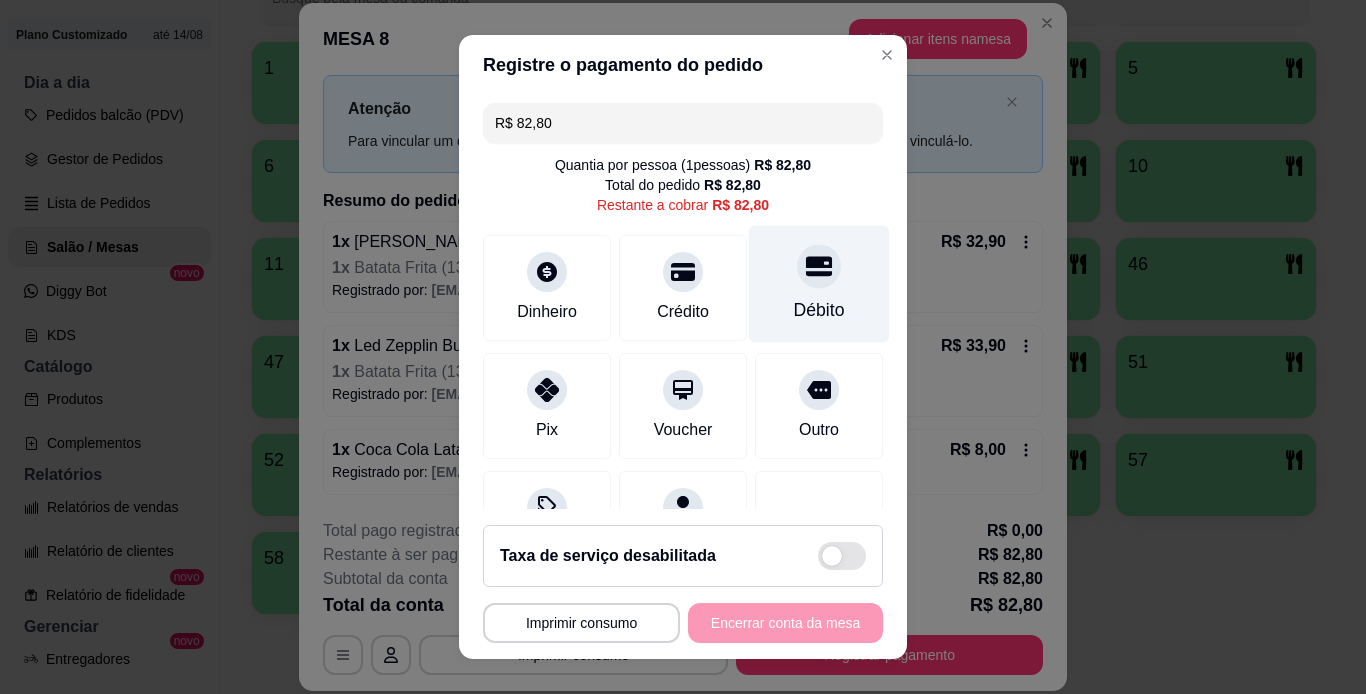 click 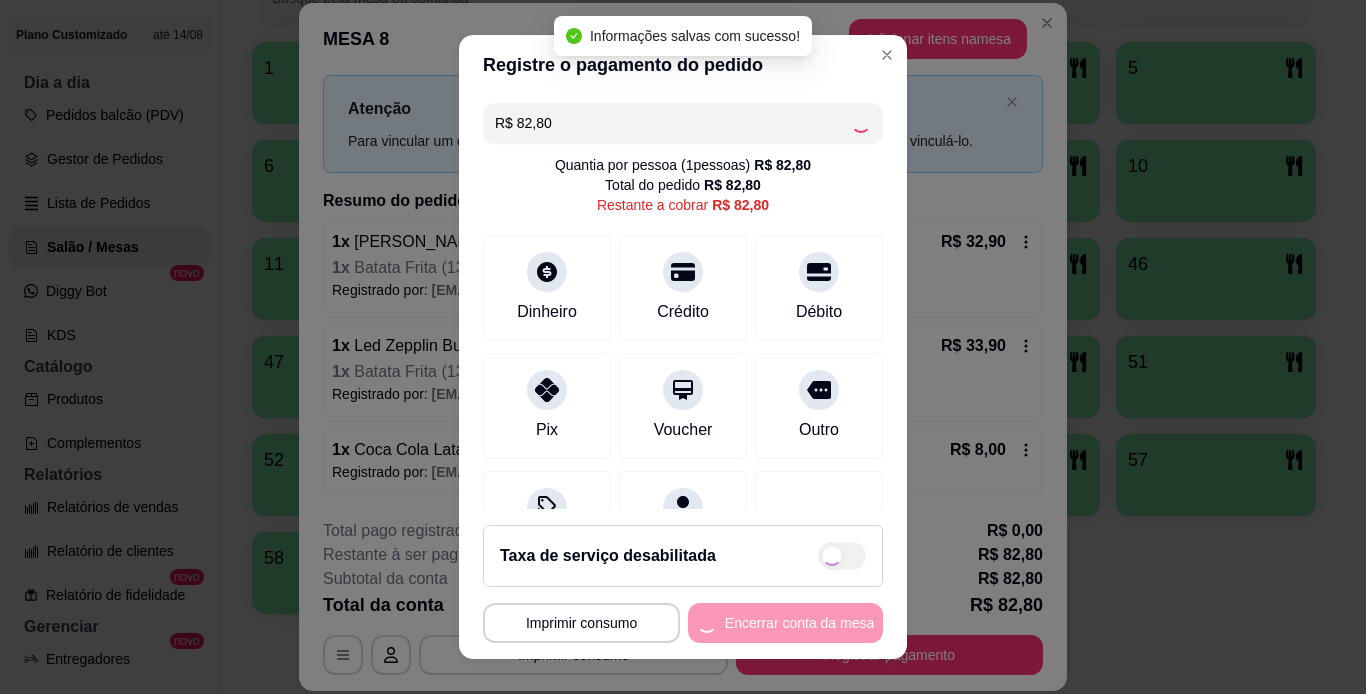 type on "R$ 0,00" 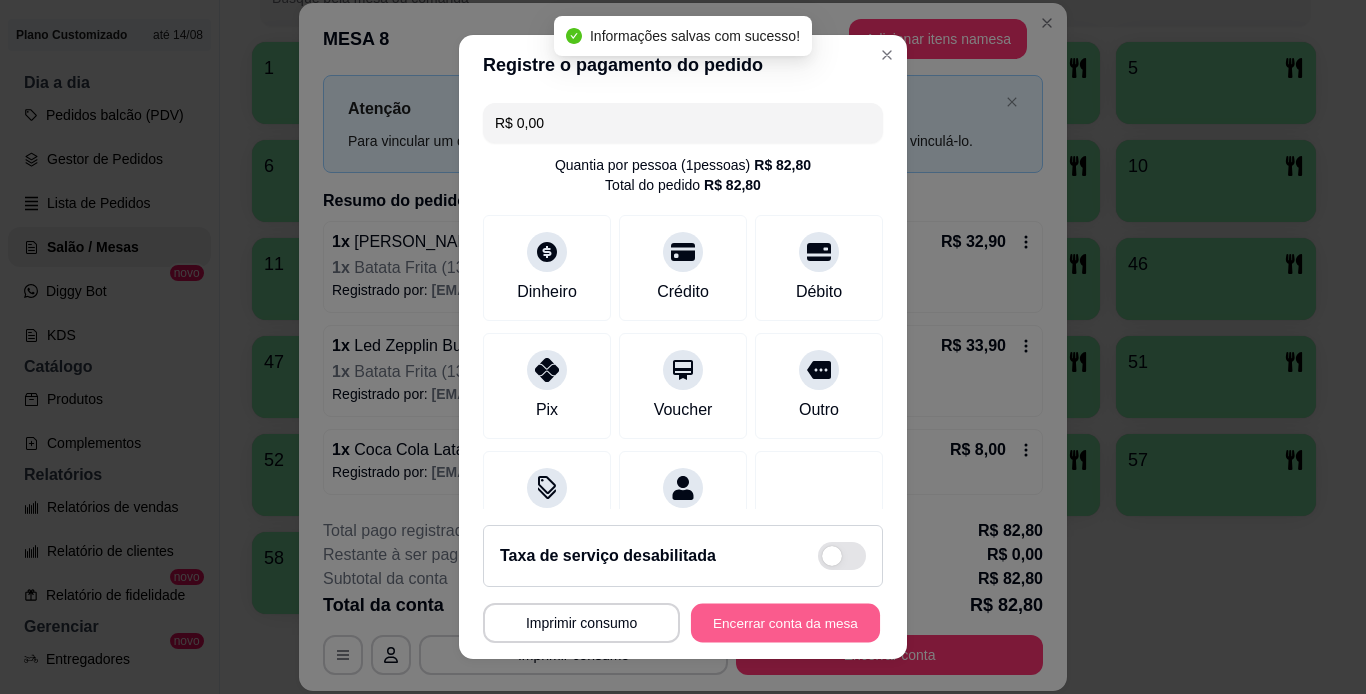 click on "Encerrar conta da mesa" at bounding box center (785, 623) 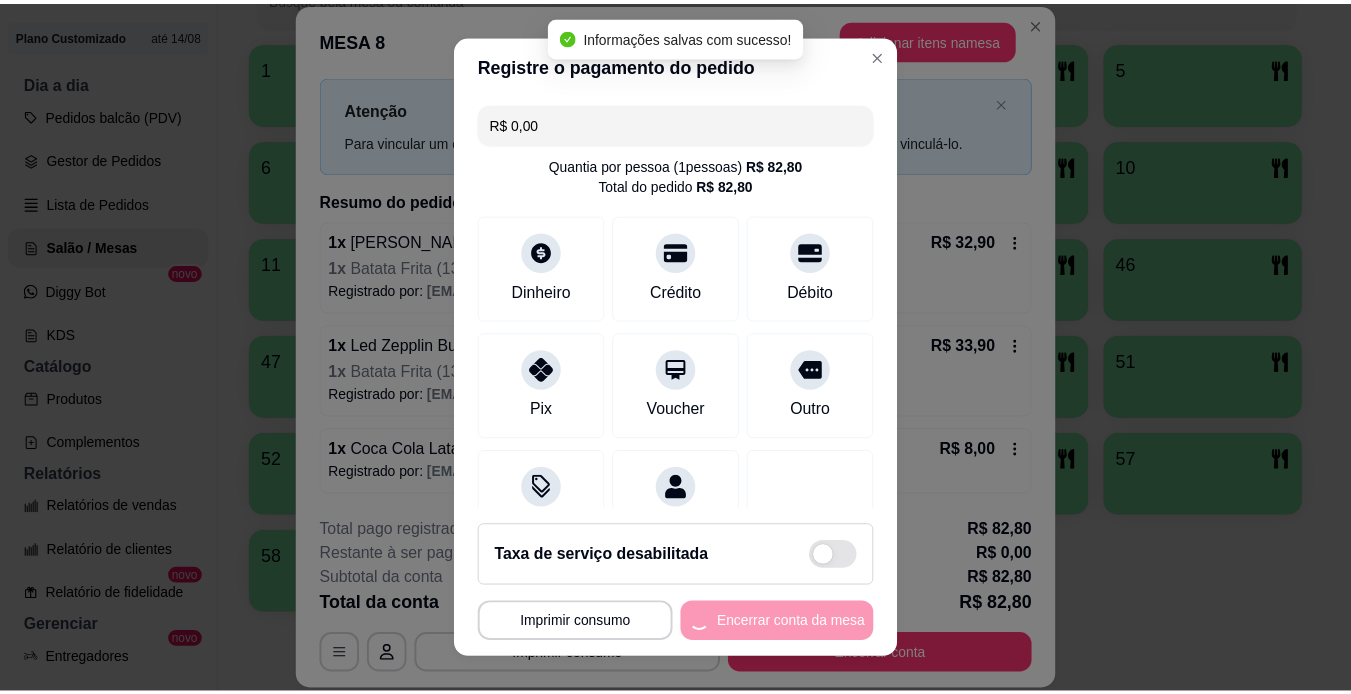 scroll, scrollTop: 0, scrollLeft: 0, axis: both 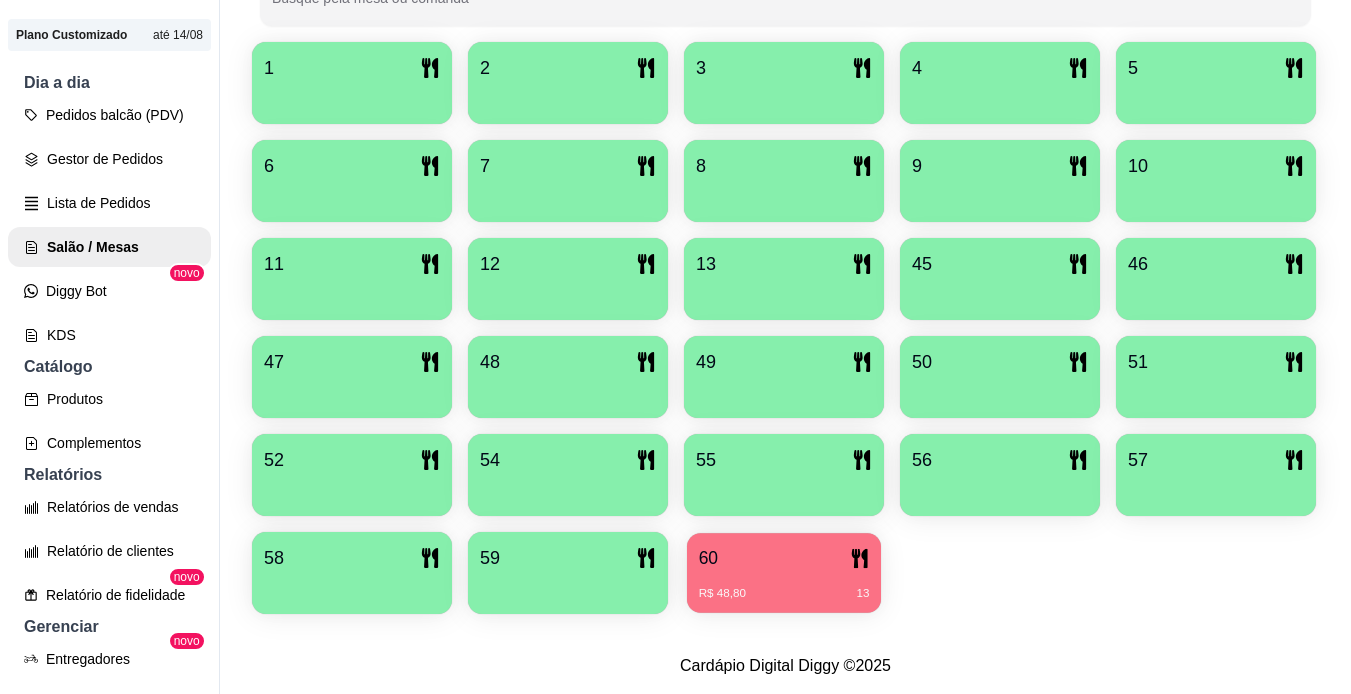 click on "60 R$ 48,80 13" at bounding box center (784, 573) 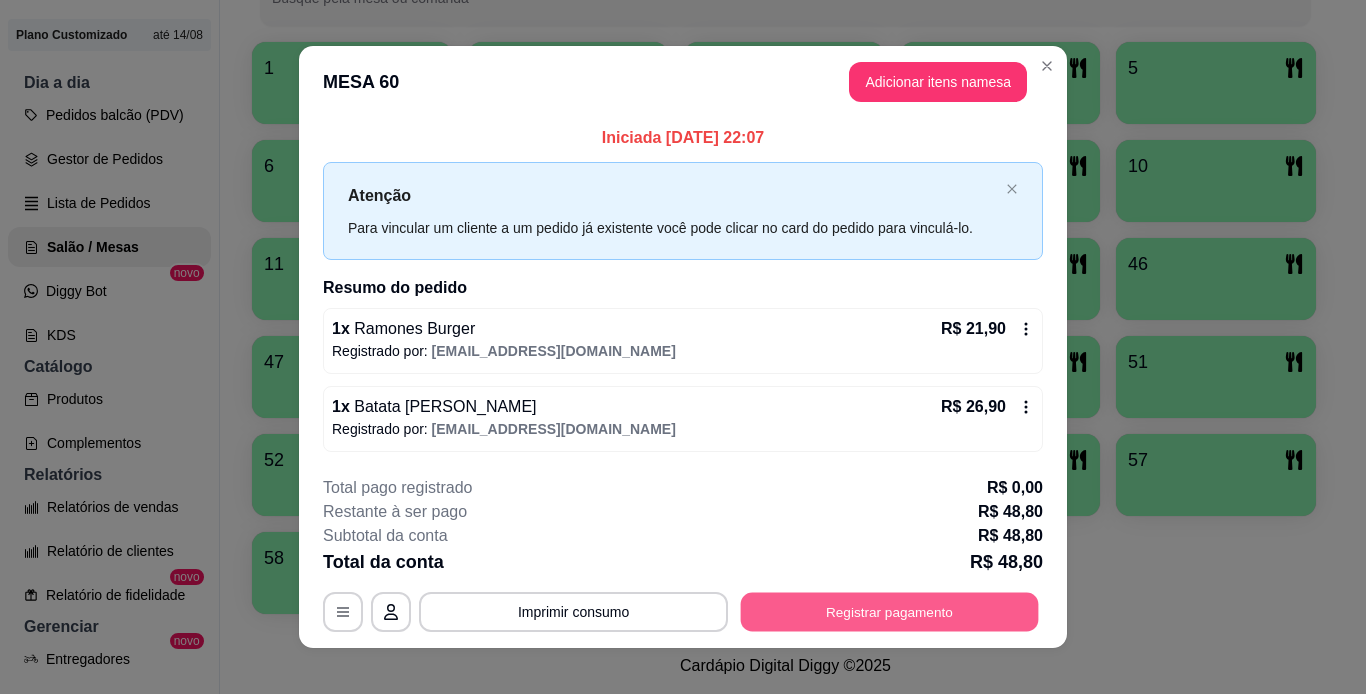 click on "Registrar pagamento" at bounding box center (890, 611) 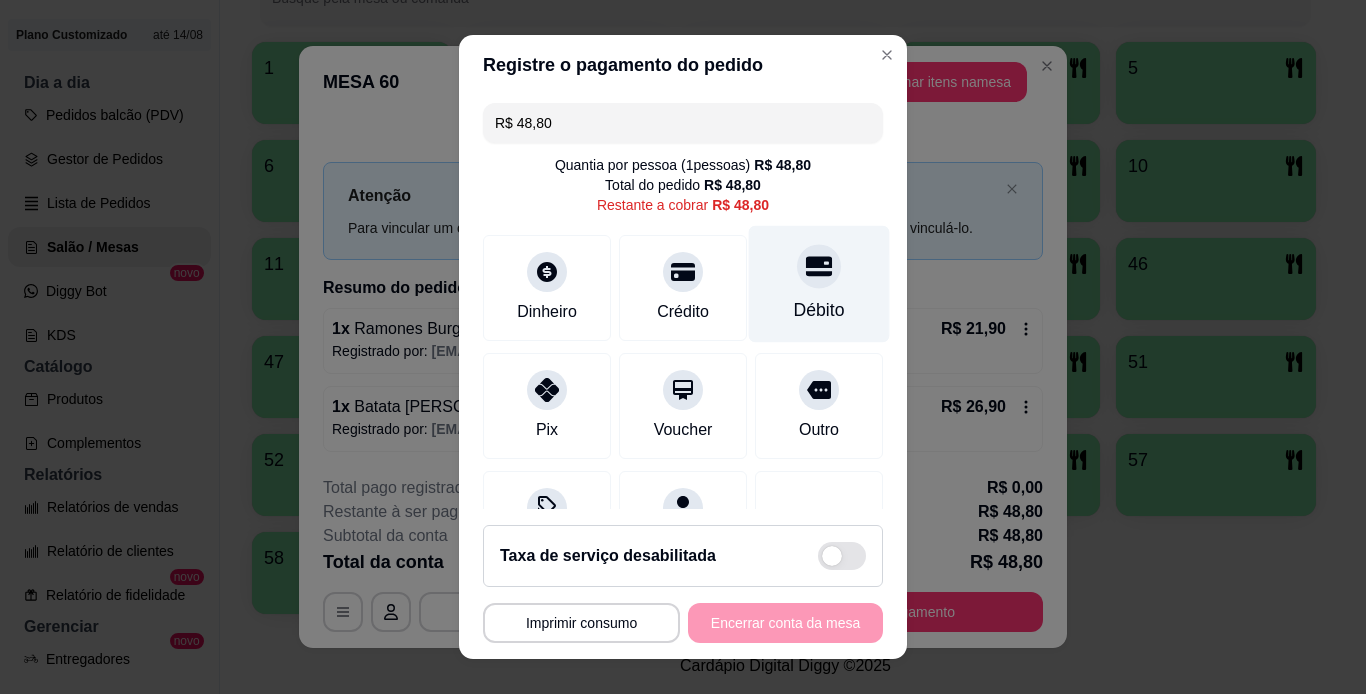click on "Débito" at bounding box center (819, 283) 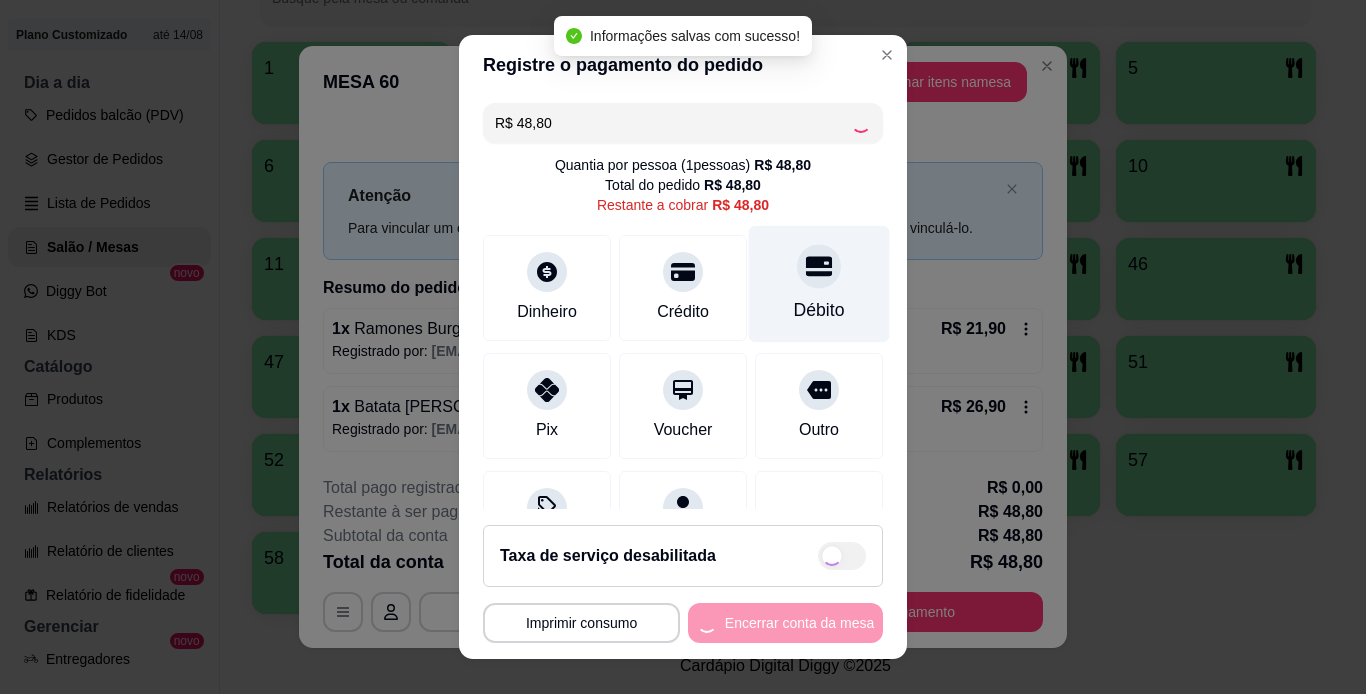 type on "R$ 0,00" 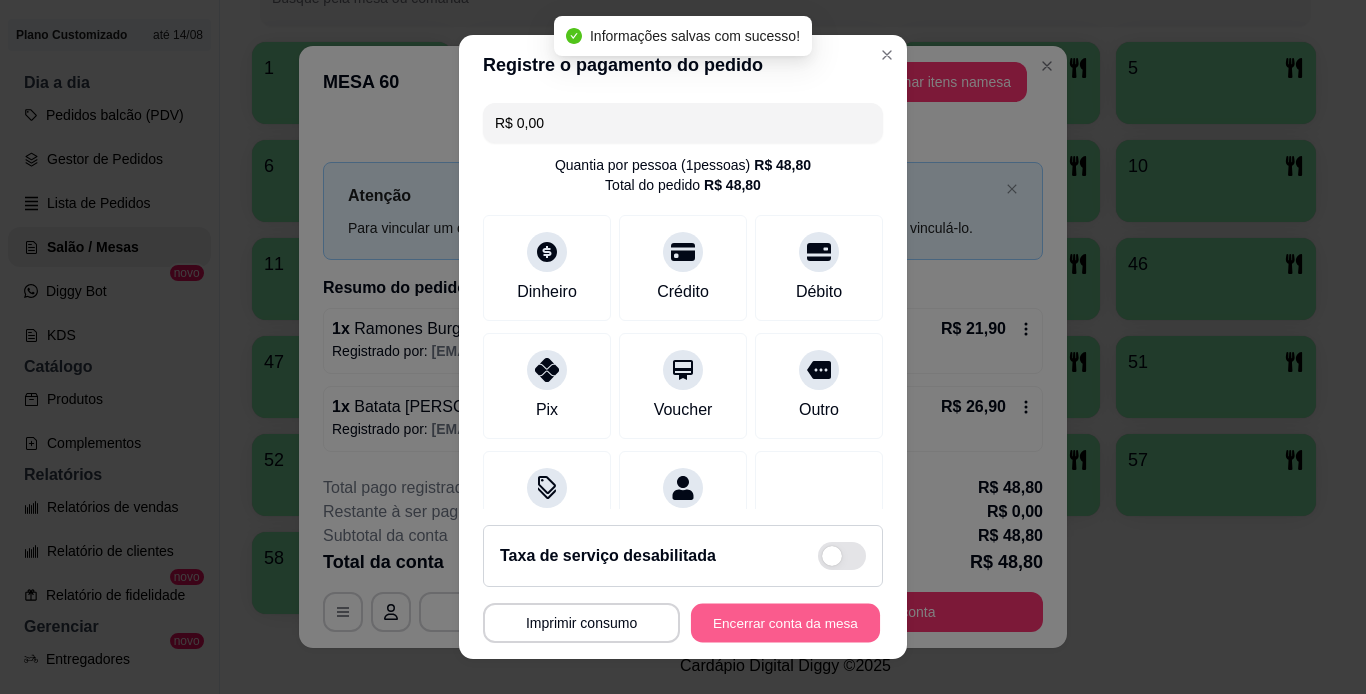 click on "Encerrar conta da mesa" at bounding box center [785, 623] 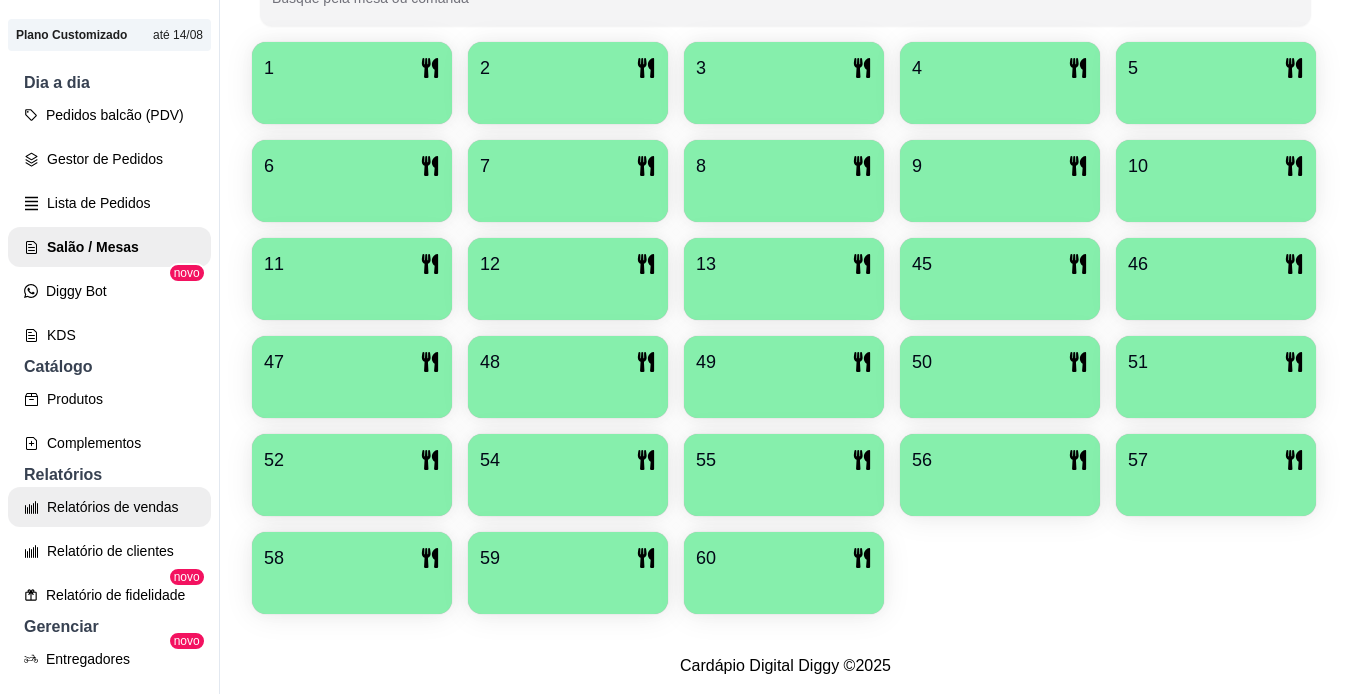 click on "Relatórios de vendas" at bounding box center [109, 507] 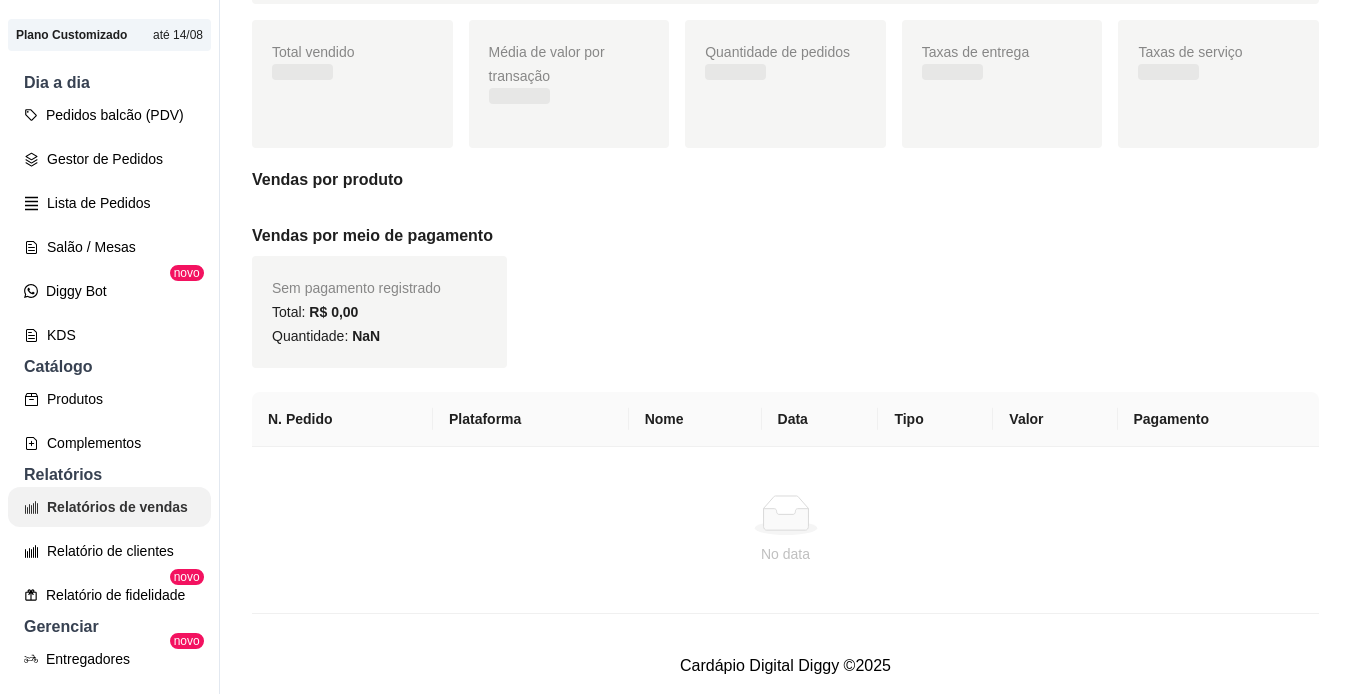 scroll, scrollTop: 0, scrollLeft: 0, axis: both 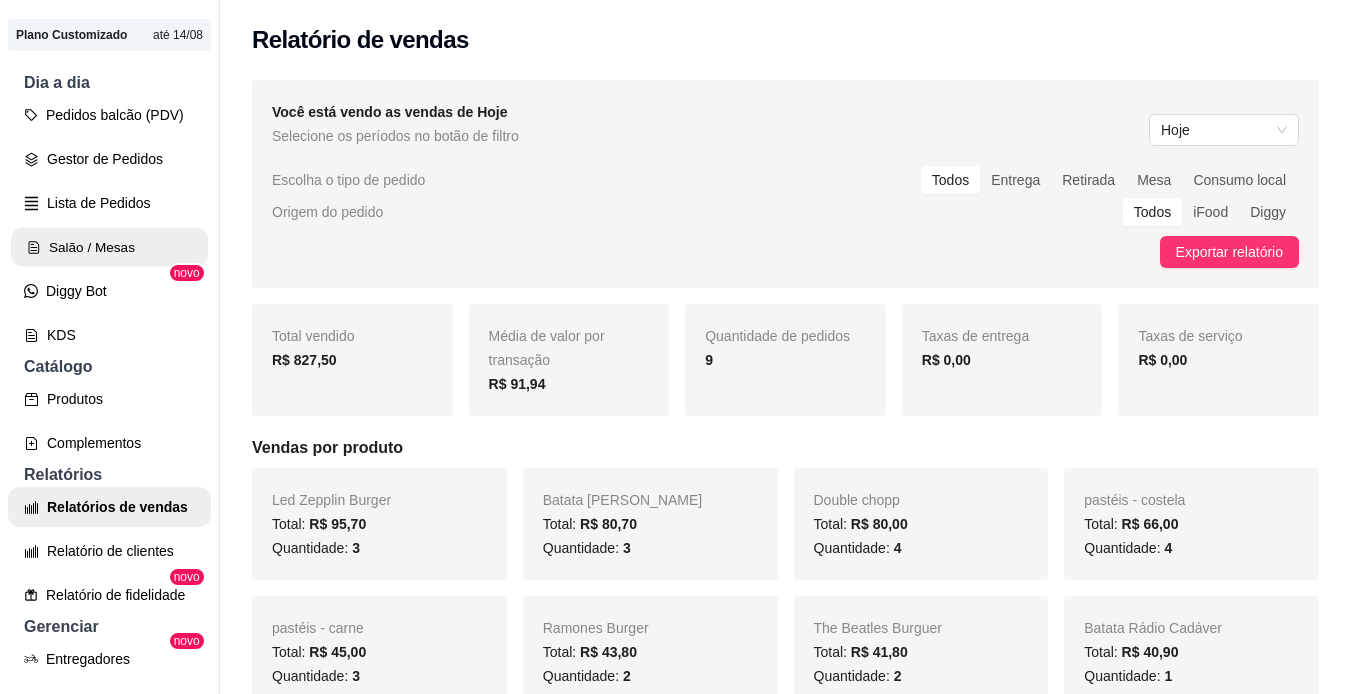 click on "Salão / Mesas" at bounding box center (109, 247) 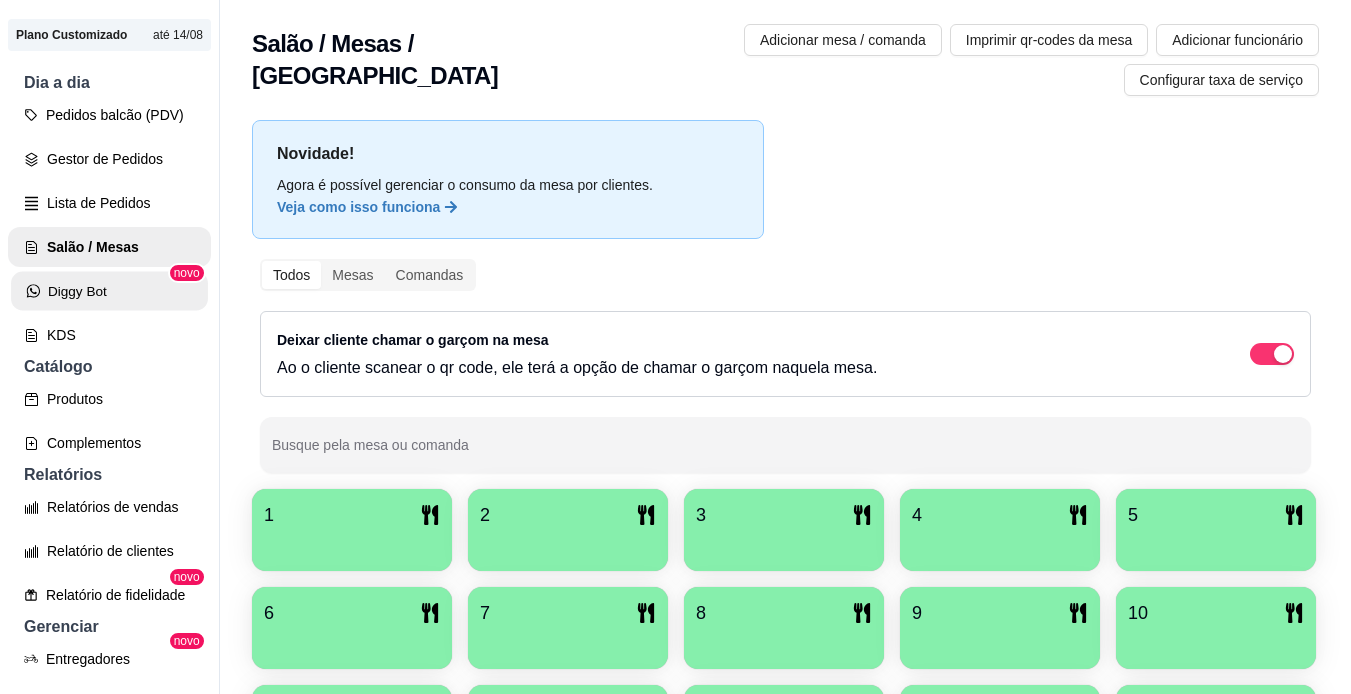 click on "Diggy Bot" at bounding box center [109, 291] 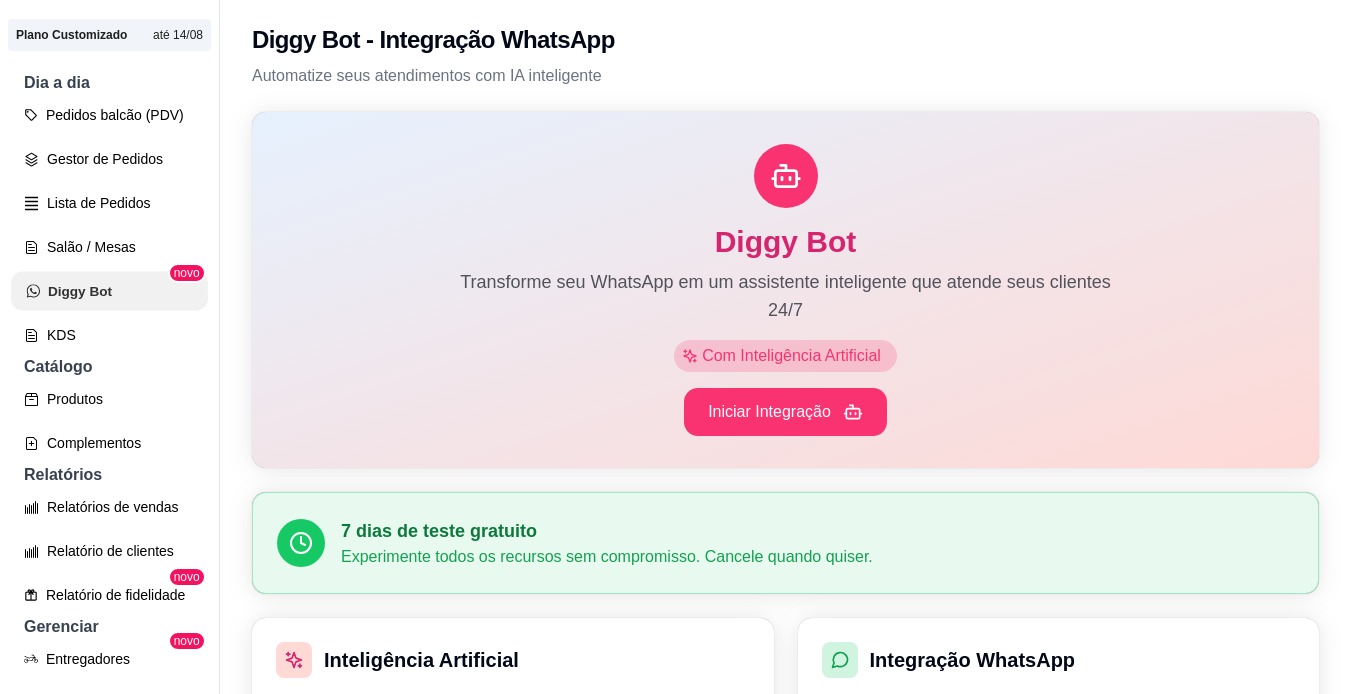 click on "Diggy Bot" at bounding box center (109, 291) 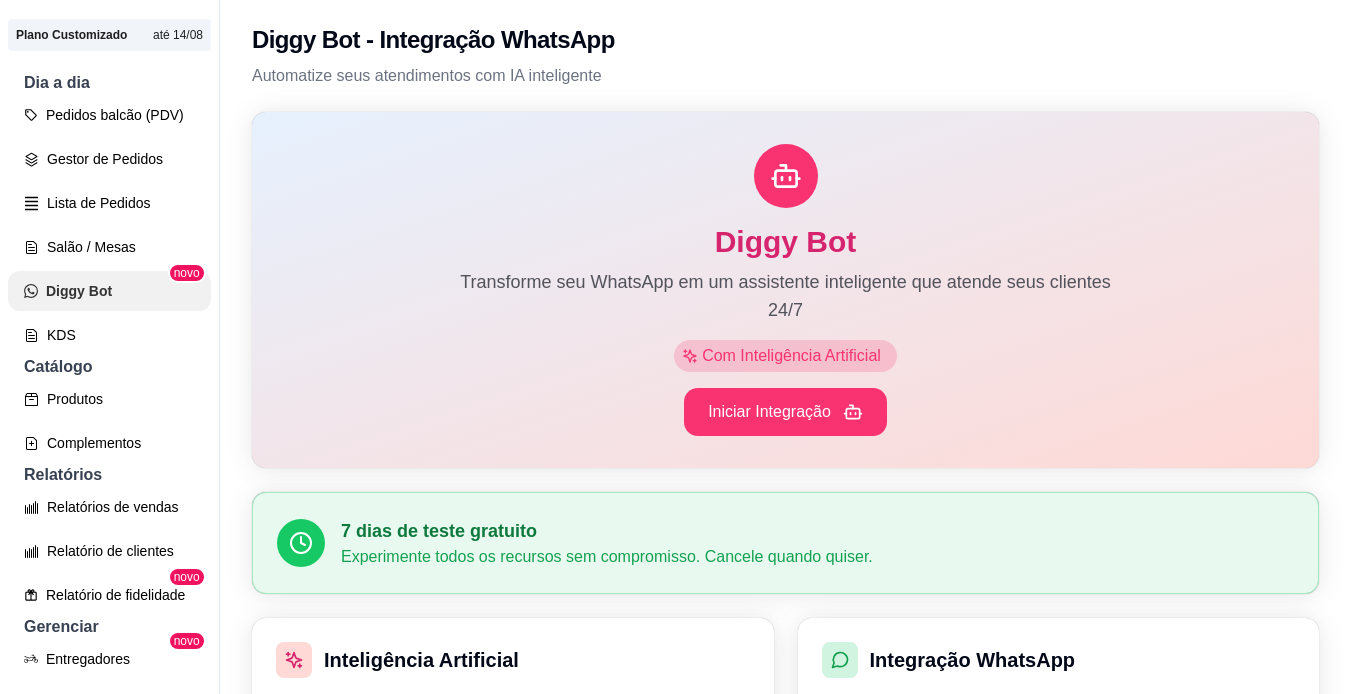 click on "Diggy Bot" at bounding box center (109, 291) 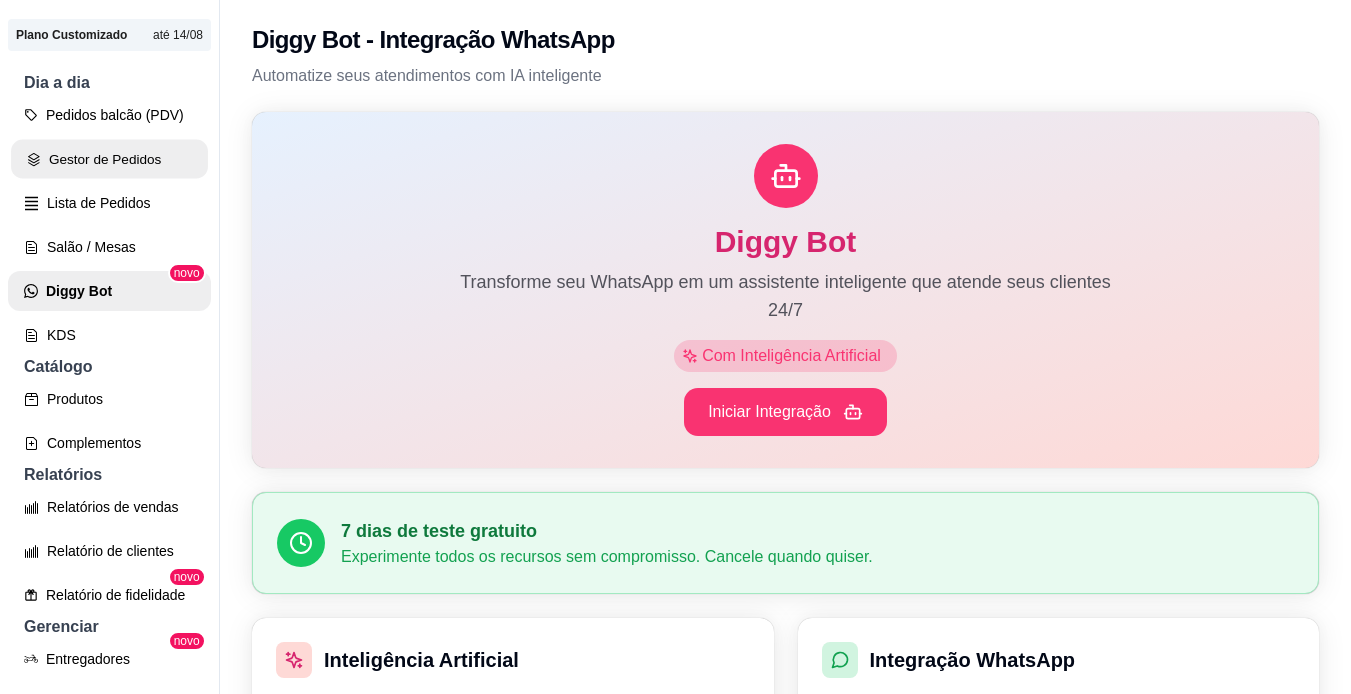click on "Gestor de Pedidos" at bounding box center [109, 159] 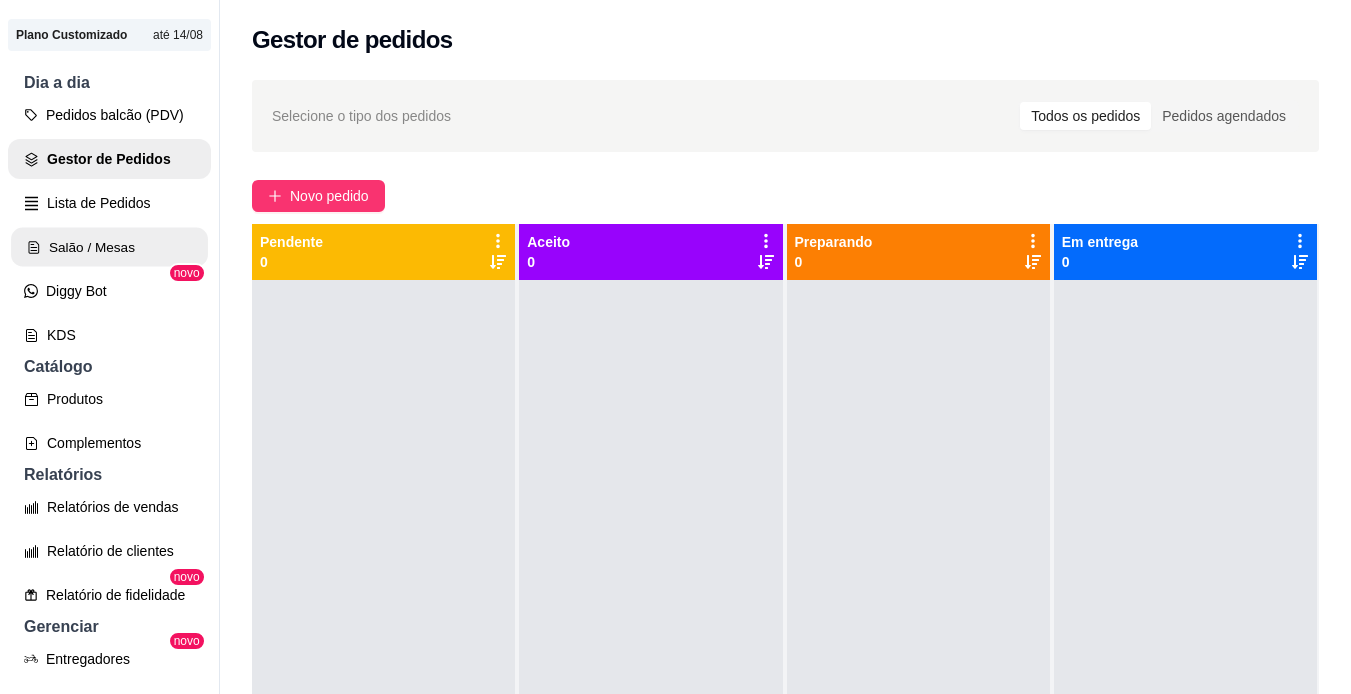 click on "Salão / Mesas" at bounding box center (109, 247) 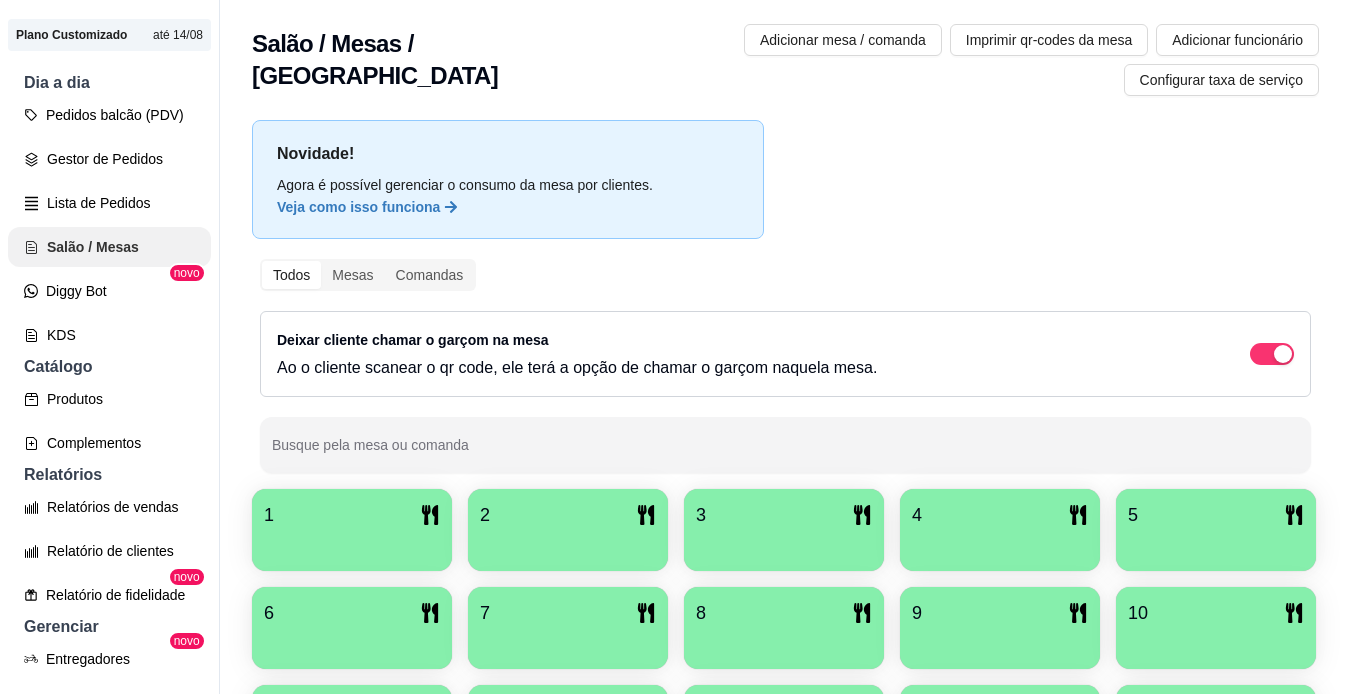 scroll, scrollTop: 265, scrollLeft: 0, axis: vertical 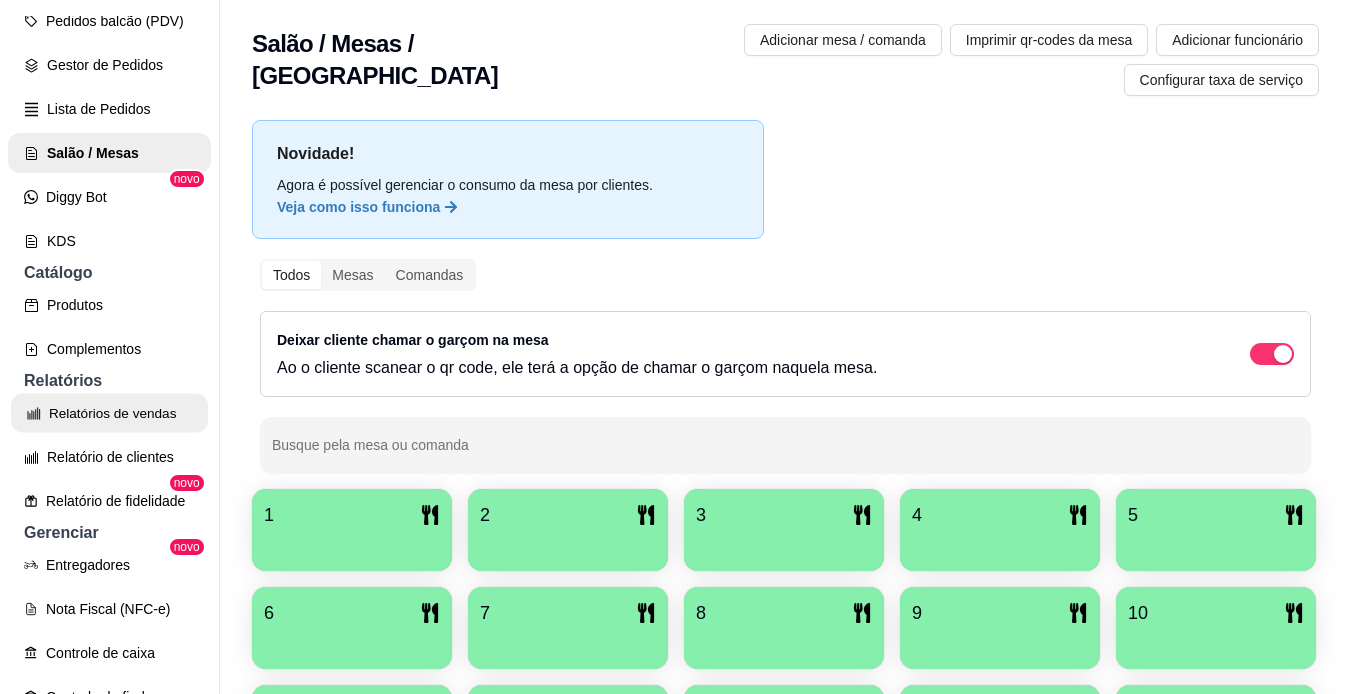 click on "Relatórios de vendas" at bounding box center (109, 413) 